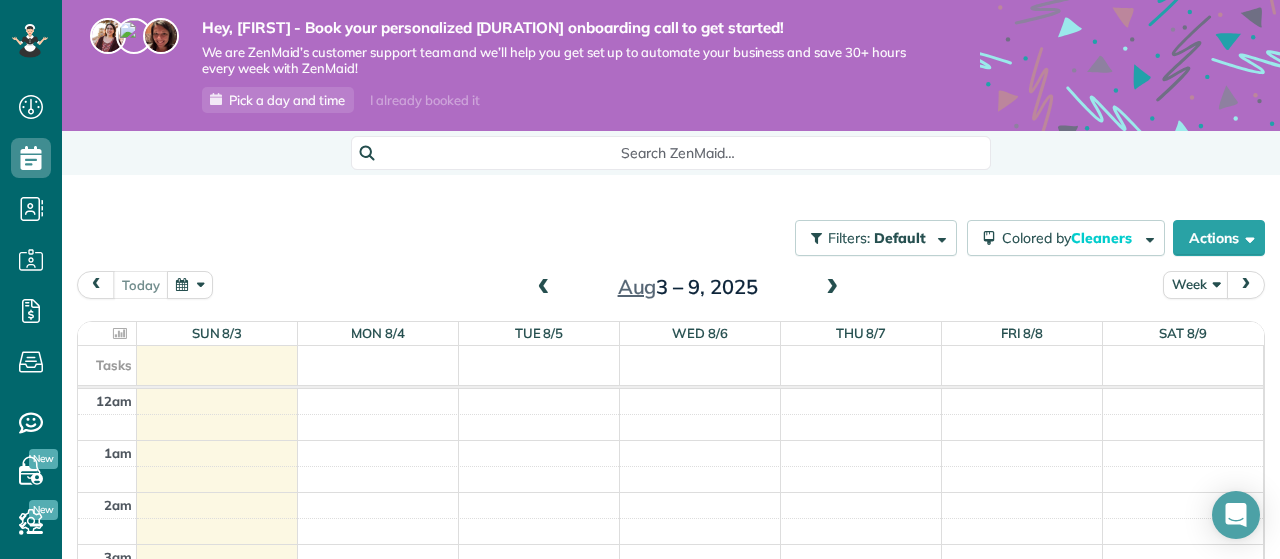 scroll, scrollTop: 0, scrollLeft: 0, axis: both 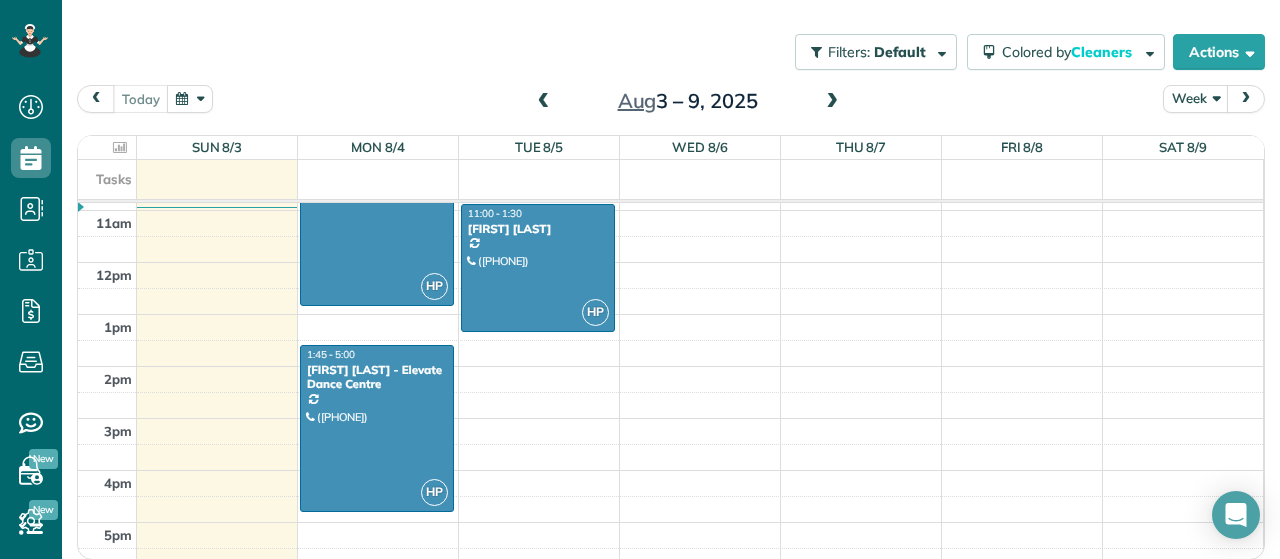 click on "12am 1am 2am 3am 4am 5am 6am 7am 8am 9am 10am 11am 12pm 1pm 2pm 3pm 4pm 5pm 6pm 7pm 8pm 9pm 10pm 11pm HP 6:00 - 8:30 Lina Lewis - Elevate Dance Centre (250) 391-9222 131 Presley Place Victoria, BC V9B 0S4 HP 9:00 - 1:00 Kathryn and Alvin Deo (250) 885-6409 30 De Goutiere Place Victoria (View Royal), BC V9B 0H3 HP 1:45 - 5:00 Lina Lewis - Elevate Dance Centre (250) 391-9222 2524 Legacy Ridge Langford, BC V9B 0A1 HP 8:00 - 10:00 Christine Nielsen (778) 228-7807 2535 Queenswood Drive Victoria, BC V8N 1X5 HP 11:00 - 1:30 Evelyn Battell (250) 381-1824 1157 Fairfield Road Victoria, BC V8V 3A9" at bounding box center (670, 262) 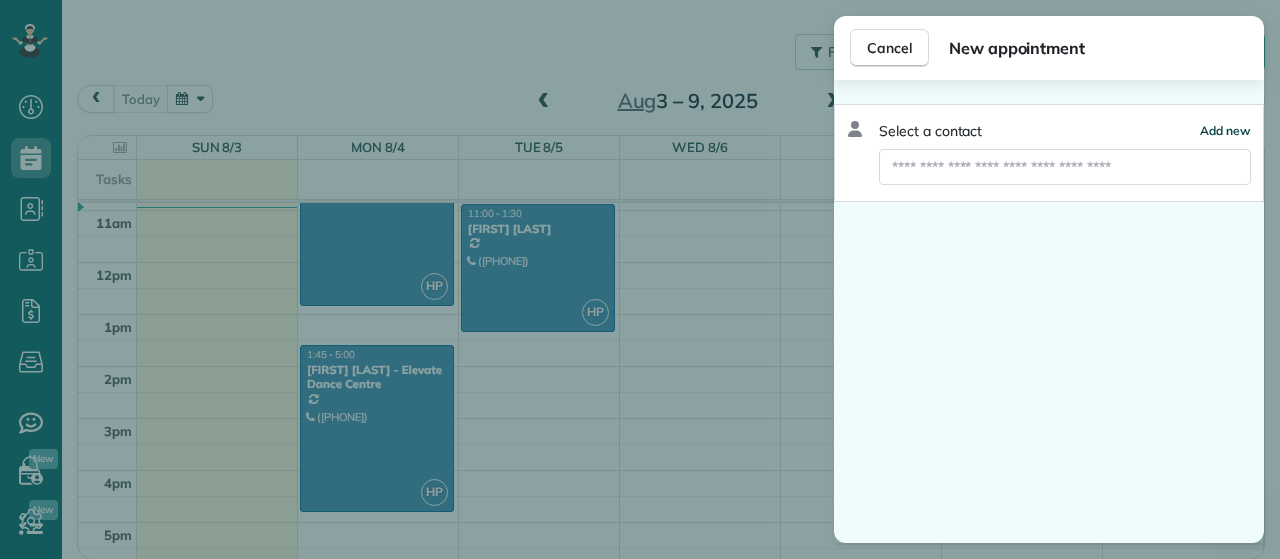 click on "Add new" at bounding box center (1225, 130) 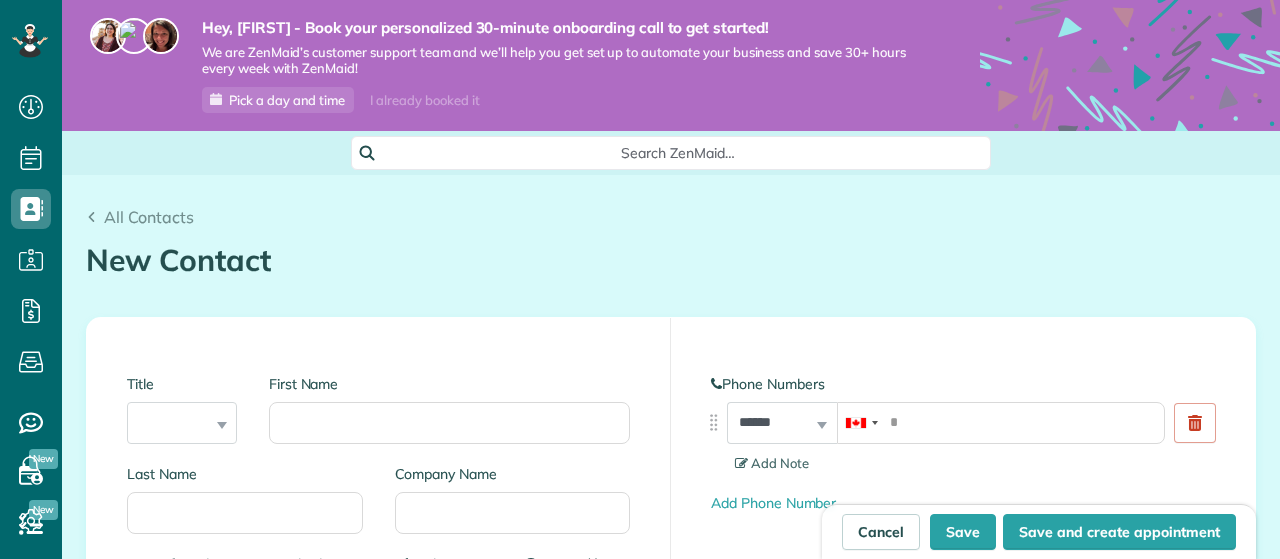 scroll, scrollTop: 0, scrollLeft: 0, axis: both 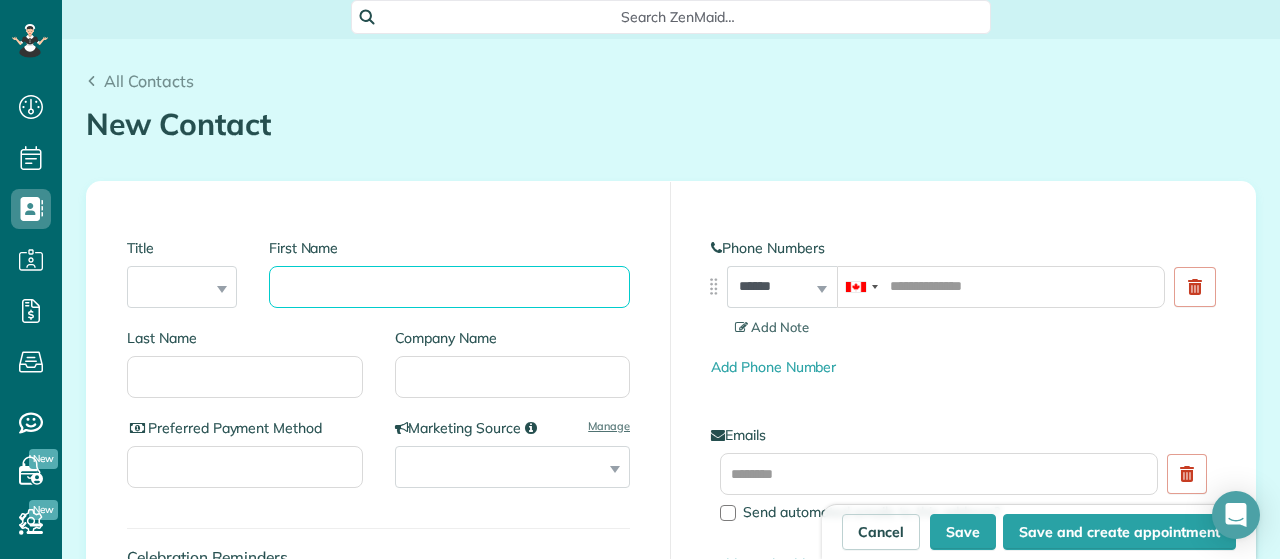 click on "First Name" at bounding box center [449, 287] 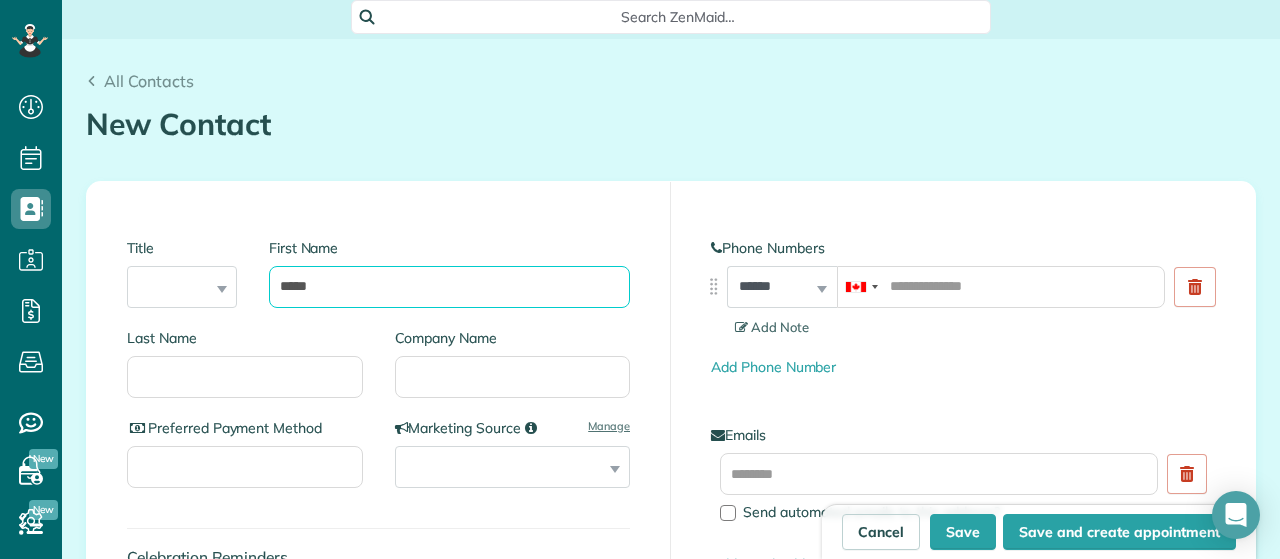 type on "*****" 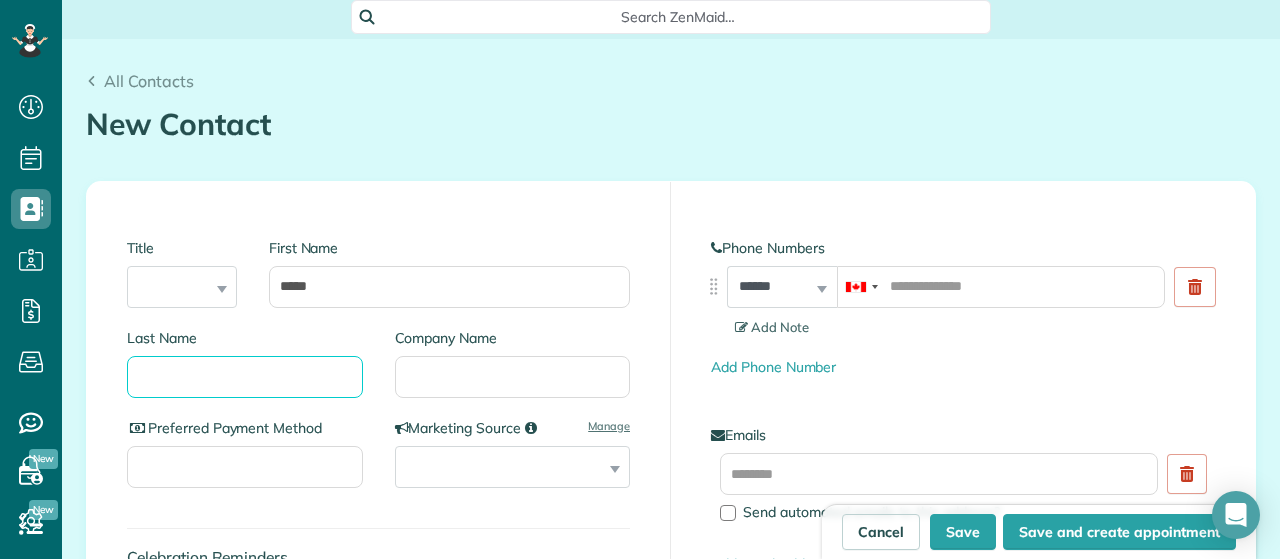 click on "Last Name" at bounding box center [245, 377] 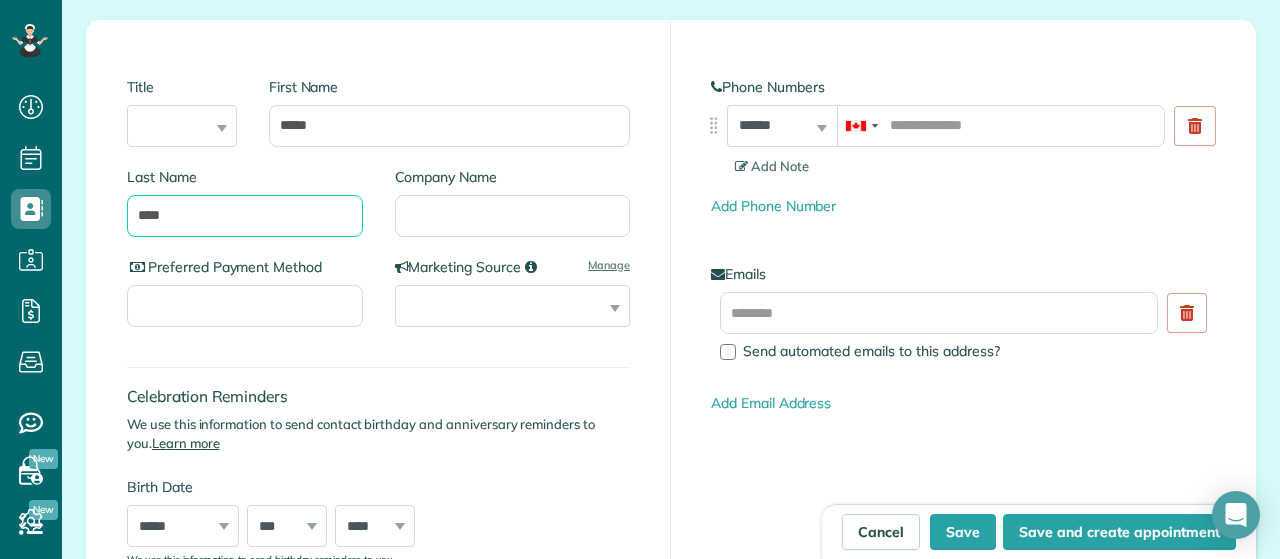 scroll, scrollTop: 300, scrollLeft: 0, axis: vertical 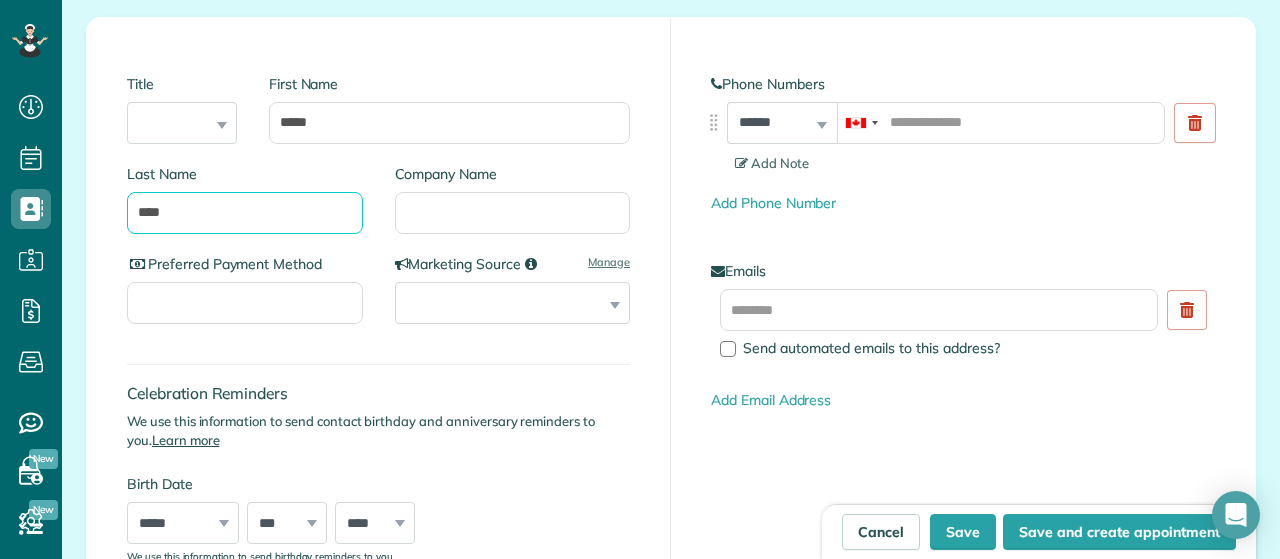 type on "****" 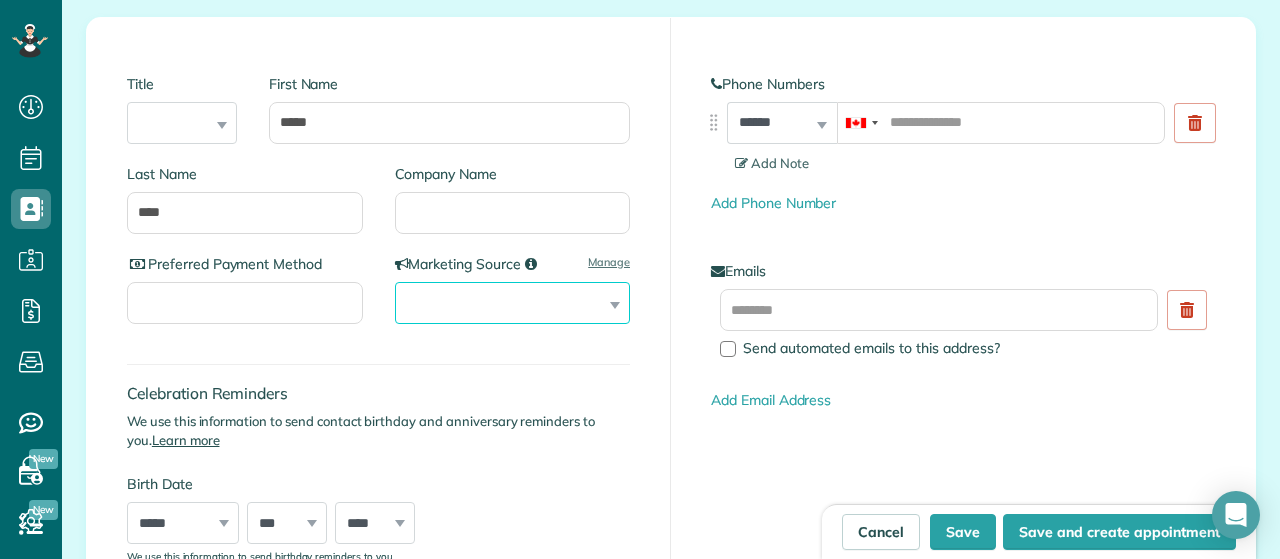 click on "**********" at bounding box center (513, 303) 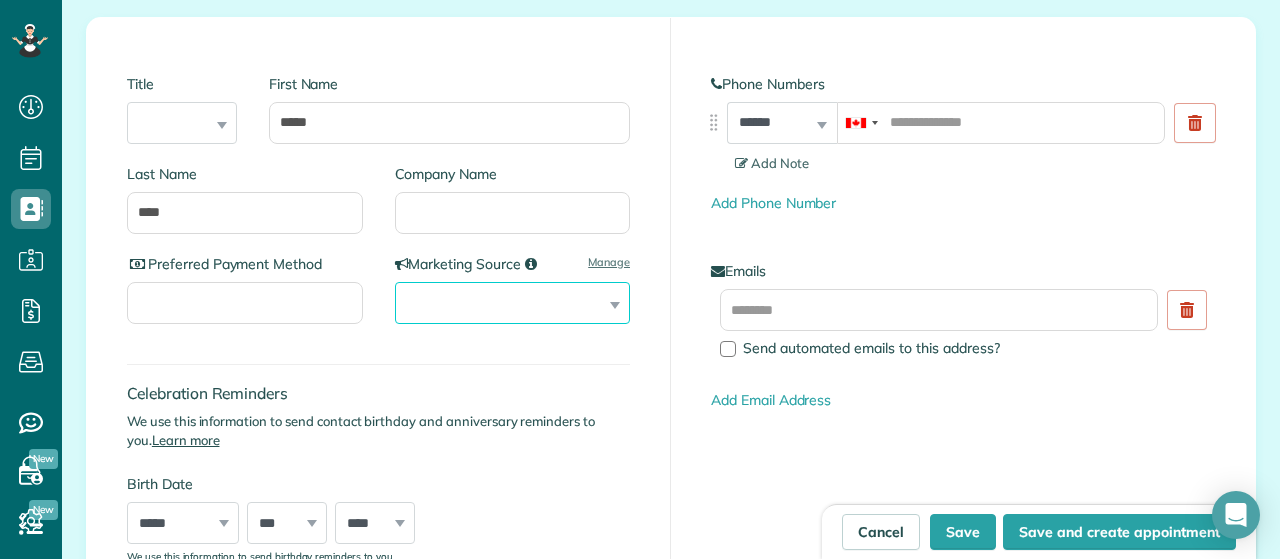 select on "**********" 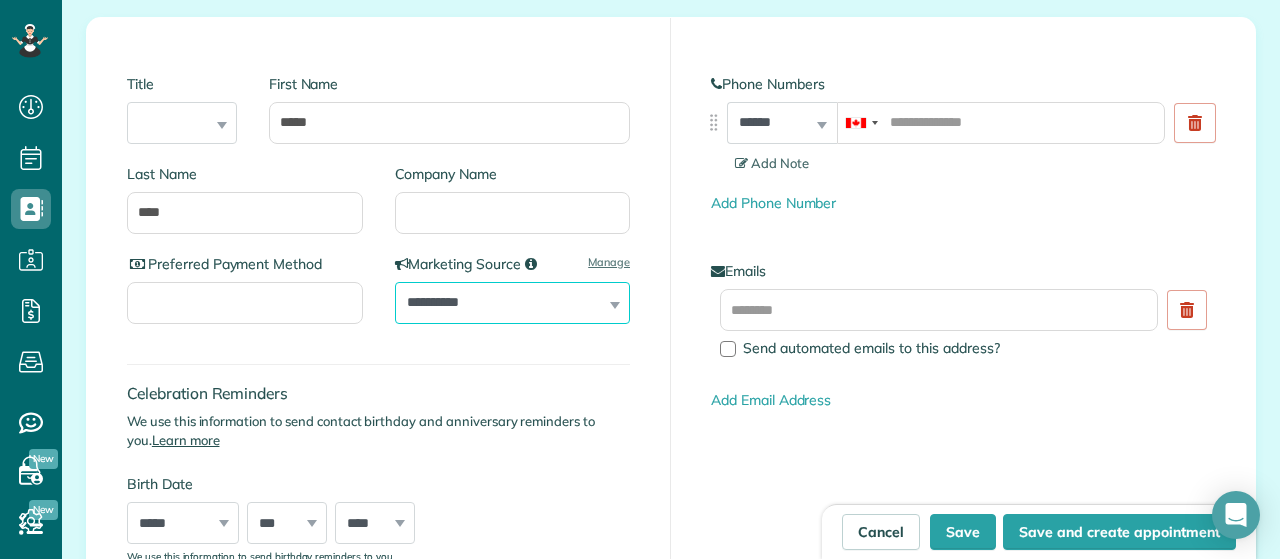 click on "**********" at bounding box center (0, 0) 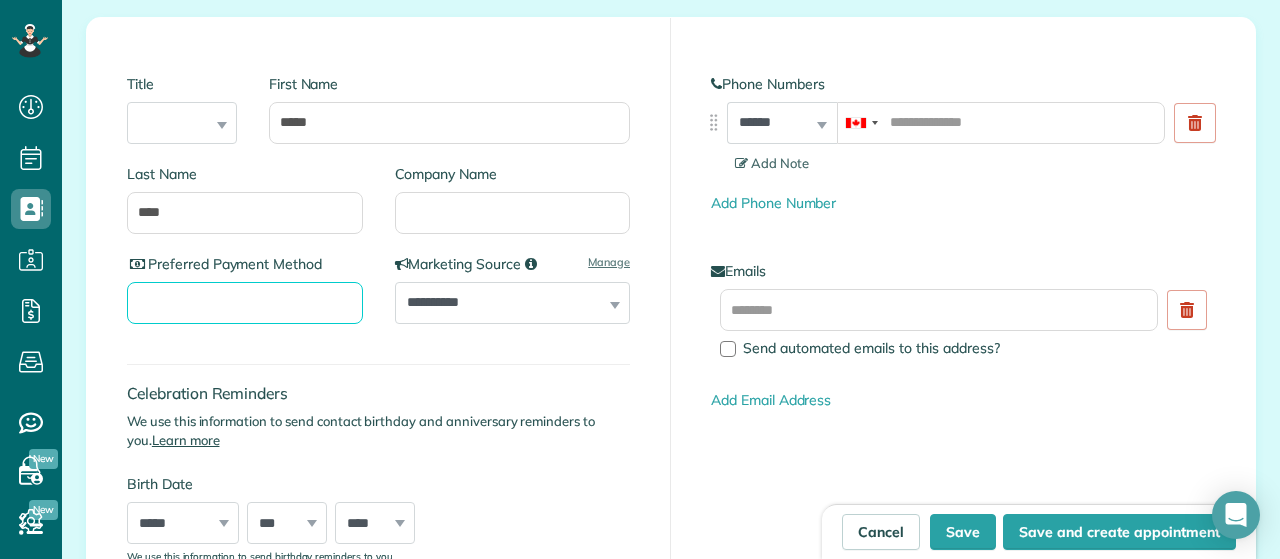 click on "Preferred Payment Method" at bounding box center [245, 303] 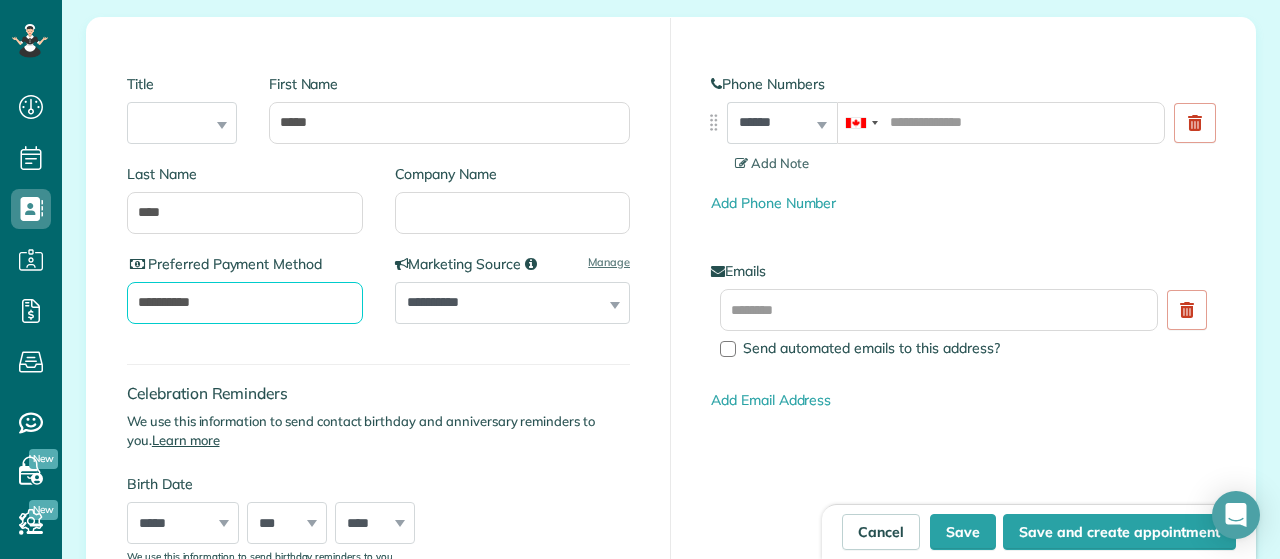 type on "**********" 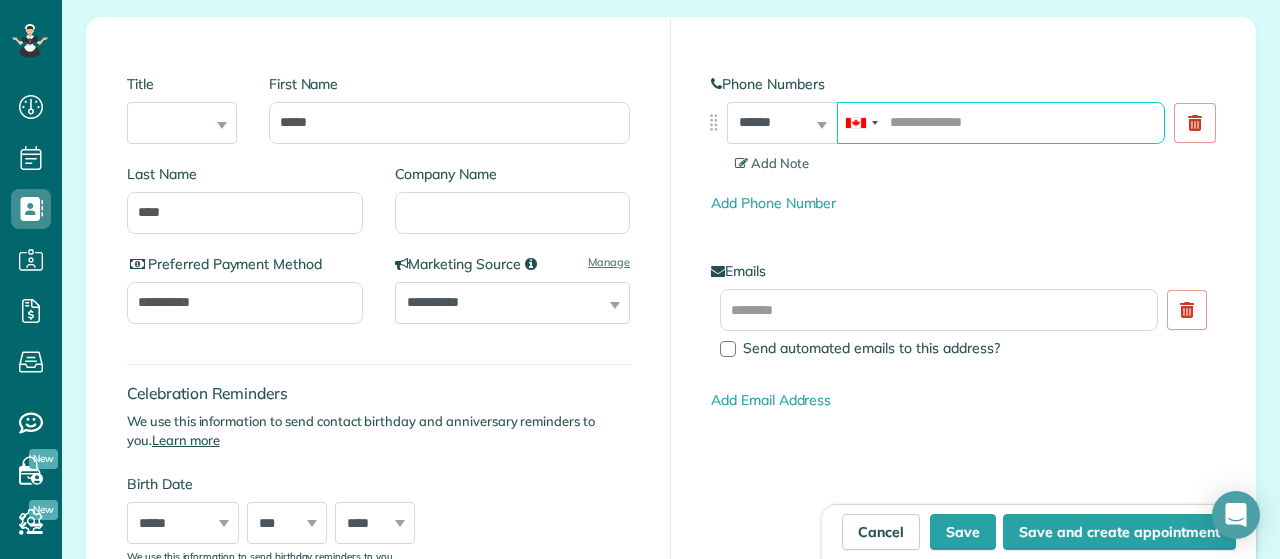 click at bounding box center (1001, 123) 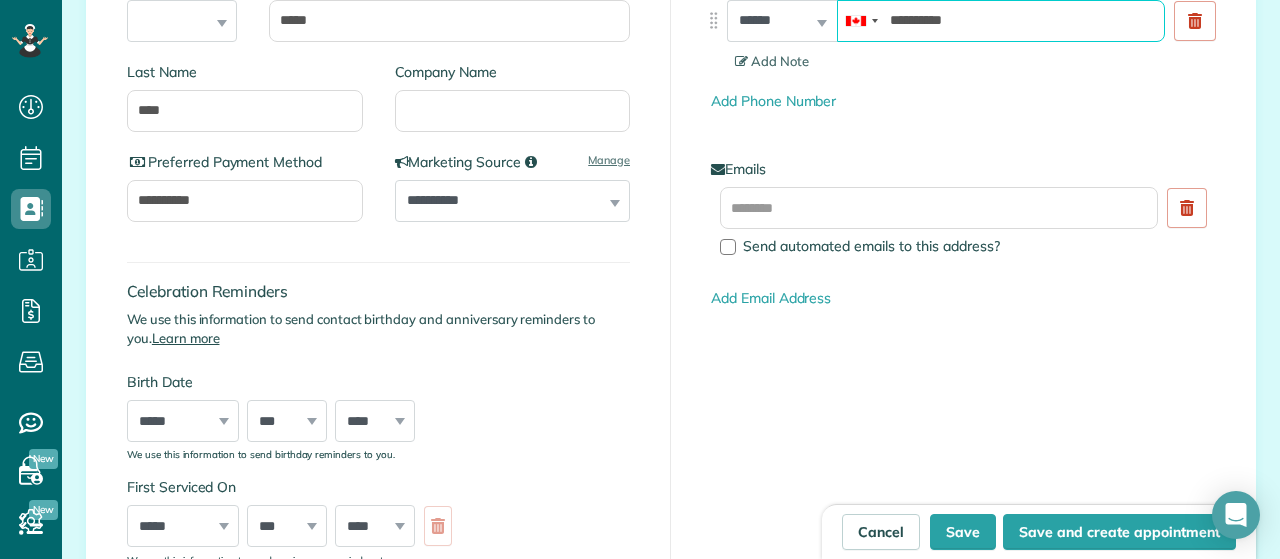 scroll, scrollTop: 403, scrollLeft: 0, axis: vertical 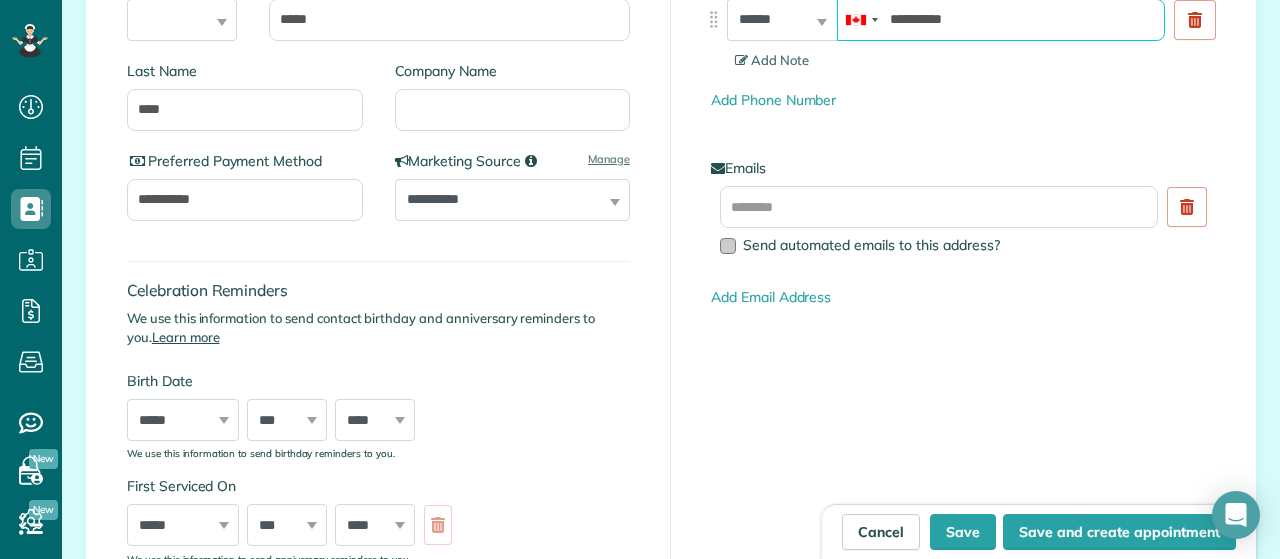 type on "**********" 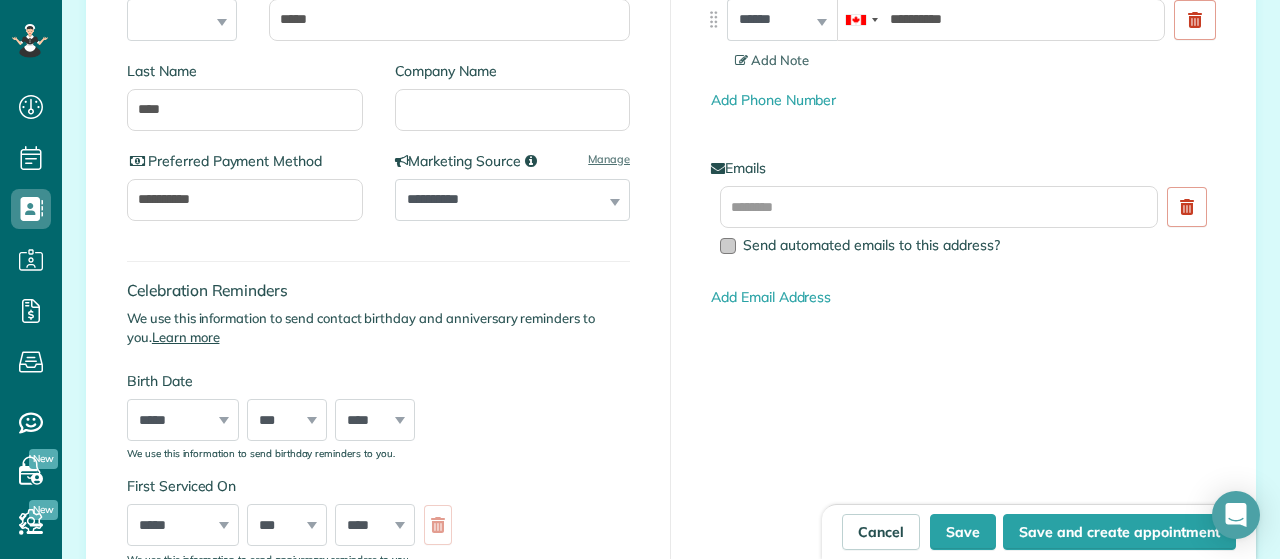 click at bounding box center [728, 246] 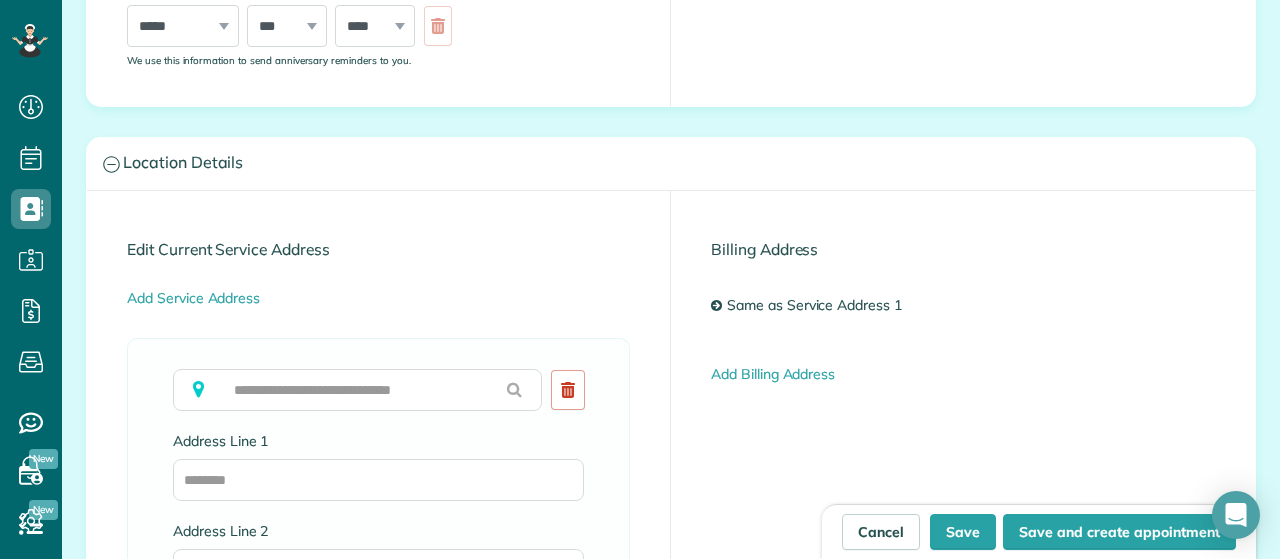 scroll, scrollTop: 903, scrollLeft: 0, axis: vertical 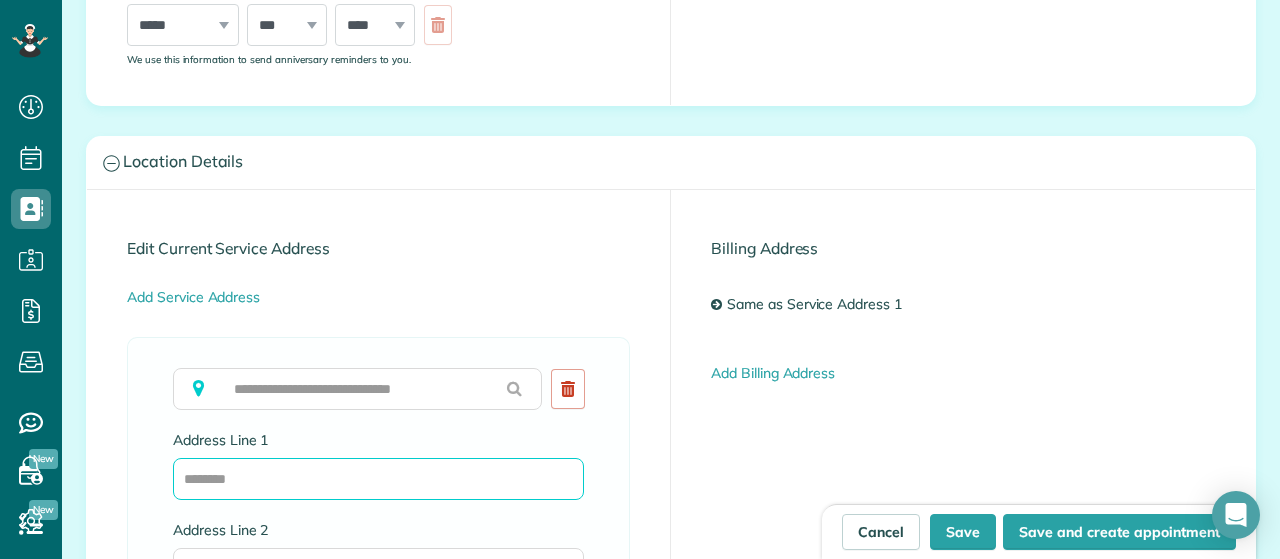 click on "Address Line 1" at bounding box center (378, 479) 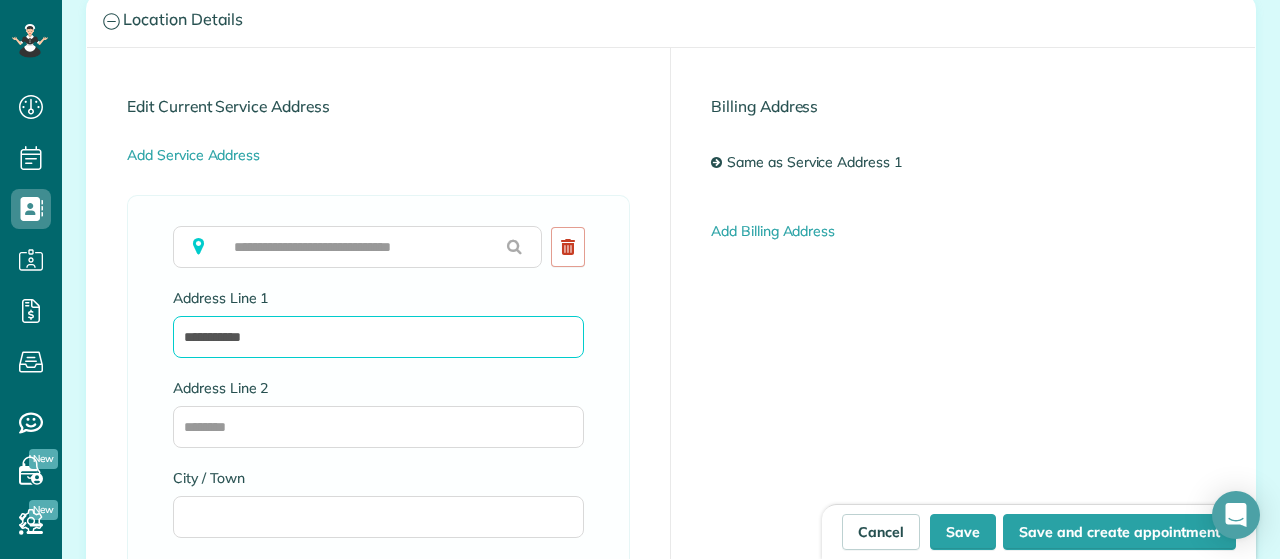 scroll, scrollTop: 1118, scrollLeft: 0, axis: vertical 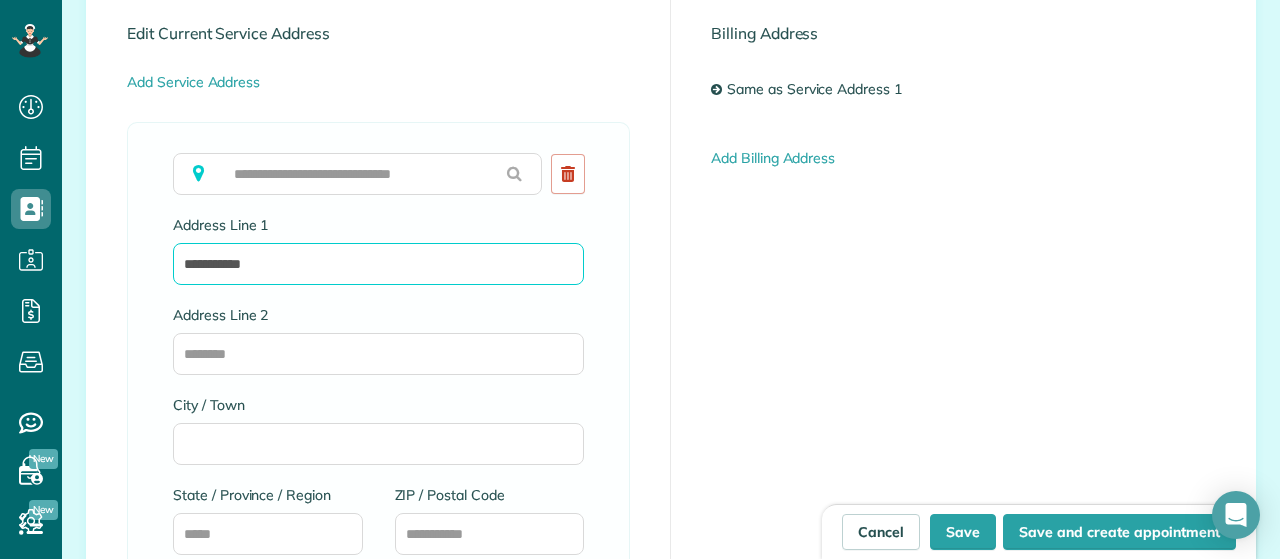 type on "**********" 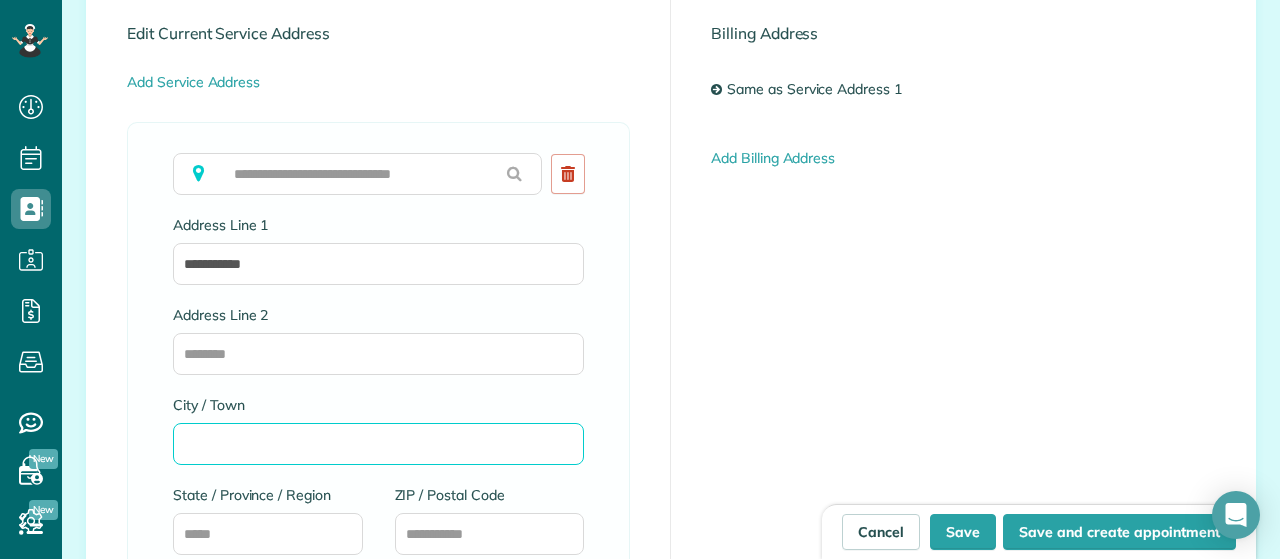 click on "City / Town" at bounding box center [378, 444] 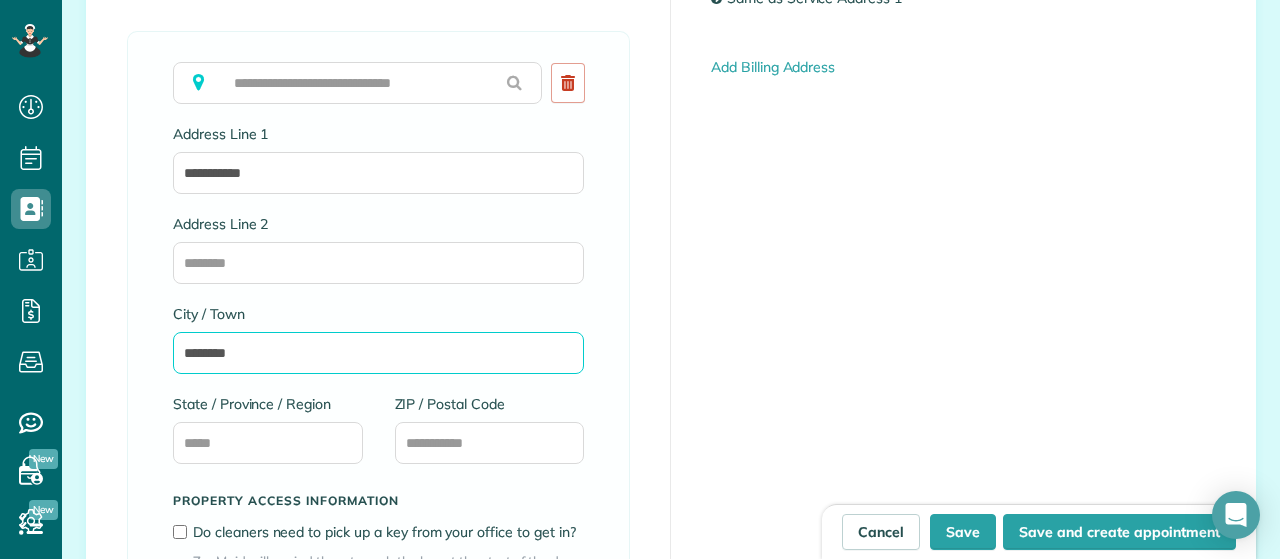 scroll, scrollTop: 1210, scrollLeft: 0, axis: vertical 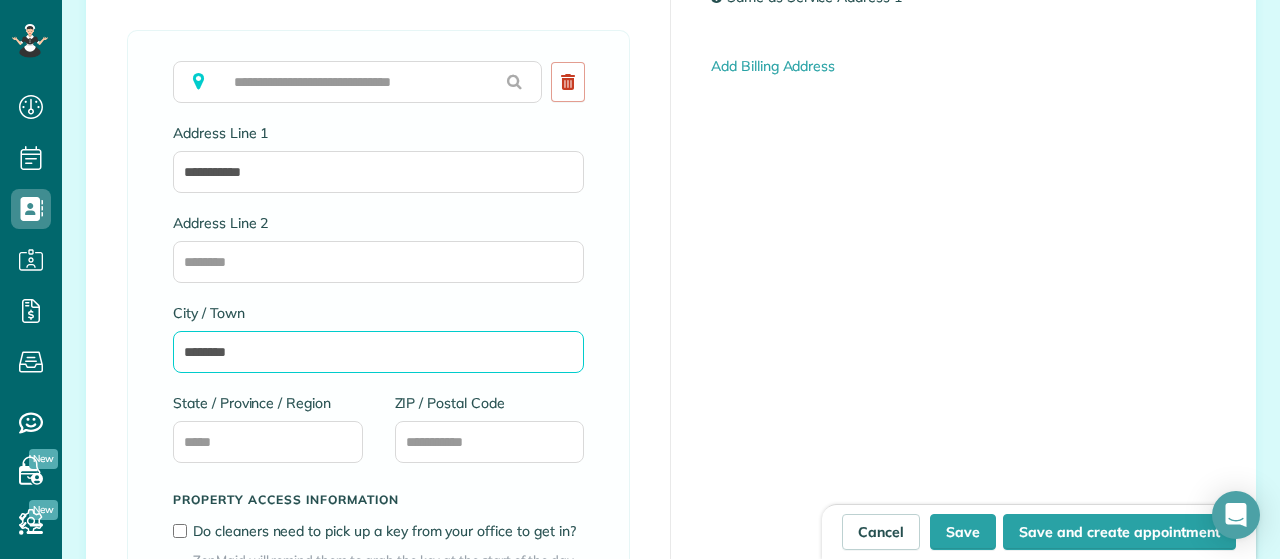 type on "********" 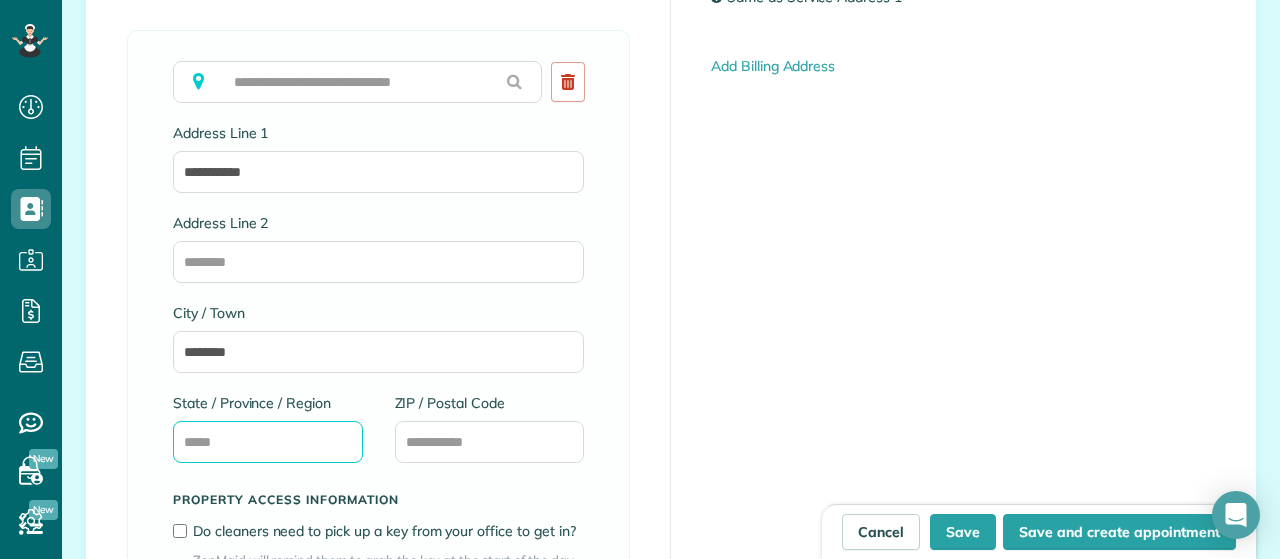 click on "State / Province / Region" at bounding box center (268, 442) 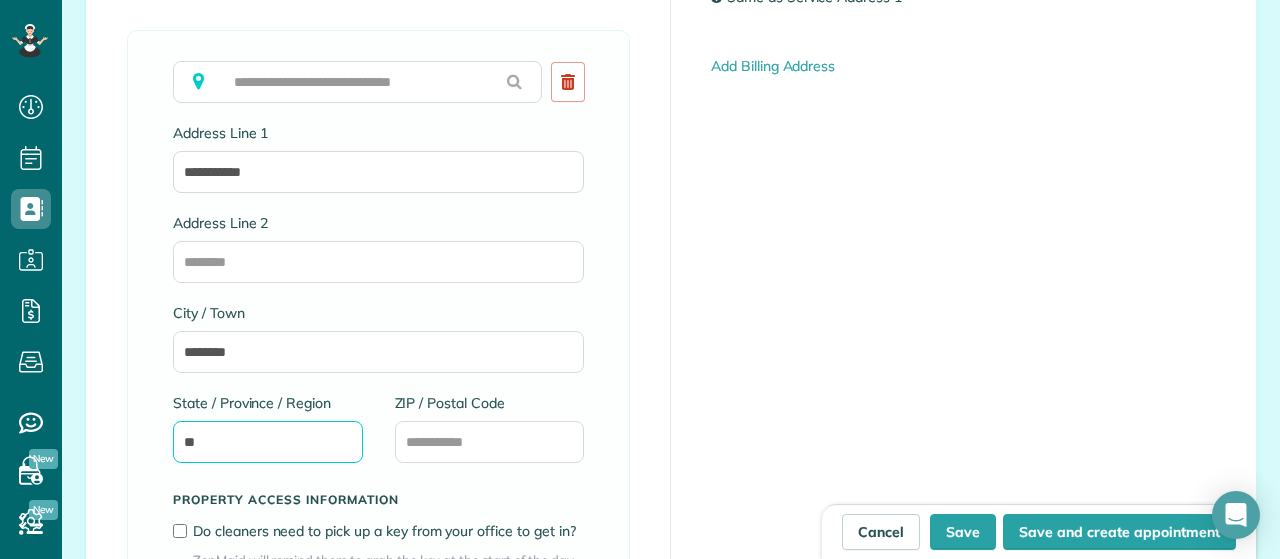 type on "**" 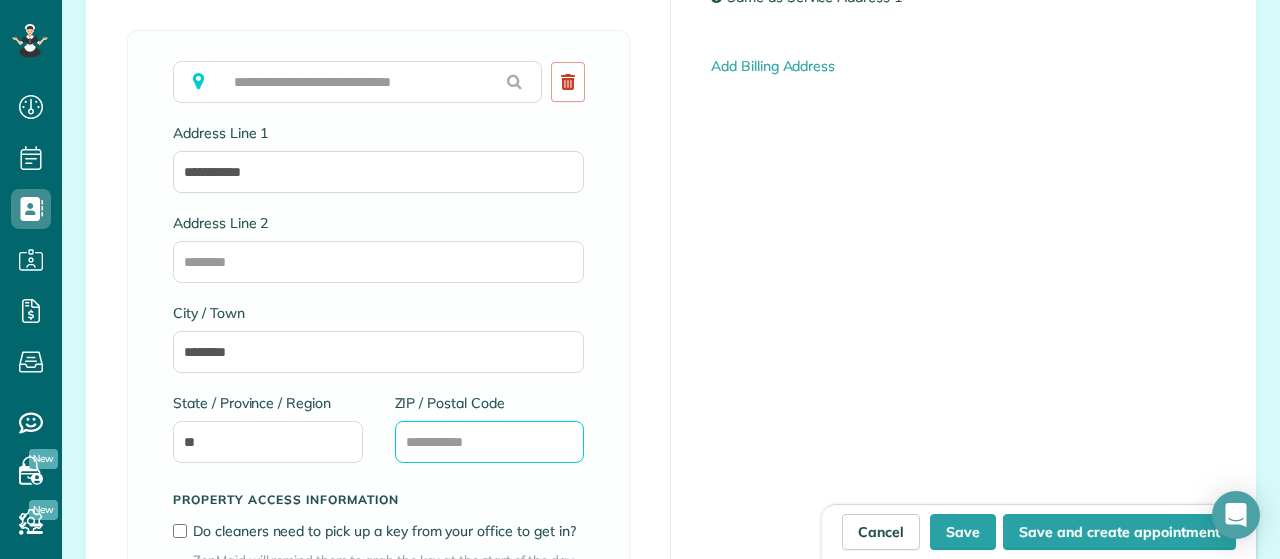 click on "ZIP / Postal Code" at bounding box center [490, 442] 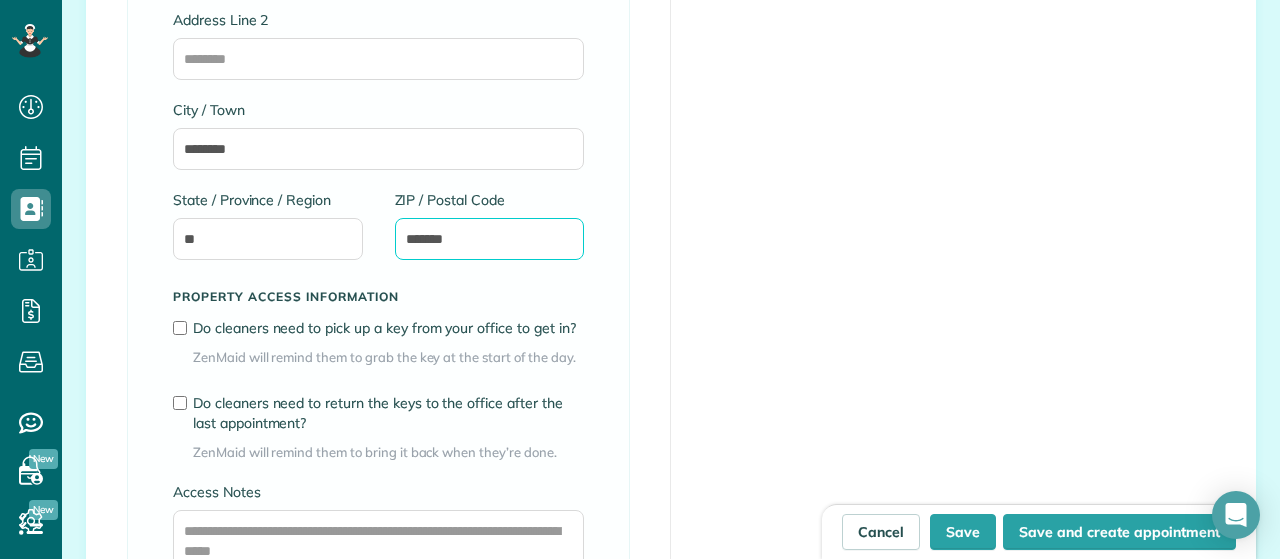 scroll, scrollTop: 1505, scrollLeft: 0, axis: vertical 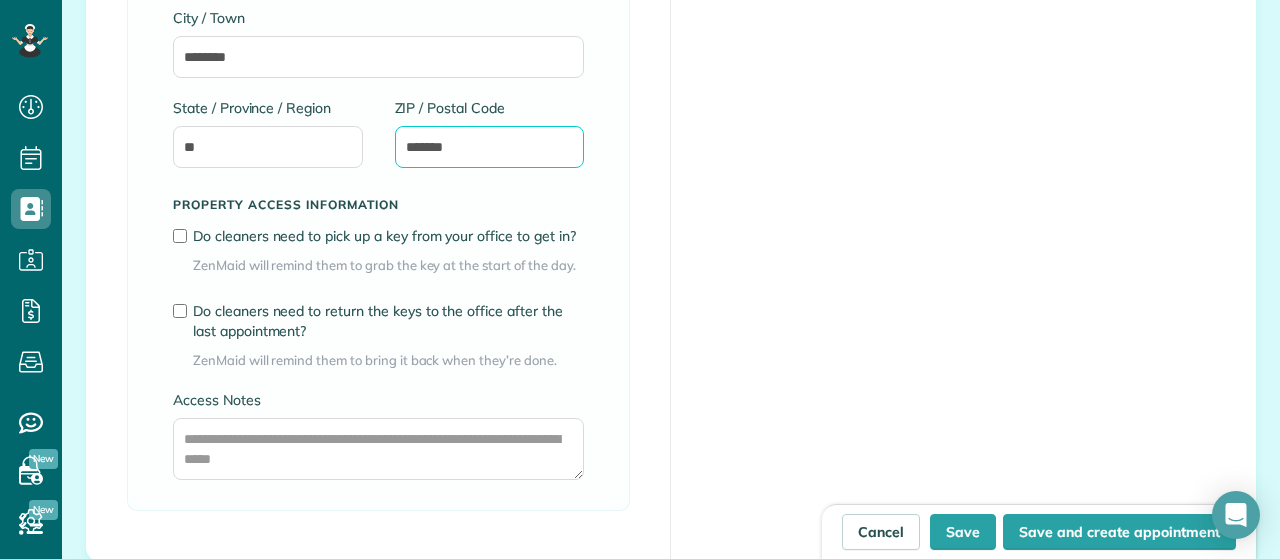 type on "*******" 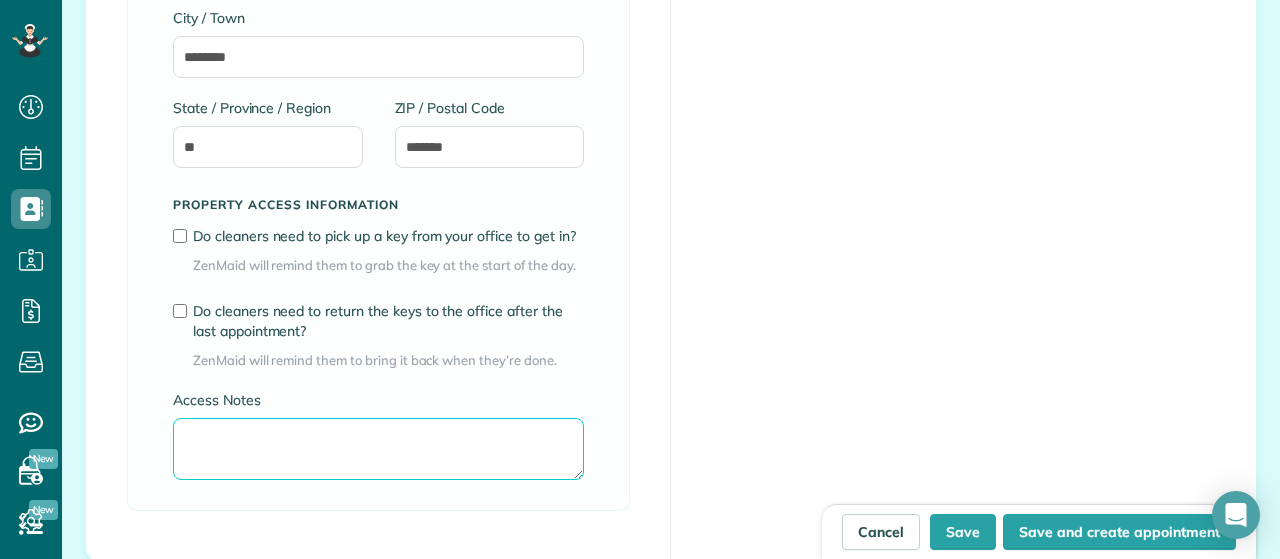 click on "Access Notes" at bounding box center [378, 449] 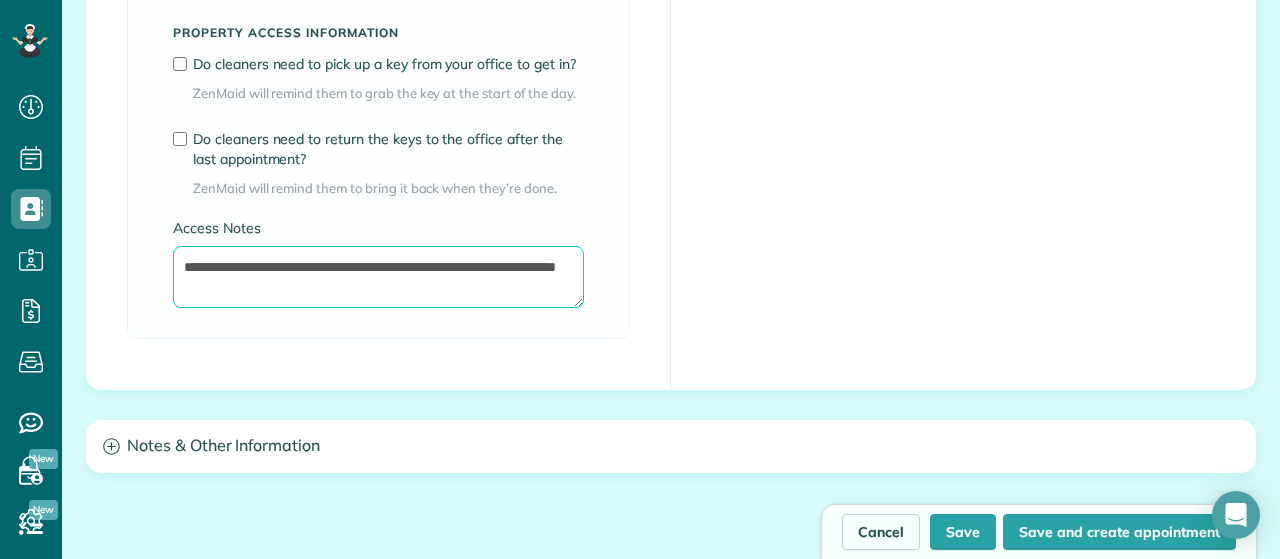 scroll, scrollTop: 1678, scrollLeft: 0, axis: vertical 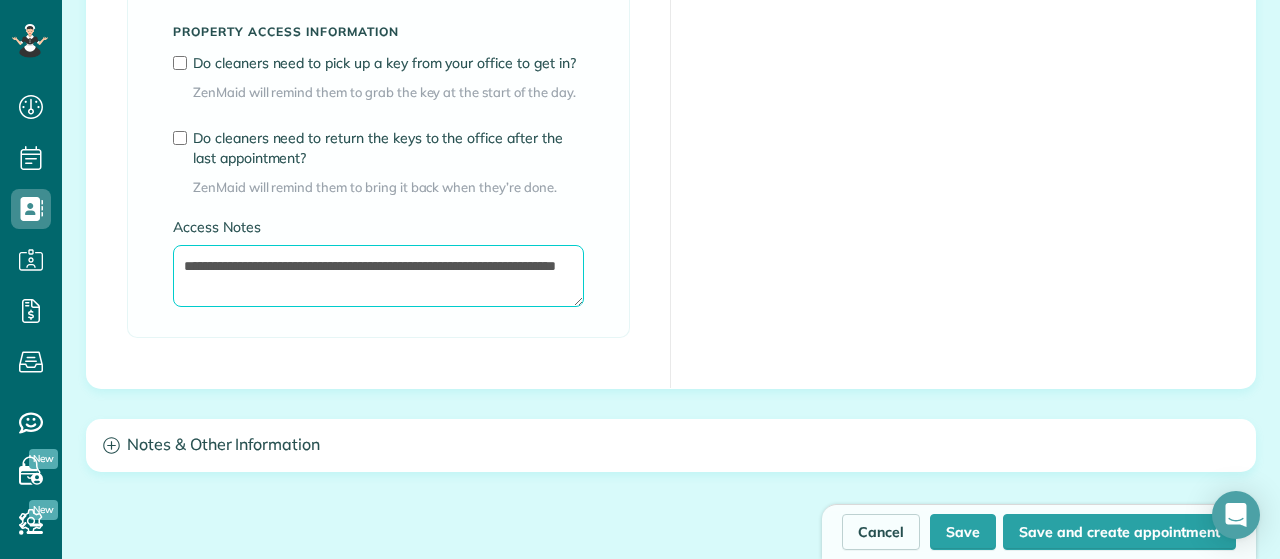 type on "**********" 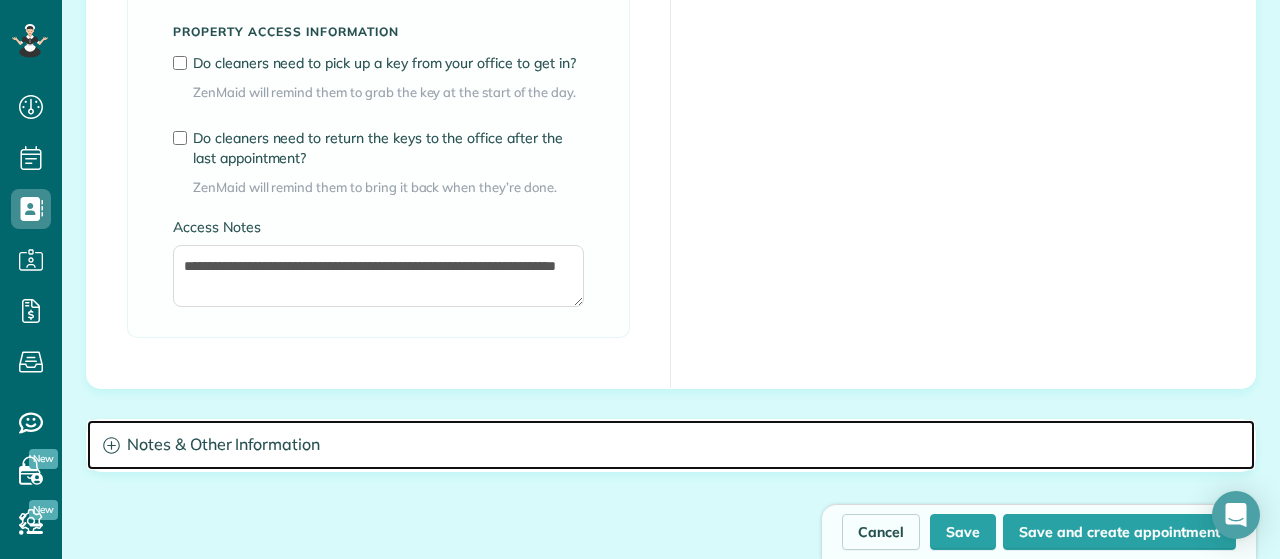click 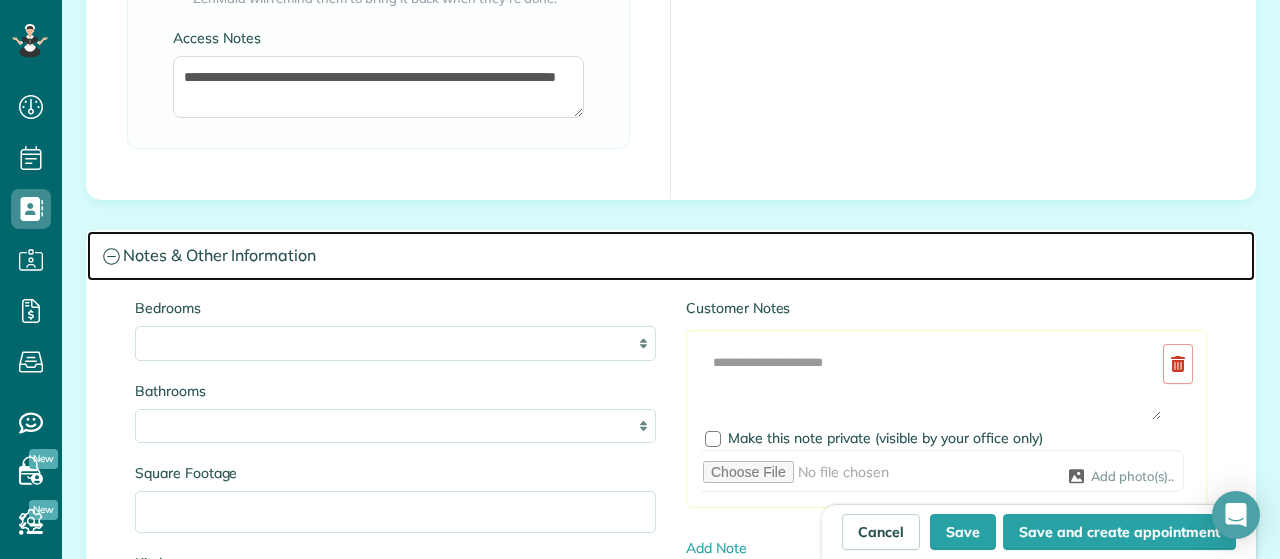 scroll, scrollTop: 1988, scrollLeft: 0, axis: vertical 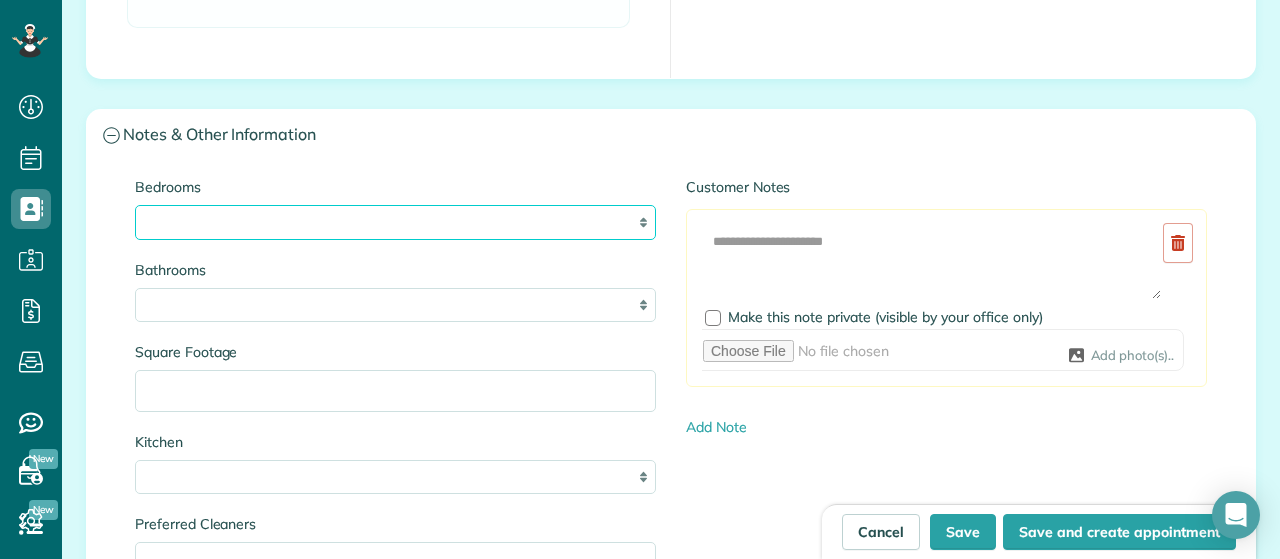 click on "*
*
*
*
**" at bounding box center (395, 222) 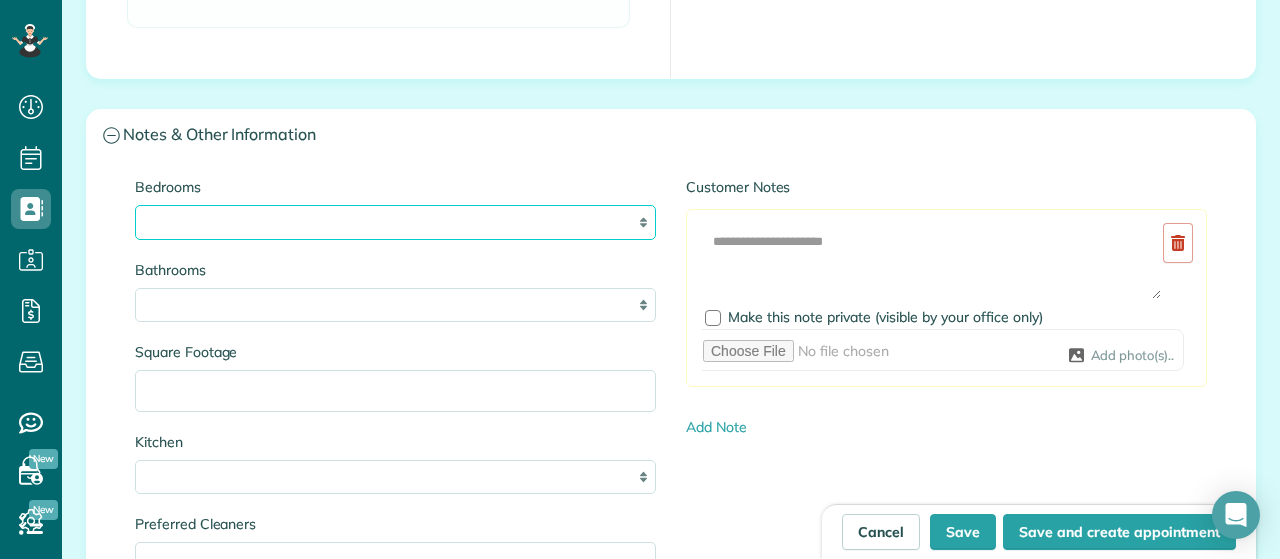 select on "*" 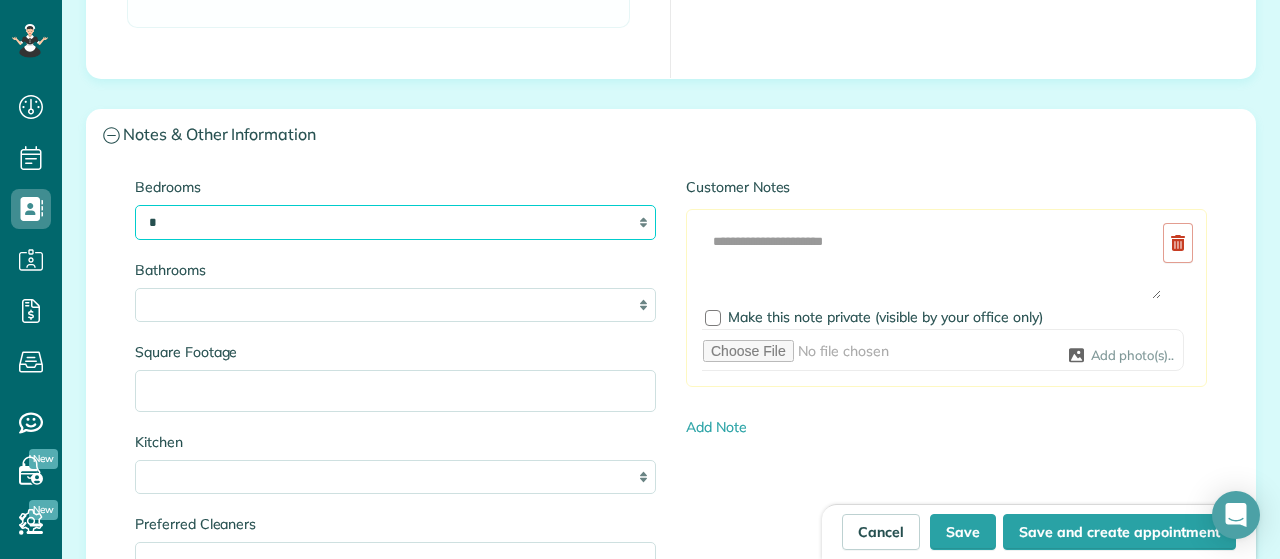 click on "*" at bounding box center [0, 0] 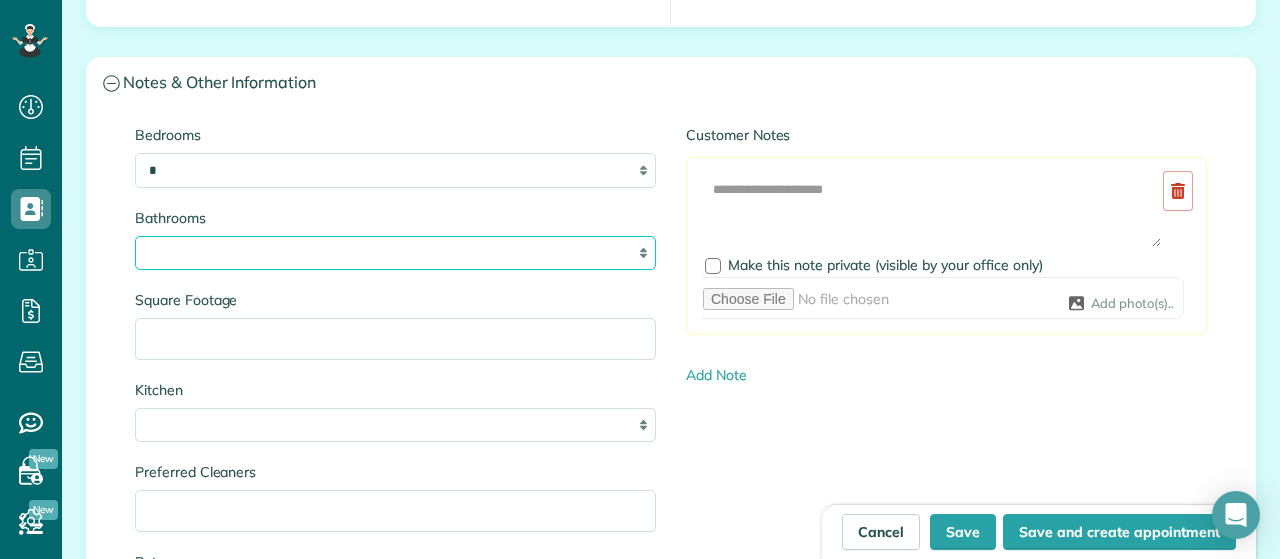 click on "*
***
*
***
*
***
*
***
**" at bounding box center [395, 253] 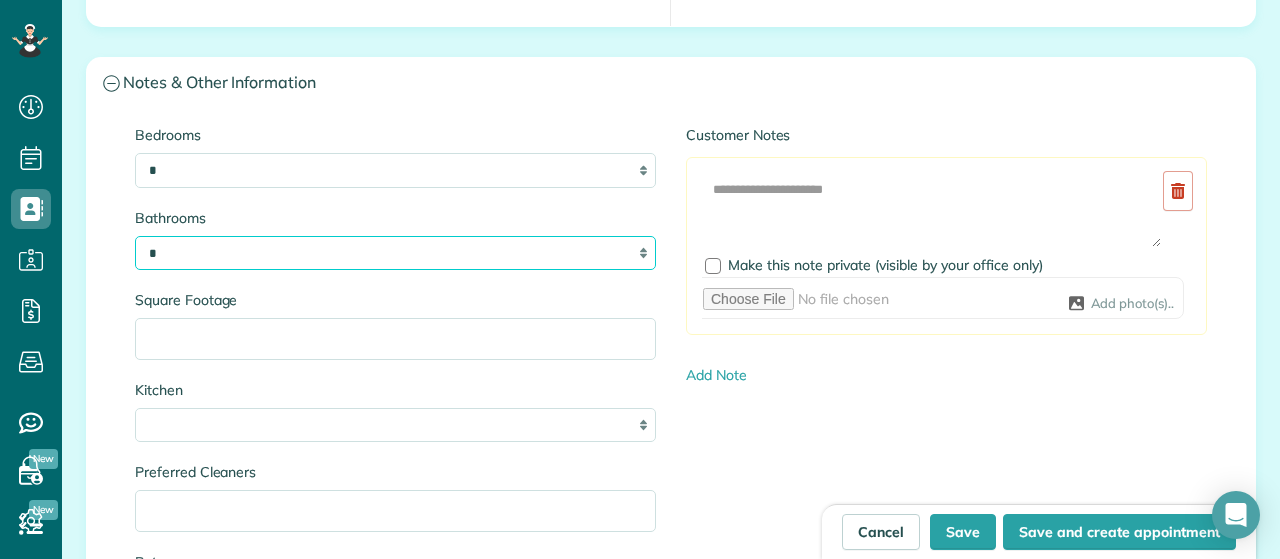 click on "*" at bounding box center [0, 0] 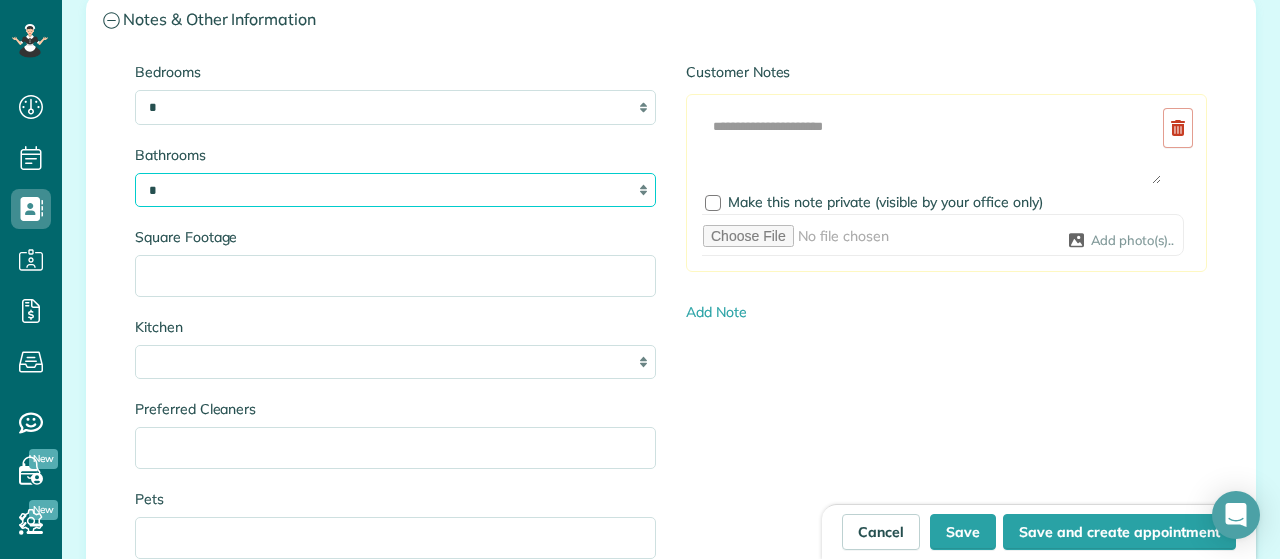 scroll, scrollTop: 2104, scrollLeft: 0, axis: vertical 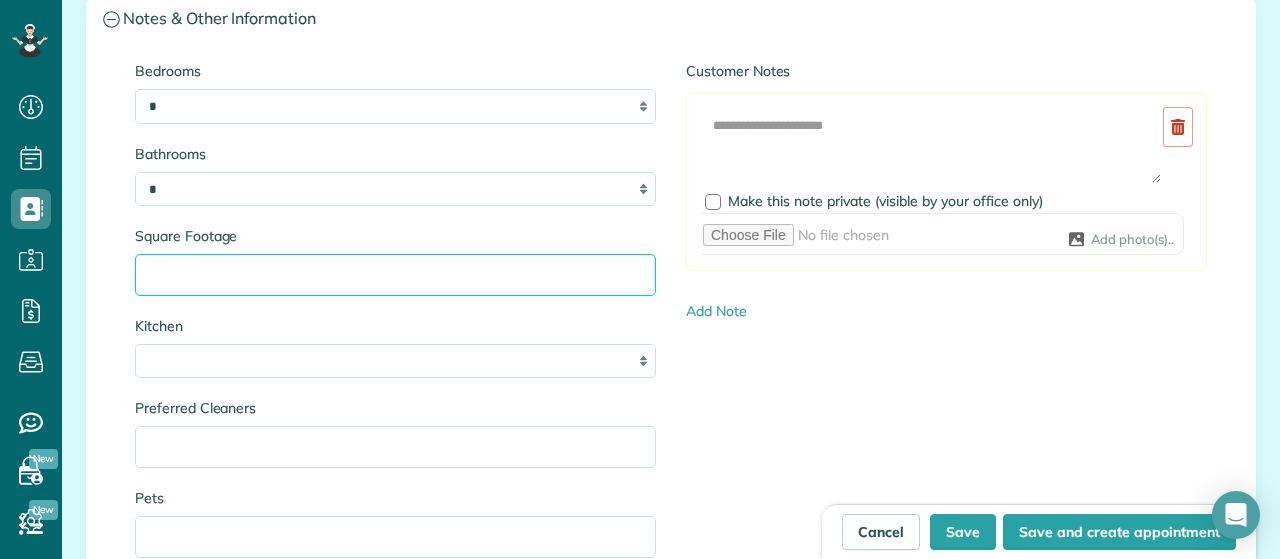 click on "Square Footage" at bounding box center (395, 275) 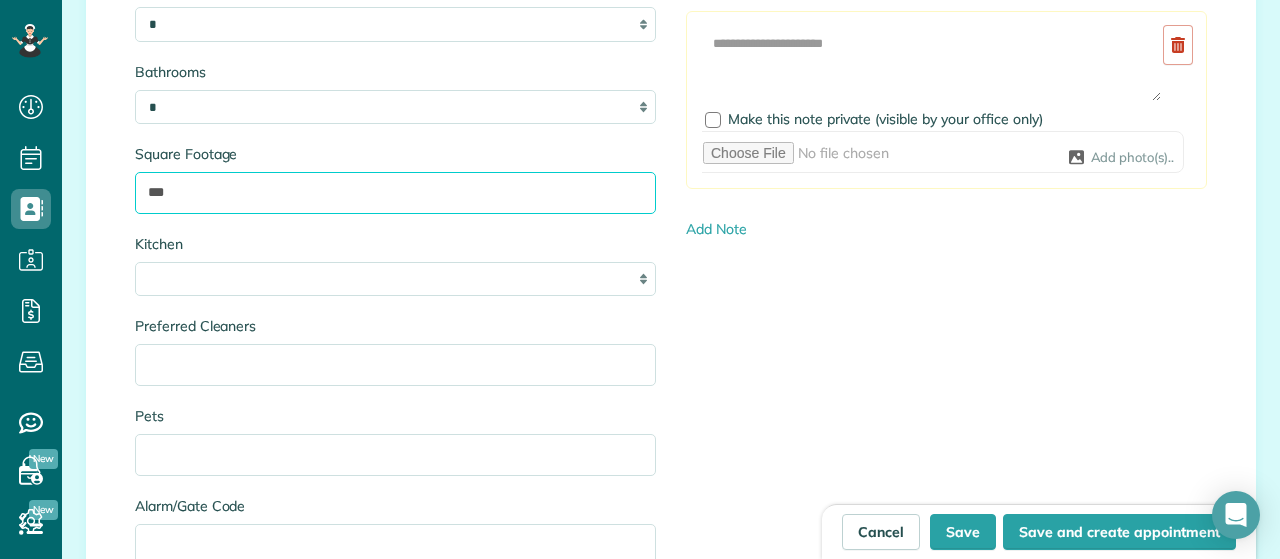 scroll, scrollTop: 2187, scrollLeft: 0, axis: vertical 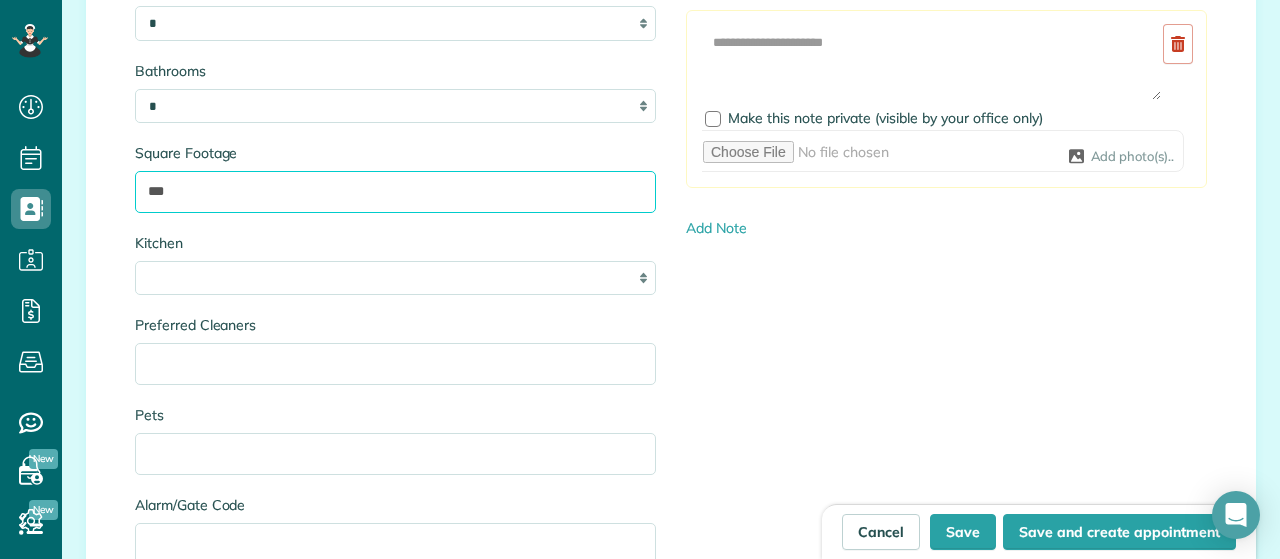 type on "***" 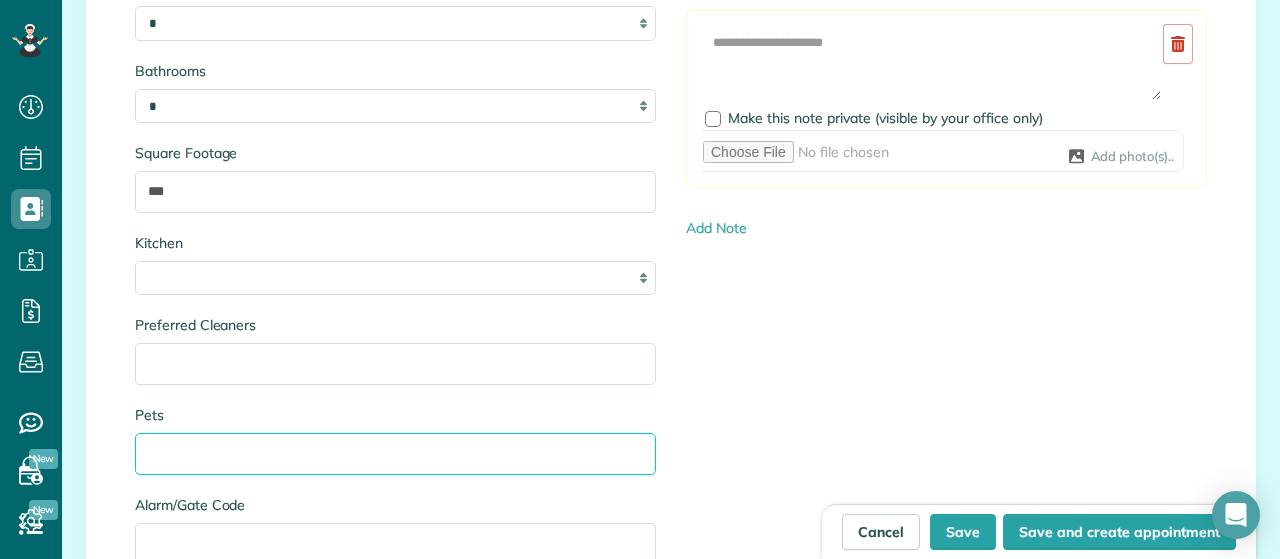 click on "Pets" at bounding box center (395, 454) 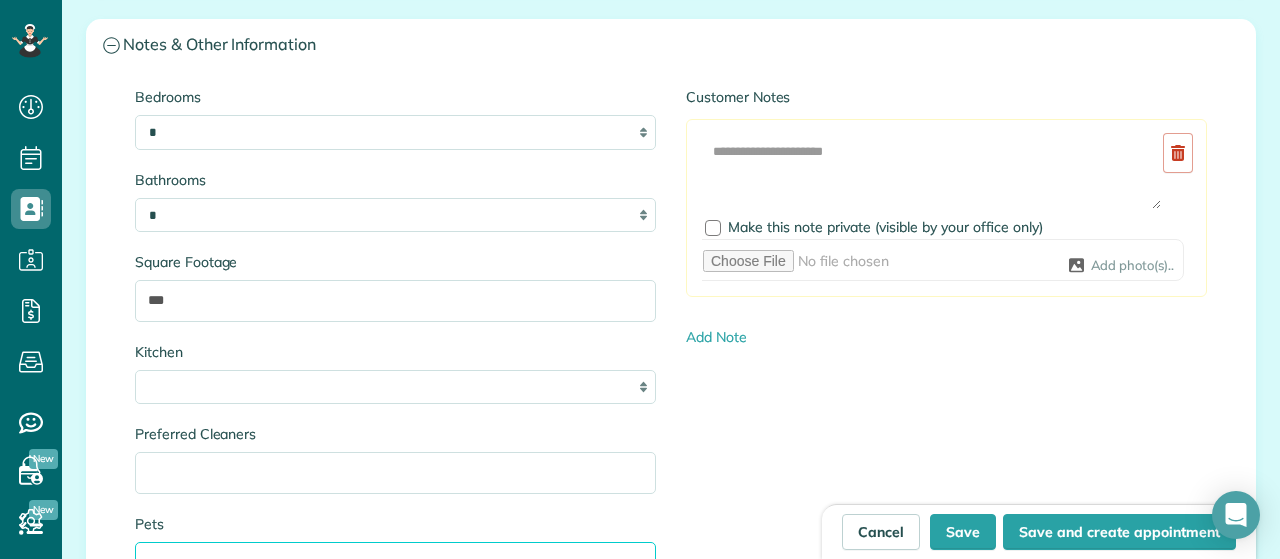 scroll, scrollTop: 2079, scrollLeft: 0, axis: vertical 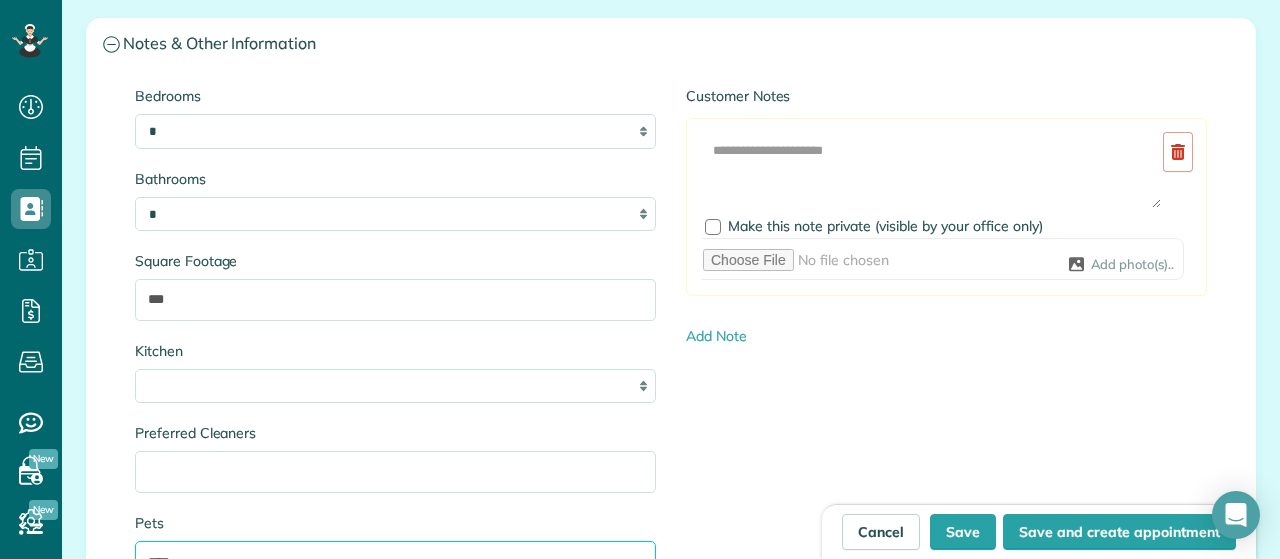 type on "****" 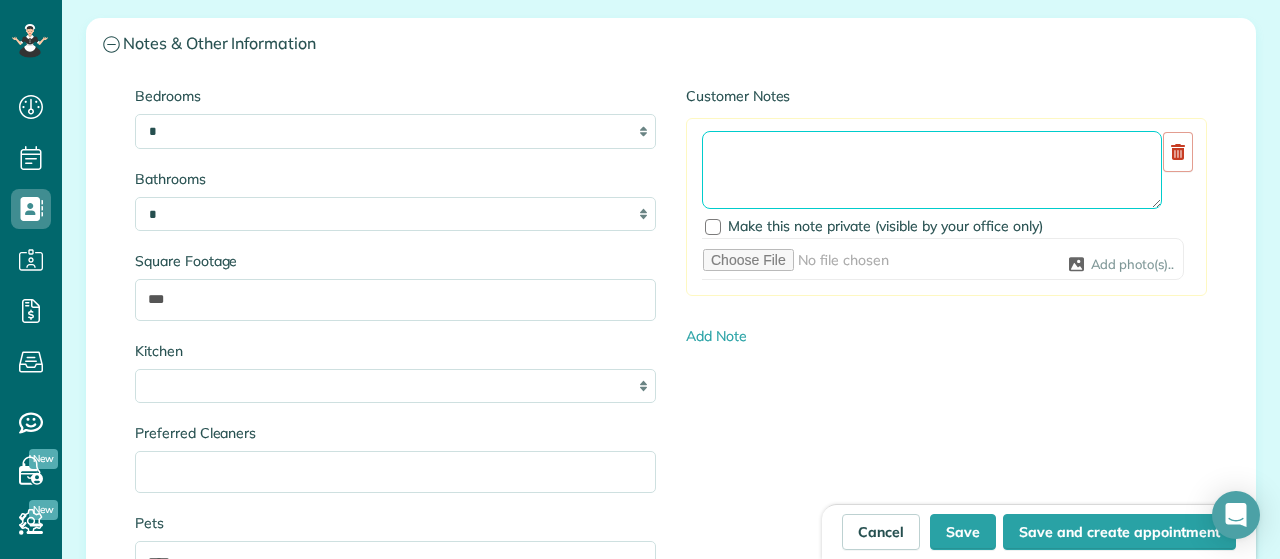 click at bounding box center [932, 170] 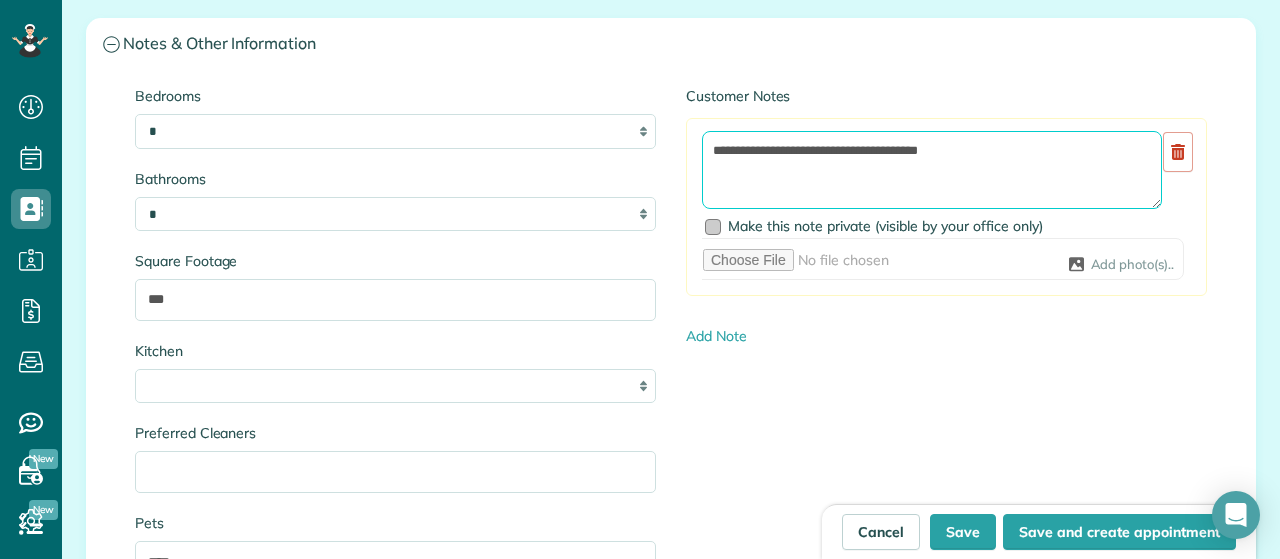 type on "**********" 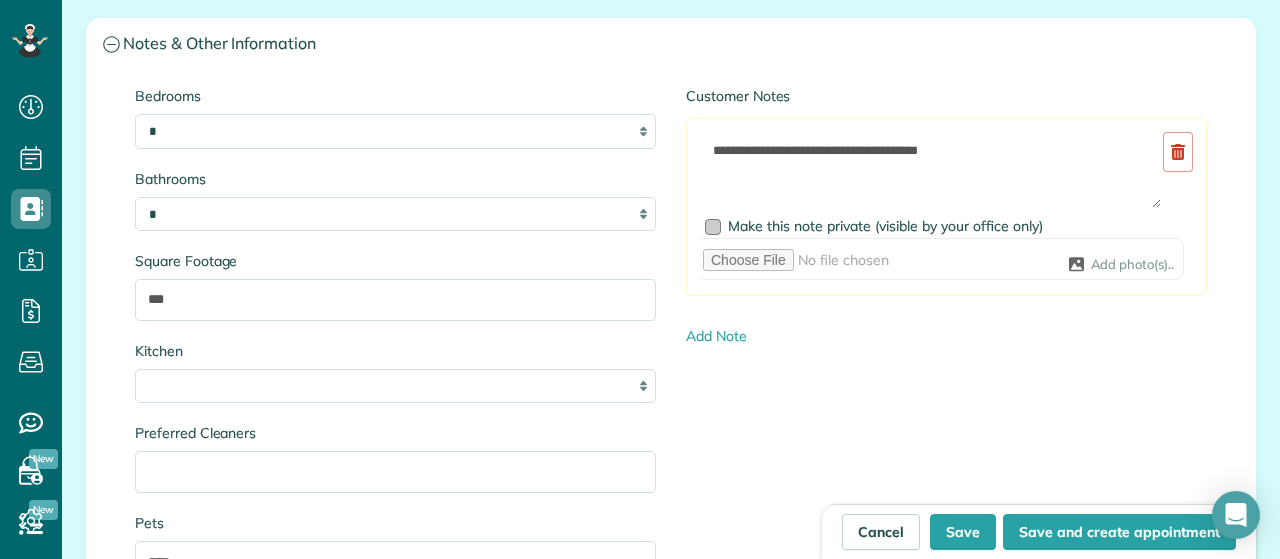 click at bounding box center (713, 227) 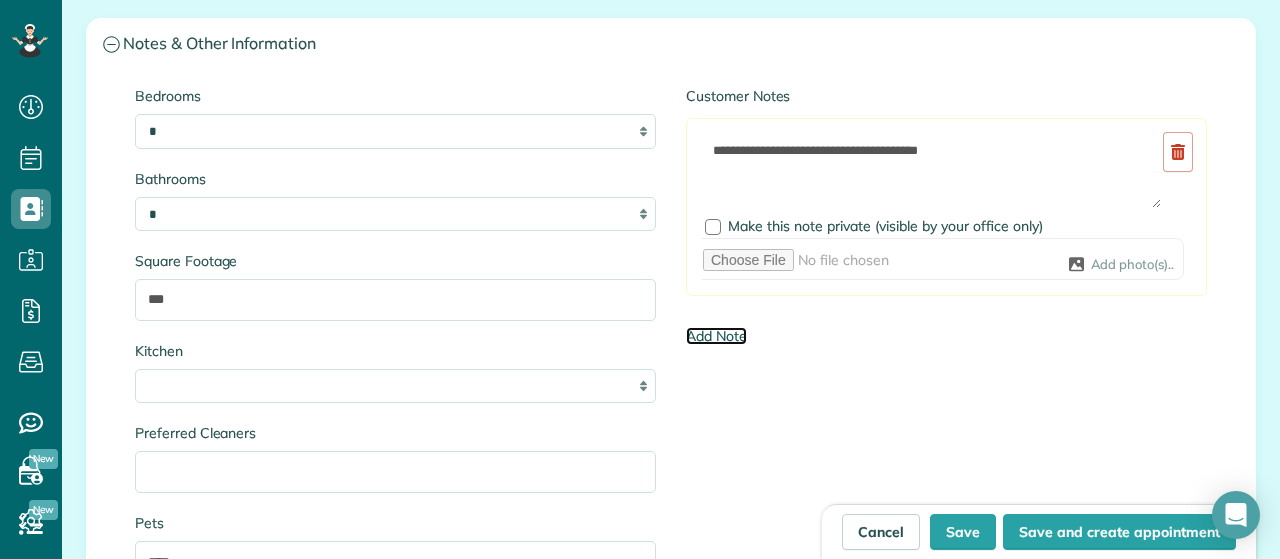 click on "Add Note" at bounding box center [716, 336] 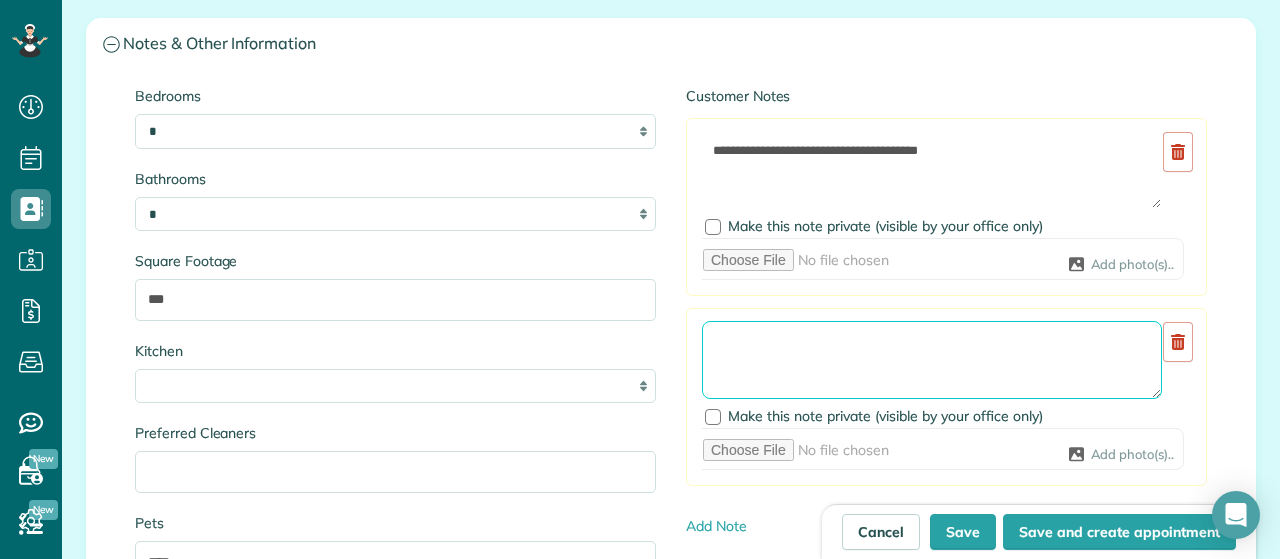 click at bounding box center [932, 360] 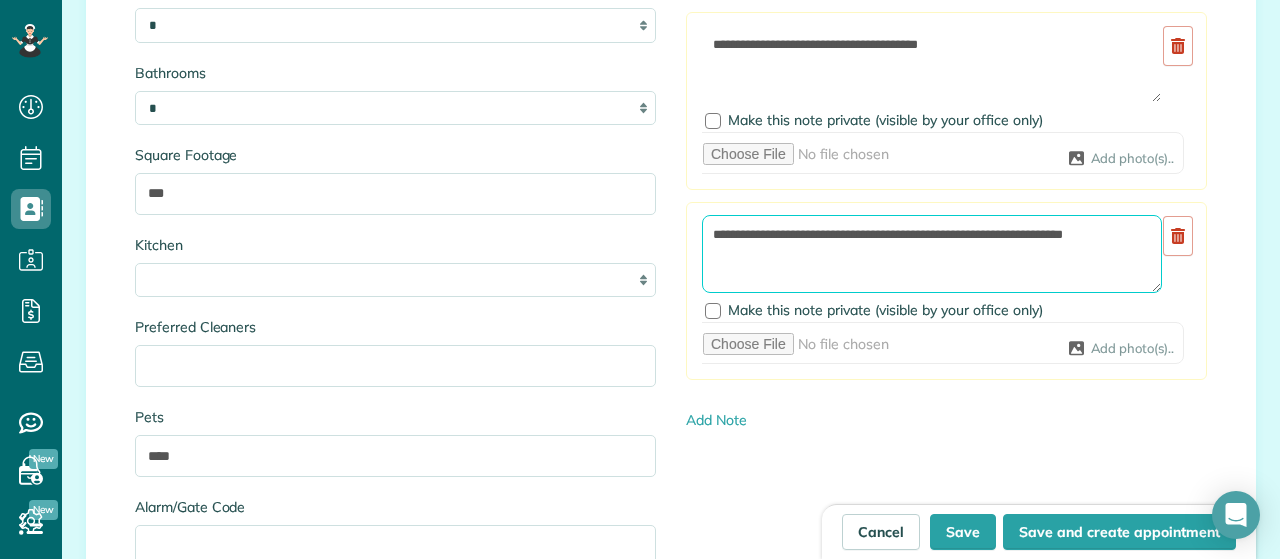 scroll, scrollTop: 2187, scrollLeft: 0, axis: vertical 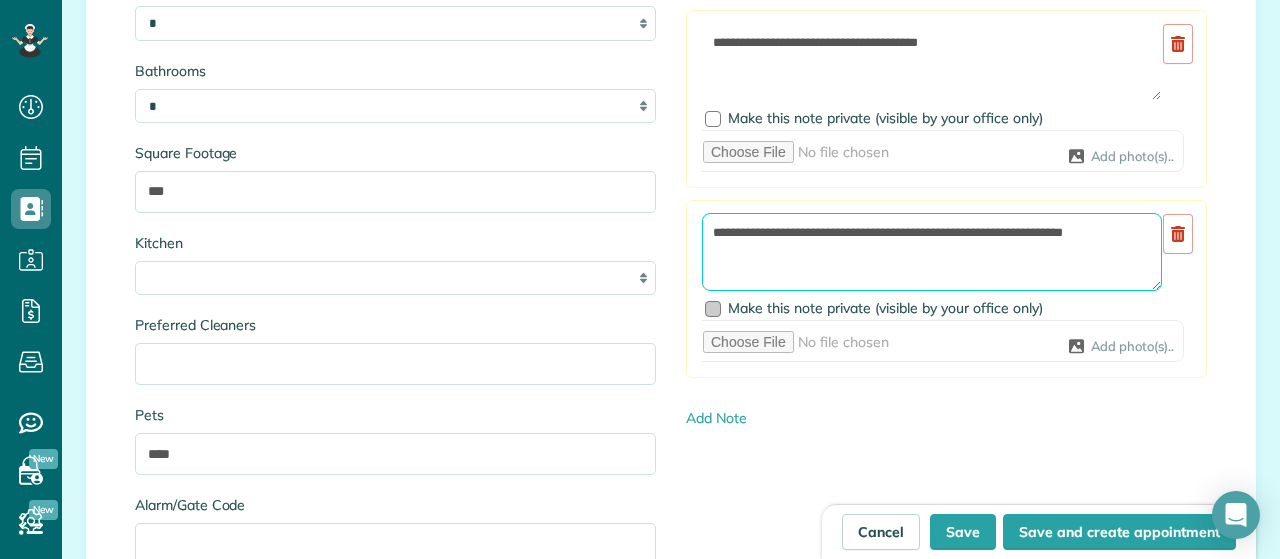 type on "**********" 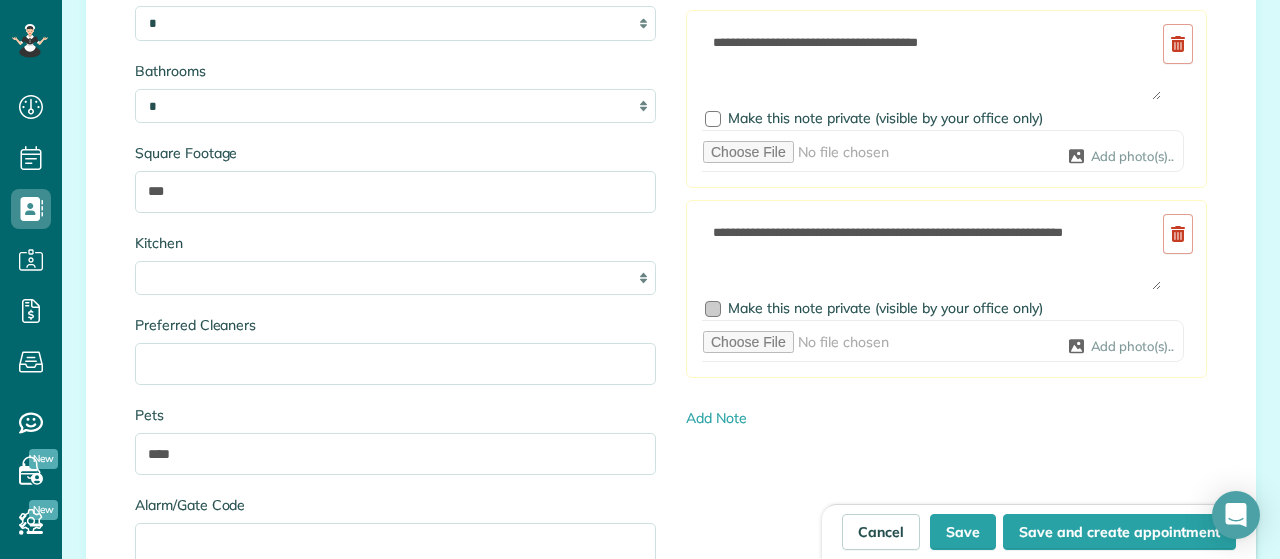 click at bounding box center [713, 309] 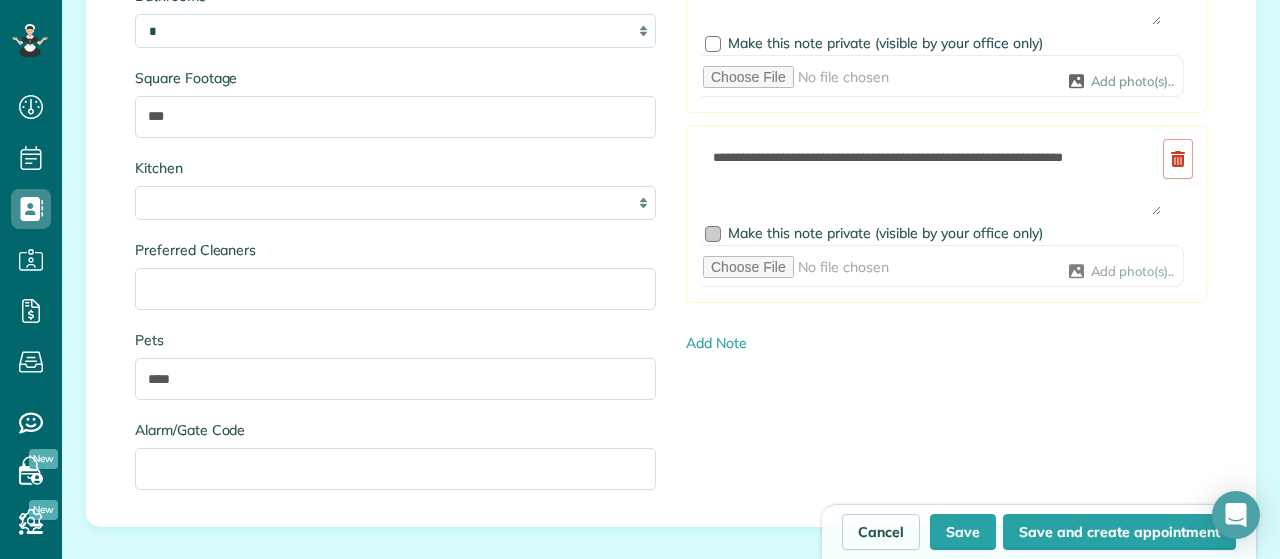 scroll, scrollTop: 2268, scrollLeft: 0, axis: vertical 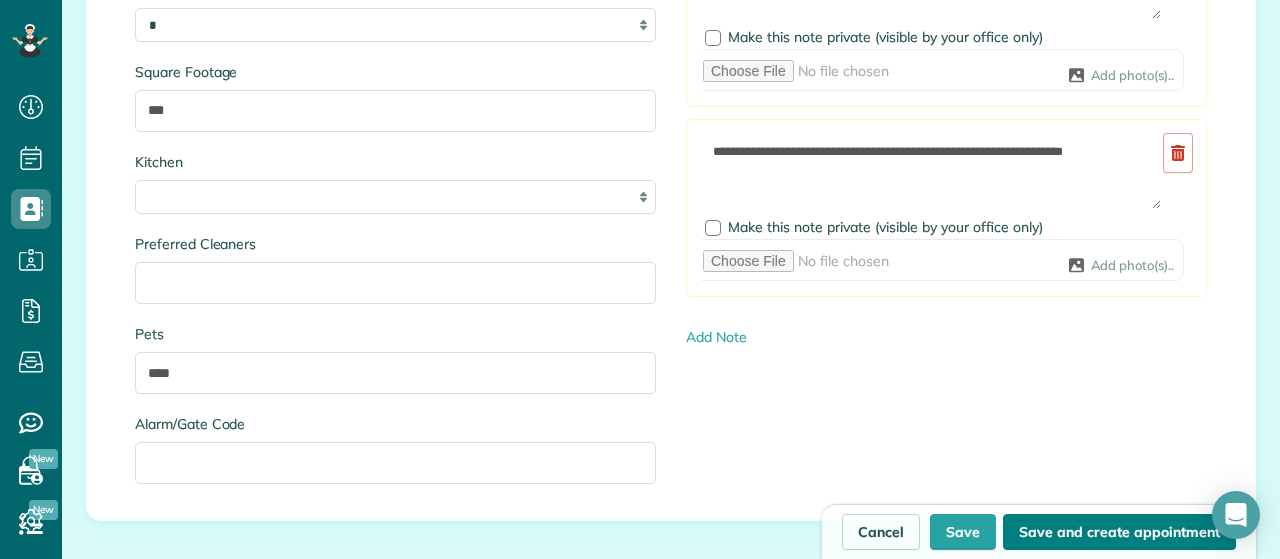 click on "Save and create appointment" at bounding box center (1119, 532) 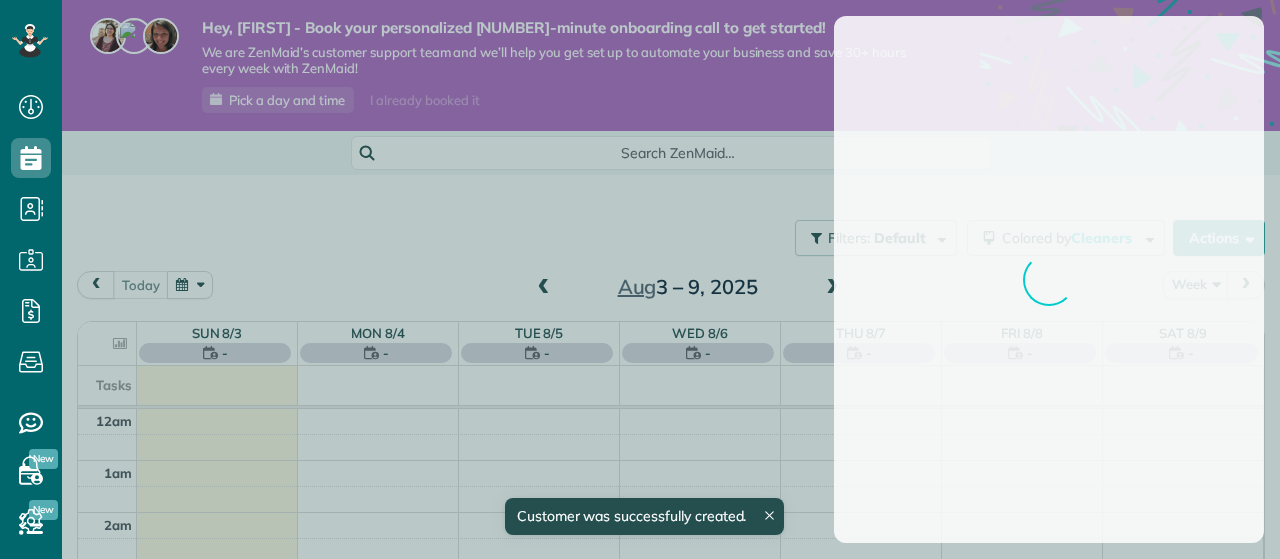 scroll, scrollTop: 0, scrollLeft: 0, axis: both 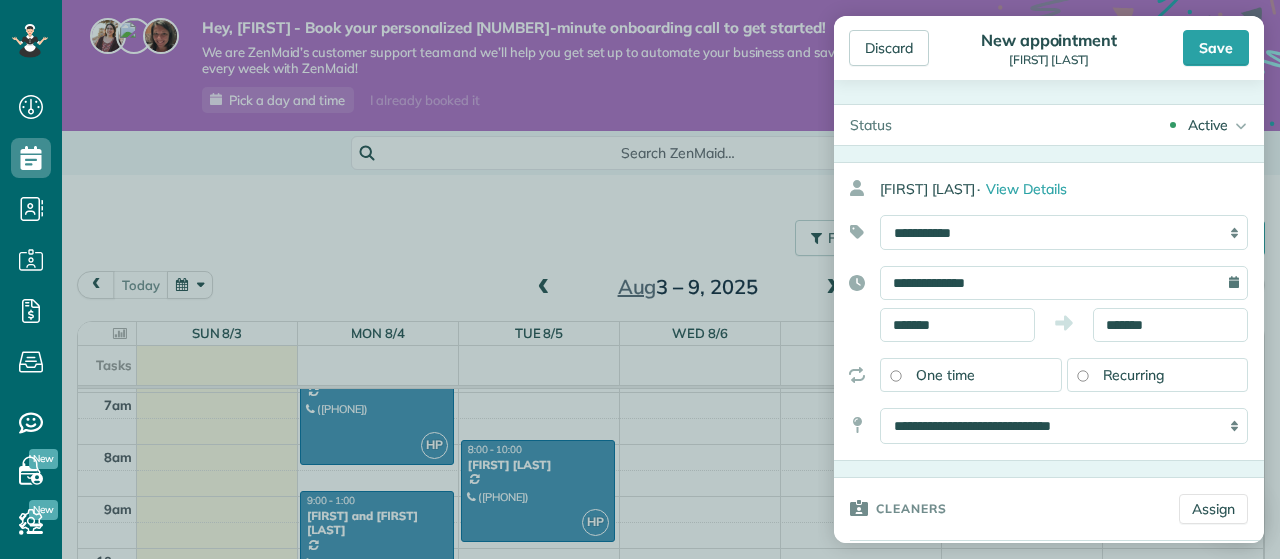 click on "**********" at bounding box center [1064, 283] 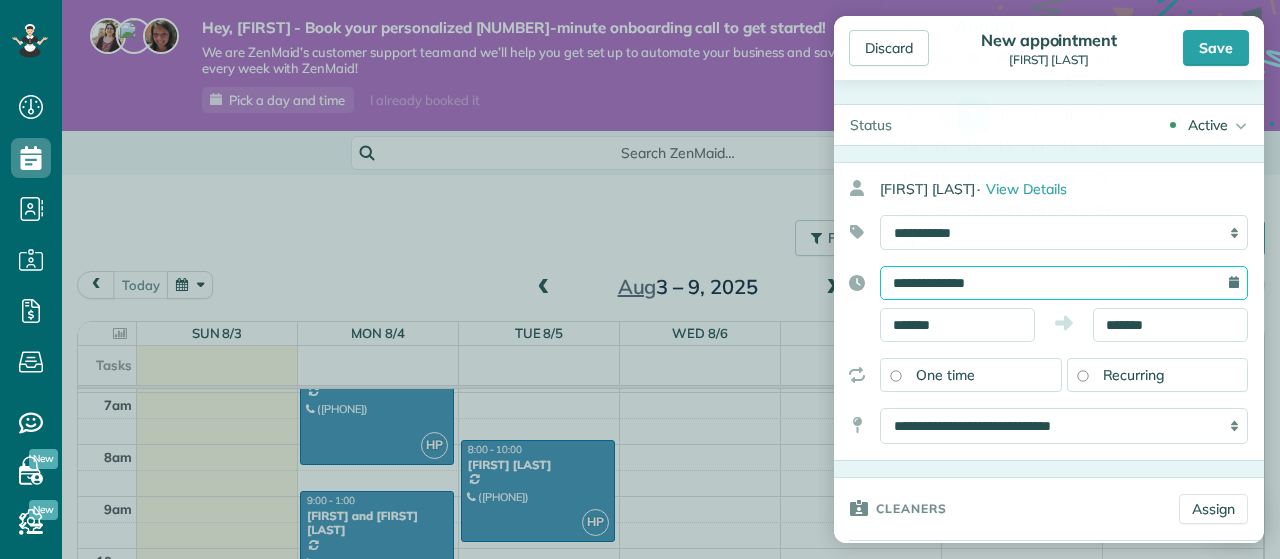 click on "**********" at bounding box center [1064, 283] 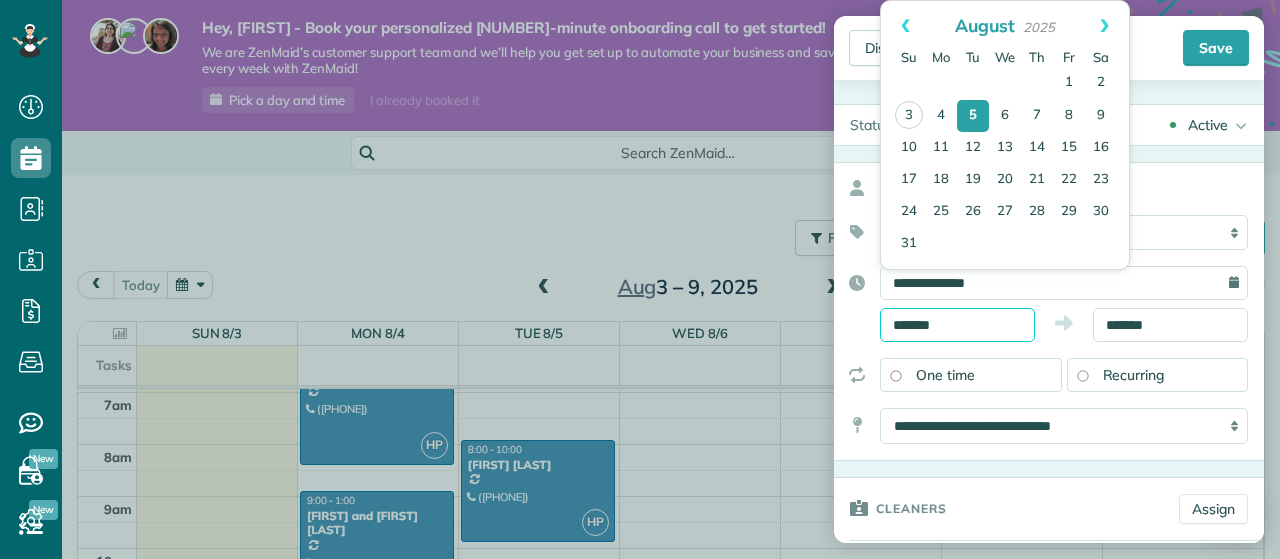 click on "*******" at bounding box center (957, 325) 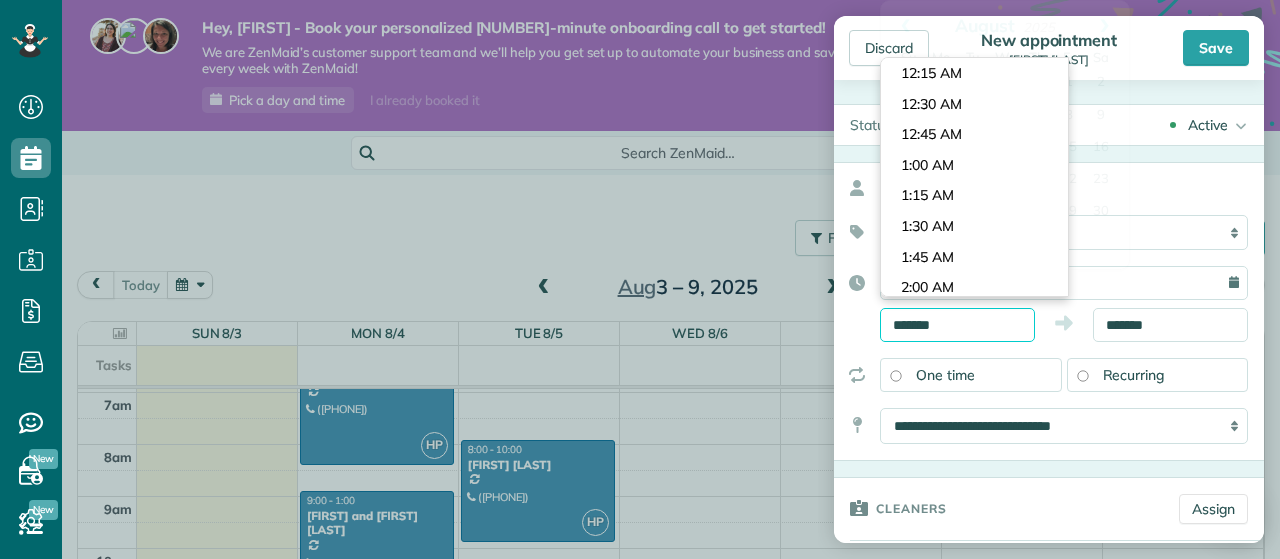 scroll, scrollTop: 1678, scrollLeft: 0, axis: vertical 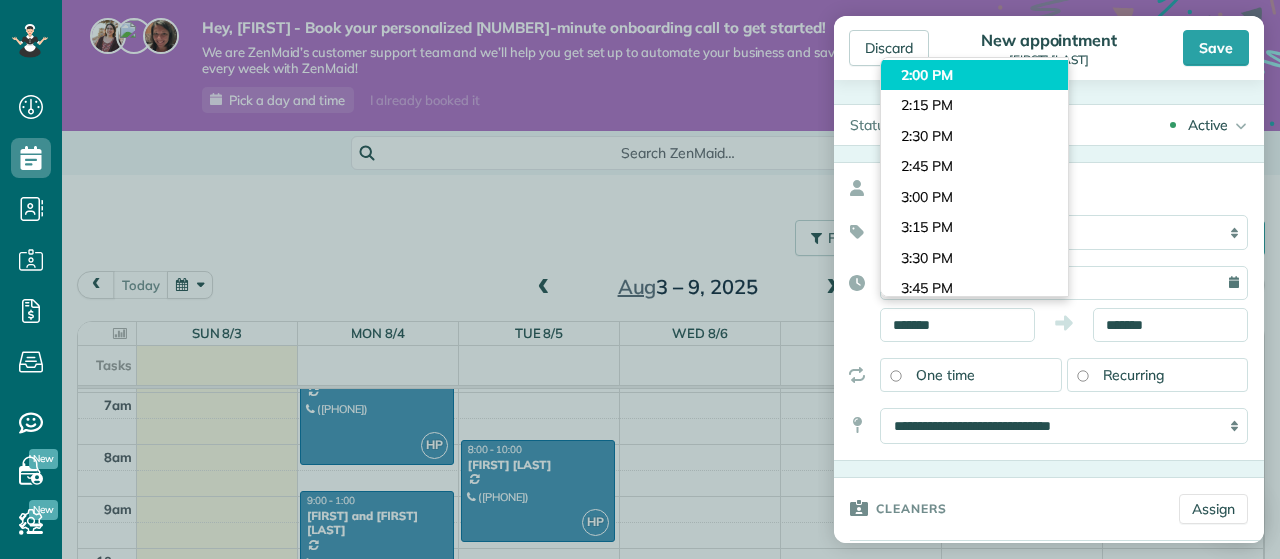 type on "*******" 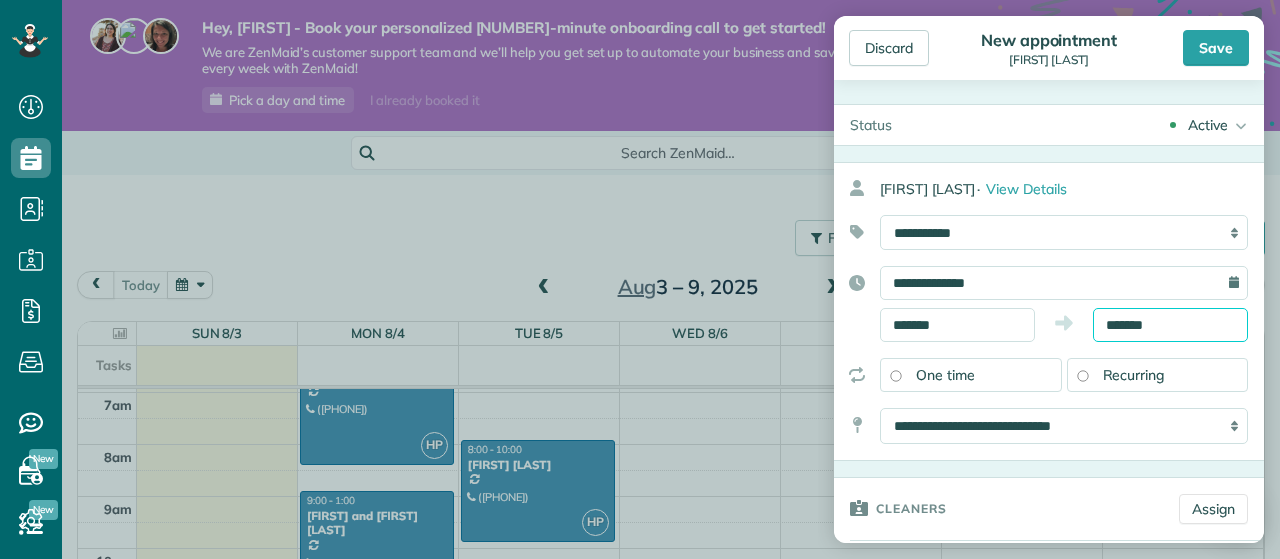 click on "*******" at bounding box center (1170, 325) 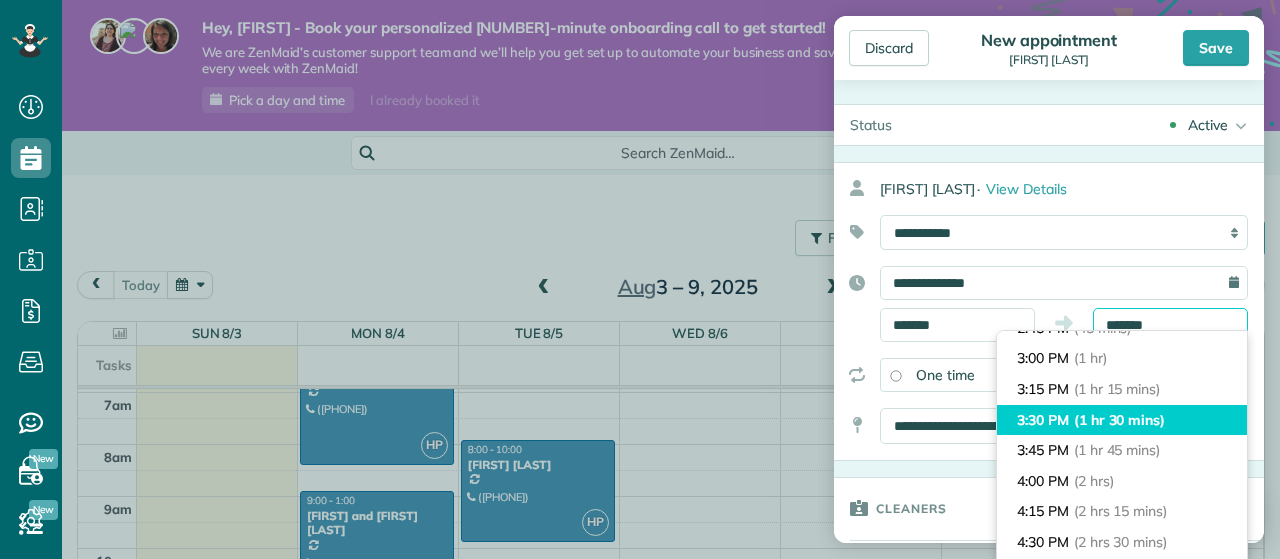 scroll, scrollTop: 117, scrollLeft: 0, axis: vertical 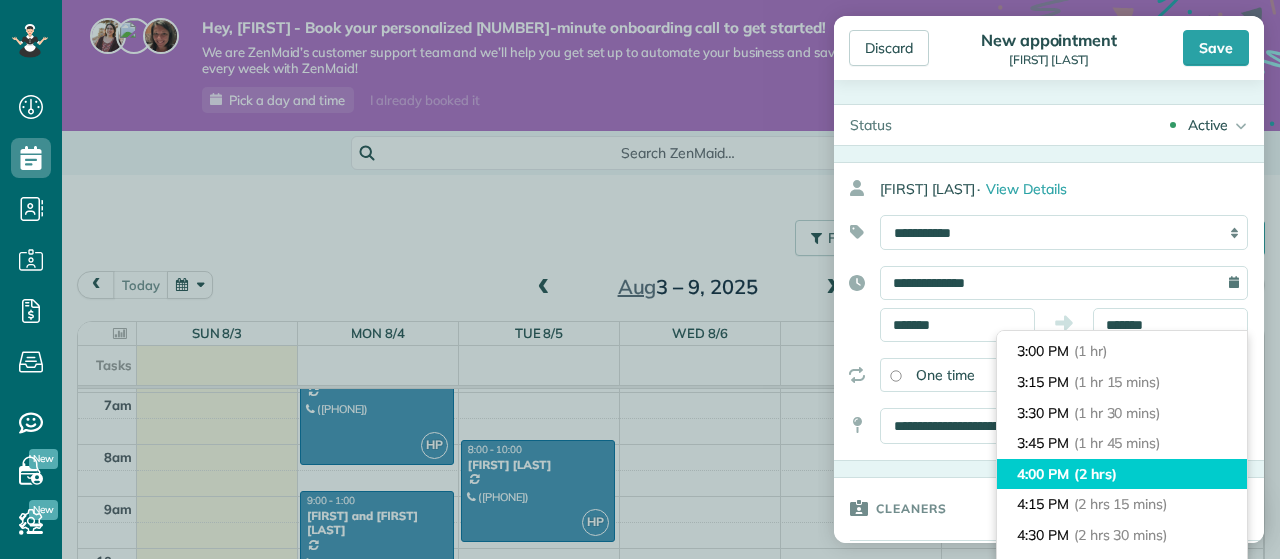 type on "*******" 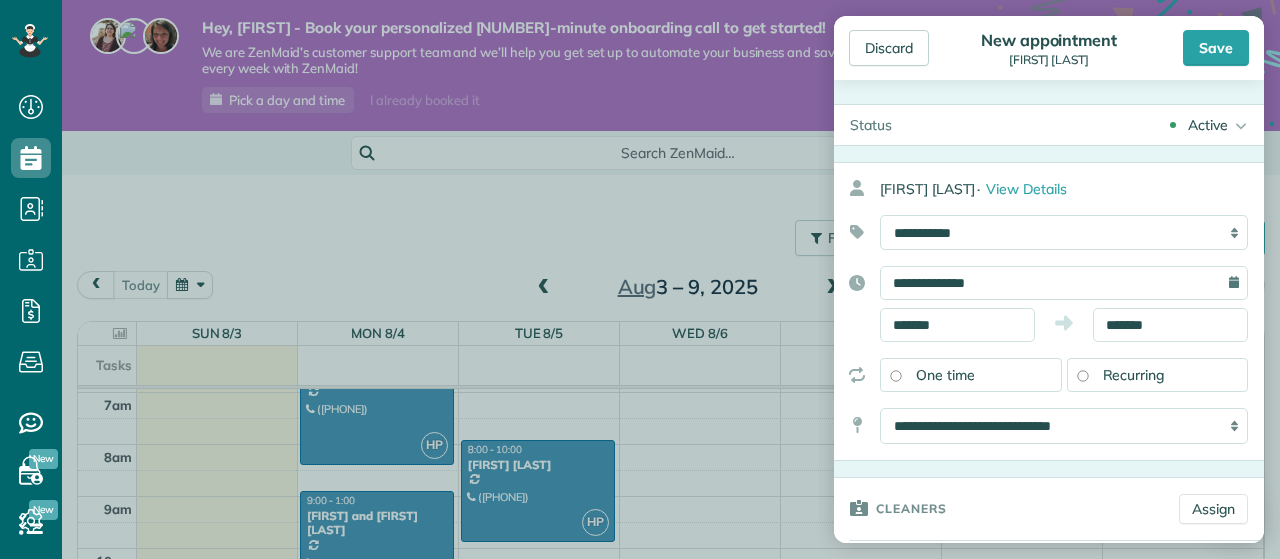 click on "Recurring" at bounding box center (1158, 375) 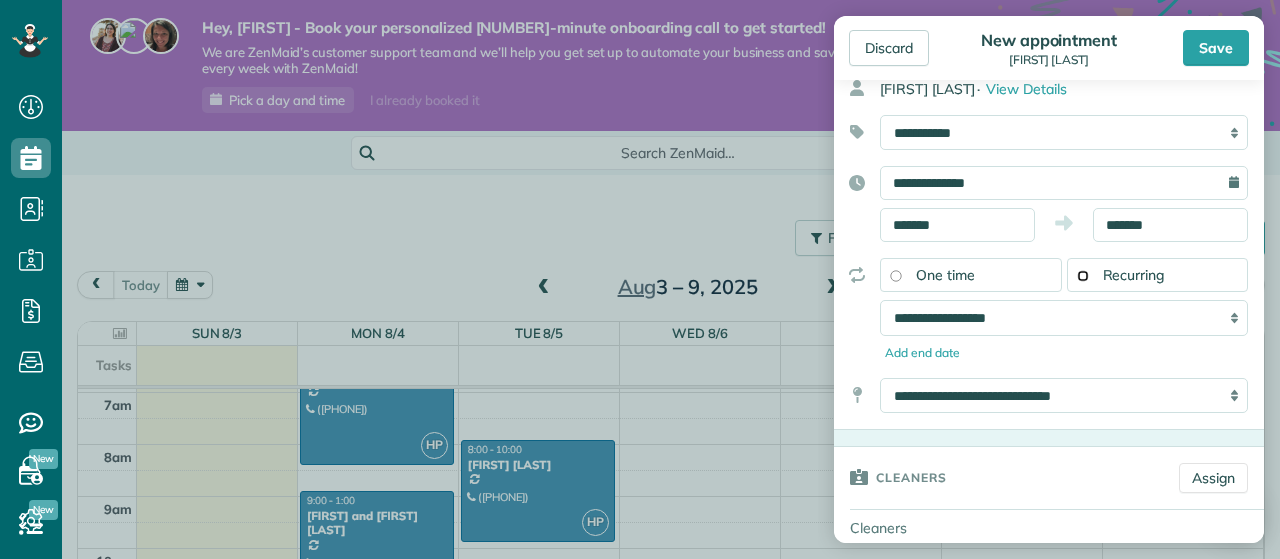scroll, scrollTop: 104, scrollLeft: 0, axis: vertical 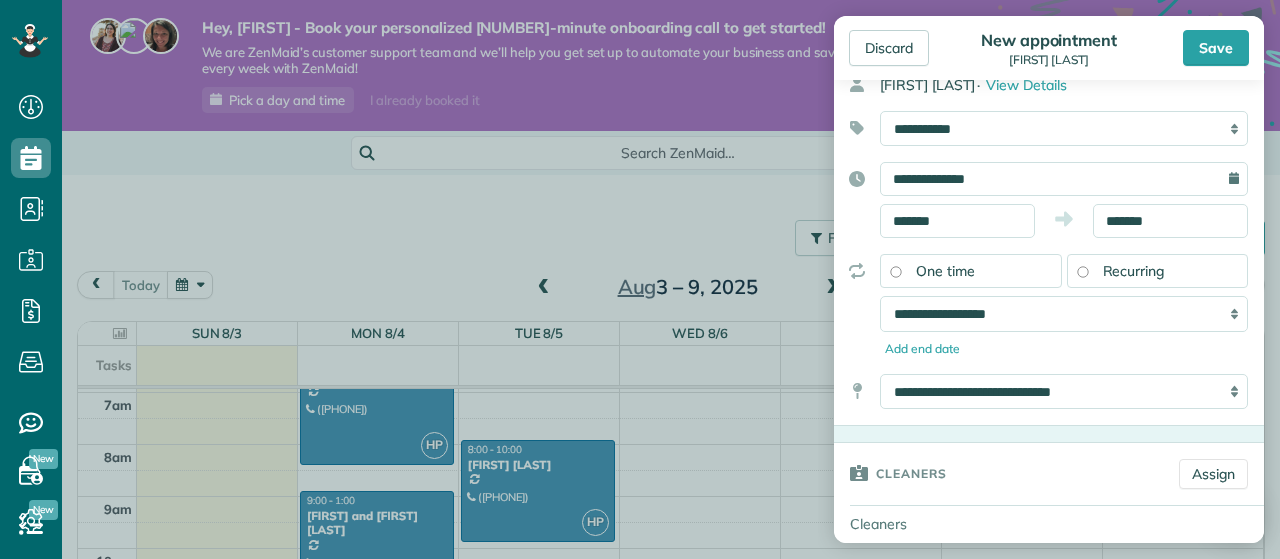 click on "**********" at bounding box center (1064, 313) 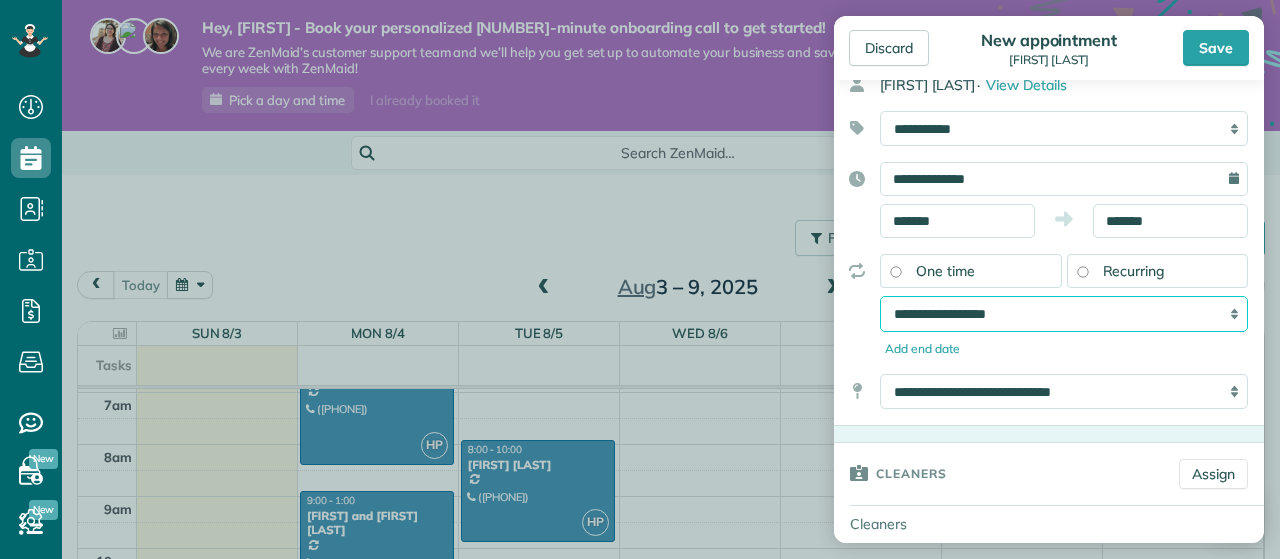 click on "**********" at bounding box center (1064, 313) 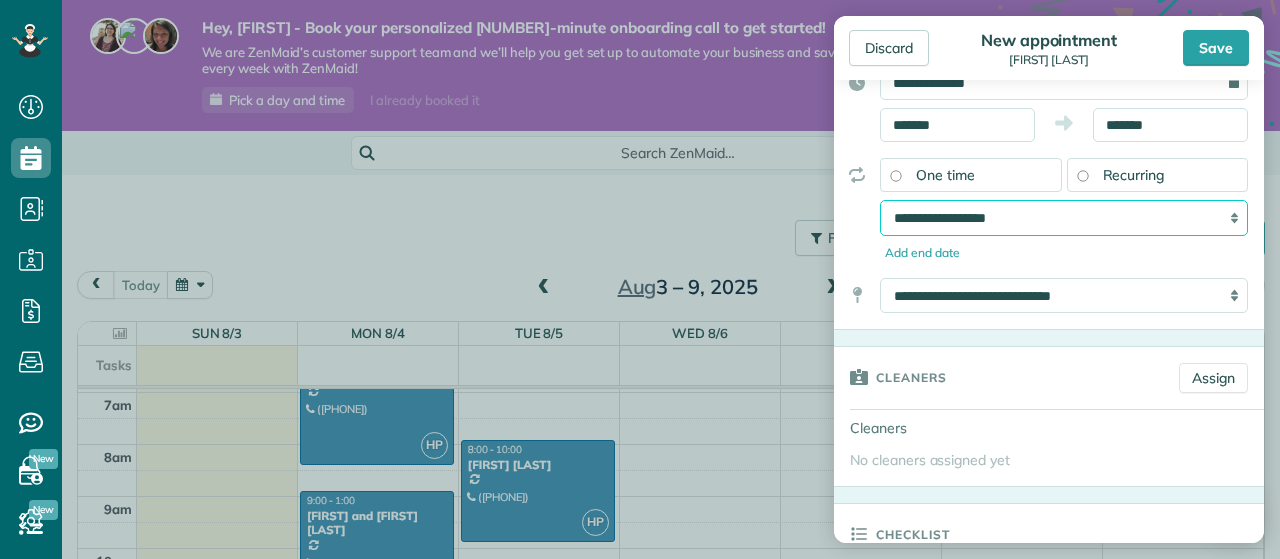 scroll, scrollTop: 249, scrollLeft: 0, axis: vertical 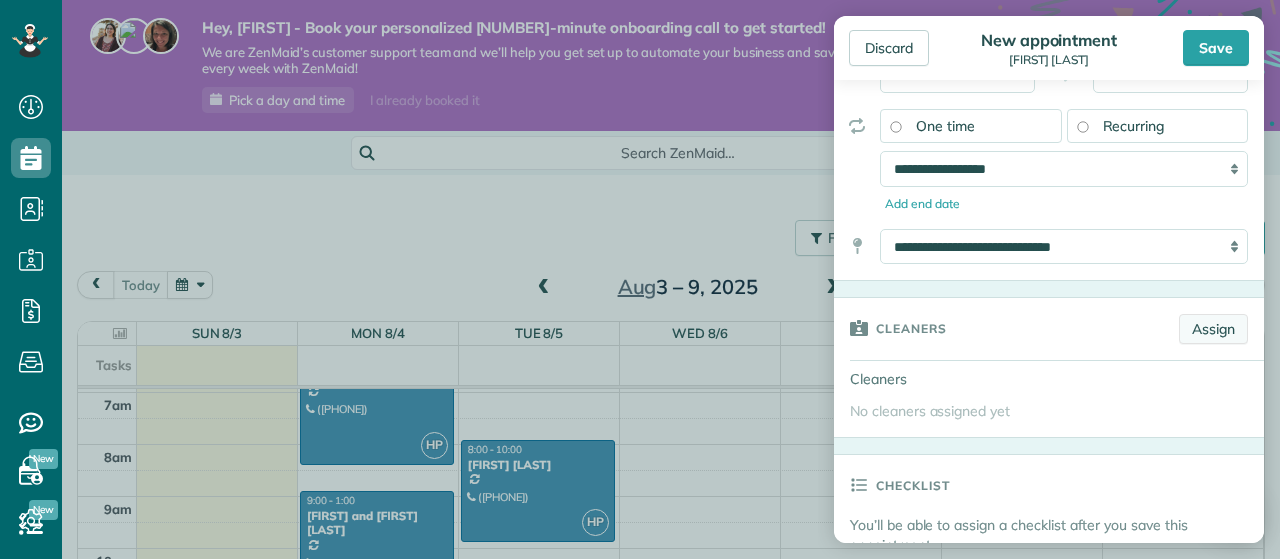 click on "Assign" at bounding box center (1213, 329) 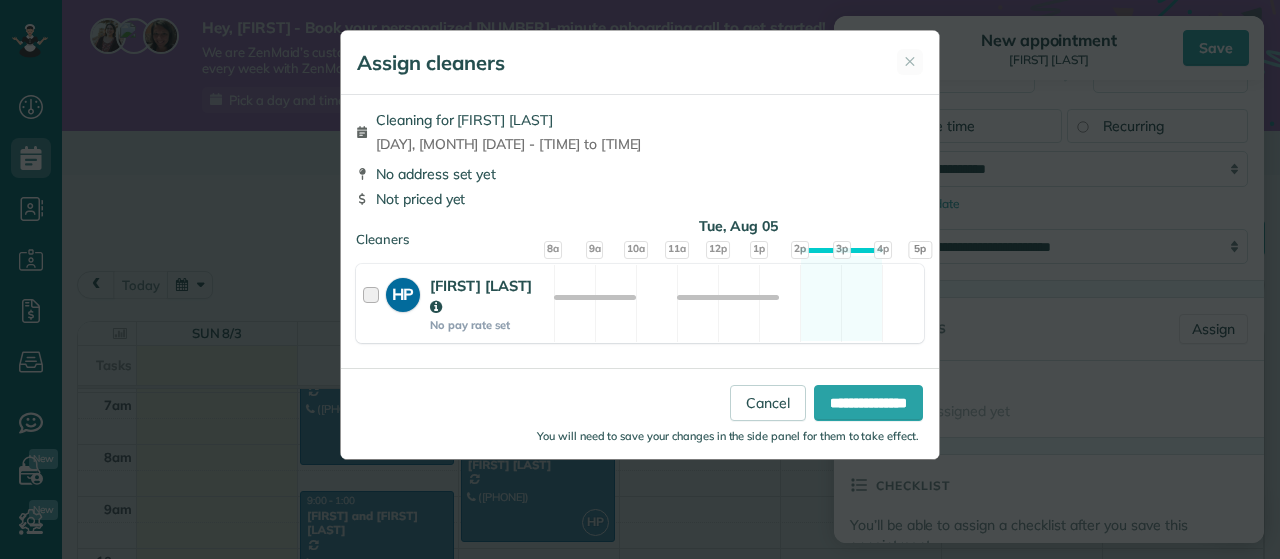 click on "[FIRST] [LAST]" at bounding box center [481, 296] 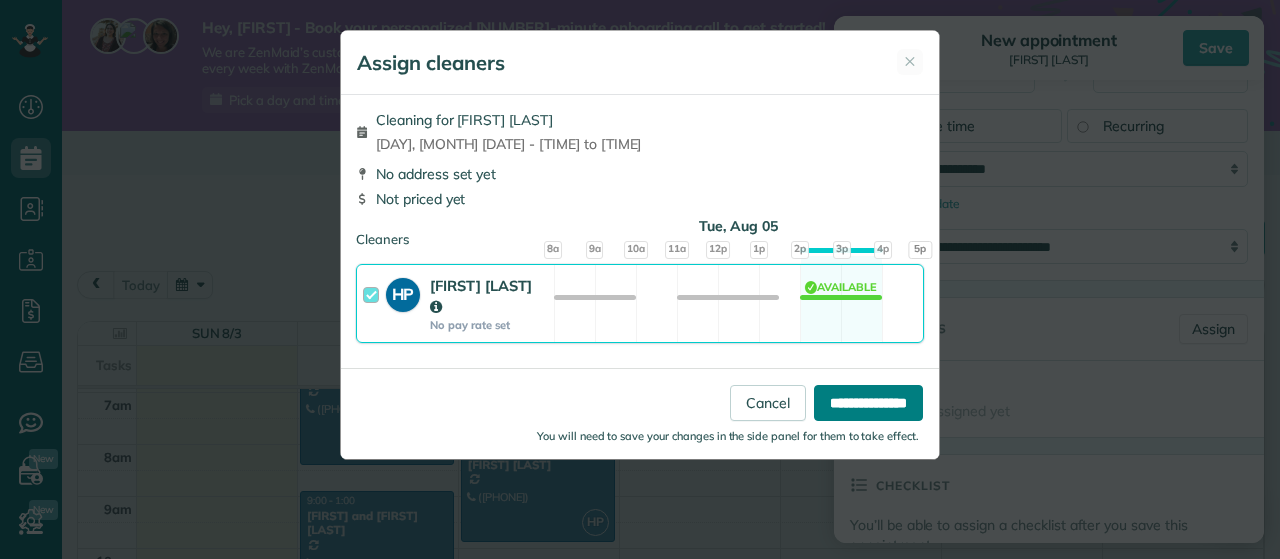 click on "**********" at bounding box center (868, 403) 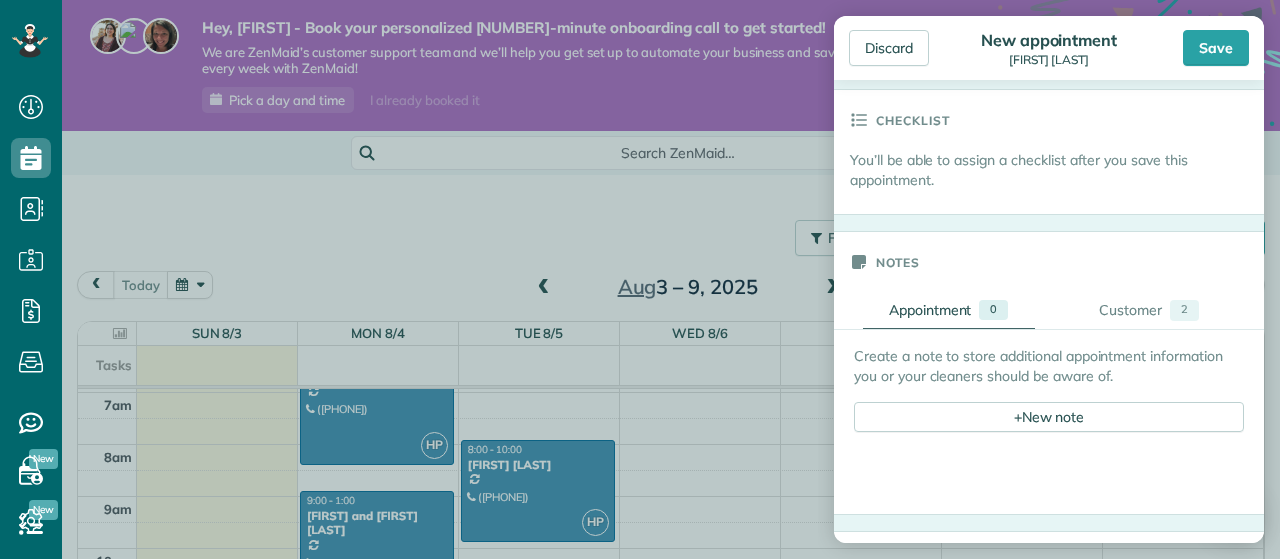 scroll, scrollTop: 647, scrollLeft: 0, axis: vertical 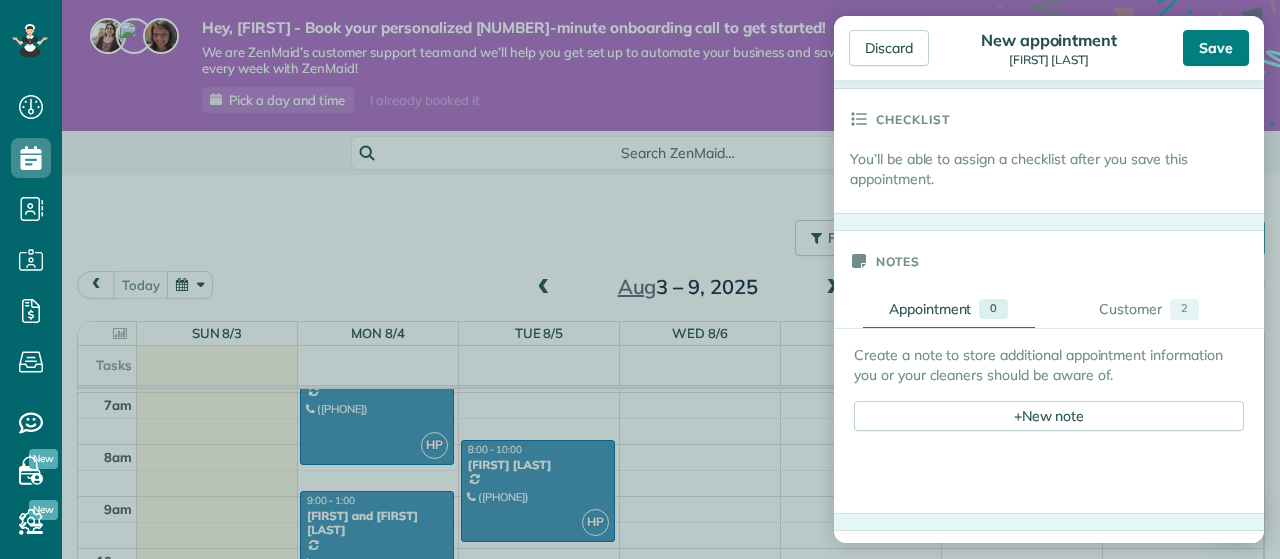 click on "Save" at bounding box center [1216, 48] 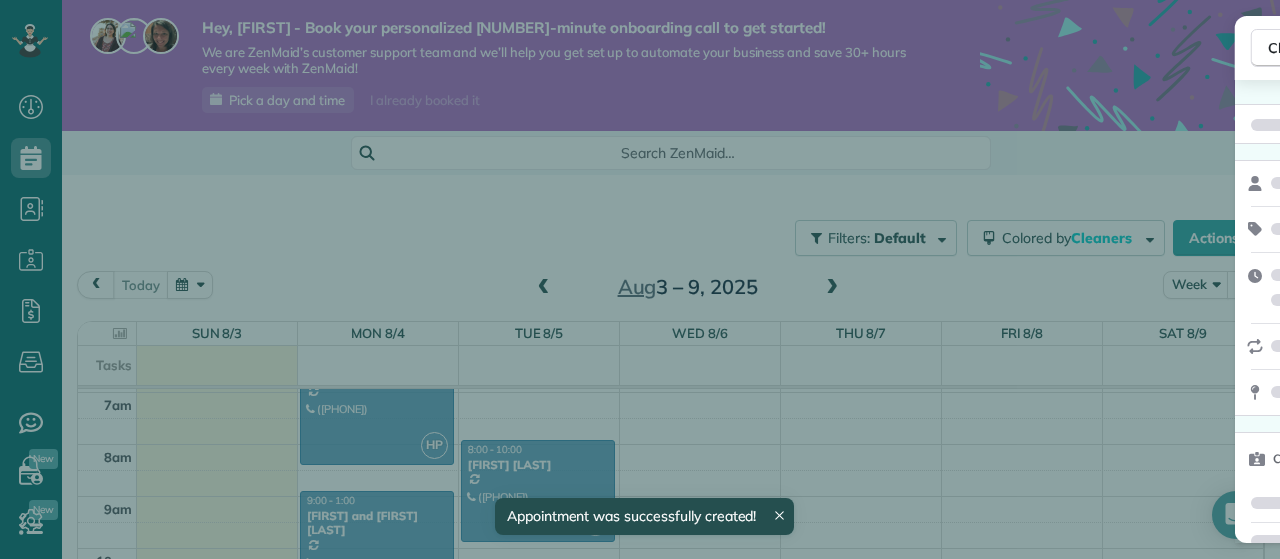 scroll, scrollTop: 360, scrollLeft: 0, axis: vertical 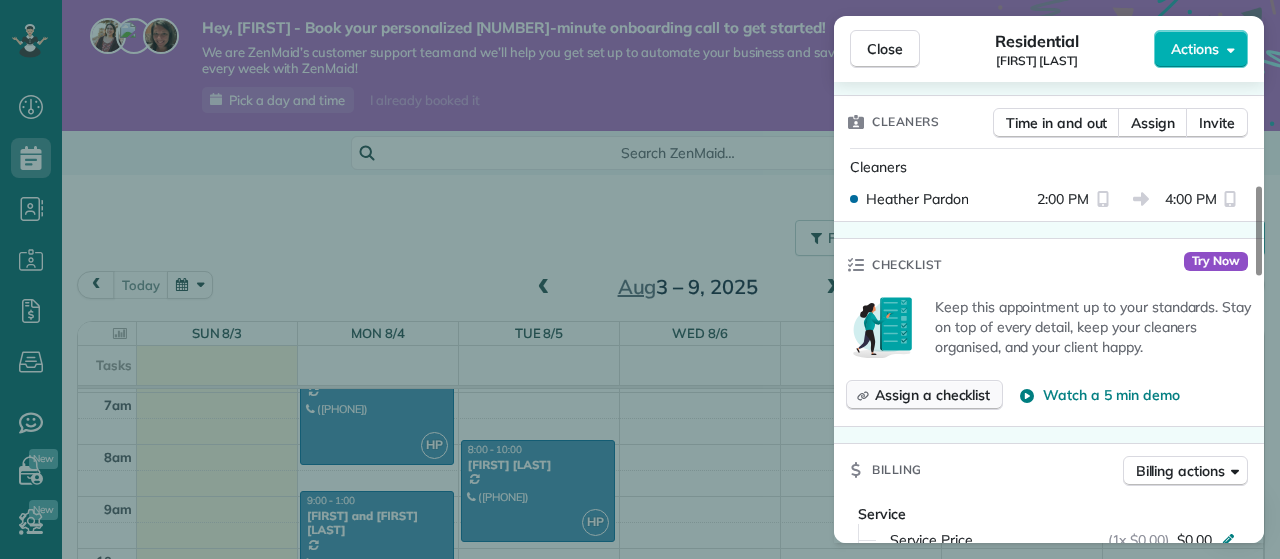 click on "Assign a checklist" at bounding box center (932, 395) 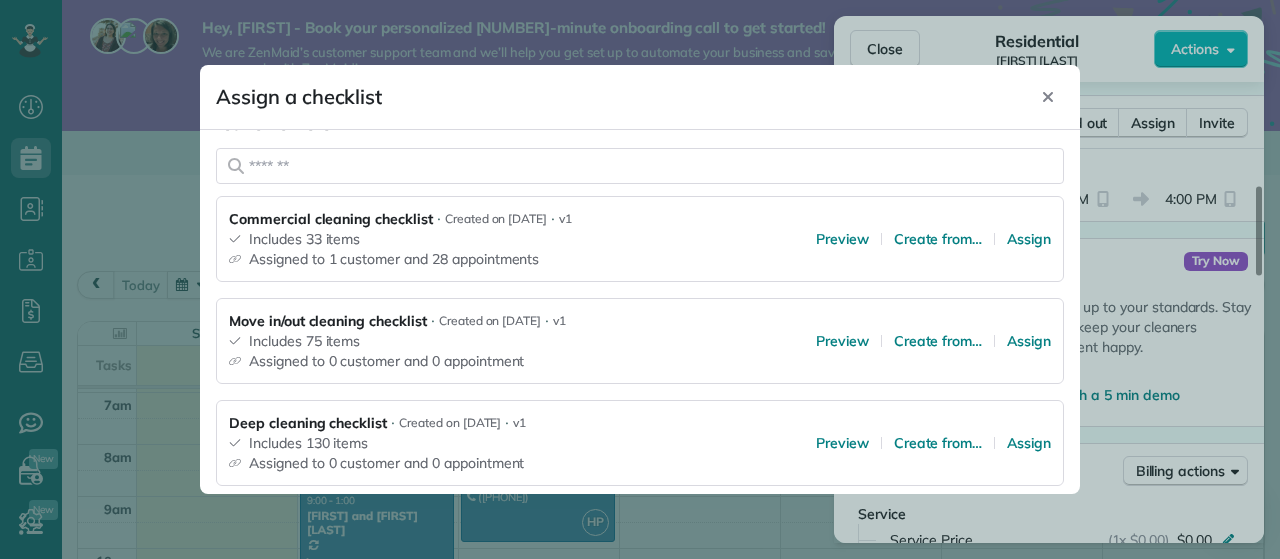 scroll, scrollTop: 324, scrollLeft: 0, axis: vertical 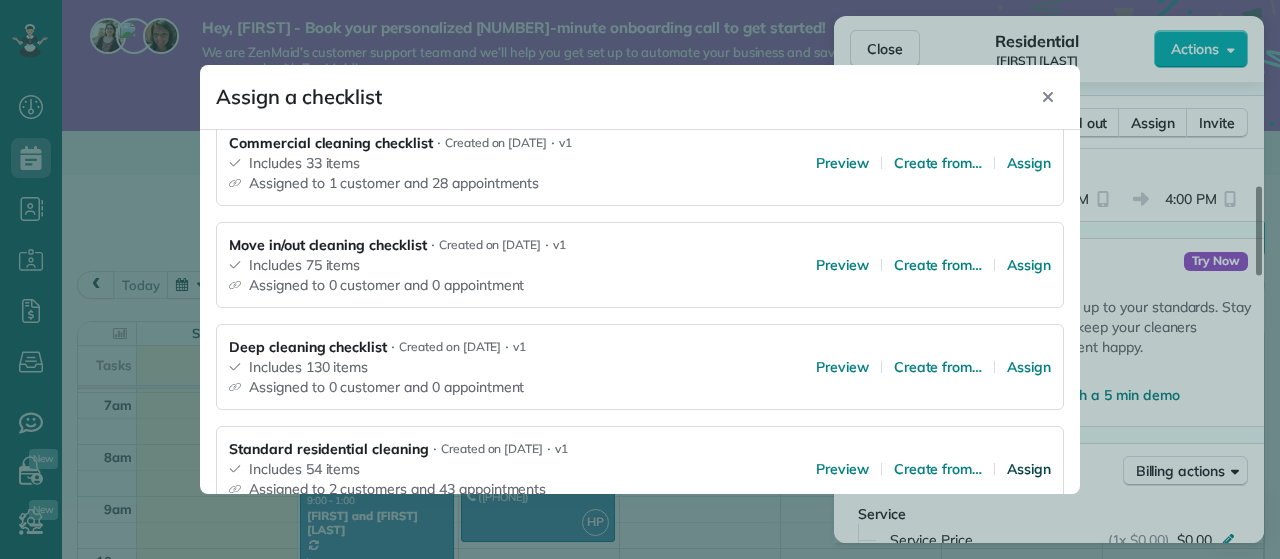click on "Assign" at bounding box center [1029, 469] 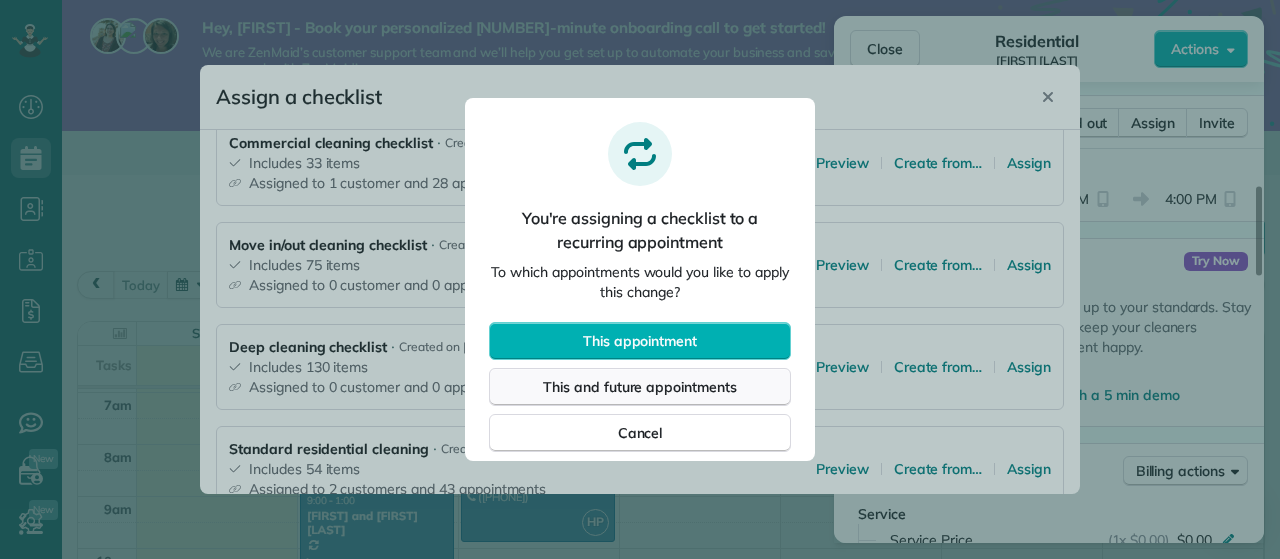 click on "This and future appointments" at bounding box center (640, 387) 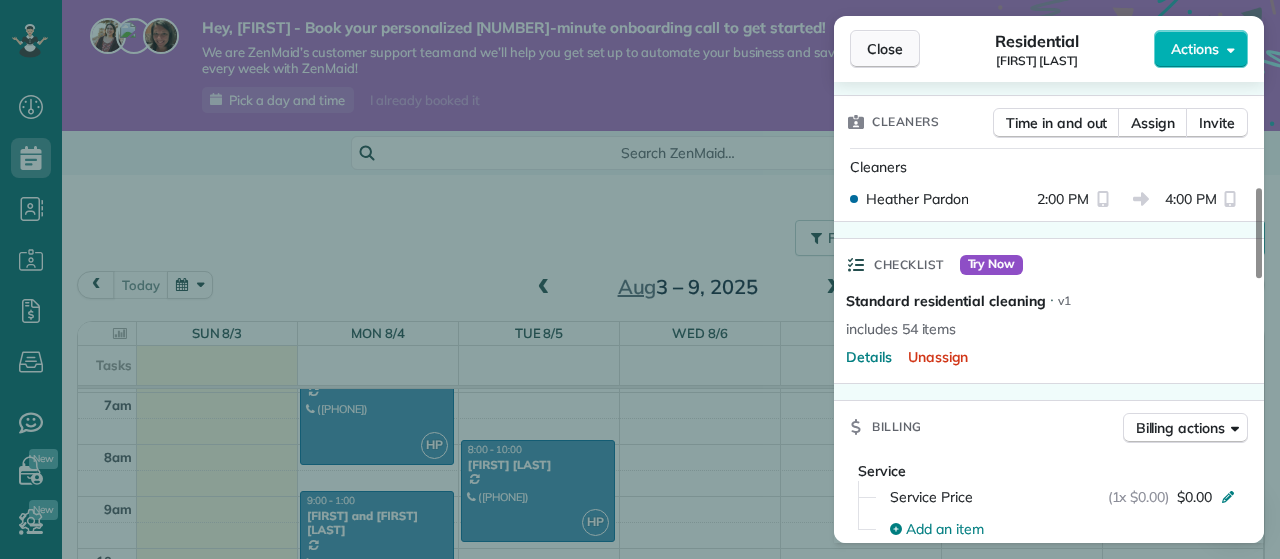 click on "Close" at bounding box center [885, 49] 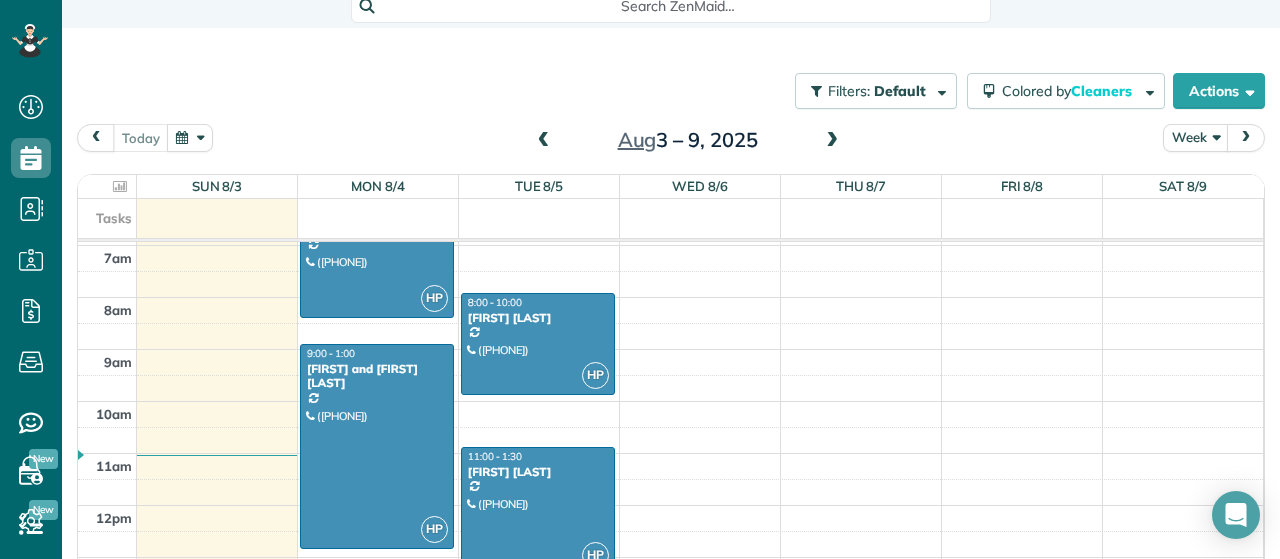 scroll, scrollTop: 169, scrollLeft: 0, axis: vertical 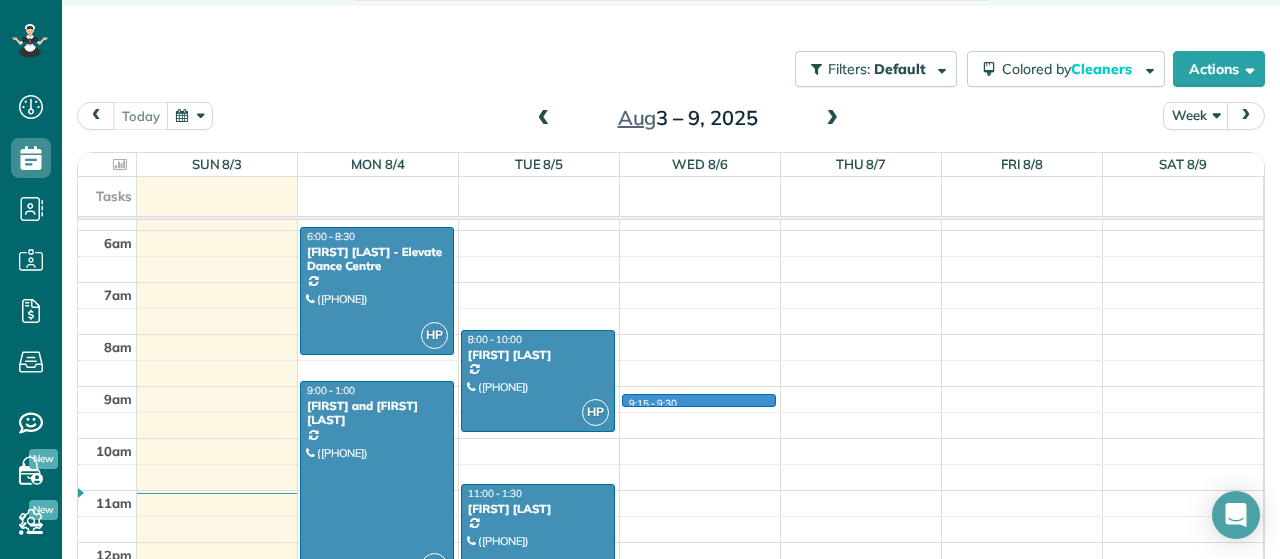 click on "12am 1am 2am 3am 4am 5am 6am 7am 8am 9am 10am 11am 12pm 1pm 2pm 3pm 4pm 5pm 6pm 7pm 8pm 9pm 10pm 11pm HP 6:00 - 8:30 Lina Lewis - Elevate Dance Centre (250) 391-9222 131 Presley Place Victoria, BC V9B 0S4 HP 9:00 - 1:00 Kathryn and Alvin Deo (250) 885-6409 30 De Goutiere Place Victoria (View Royal), BC V9B 0H3 HP 1:45 - 5:00 Lina Lewis - Elevate Dance Centre (250) 391-9222 2524 Legacy Ridge Langford, BC V9B 0A1 HP 8:00 - 10:00 Christine Nielsen (778) 228-7807 2535 Queenswood Drive Victoria, BC V8N 1X5 HP 11:00 - 1:30 Evelyn Battell (250) 381-1824 1157 Fairfield Road Victoria, BC V8V 3A9 HP 2:00 - 4:00 Sally Ross (778) 350-1035 107 Moss St Victoria, BC V8V 4M2 9:15 - 9:30" at bounding box center (670, 542) 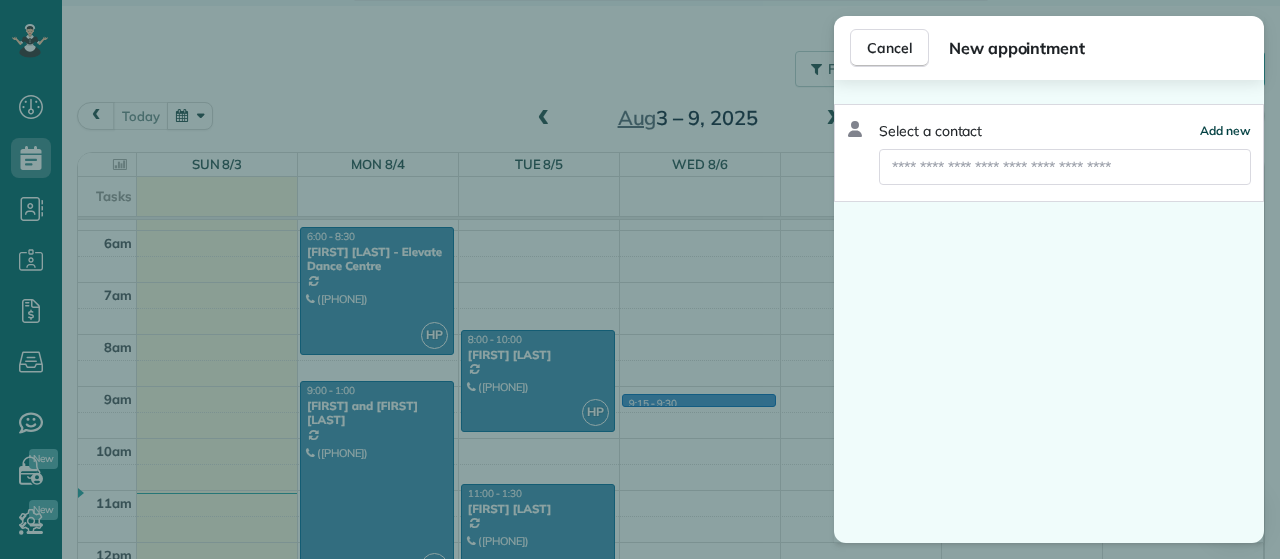 click on "Add new" at bounding box center [1225, 130] 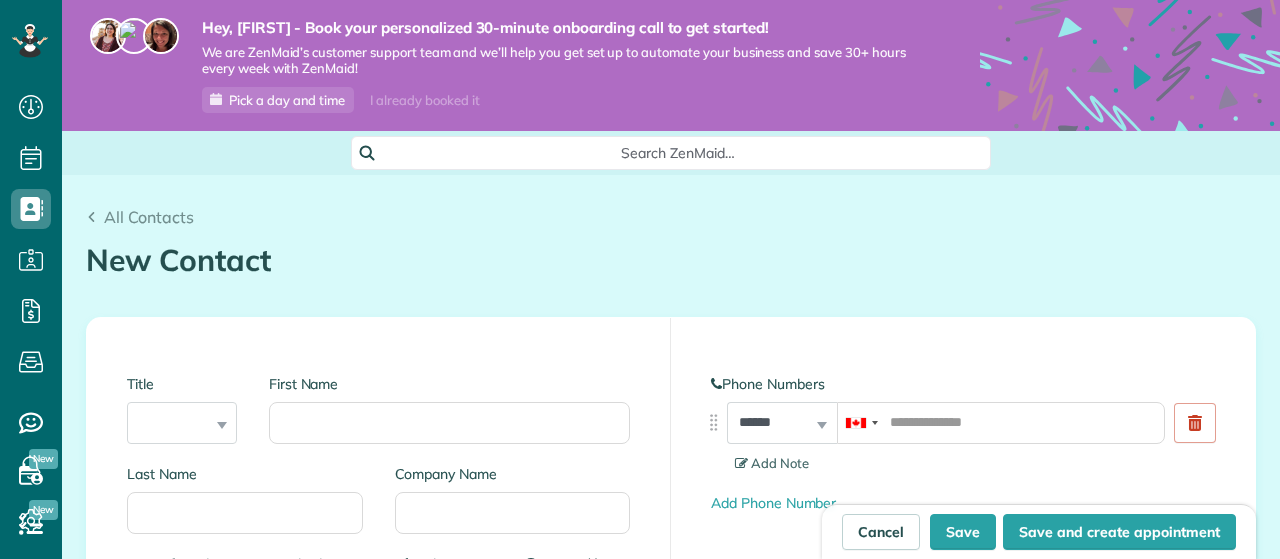 scroll, scrollTop: 0, scrollLeft: 0, axis: both 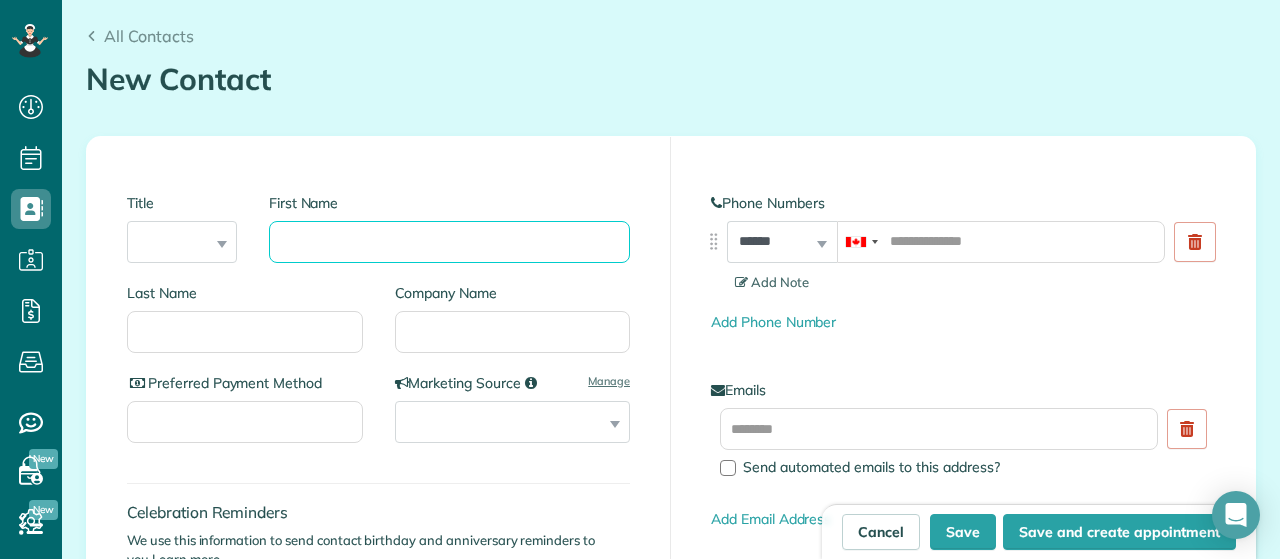 click on "First Name" at bounding box center (449, 242) 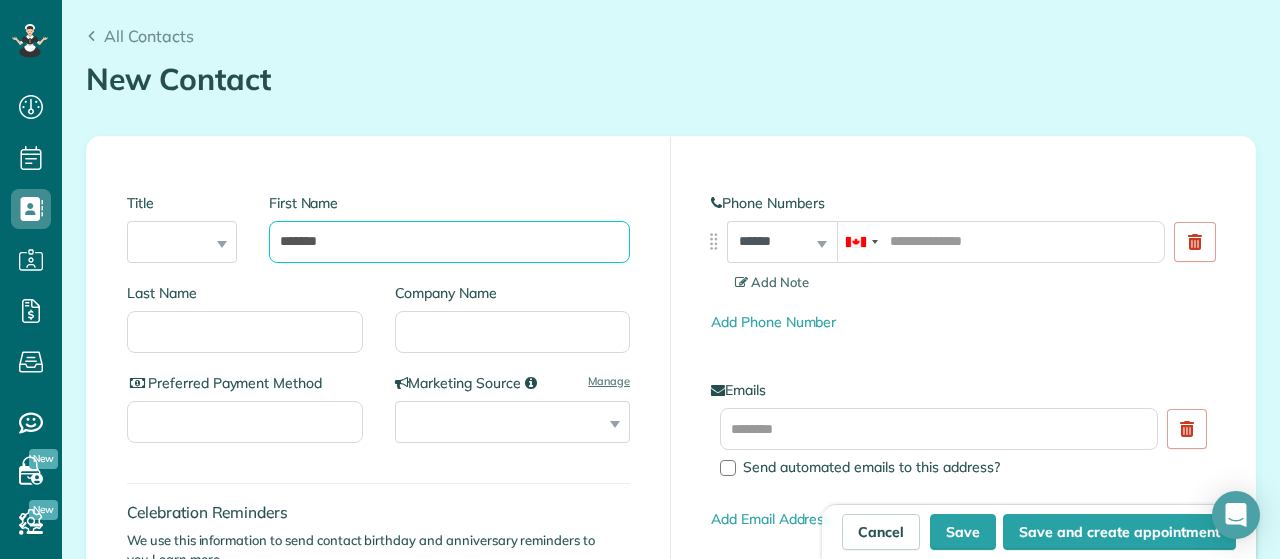 type on "*******" 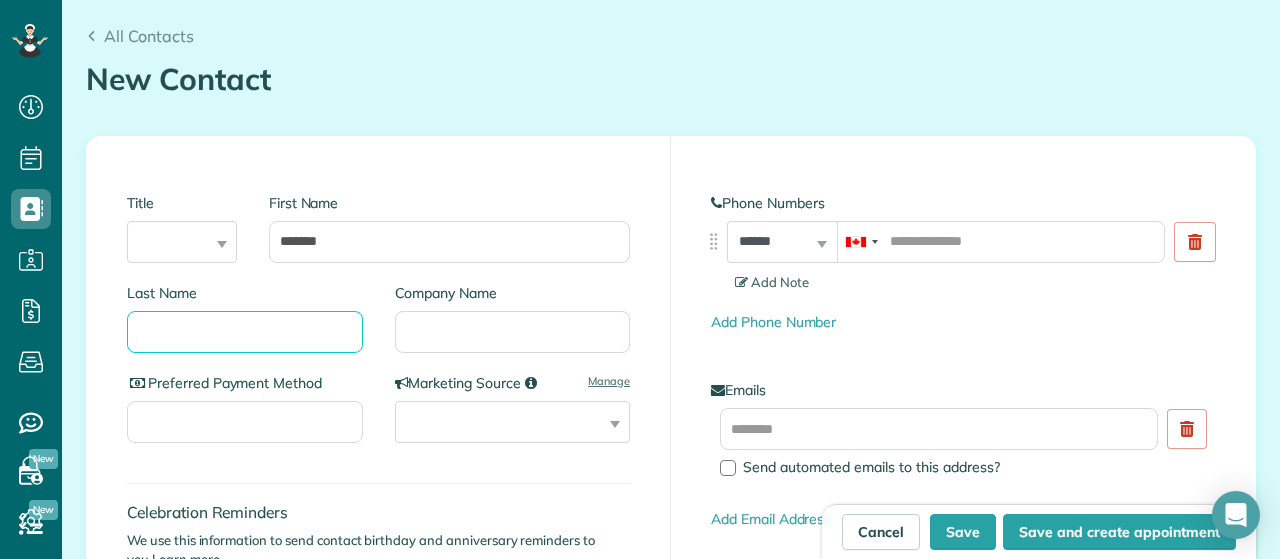 click on "Last Name" at bounding box center (245, 332) 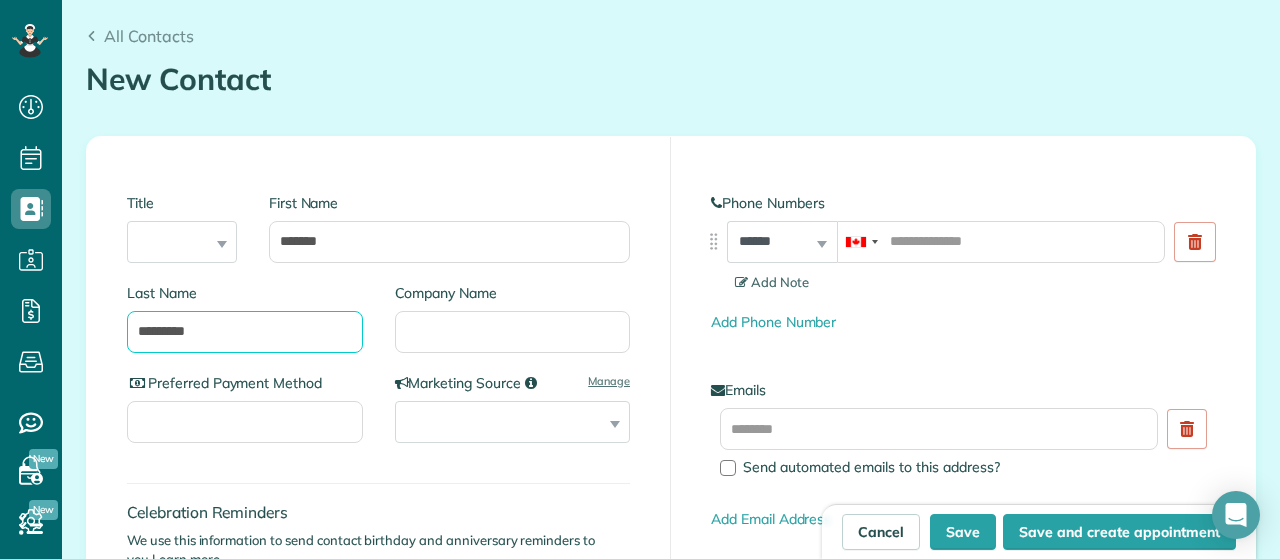 scroll, scrollTop: 257, scrollLeft: 0, axis: vertical 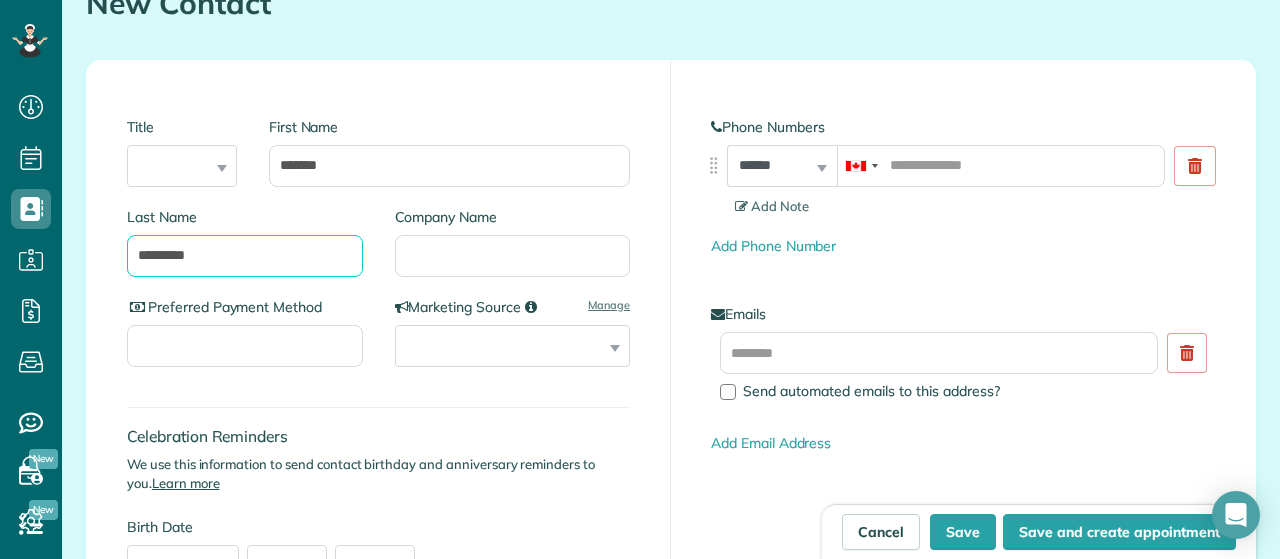 type on "*********" 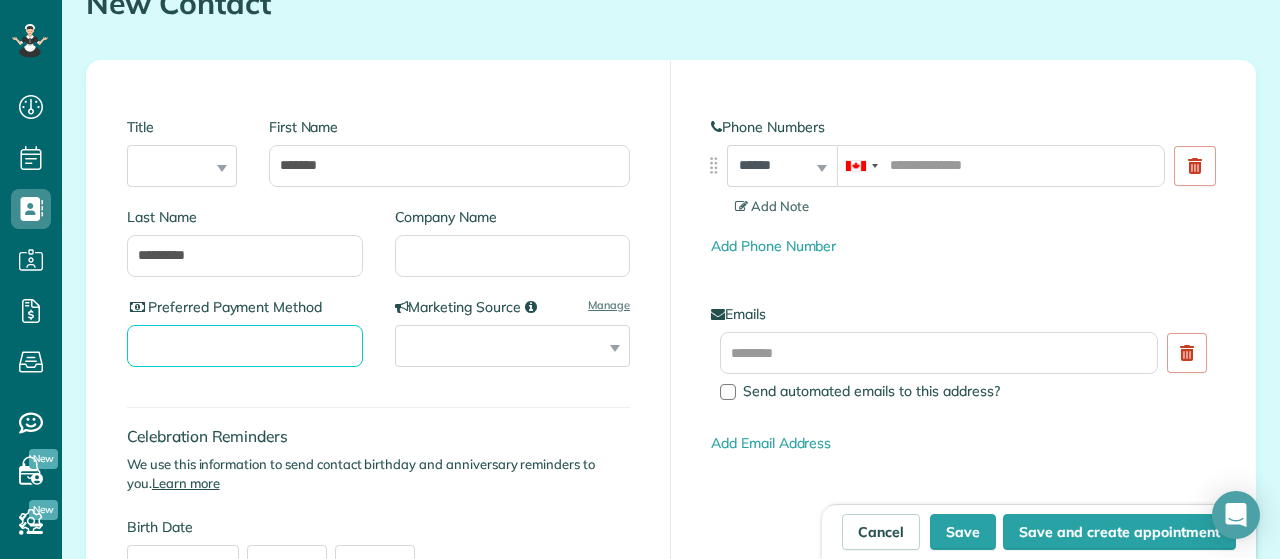 click on "Preferred Payment Method" at bounding box center [245, 346] 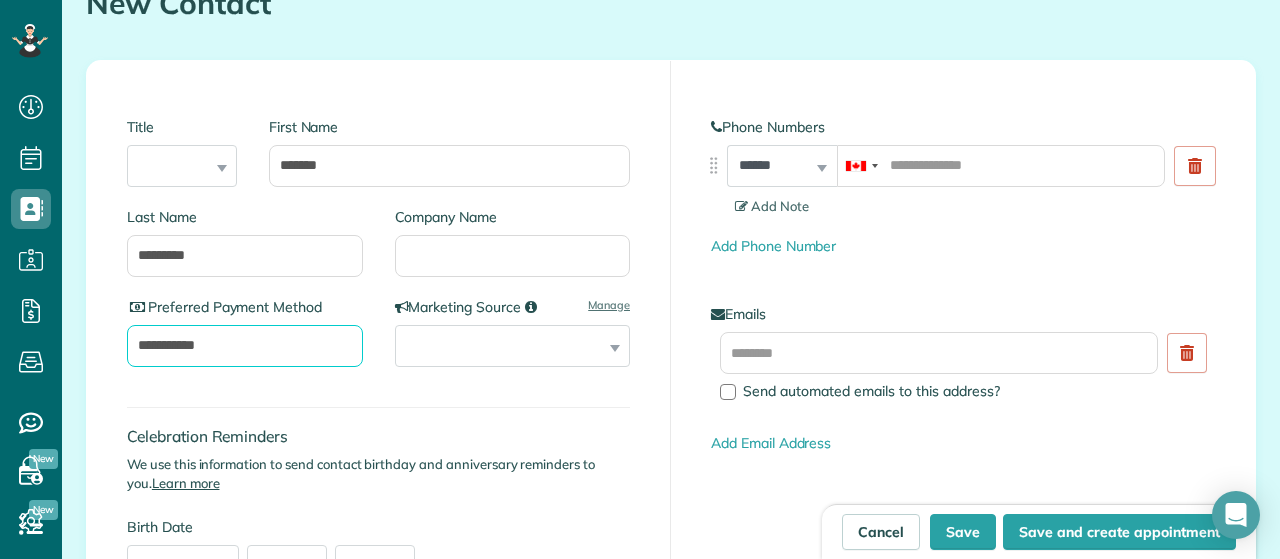 type on "**********" 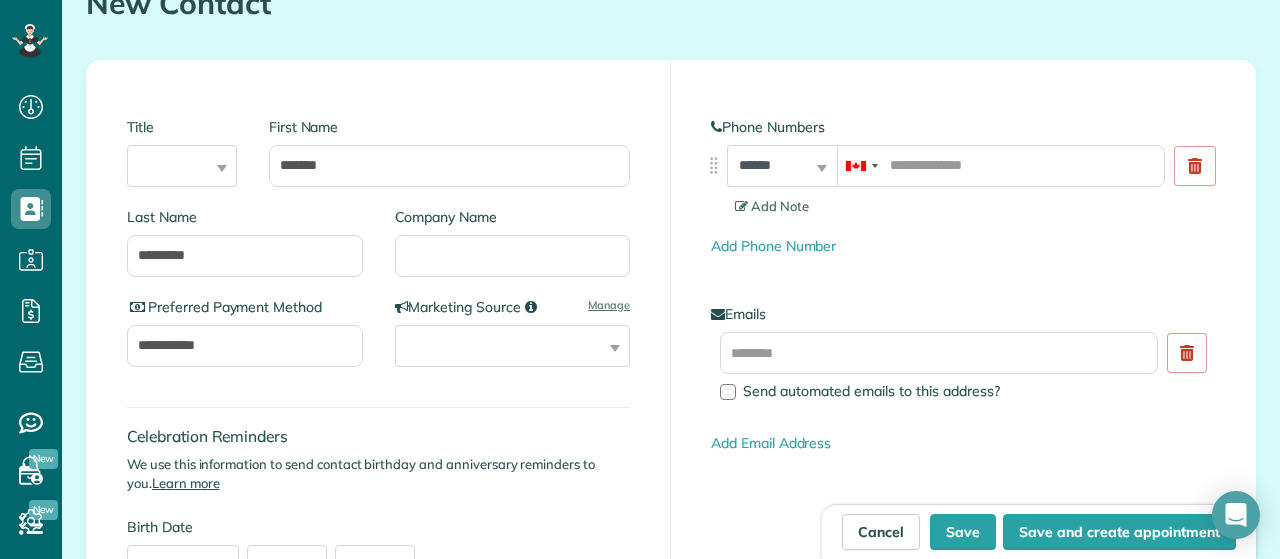 click on "**********" at bounding box center (513, 346) 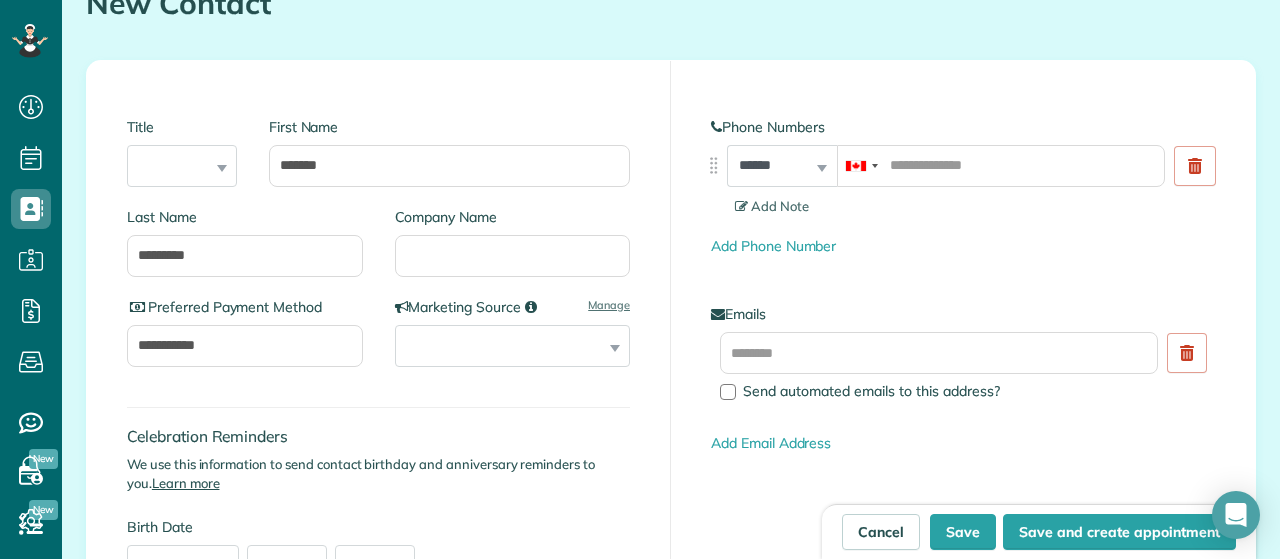 click on "**********" at bounding box center [513, 346] 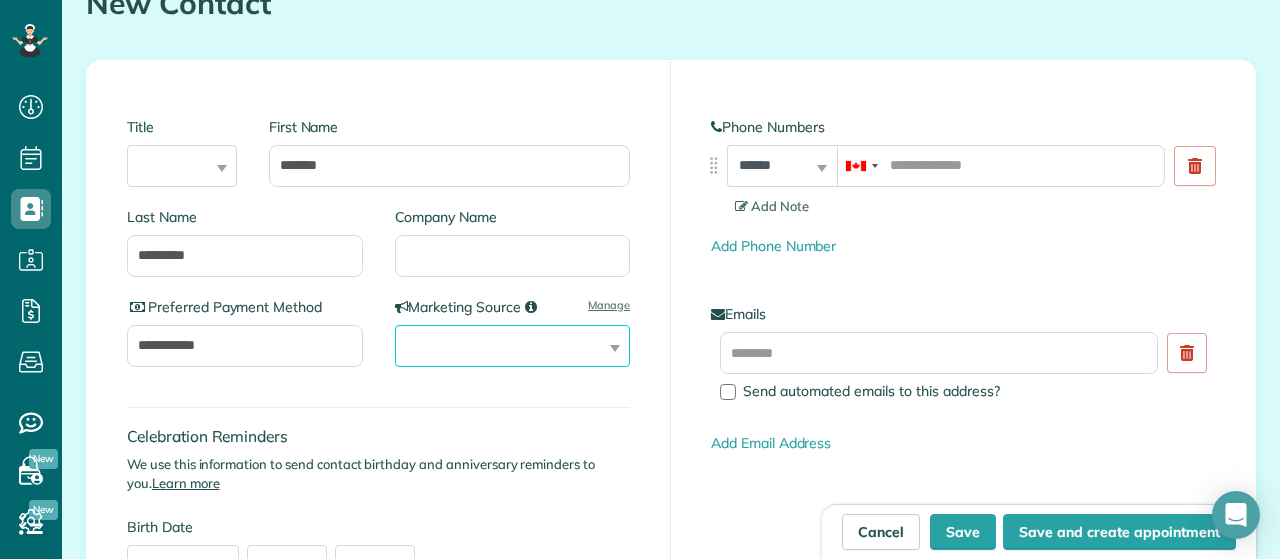 click on "**********" at bounding box center (513, 346) 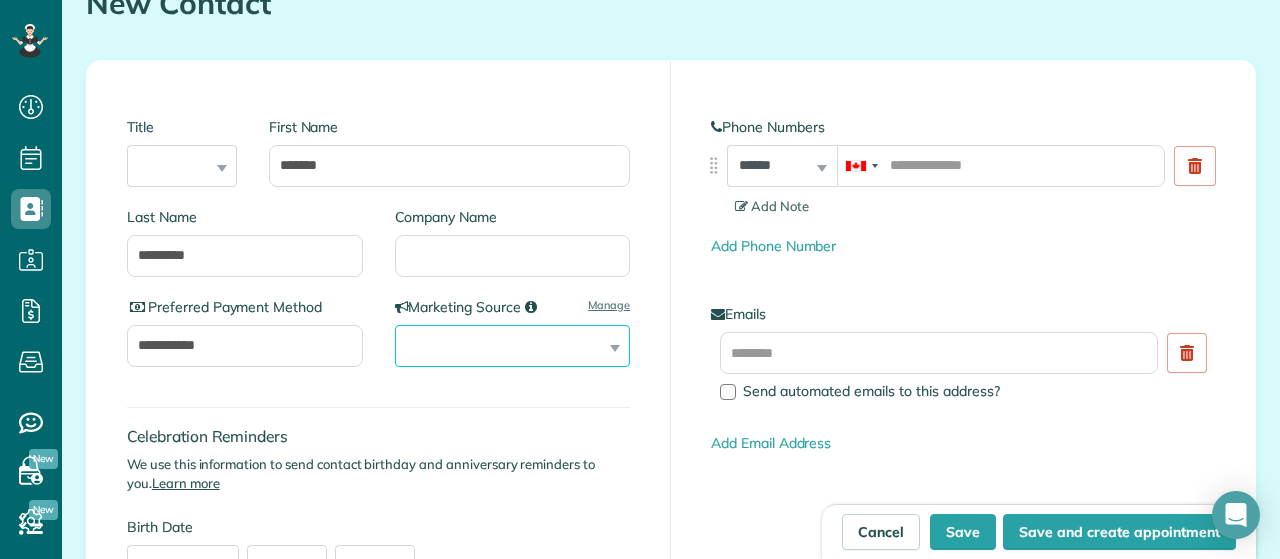 select on "**********" 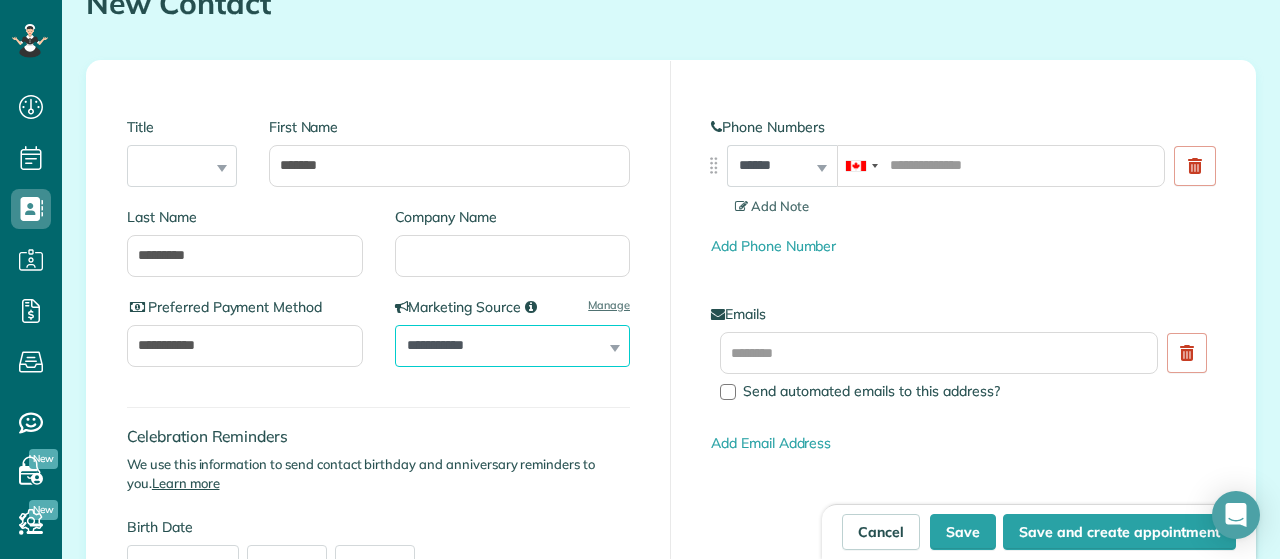 click on "**********" at bounding box center [0, 0] 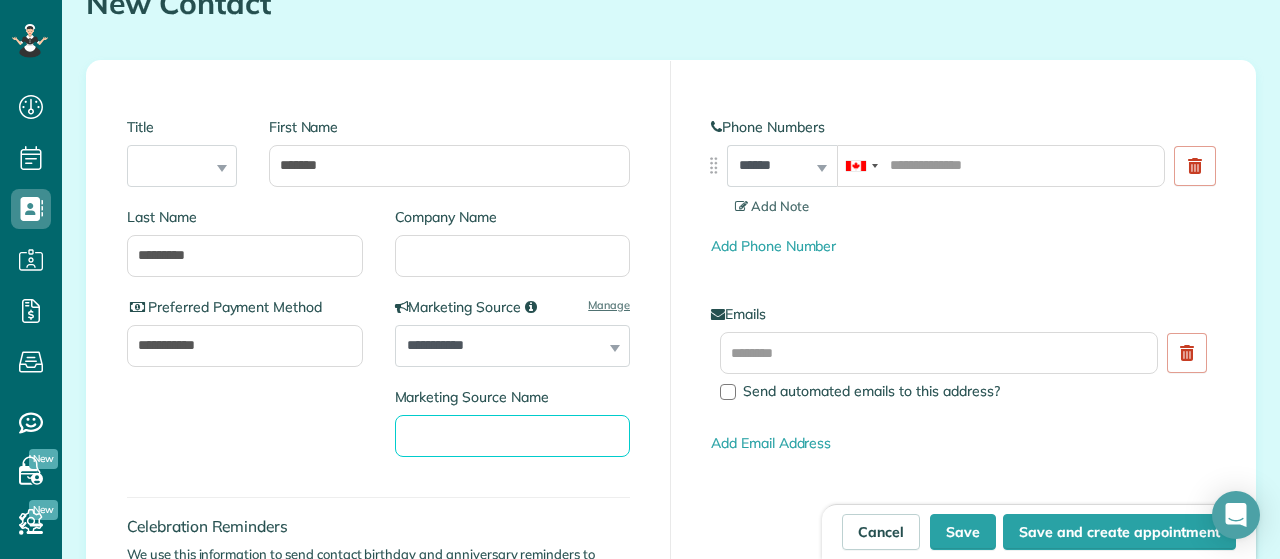click on "Marketing Source Name" at bounding box center (513, 436) 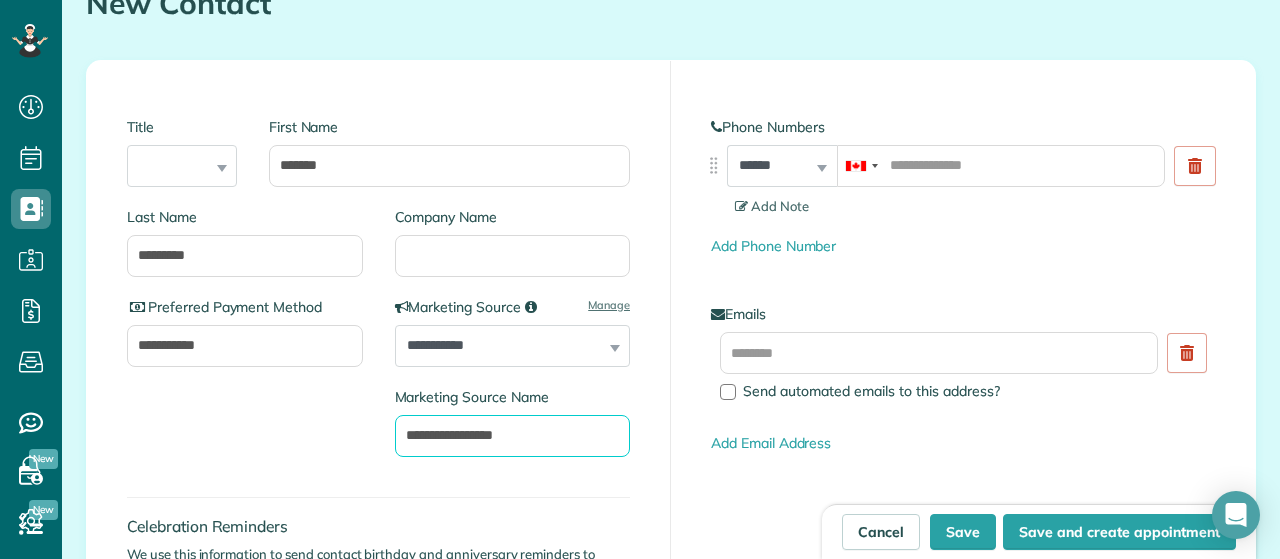 type on "**********" 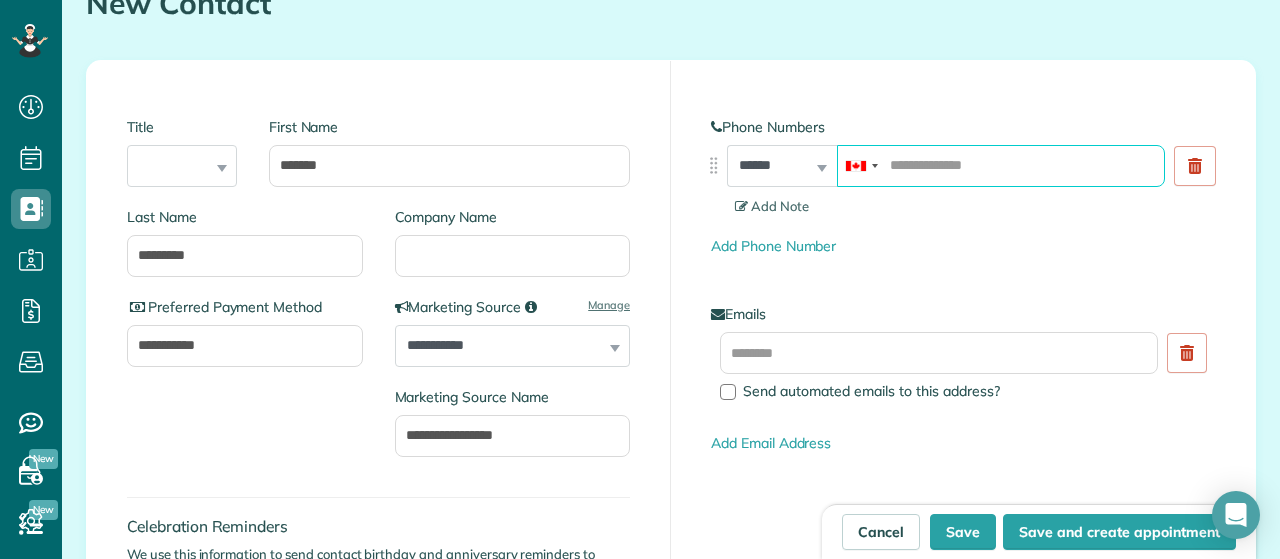 click at bounding box center [1001, 166] 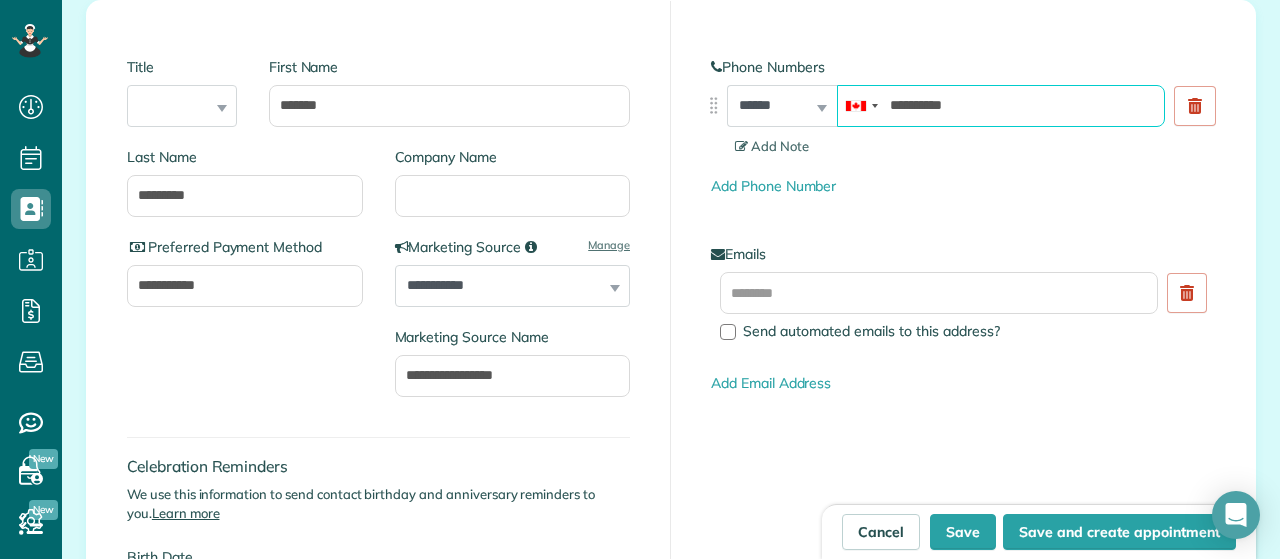 scroll, scrollTop: 320, scrollLeft: 0, axis: vertical 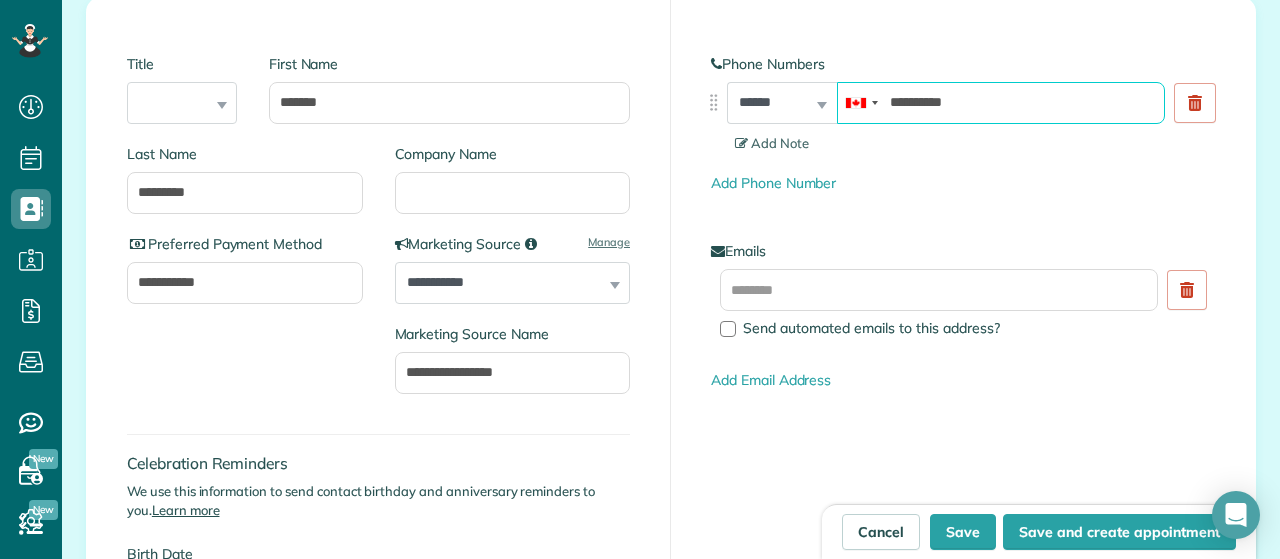 type on "**********" 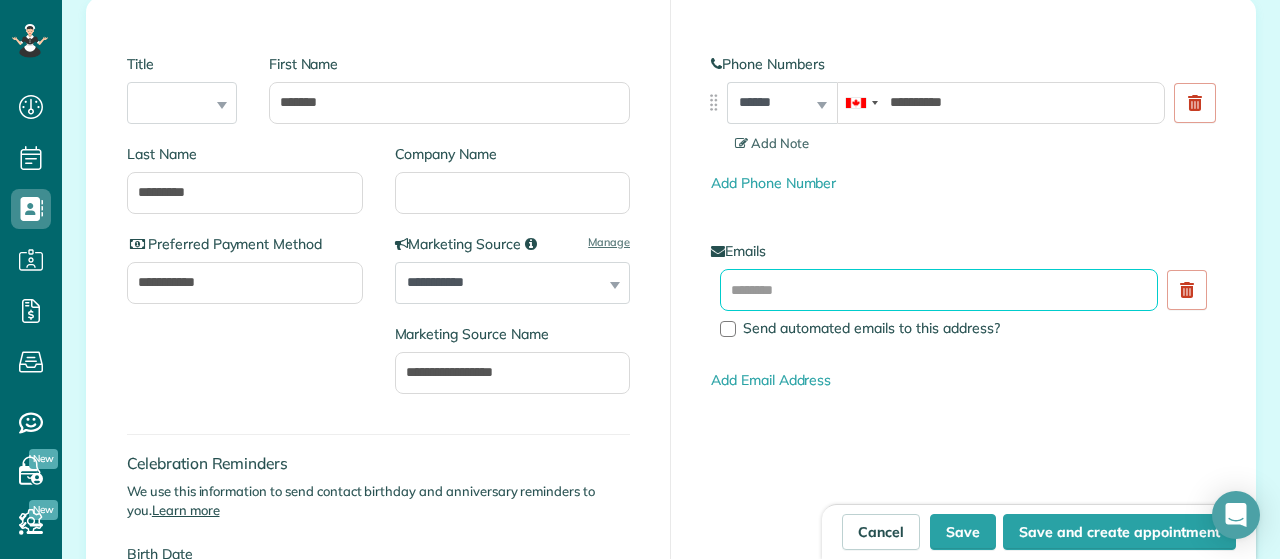 click at bounding box center [939, 290] 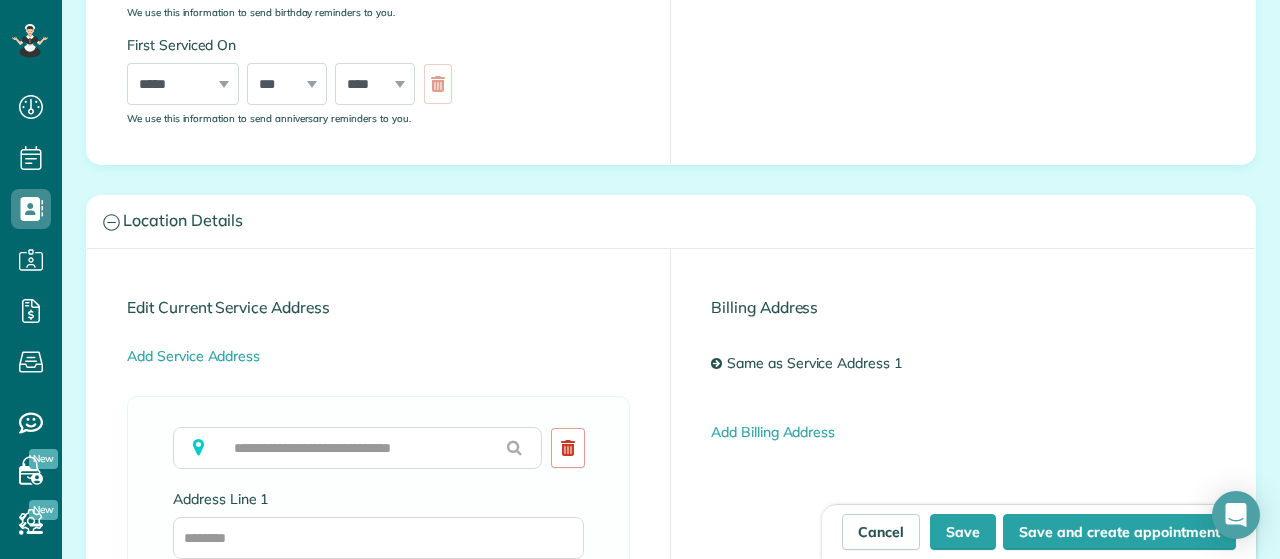 scroll, scrollTop: 1045, scrollLeft: 0, axis: vertical 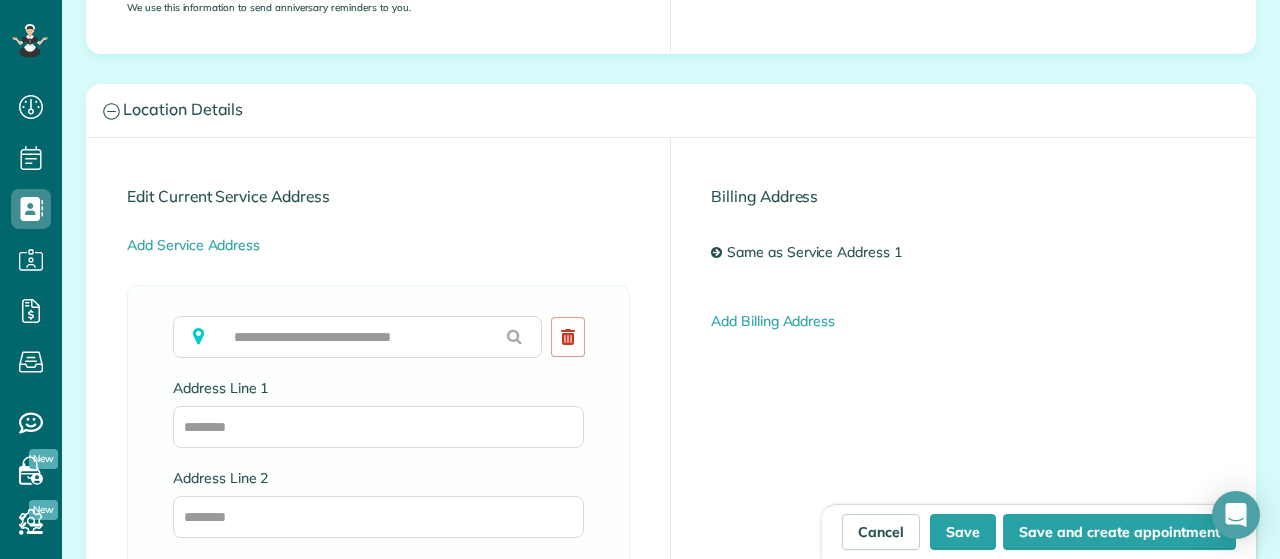 type on "**********" 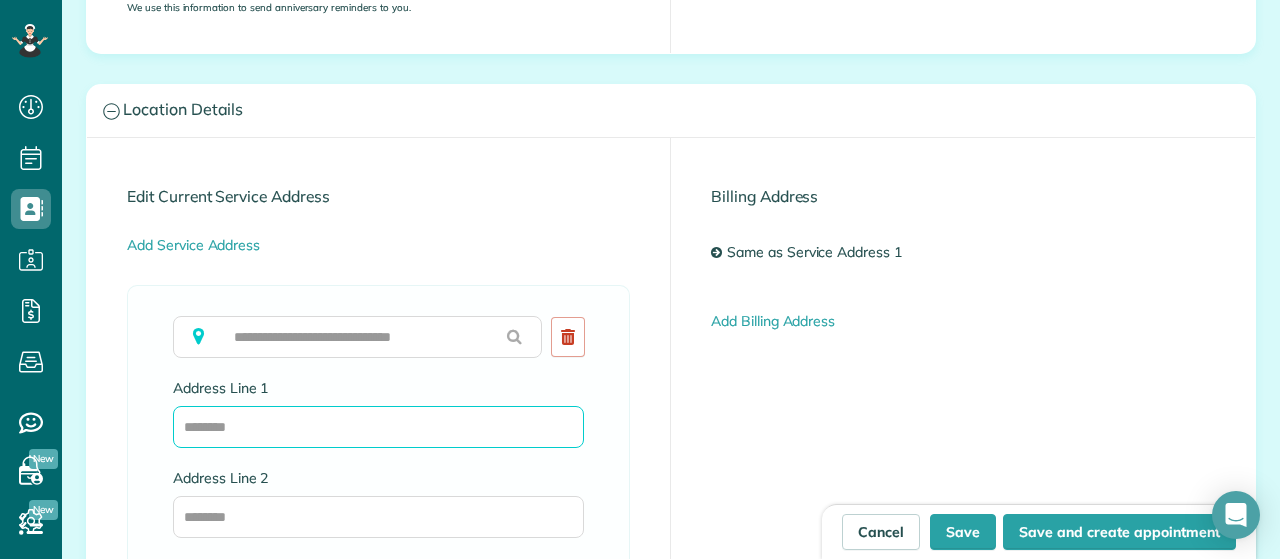 click on "Address Line 1" at bounding box center [378, 427] 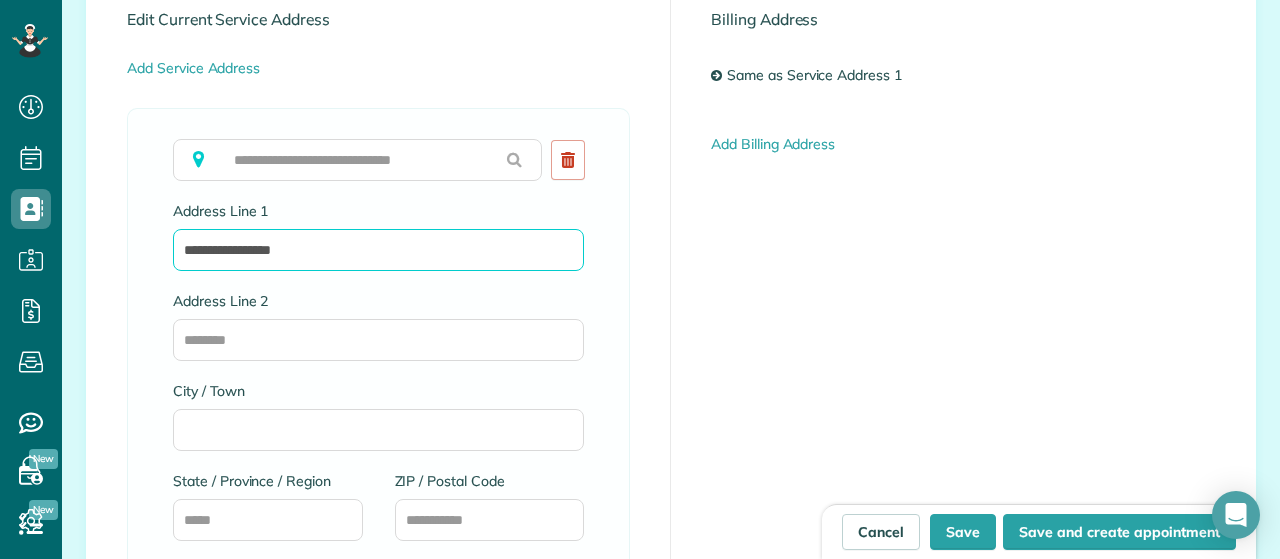 scroll, scrollTop: 1224, scrollLeft: 0, axis: vertical 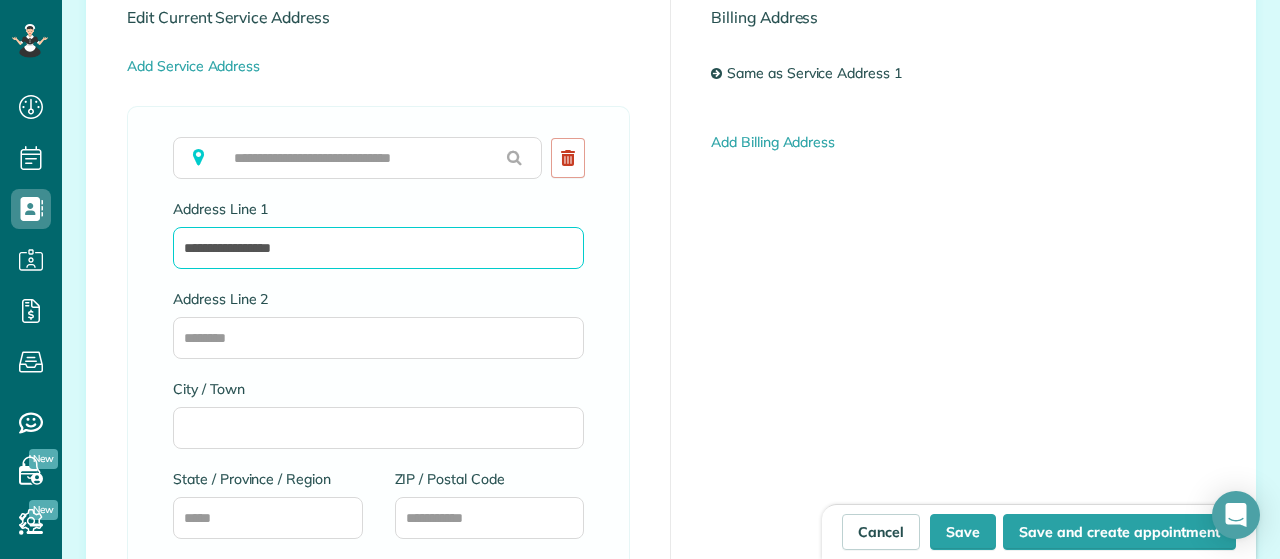 type on "**********" 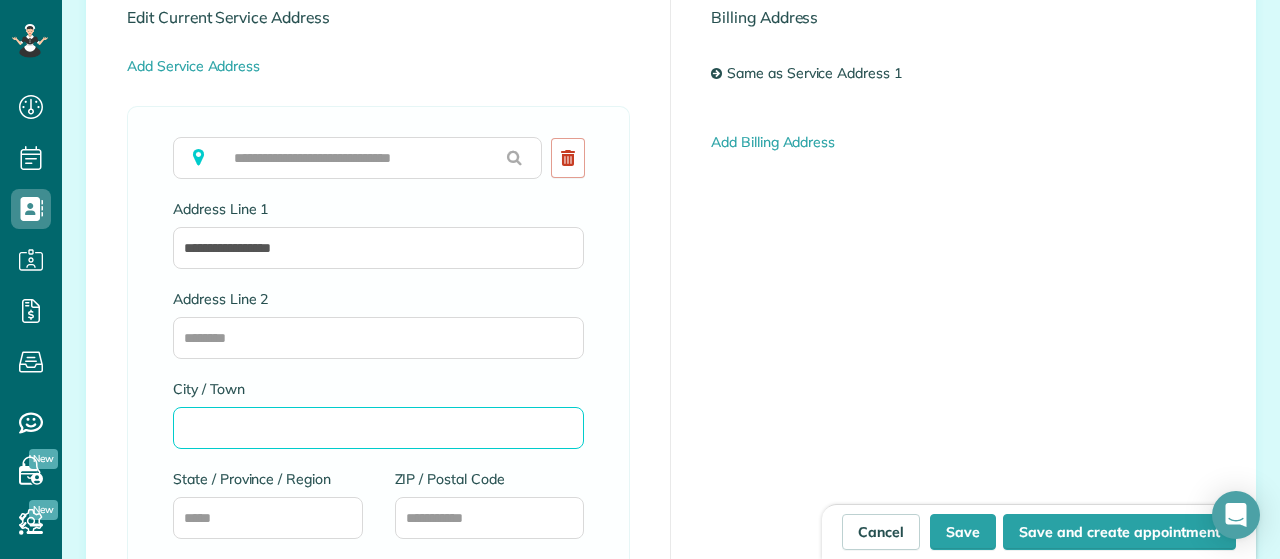 click on "City / Town" at bounding box center (378, 428) 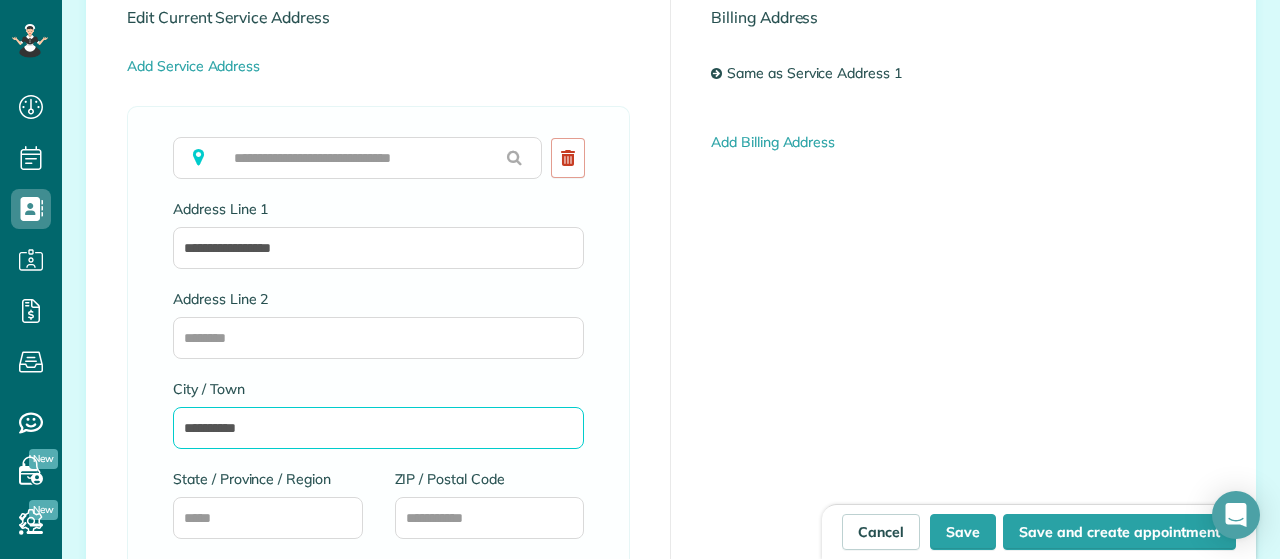 scroll, scrollTop: 1254, scrollLeft: 0, axis: vertical 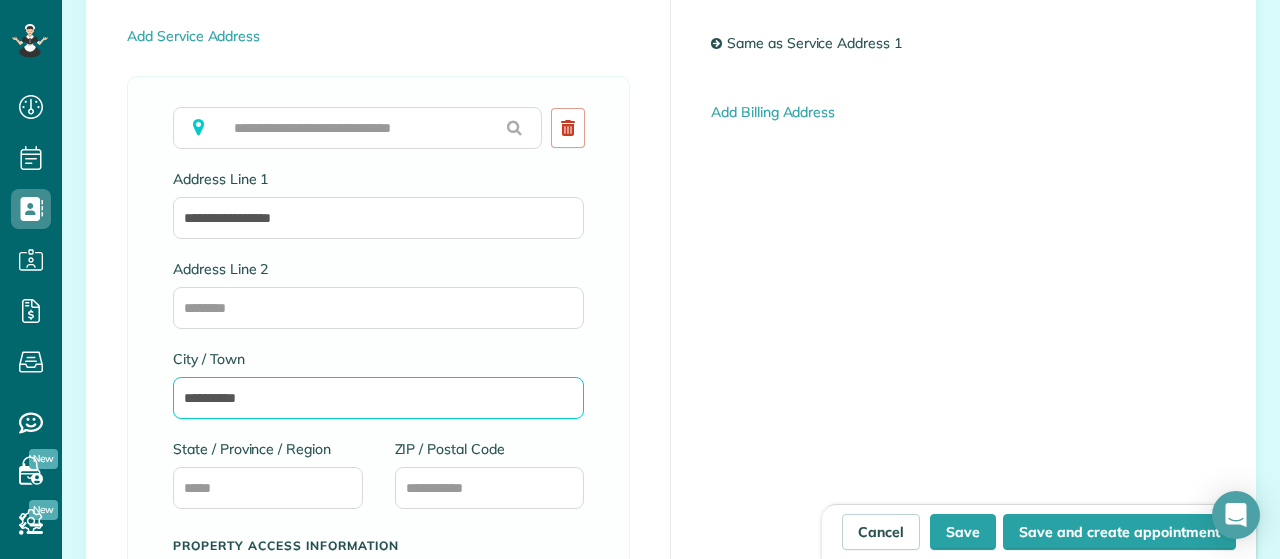 type on "**********" 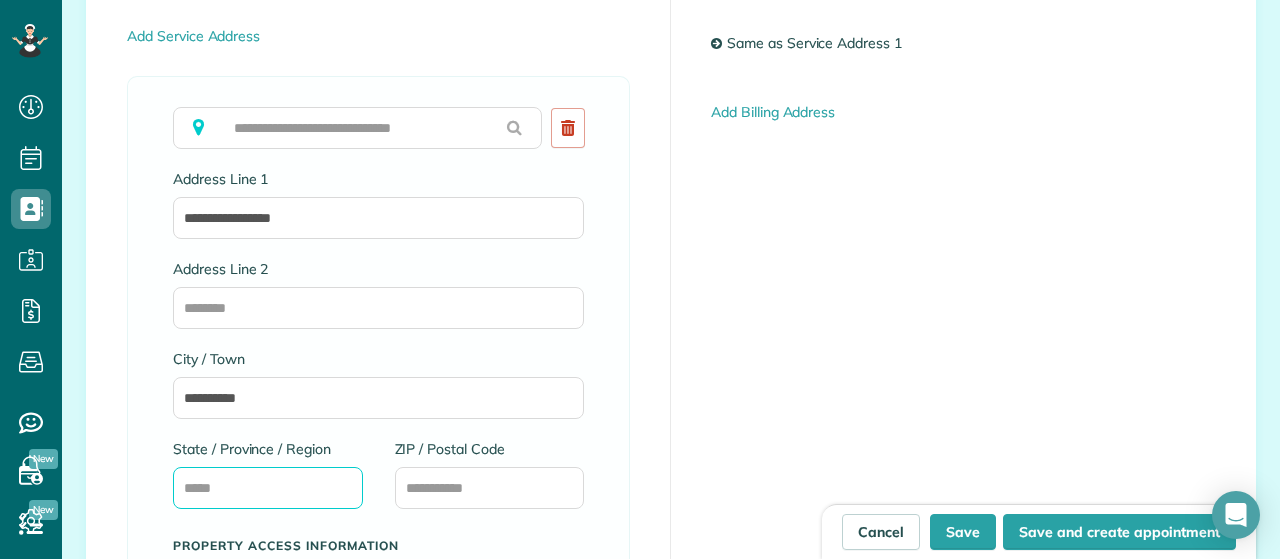 click on "State / Province / Region" at bounding box center [268, 488] 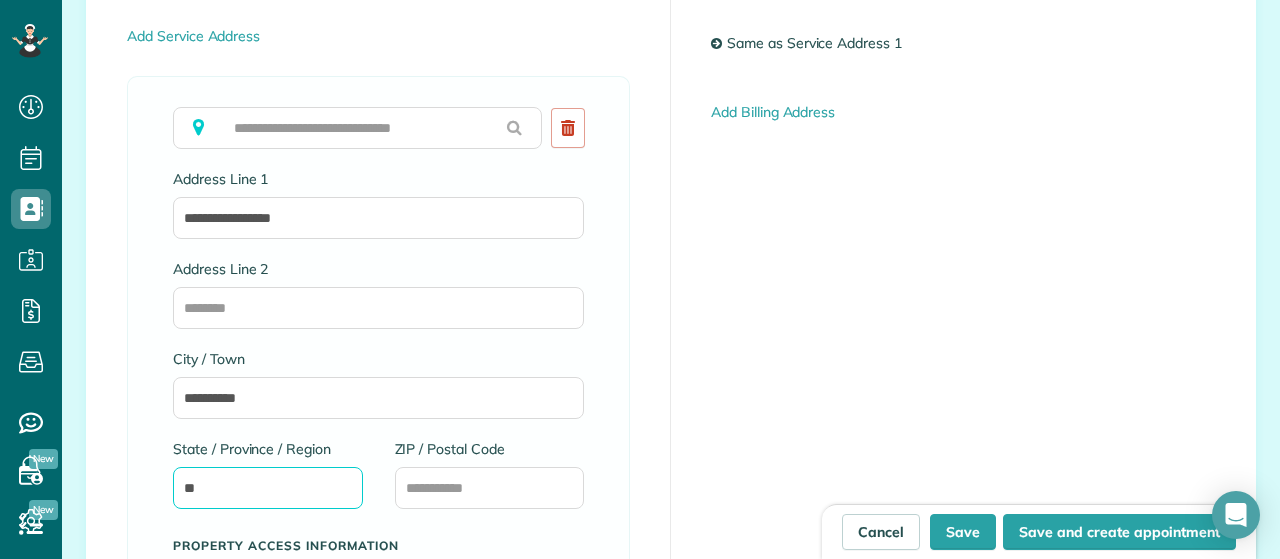 type on "**" 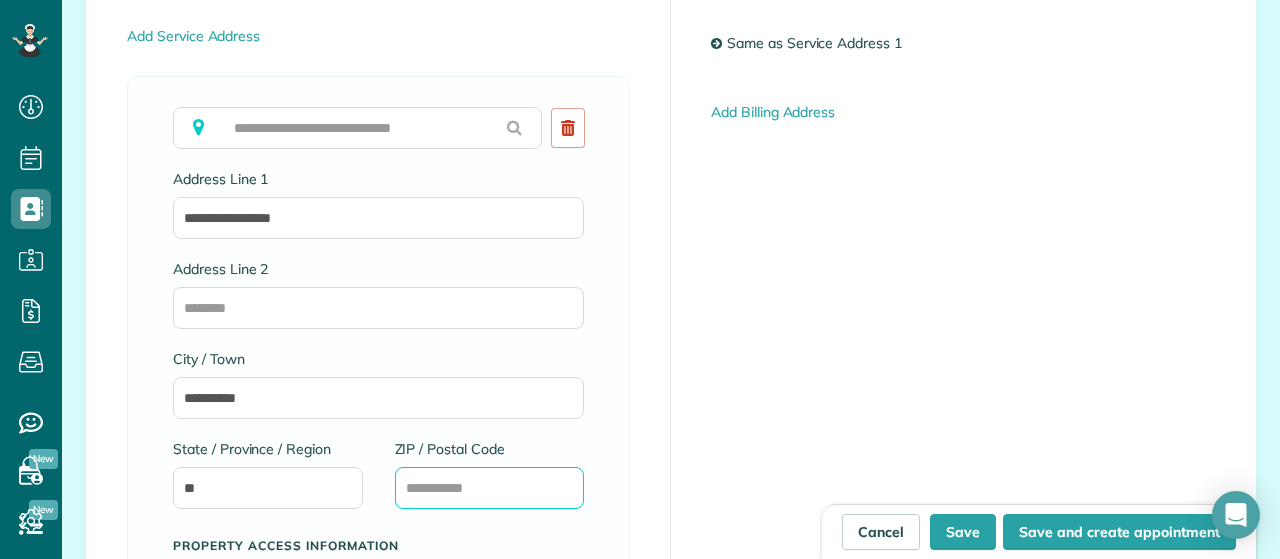click on "ZIP / Postal Code" at bounding box center [490, 488] 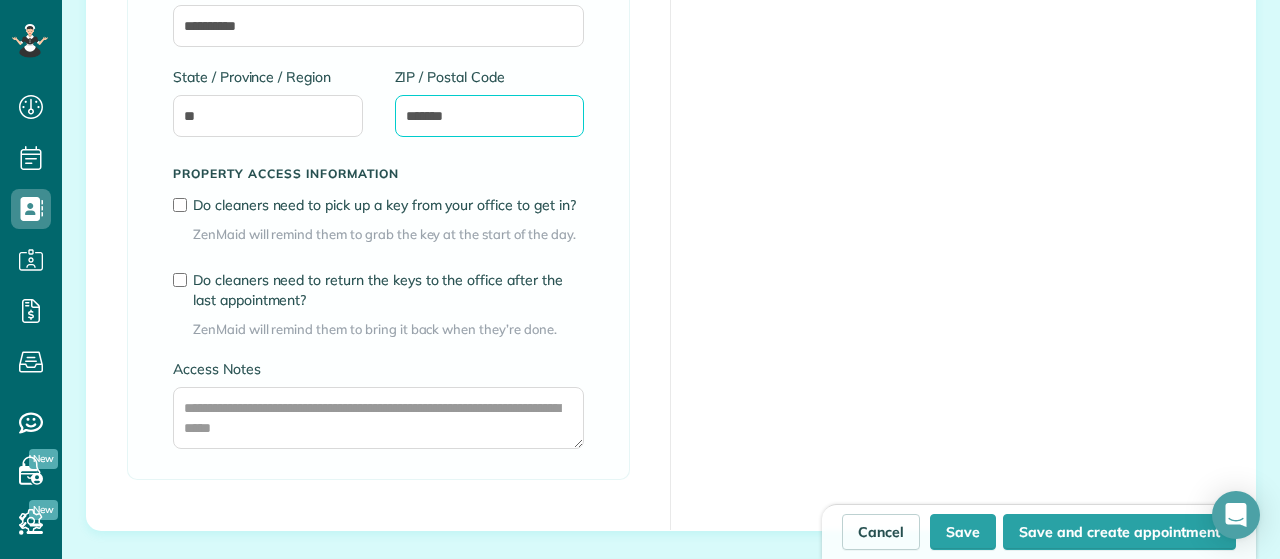 scroll, scrollTop: 1627, scrollLeft: 0, axis: vertical 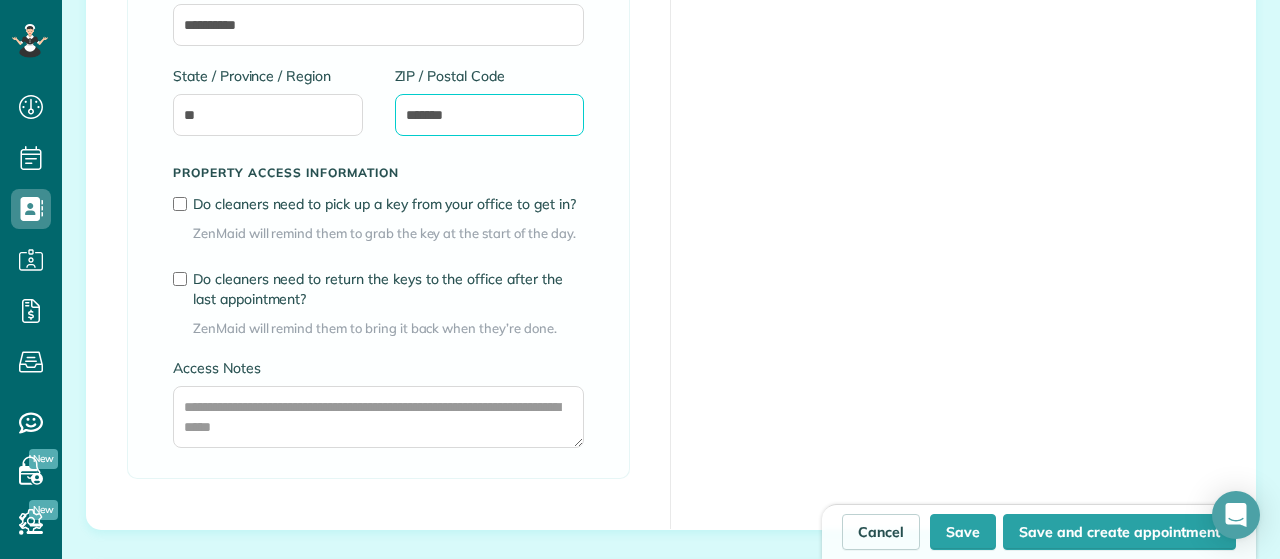 type on "*******" 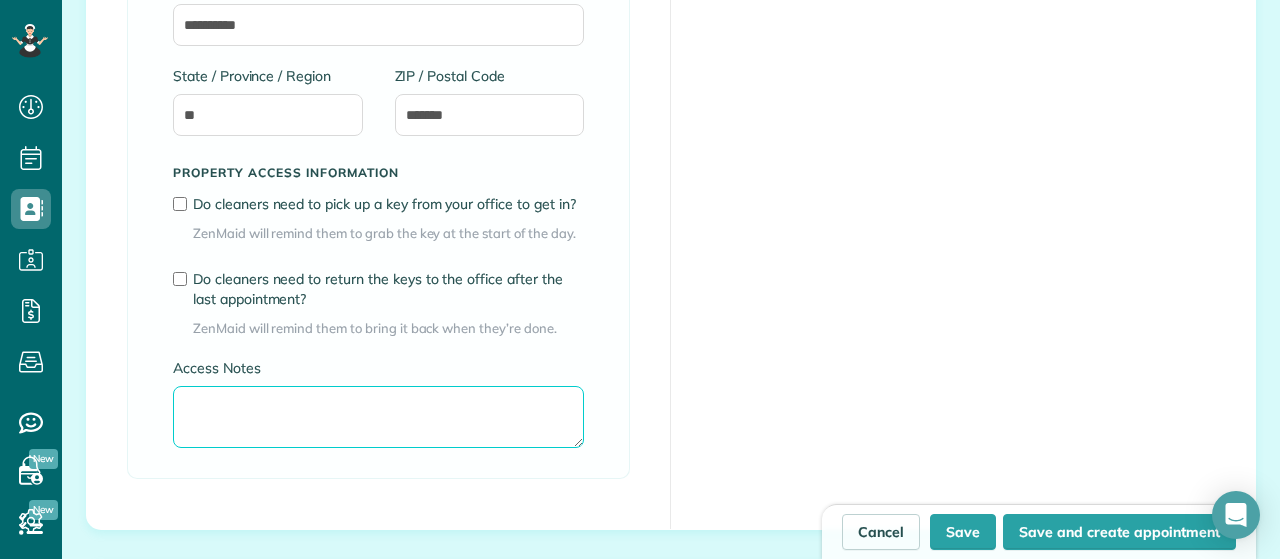 click on "Access Notes" at bounding box center [378, 417] 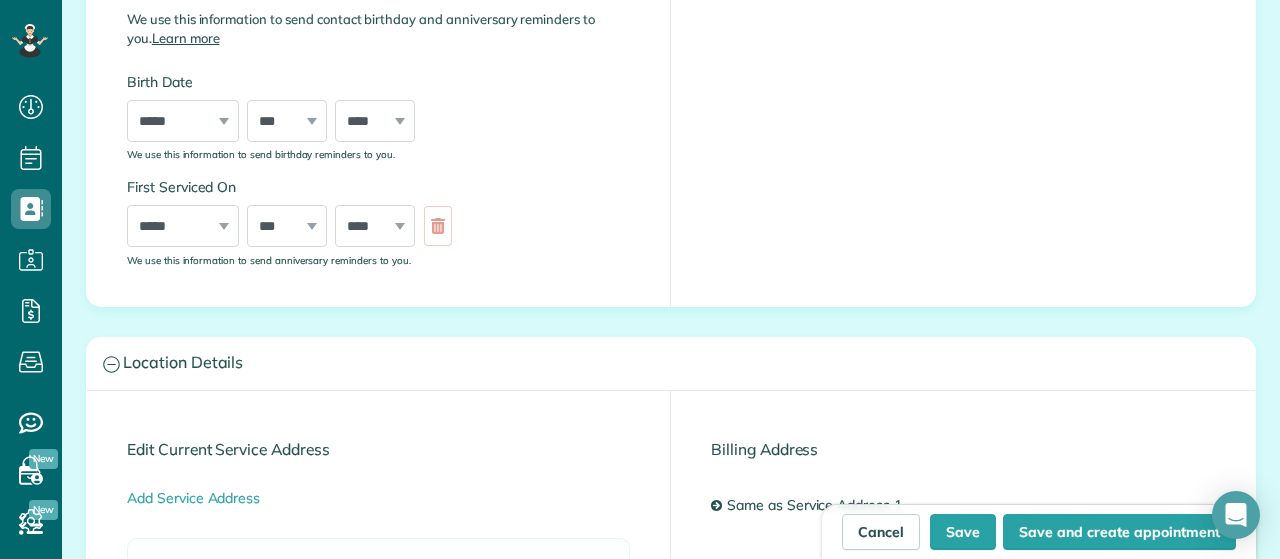 scroll, scrollTop: 791, scrollLeft: 0, axis: vertical 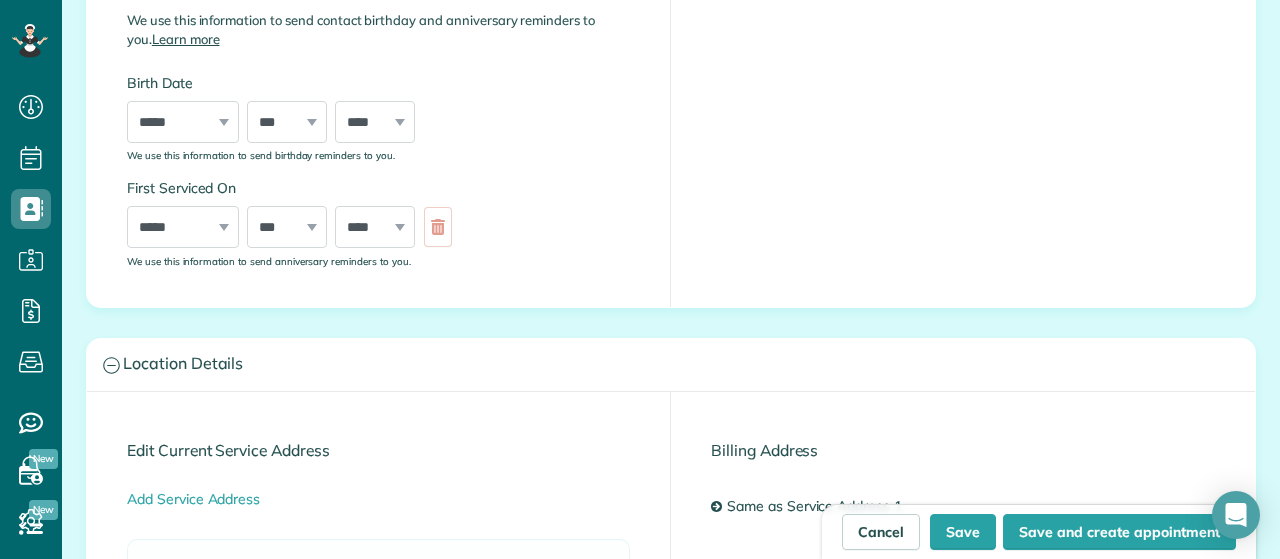 type on "**********" 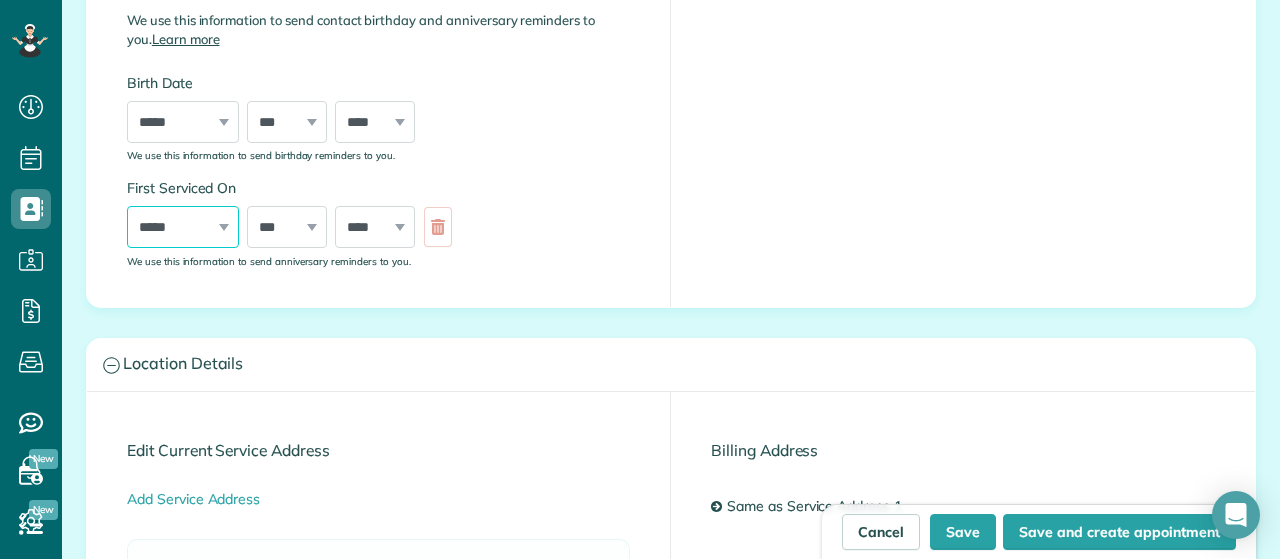 click on "*****
*******
********
*****
*****
***
****
****
******
*********
*******
********
********" at bounding box center [183, 227] 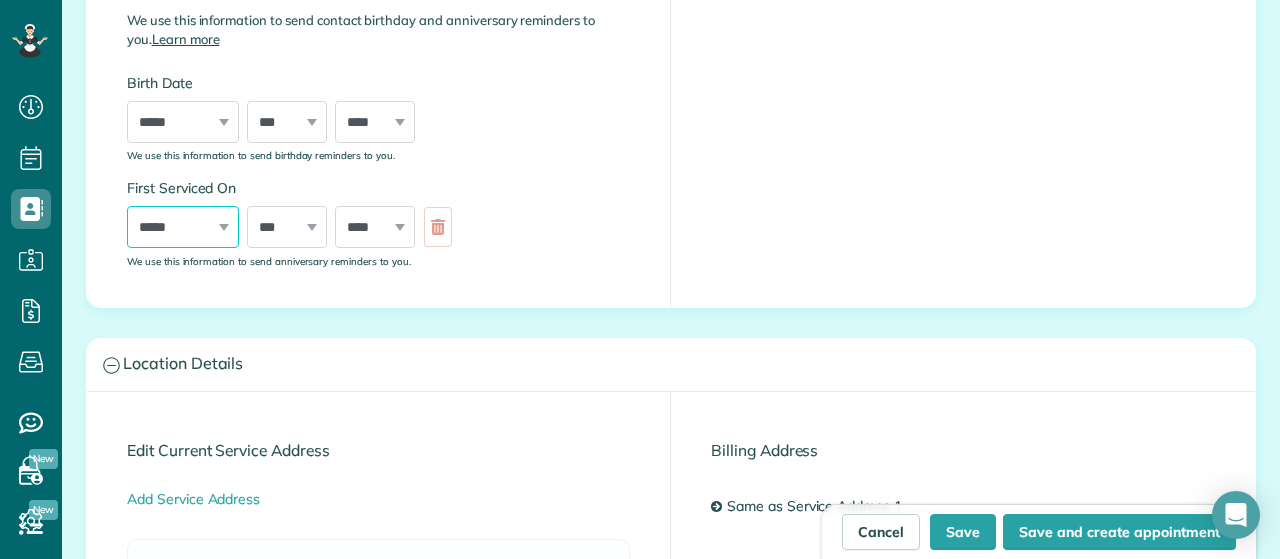 select on "*" 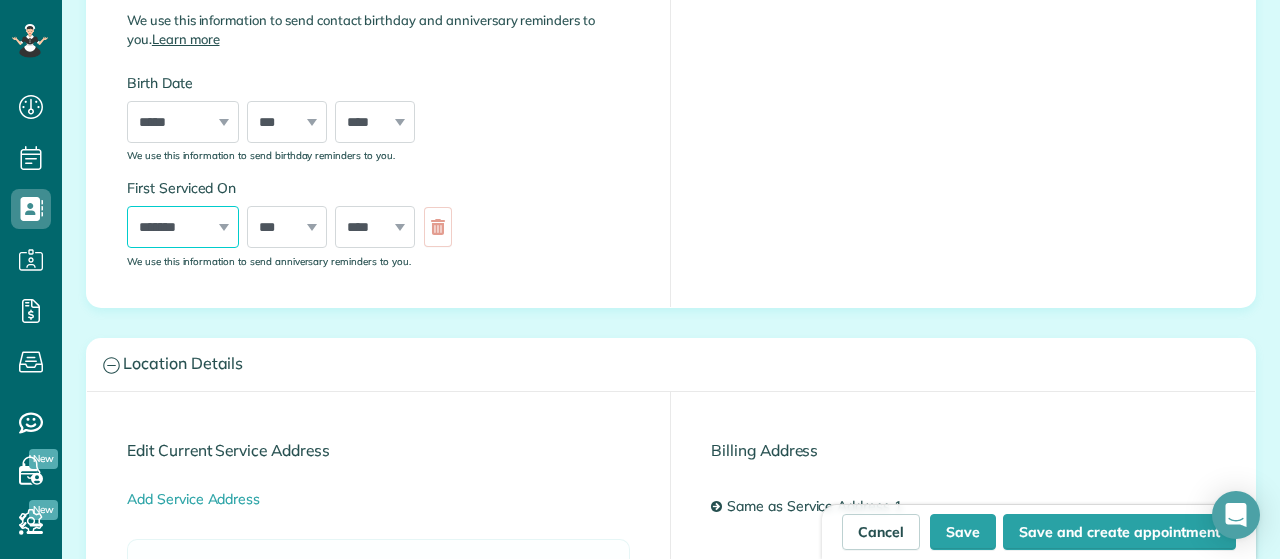 click on "****" at bounding box center (0, 0) 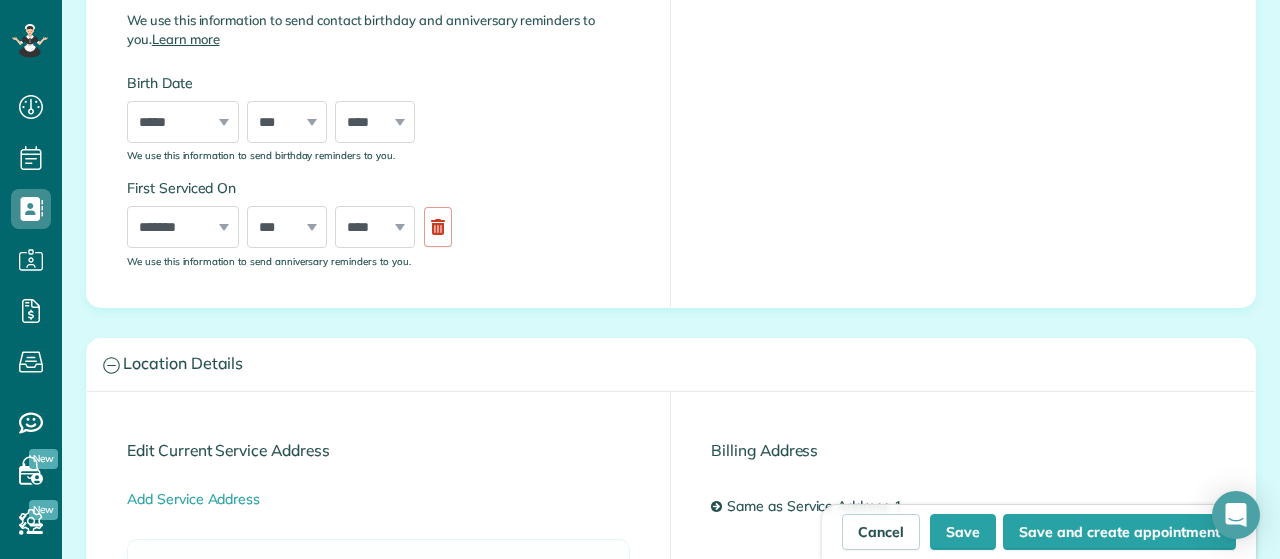 click on "***
*
*
*
*
*
*
*
*
*
**
**
**
**
**
**
**
**
**
**
**
**
**
**
**
**
**
**
**
**
**
**" at bounding box center [287, 227] 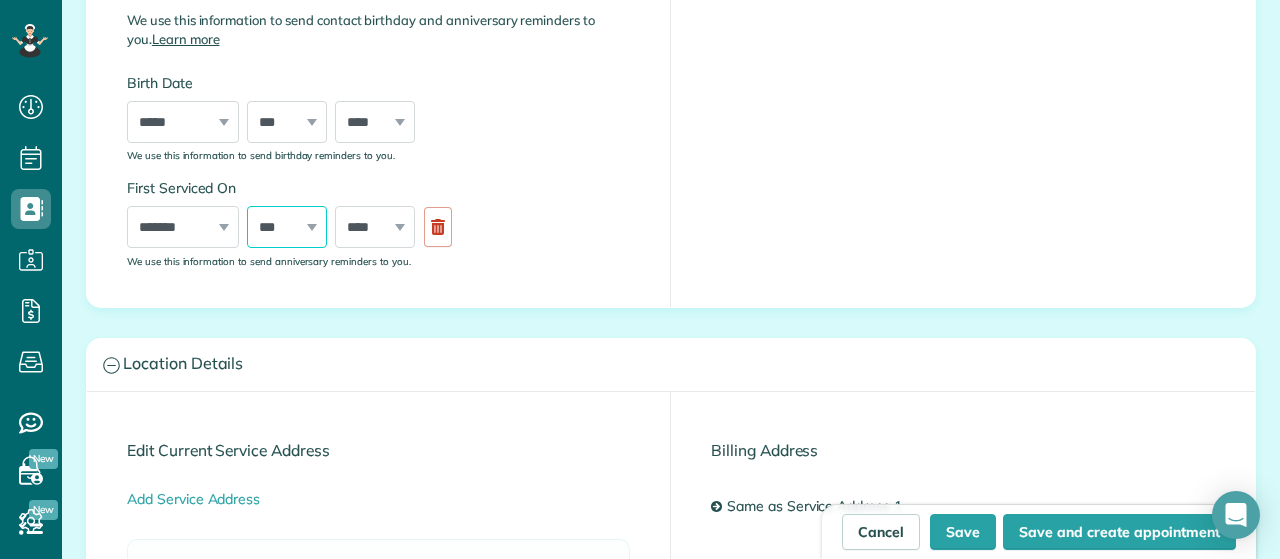 click on "***
*
*
*
*
*
*
*
*
*
**
**
**
**
**
**
**
**
**
**
**
**
**
**
**
**
**
**
**
**
**
**" at bounding box center [287, 227] 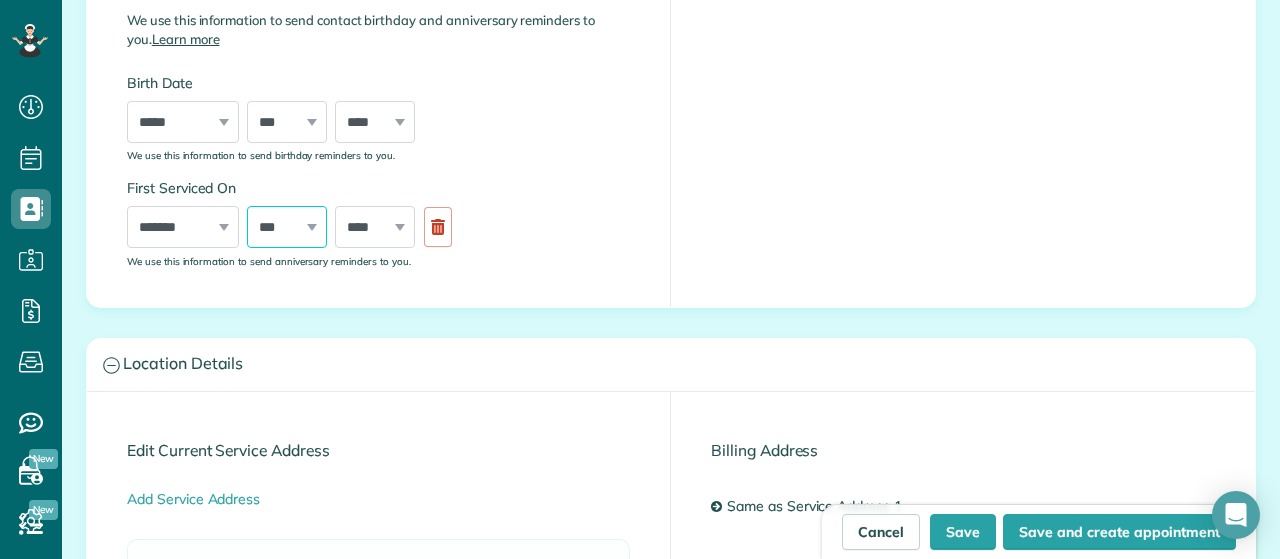 select on "**" 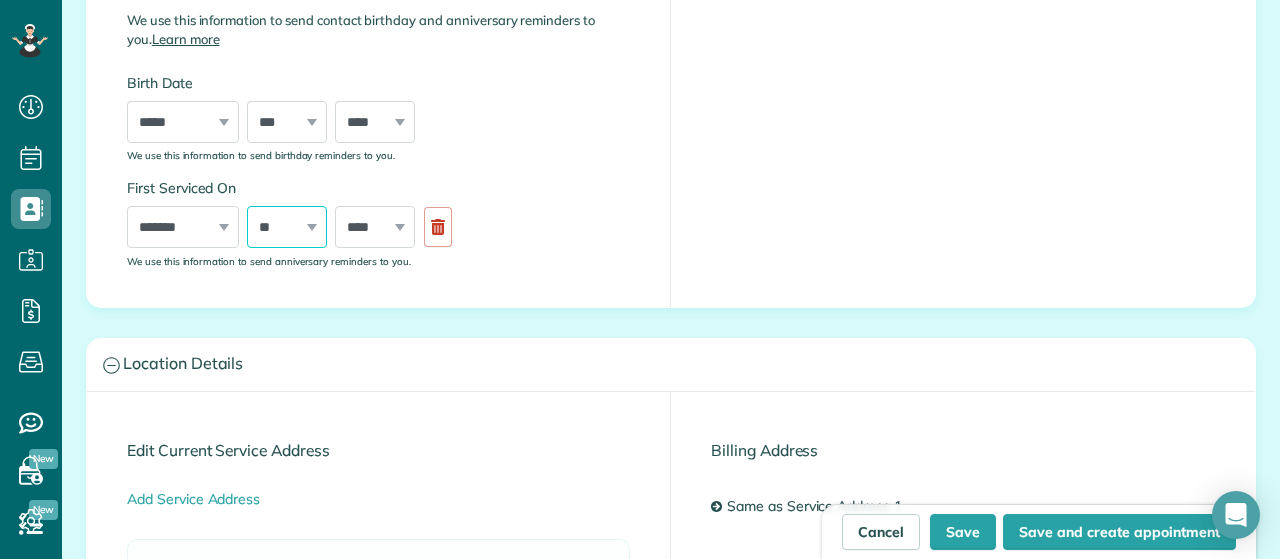 click on "**" at bounding box center [0, 0] 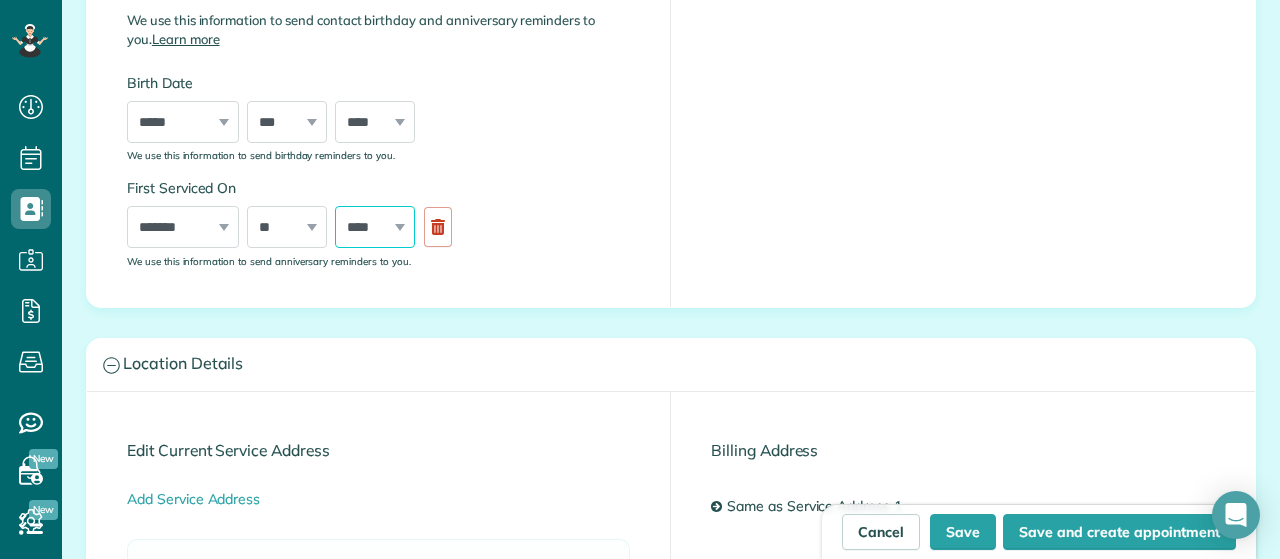 click on "****
****
****
****
****
****
****
****
****
****
****
****
****
****
****
****
****
****
****
****
****
****
****
****
****
****
****
****
****
****
****
****
****
****
****
****
****
****
****
****
****
****
****
****
****
****
****
****
****
****
****
****" at bounding box center [375, 227] 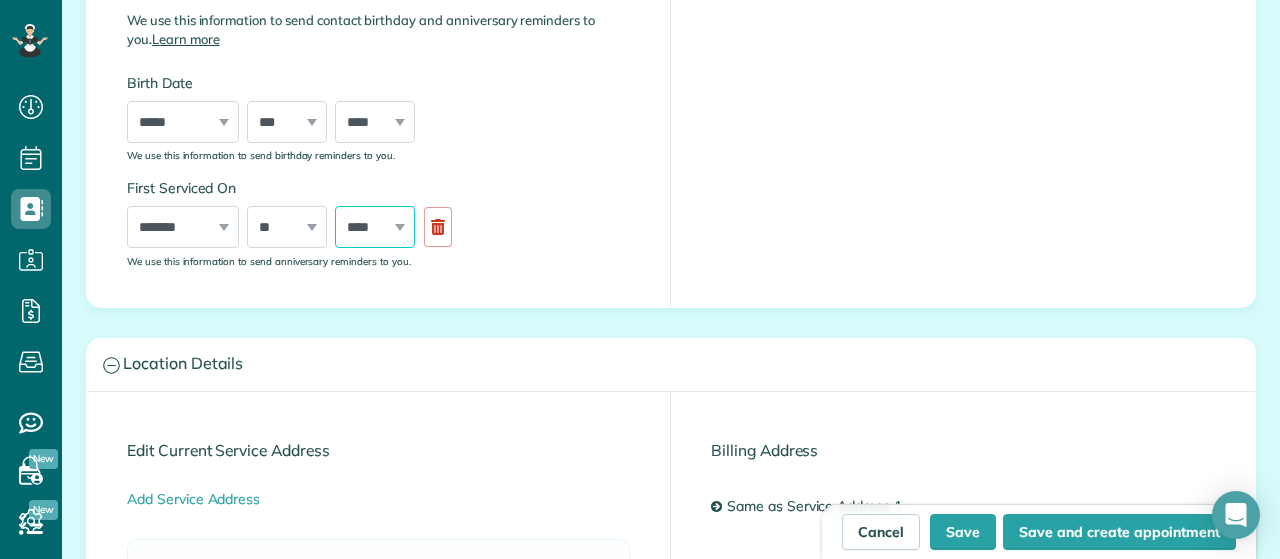 select on "****" 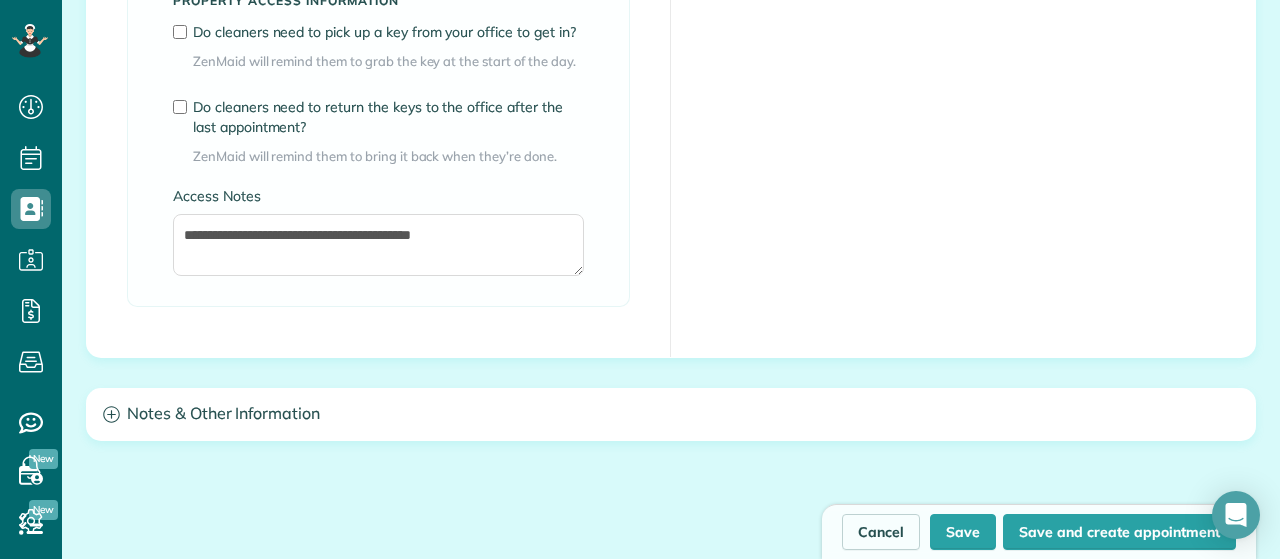 scroll, scrollTop: 1802, scrollLeft: 0, axis: vertical 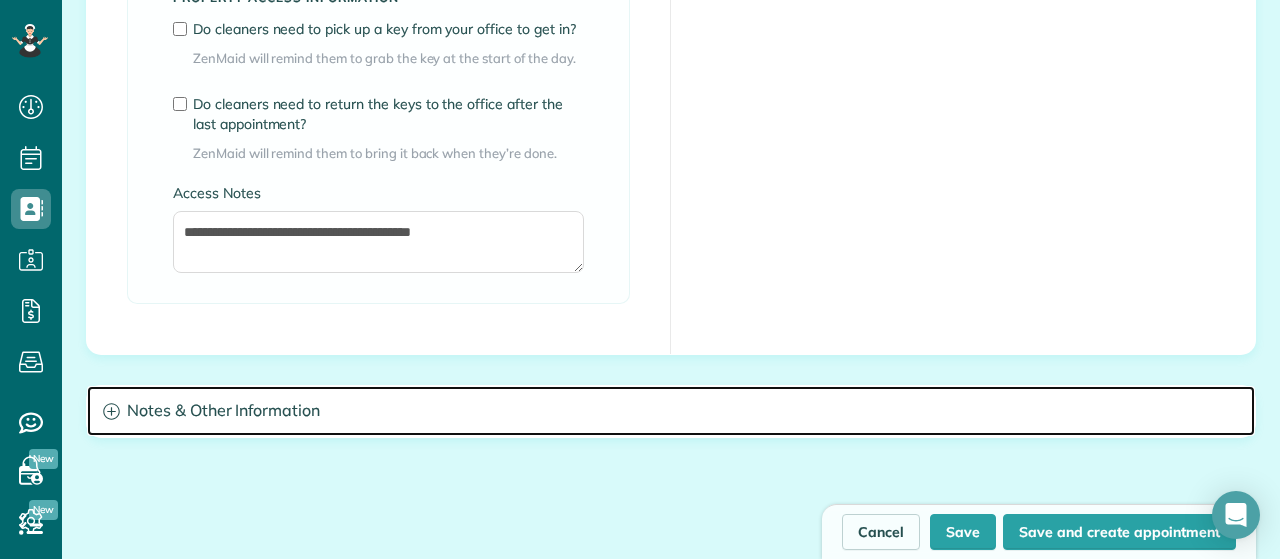 click 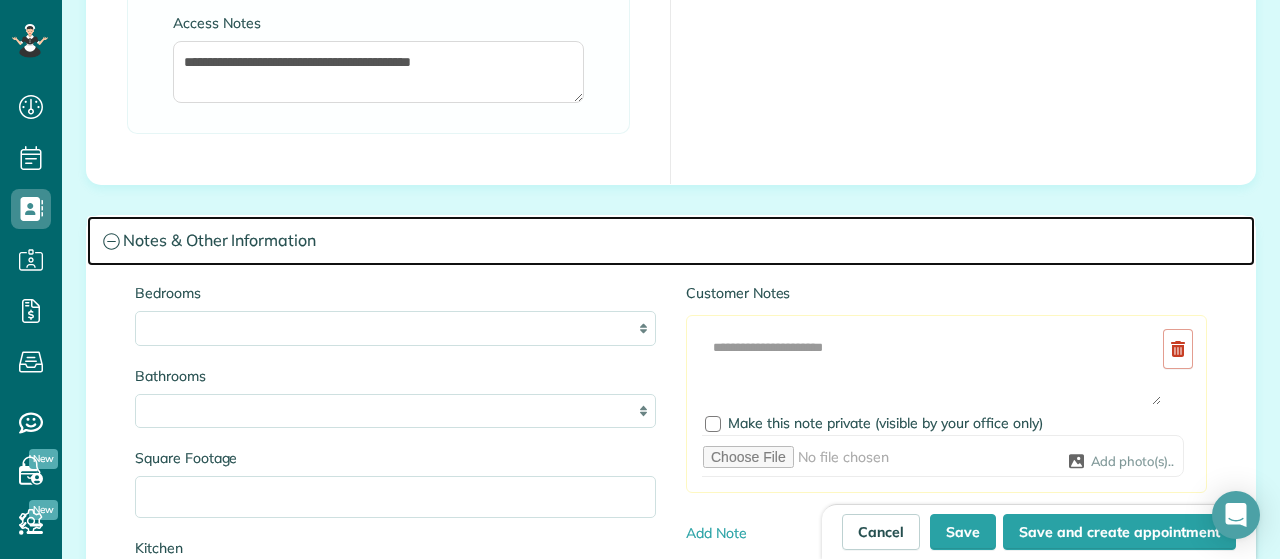 scroll, scrollTop: 1973, scrollLeft: 0, axis: vertical 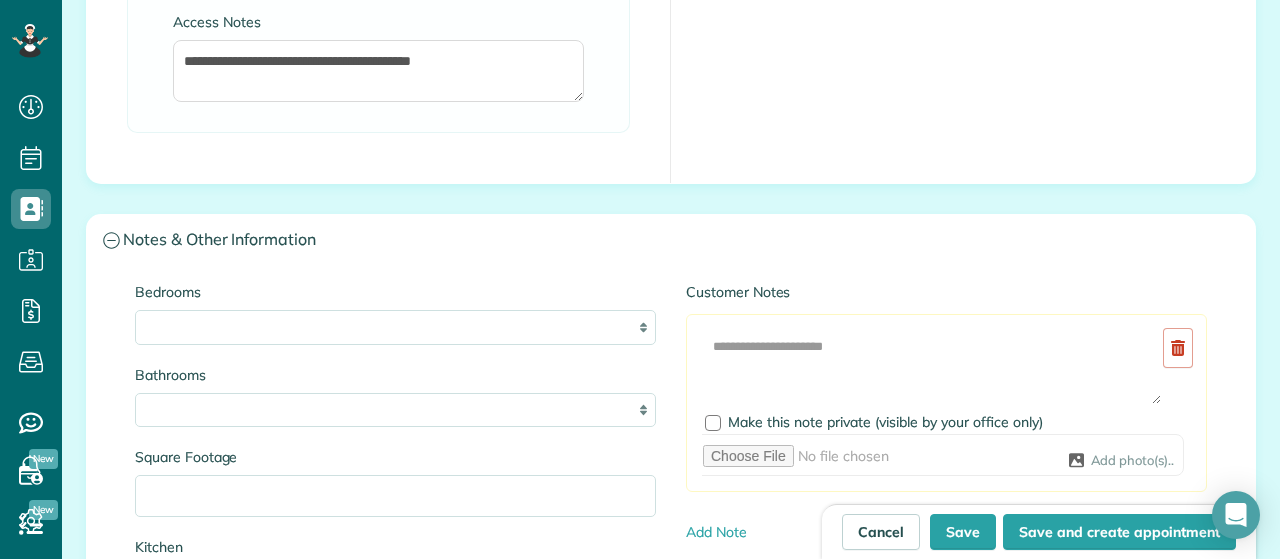 click on "*
*
*
*
**" at bounding box center [395, 327] 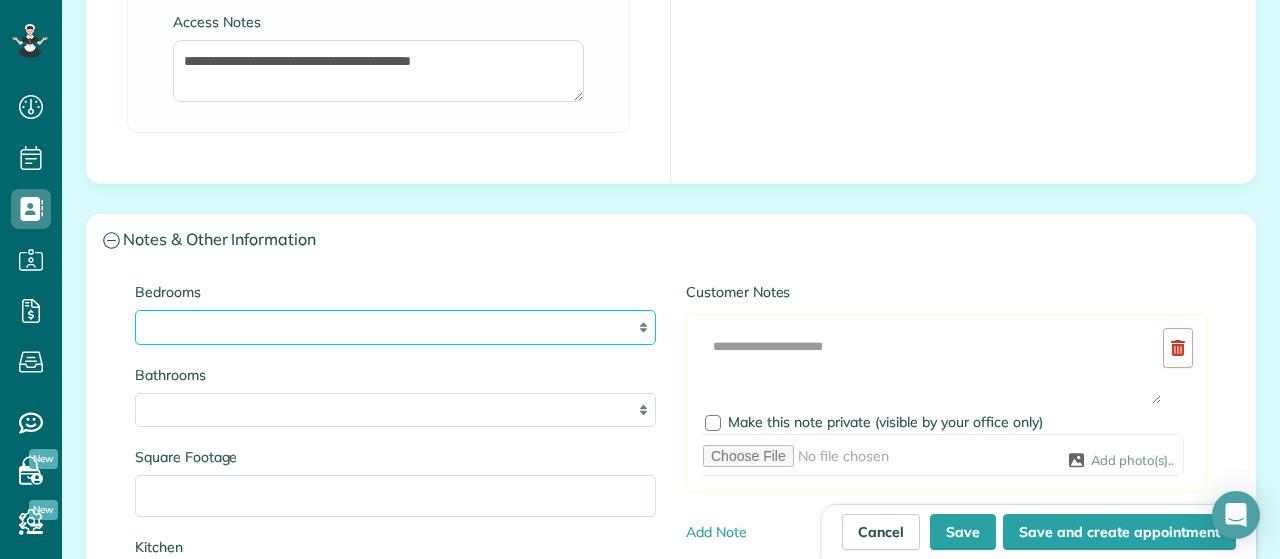 click on "*
*
*
*
**" at bounding box center [395, 327] 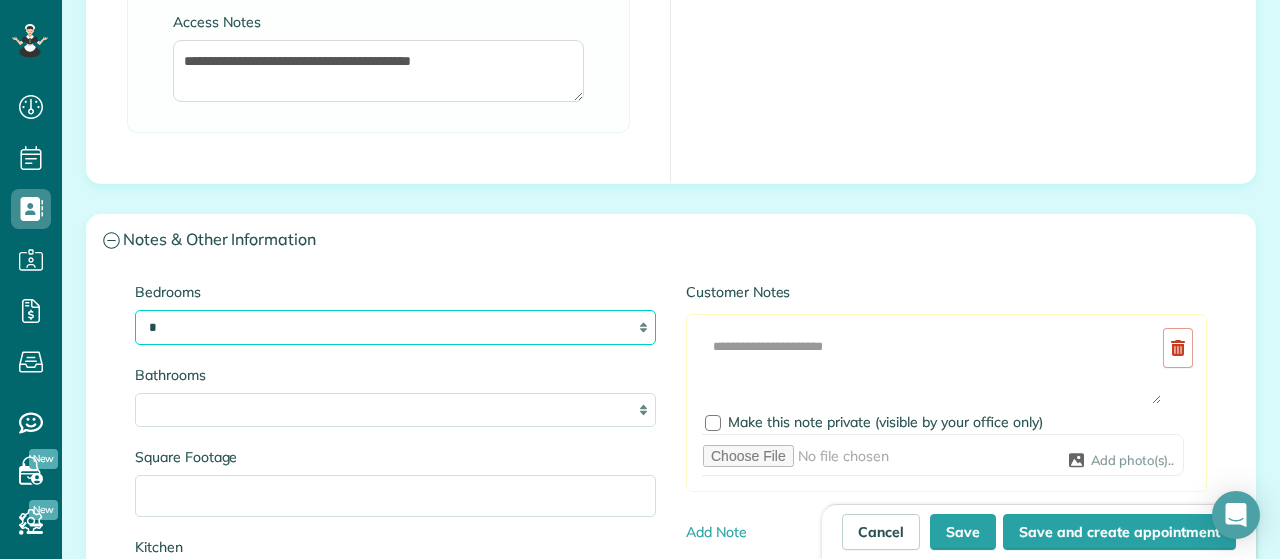 click on "*" at bounding box center [0, 0] 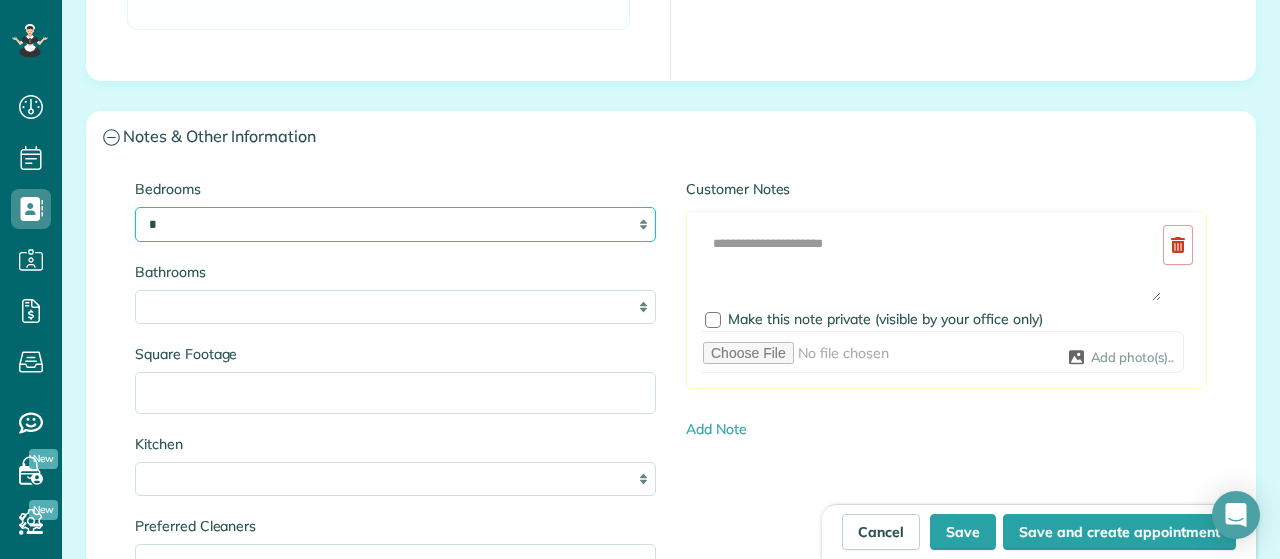scroll, scrollTop: 2076, scrollLeft: 0, axis: vertical 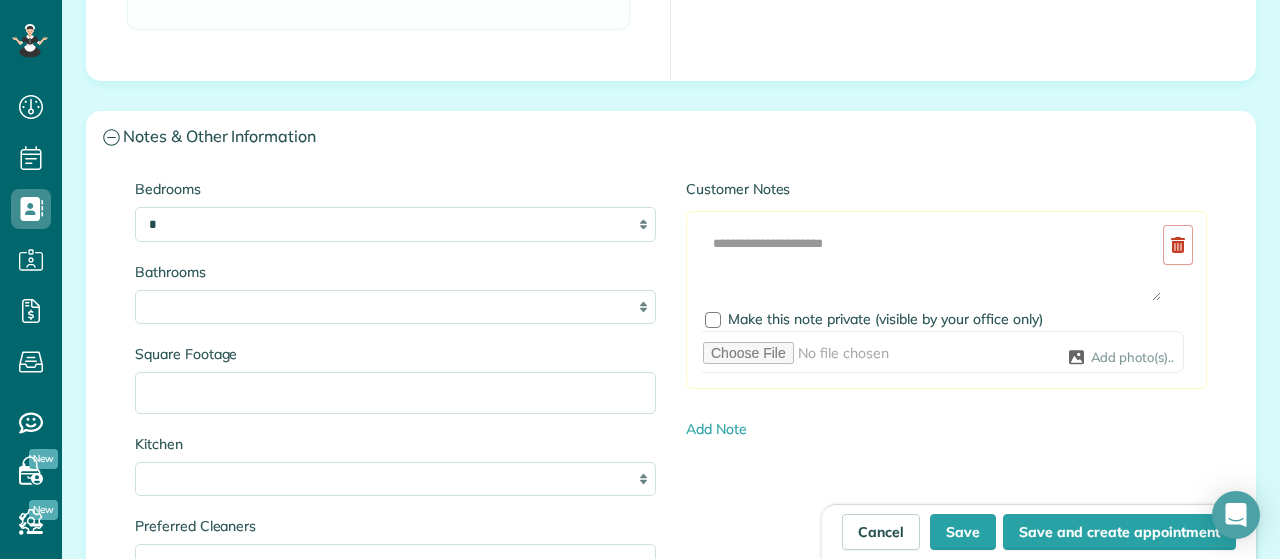 click on "*
***
*
***
*
***
*
***
**" at bounding box center (395, 307) 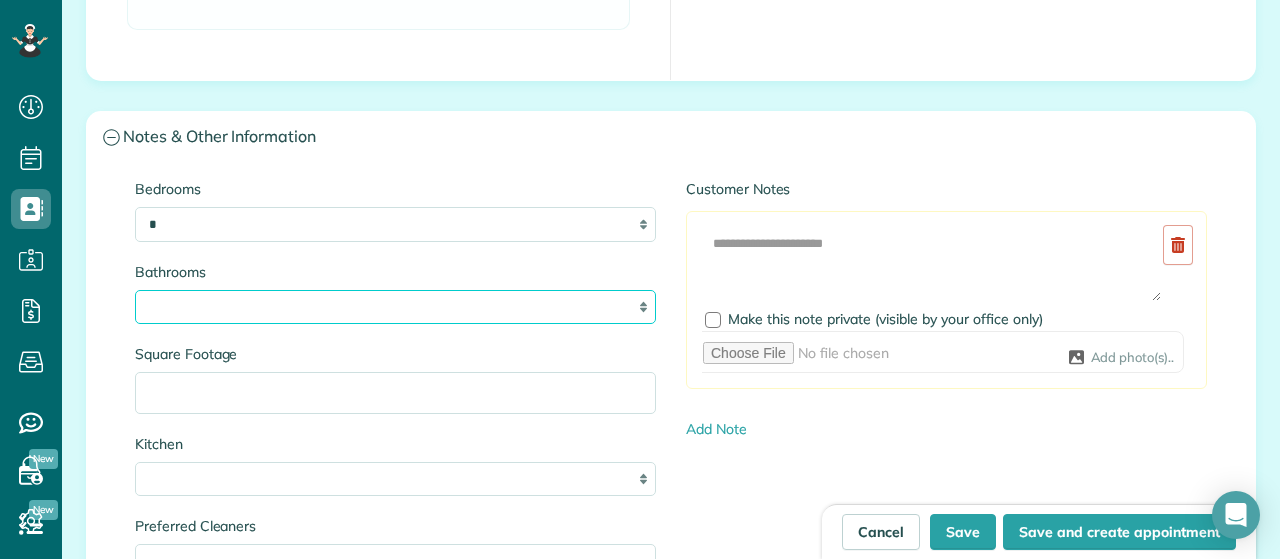 click on "*
***
*
***
*
***
*
***
**" at bounding box center (395, 307) 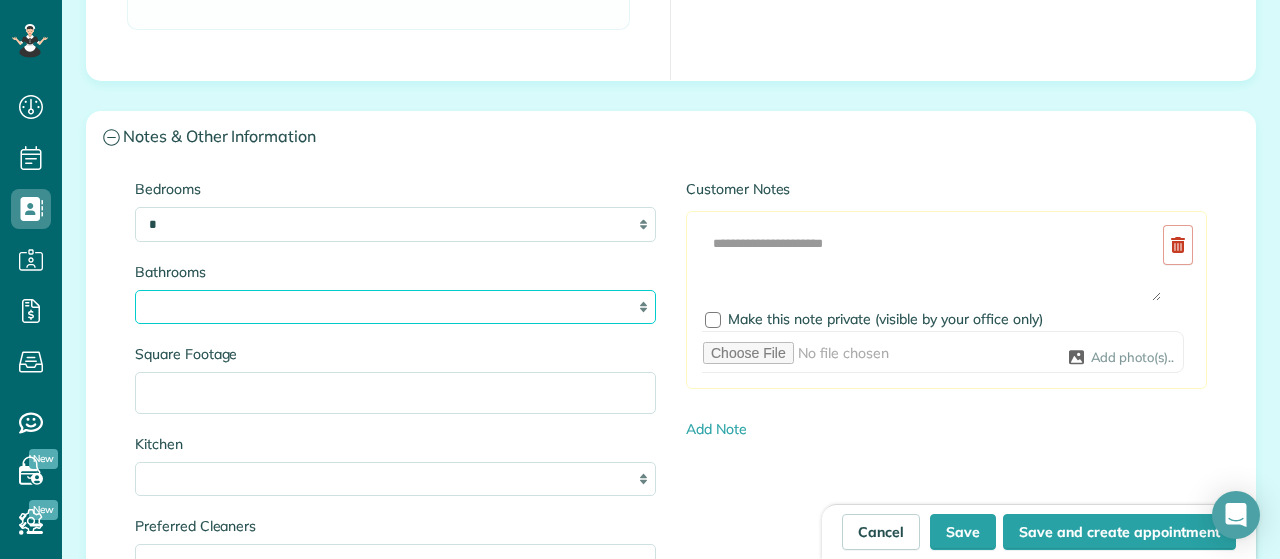 select on "*" 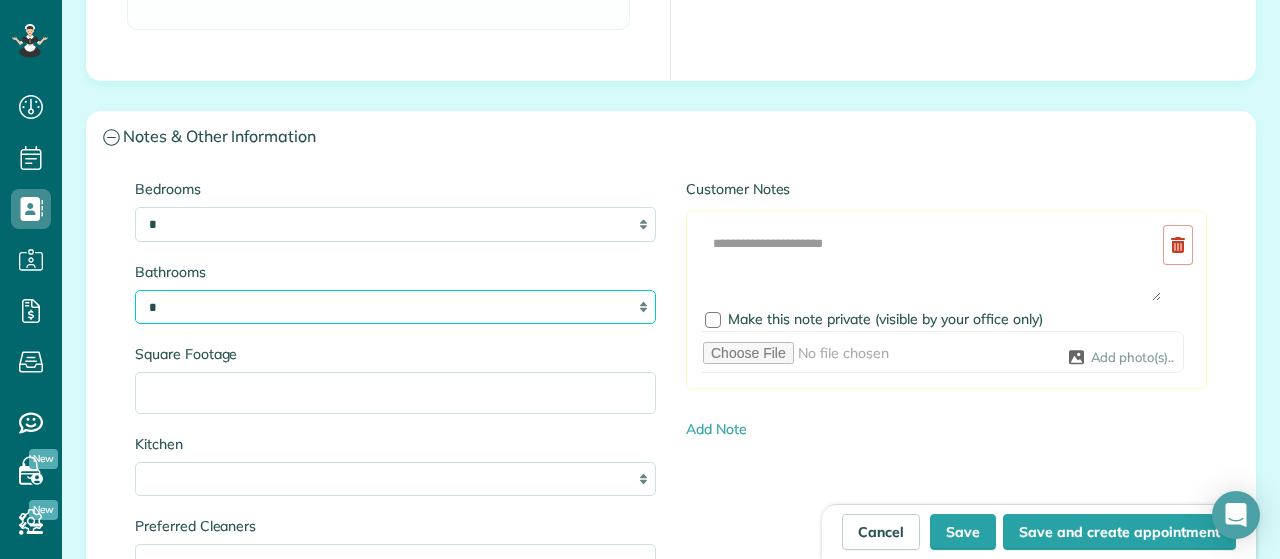 click on "*" at bounding box center (0, 0) 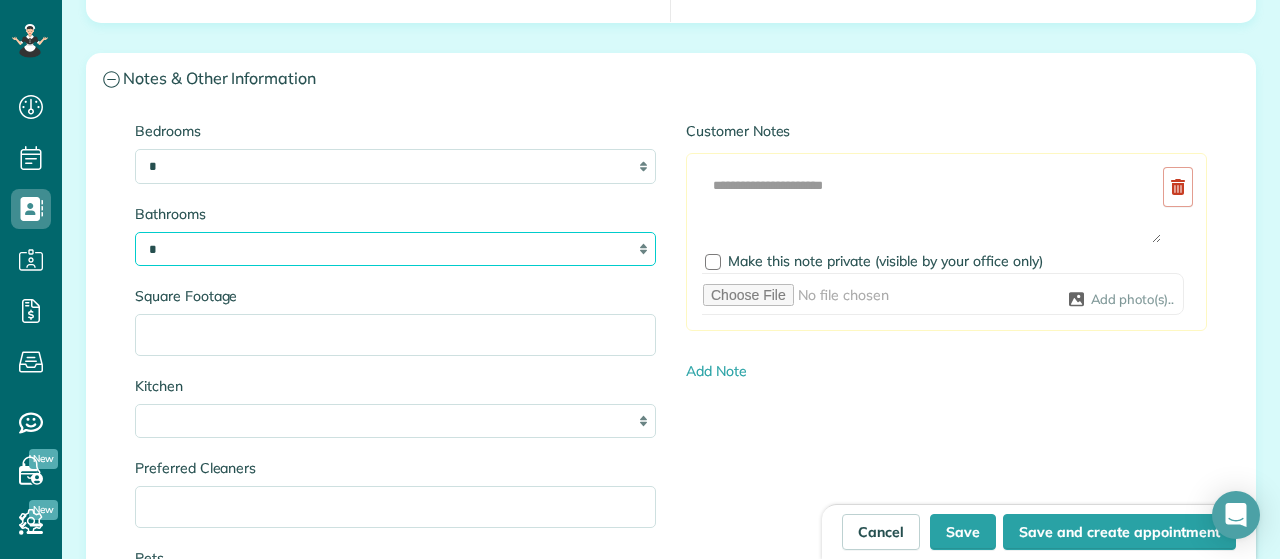 scroll, scrollTop: 2137, scrollLeft: 0, axis: vertical 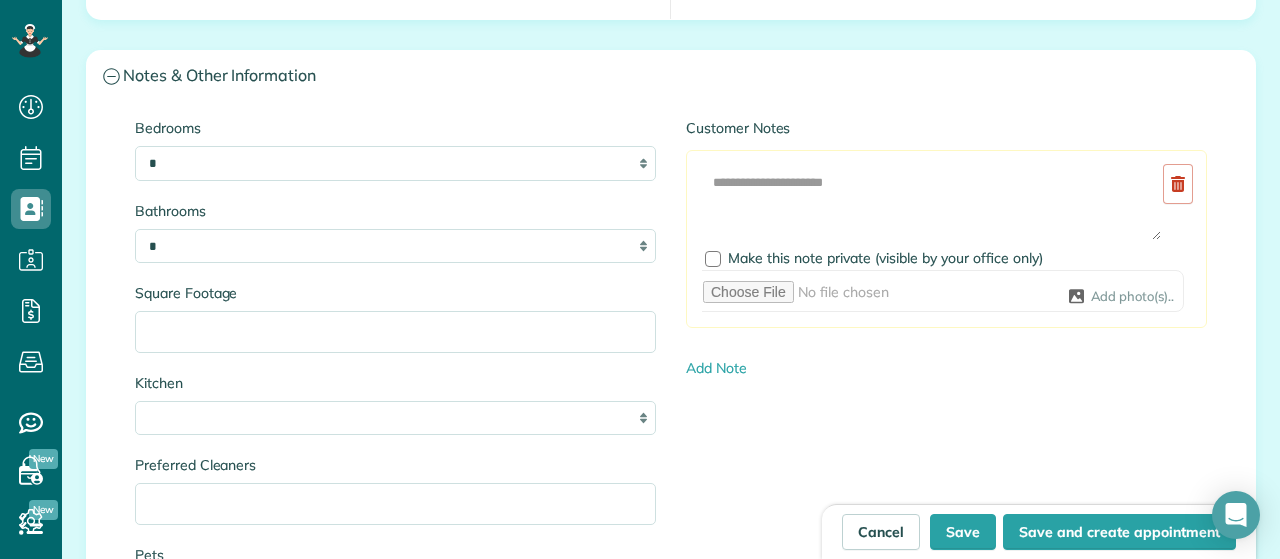 click on "*
*
*
*" at bounding box center [395, 418] 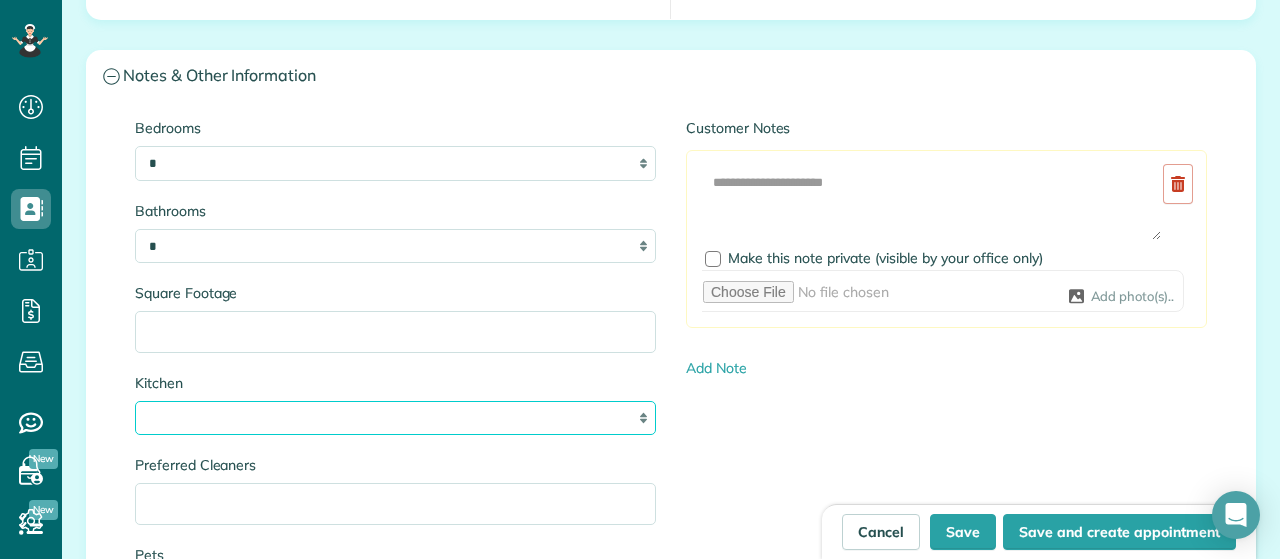 click on "*
*
*
*" at bounding box center (395, 418) 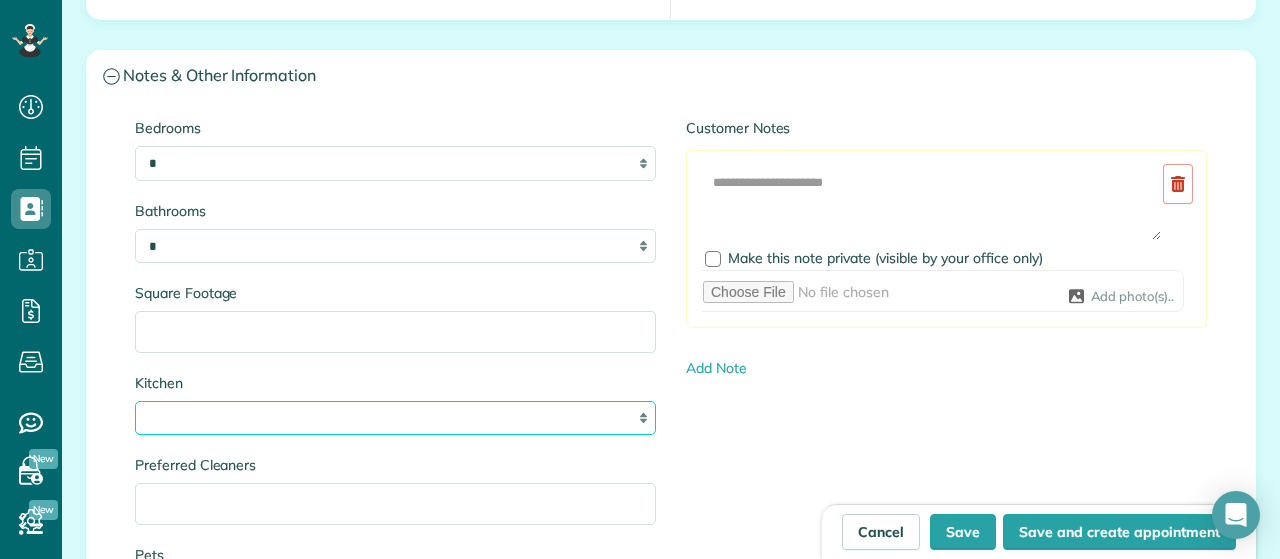 select on "*" 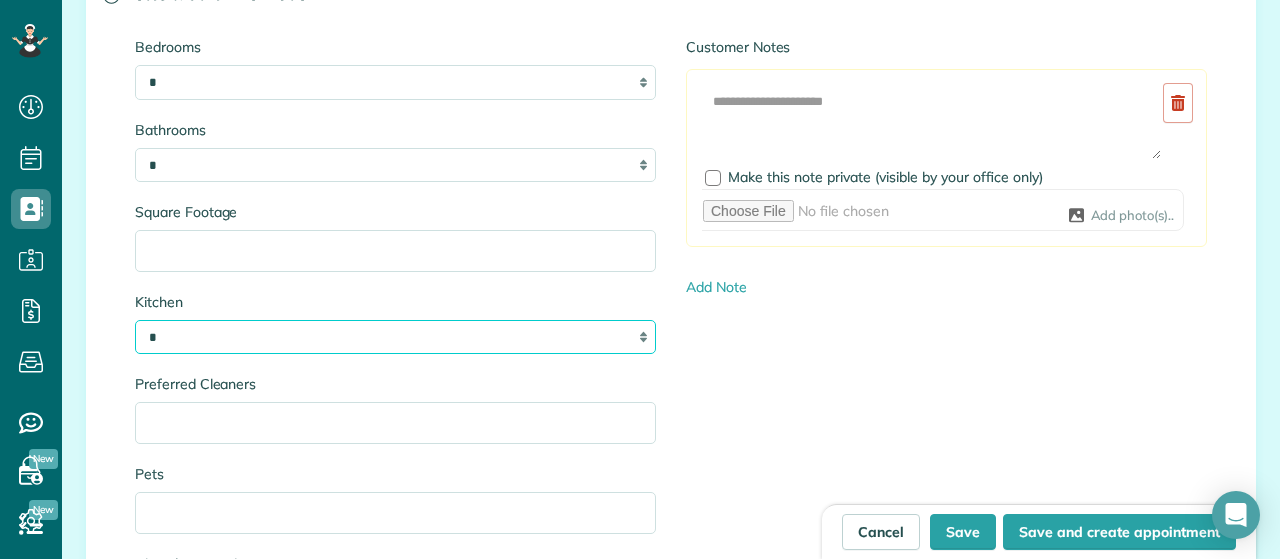 scroll, scrollTop: 2219, scrollLeft: 0, axis: vertical 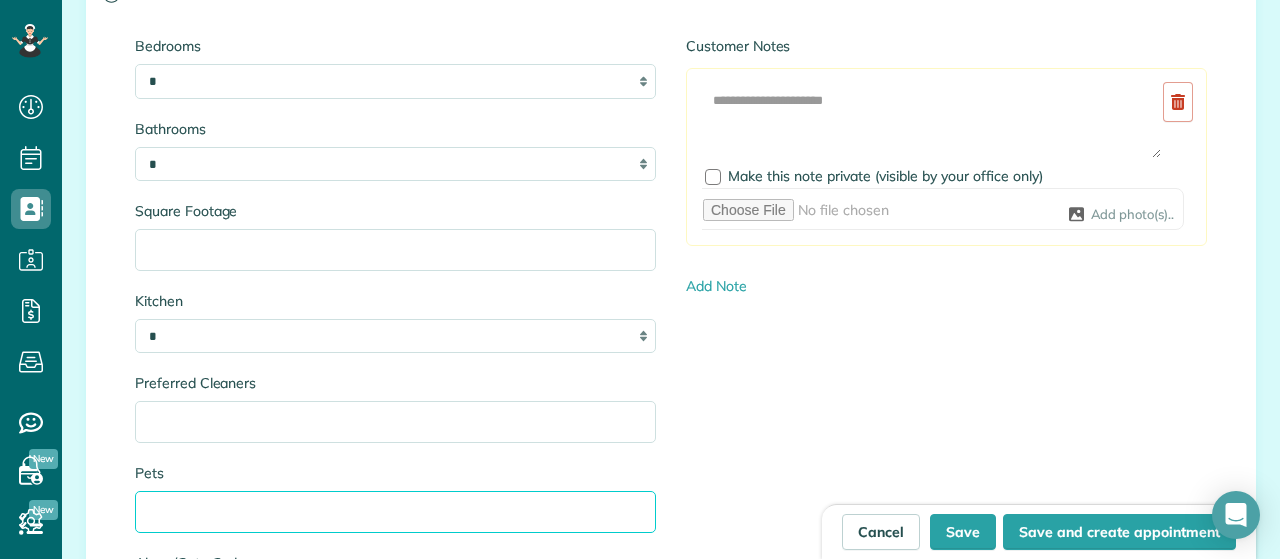 click on "Pets" at bounding box center [395, 512] 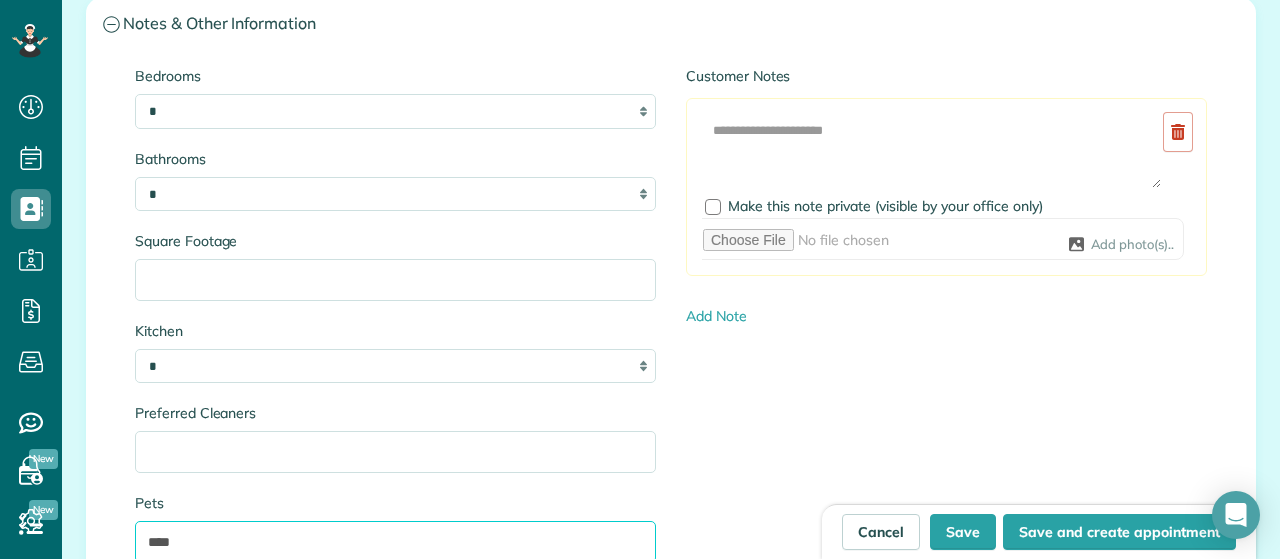scroll, scrollTop: 2183, scrollLeft: 0, axis: vertical 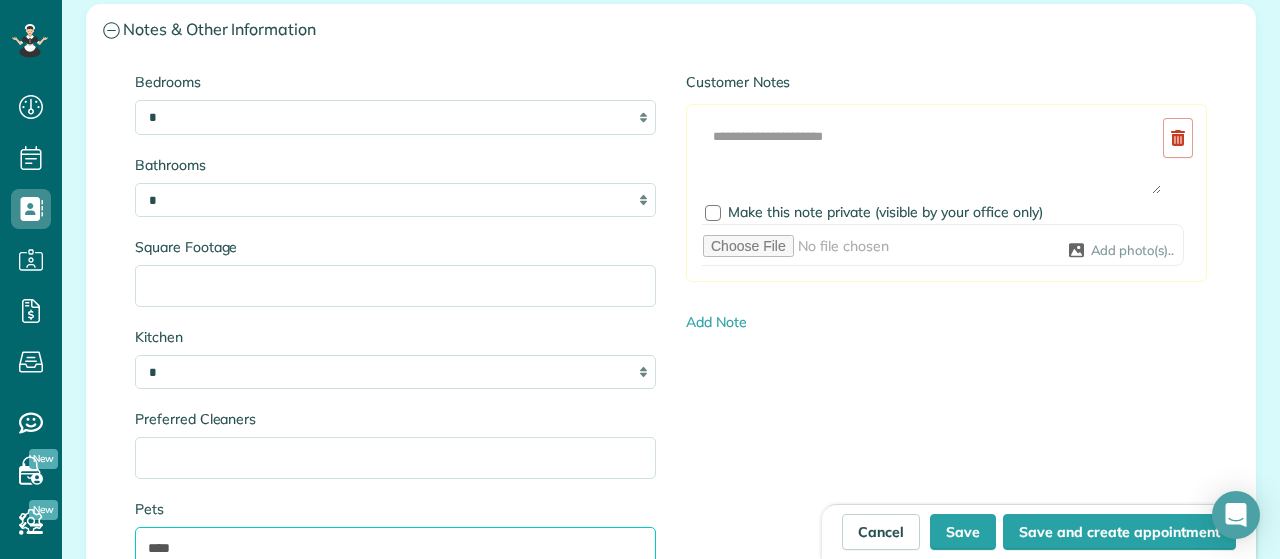 type on "****" 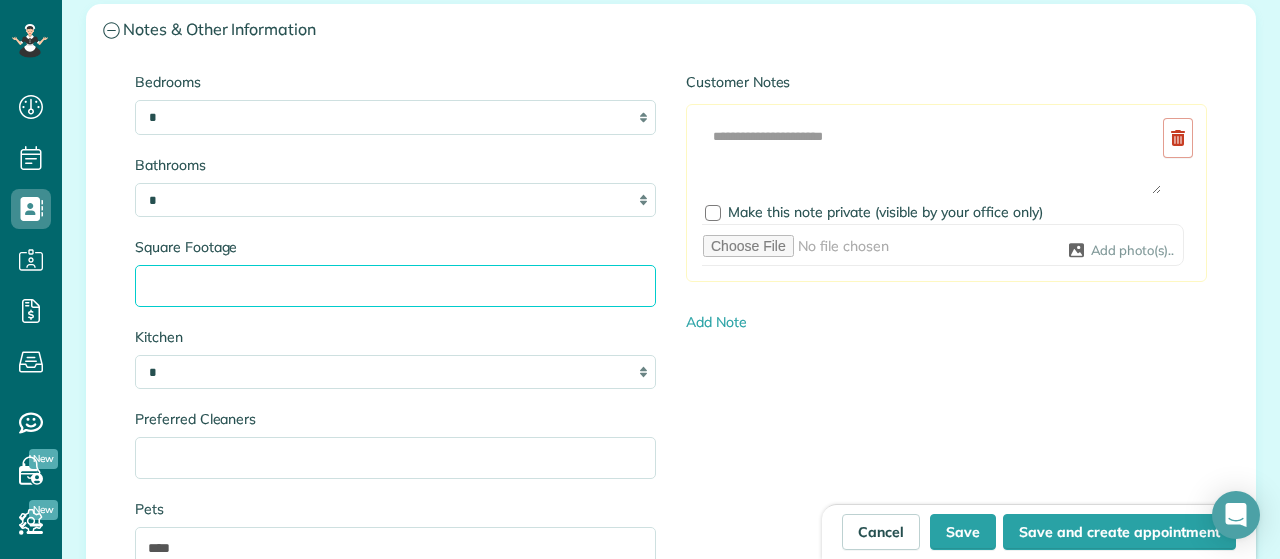 click on "Square Footage" at bounding box center [395, 286] 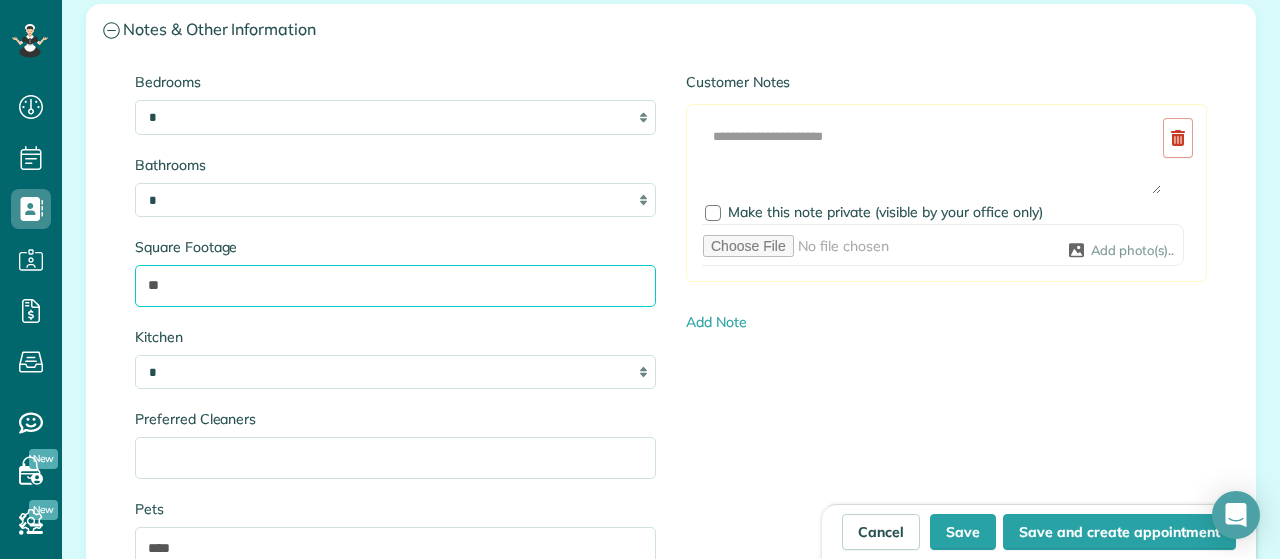 type on "*" 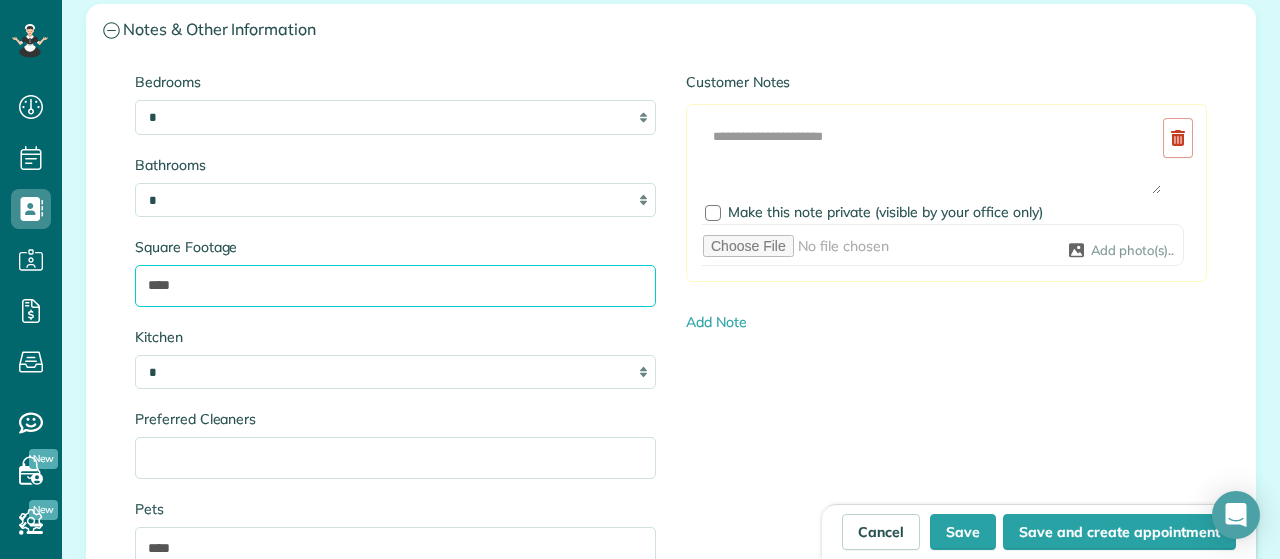 scroll, scrollTop: 2176, scrollLeft: 0, axis: vertical 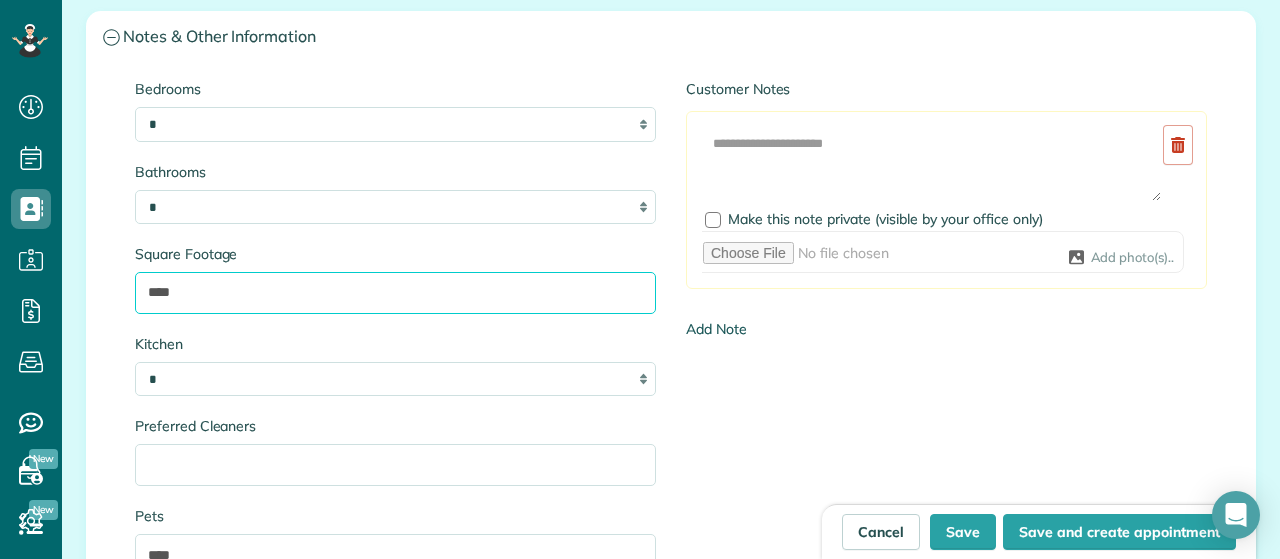 type on "****" 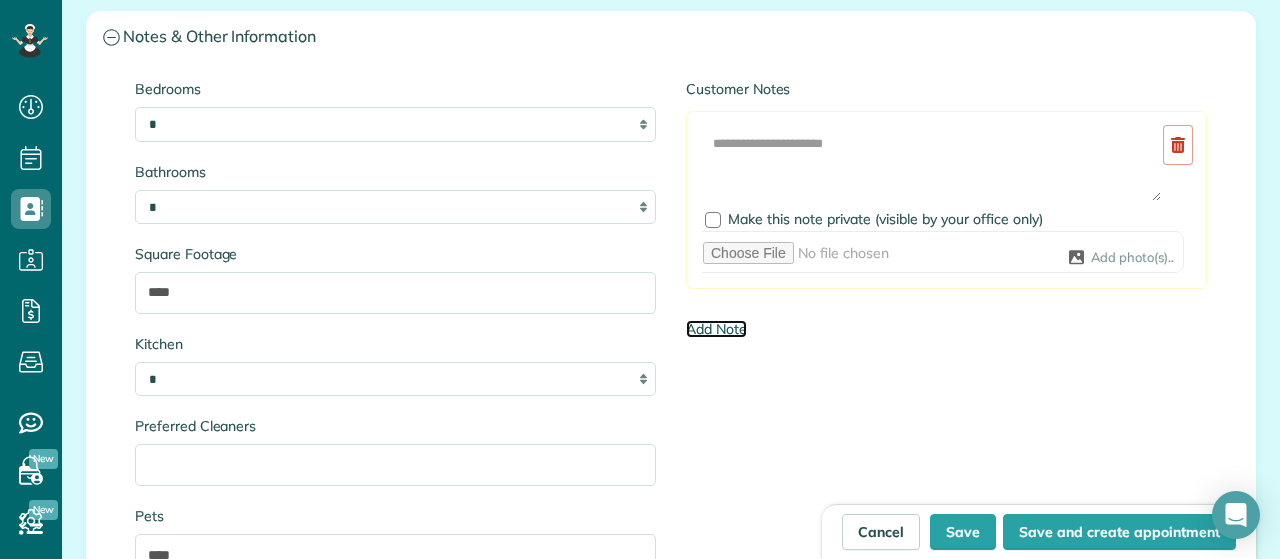 click on "Add Note" at bounding box center [716, 329] 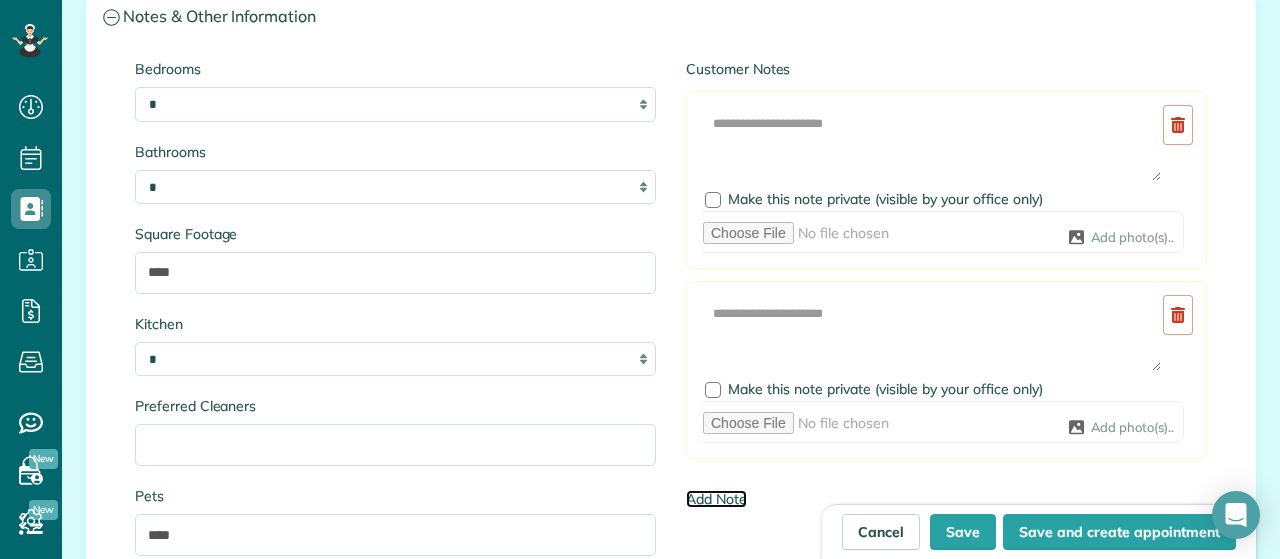 scroll, scrollTop: 2197, scrollLeft: 0, axis: vertical 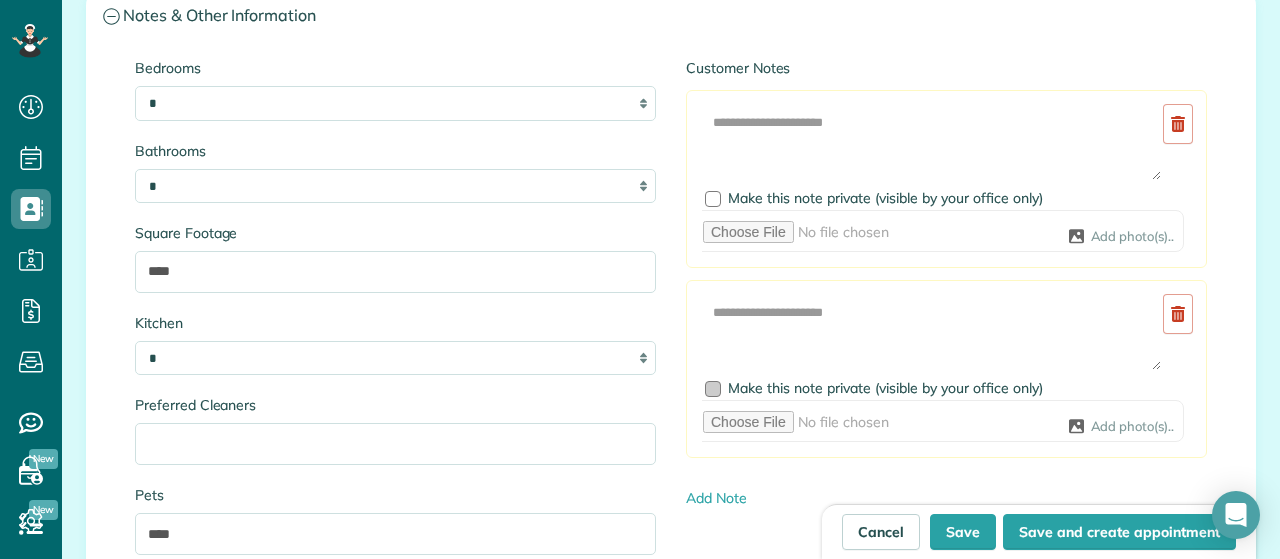 click at bounding box center [713, 389] 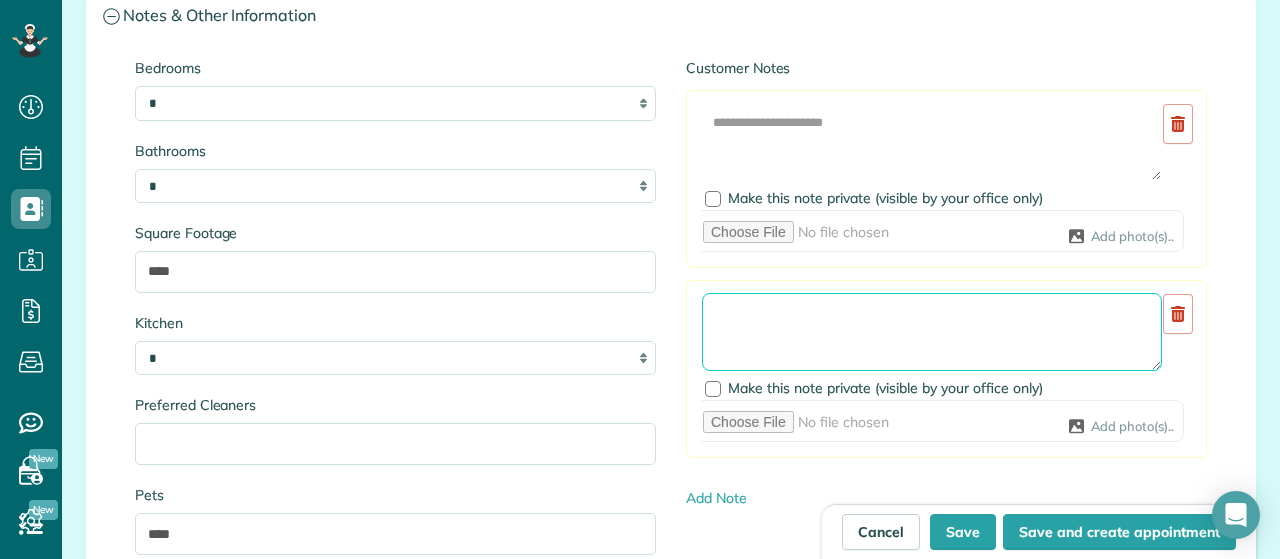 click at bounding box center [932, 332] 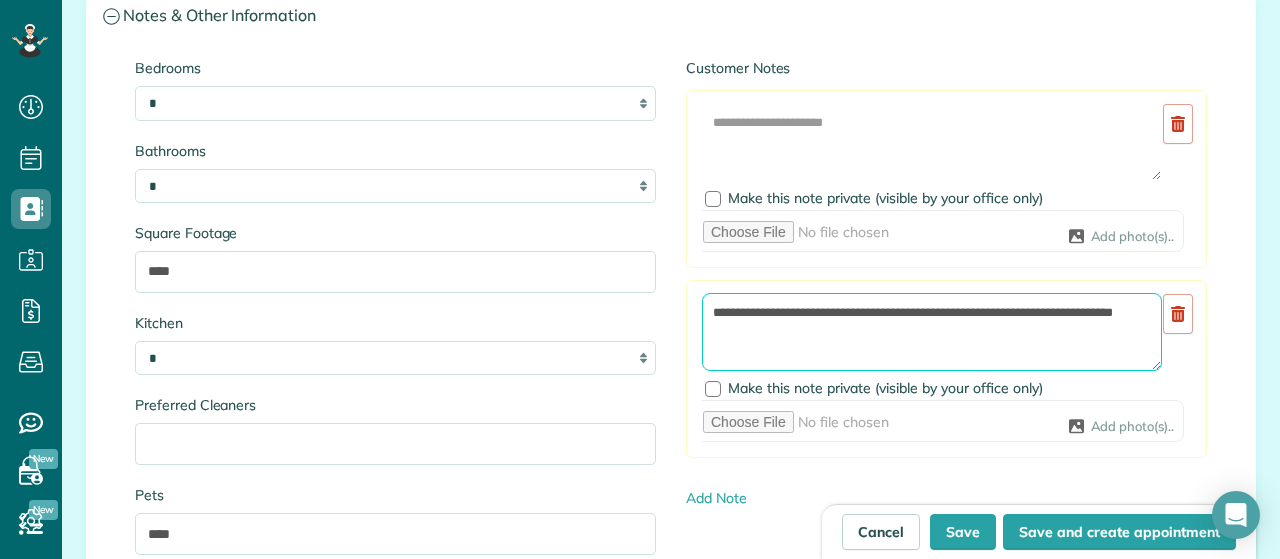 type on "**********" 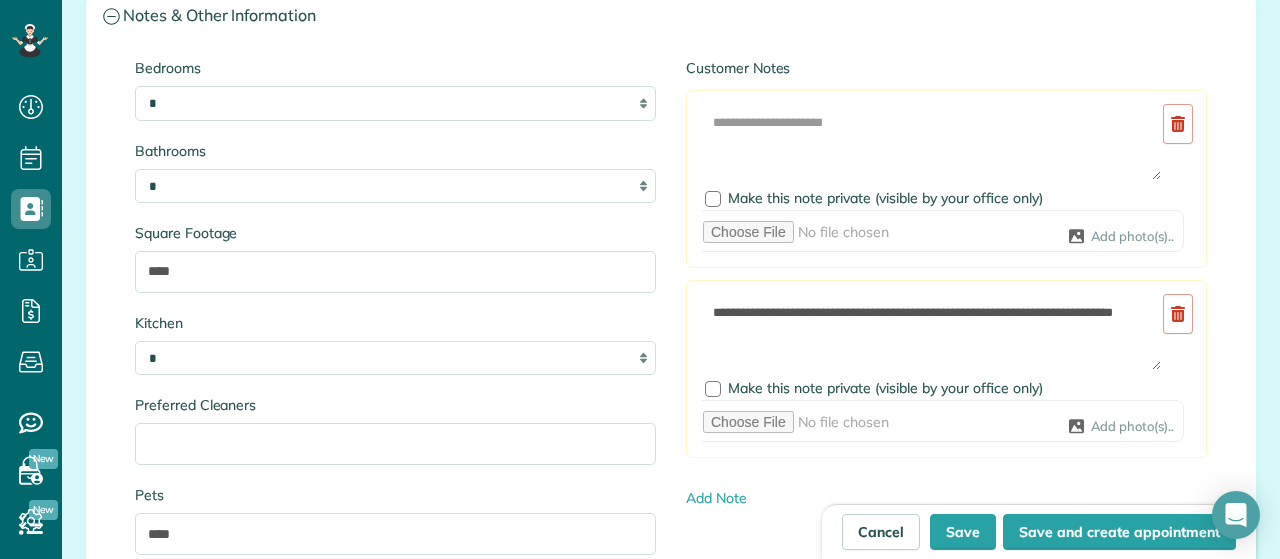 click on "Add Image
Make this note private (visible by your office only)
Add photo(s).." at bounding box center (946, 179) 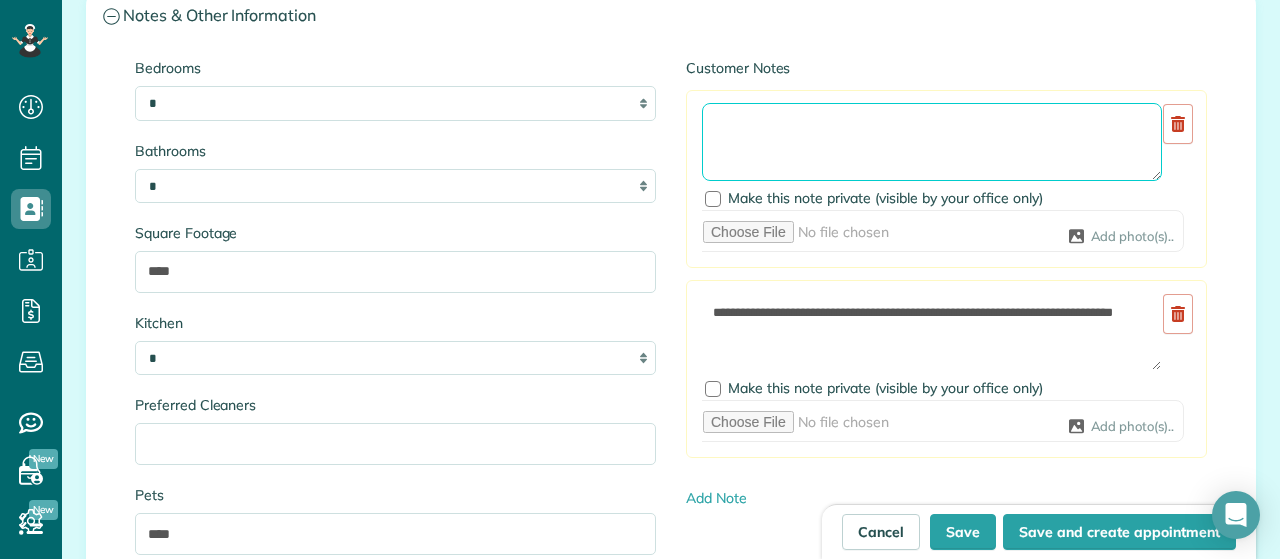 click at bounding box center [932, 142] 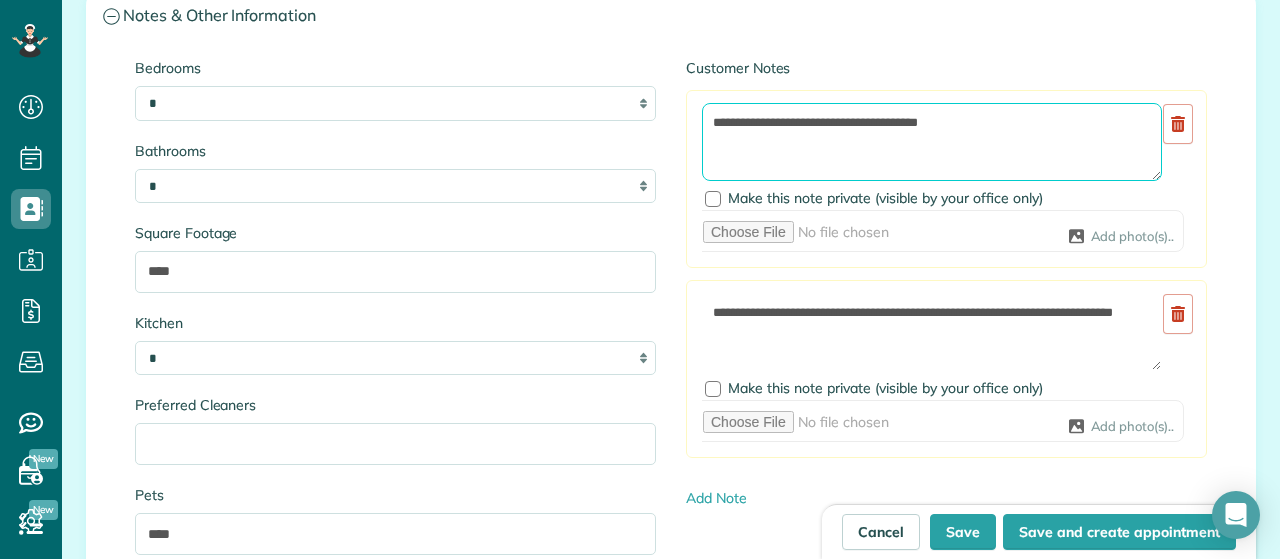 scroll, scrollTop: 2334, scrollLeft: 0, axis: vertical 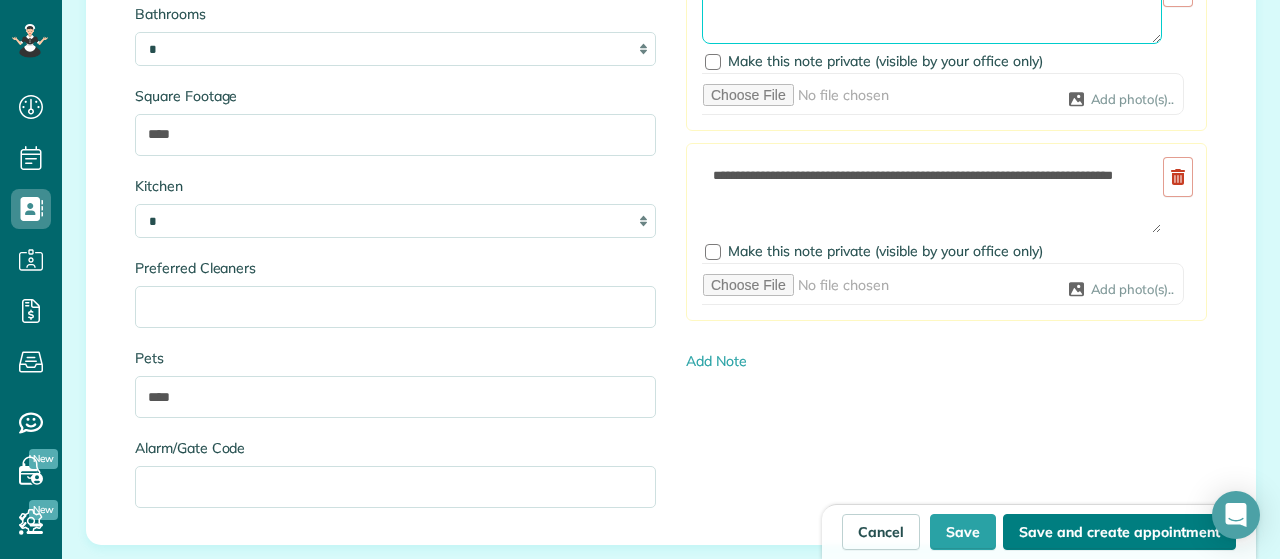type on "**********" 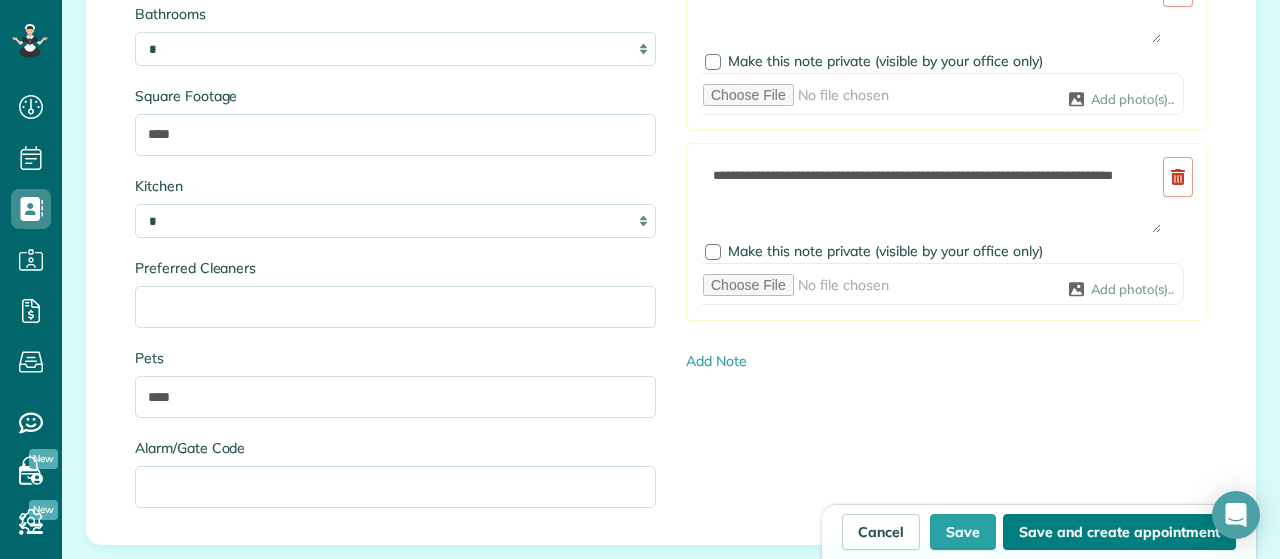 click on "Save and create appointment" at bounding box center [1119, 532] 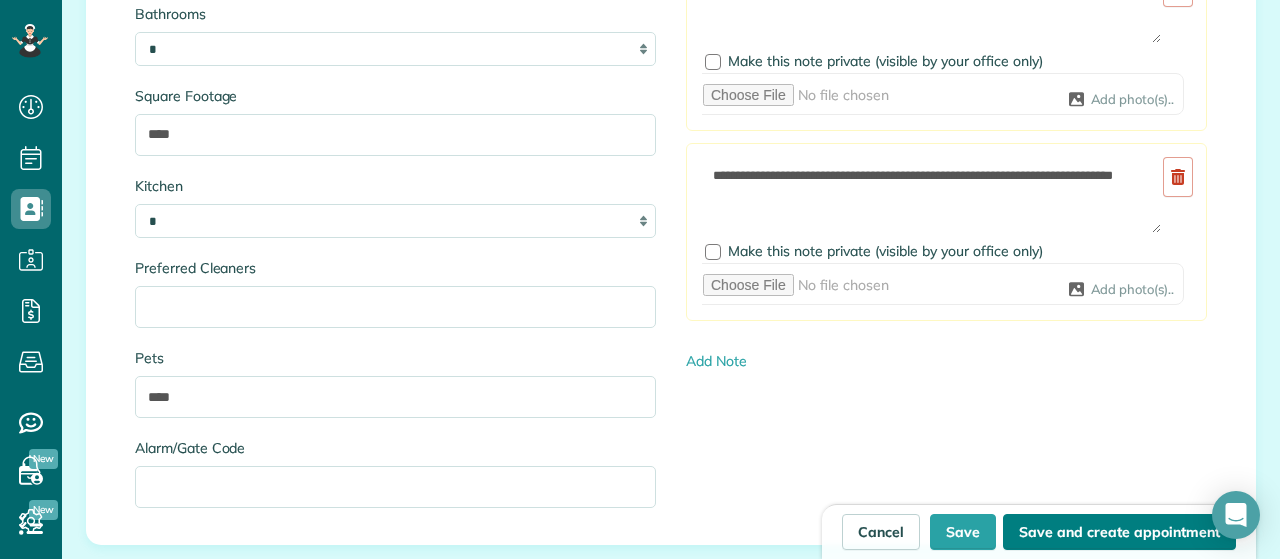 type on "**********" 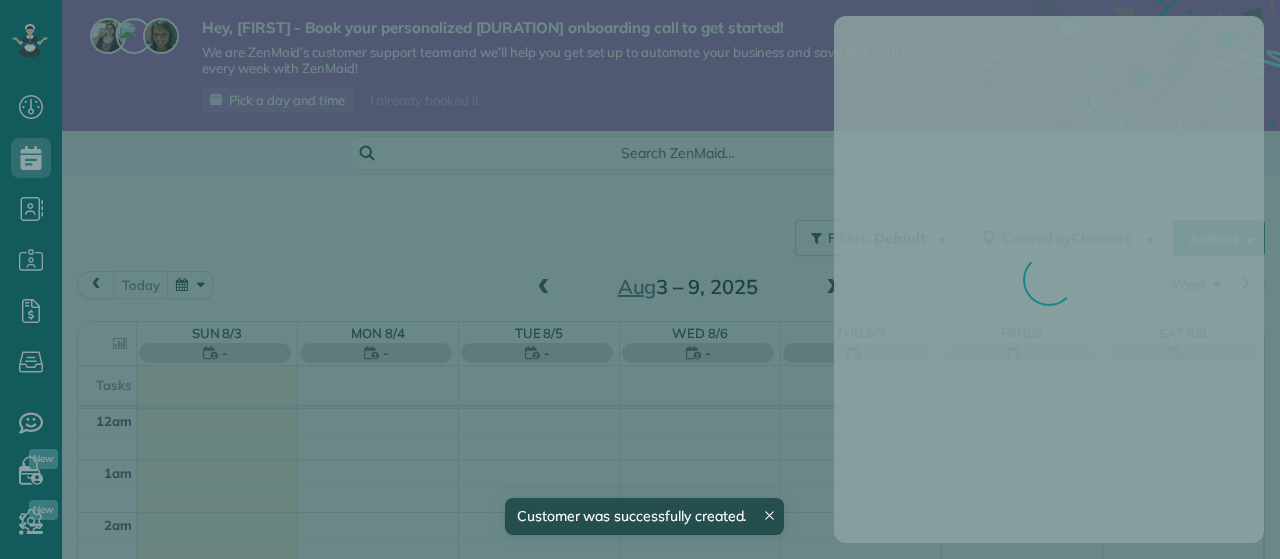 scroll, scrollTop: 0, scrollLeft: 0, axis: both 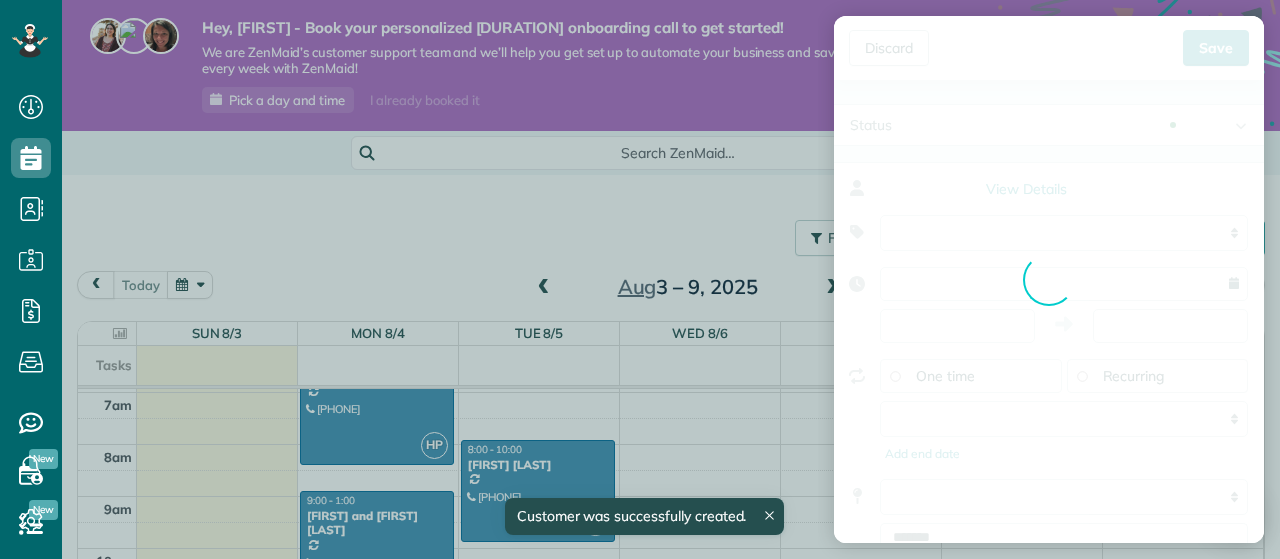 type on "**********" 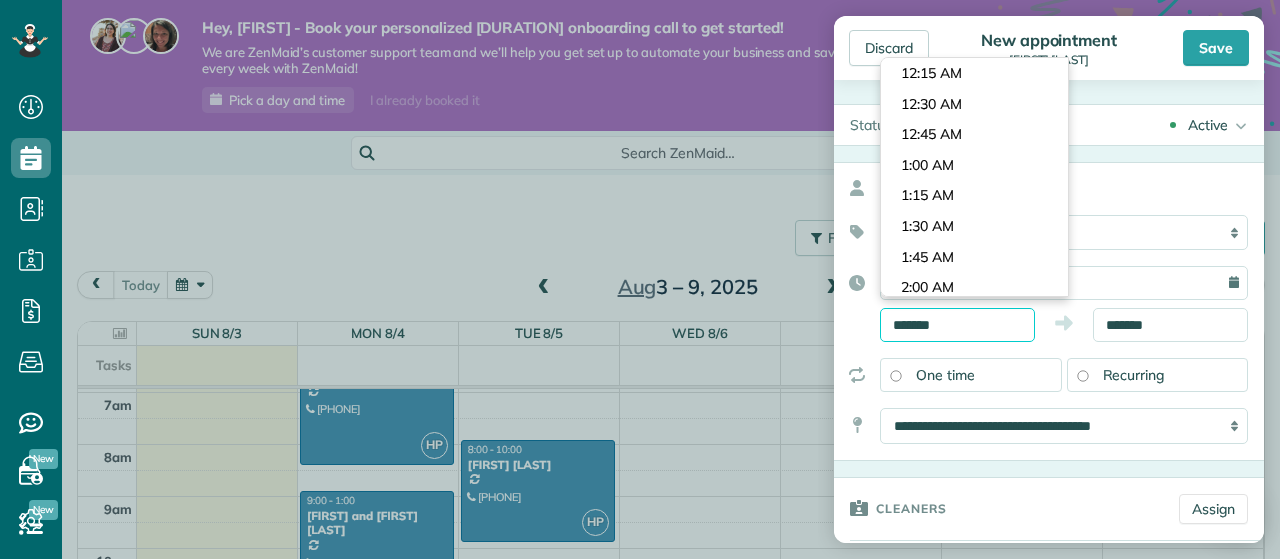 click on "*******" at bounding box center [957, 325] 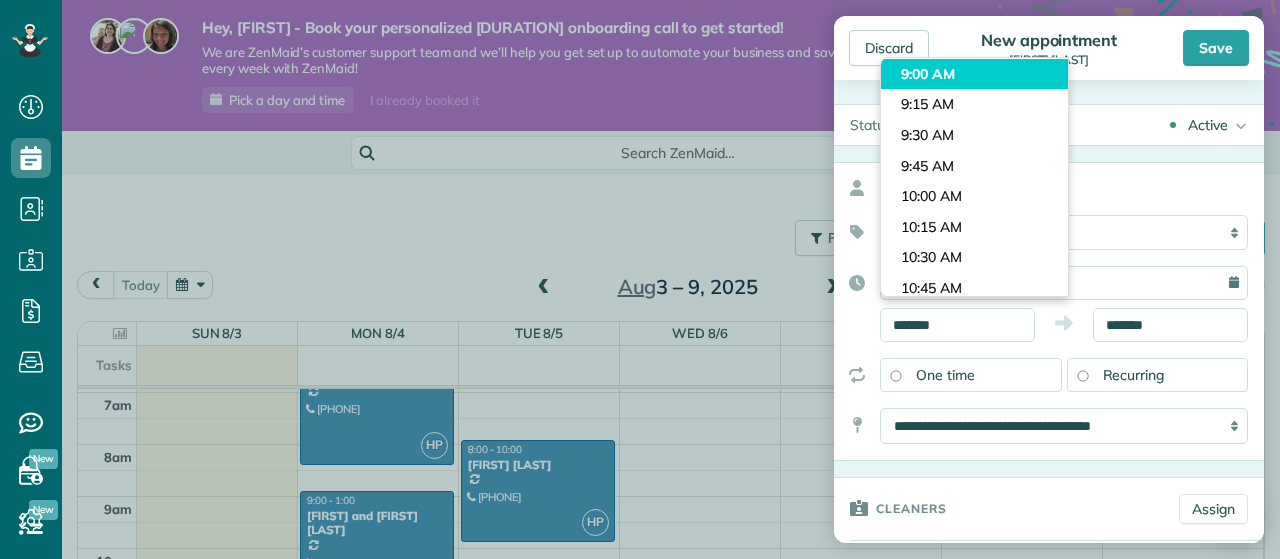 type on "*******" 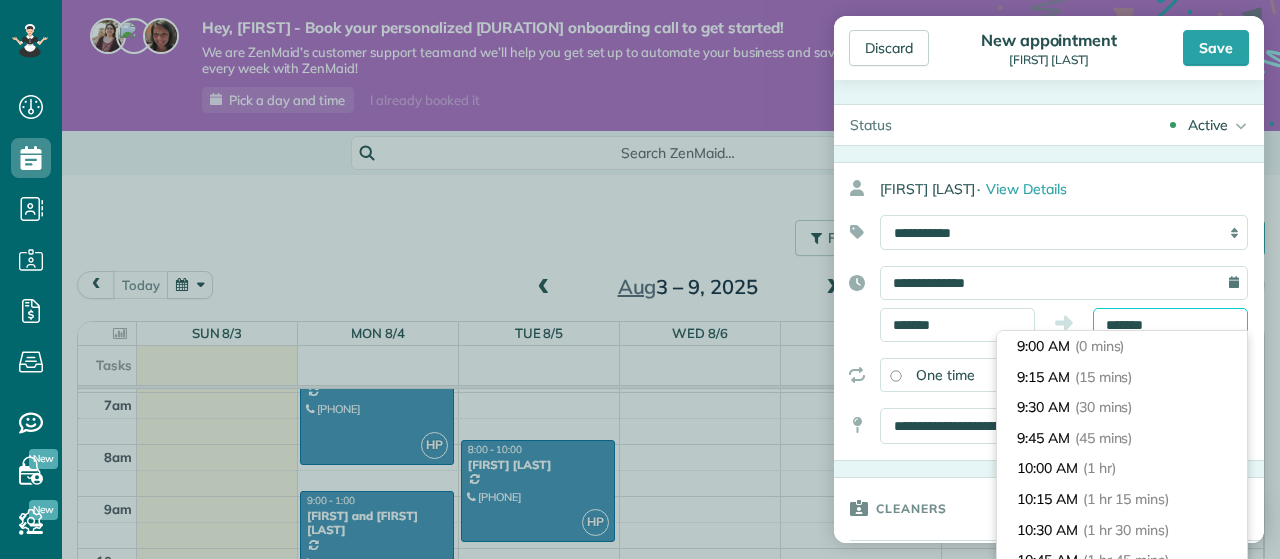 click on "*******" at bounding box center [1170, 325] 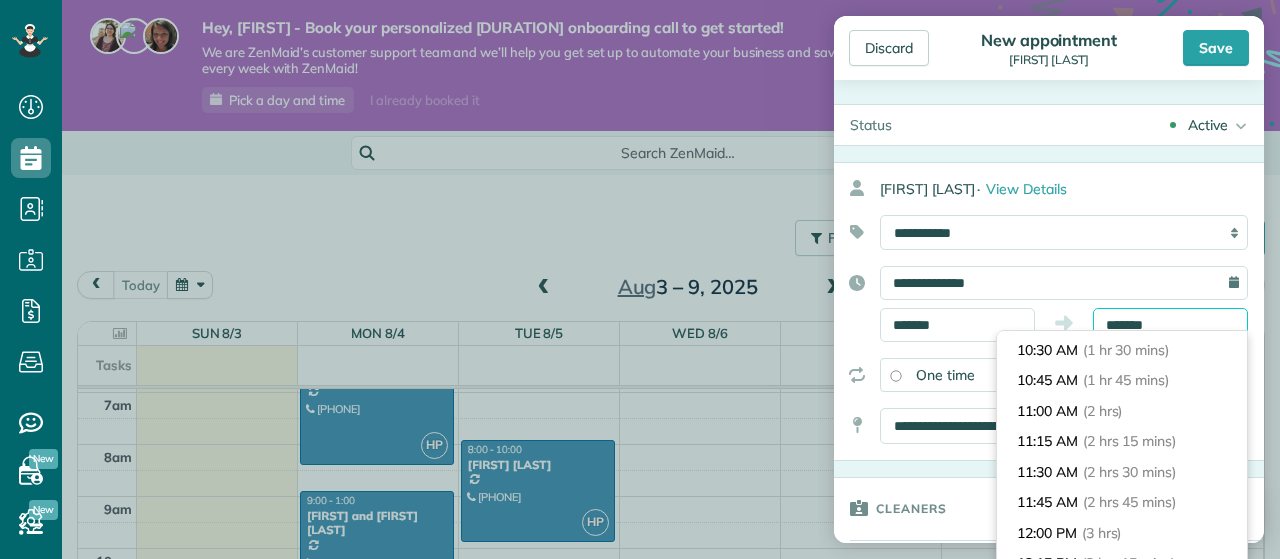 scroll, scrollTop: 182, scrollLeft: 0, axis: vertical 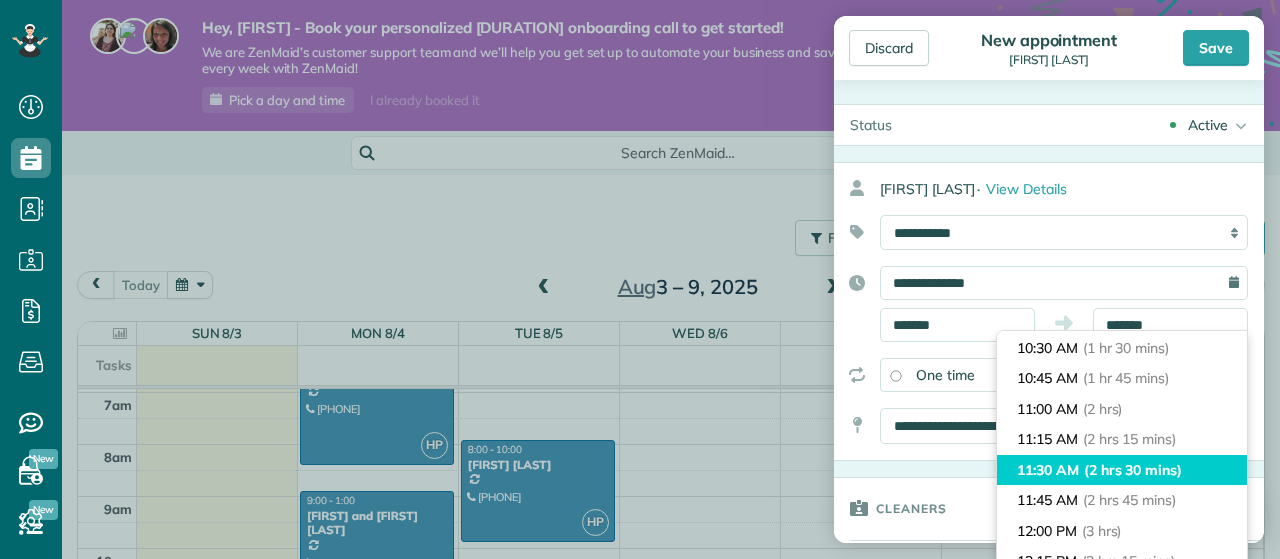 type on "********" 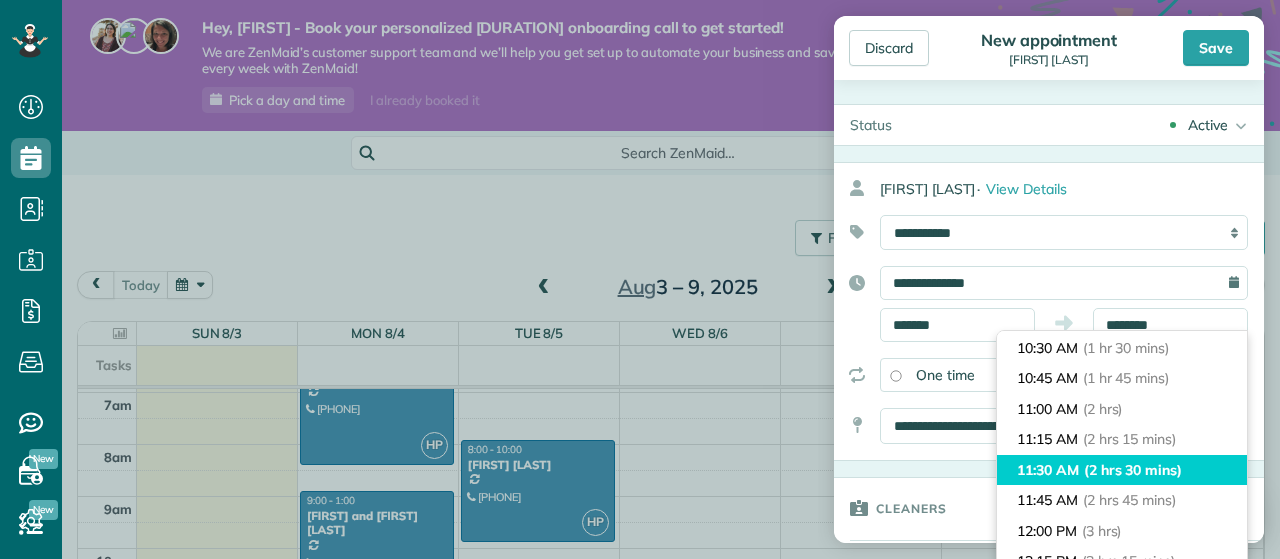 click on "11:30 AM  (2 hrs 30 mins)" at bounding box center [1122, 470] 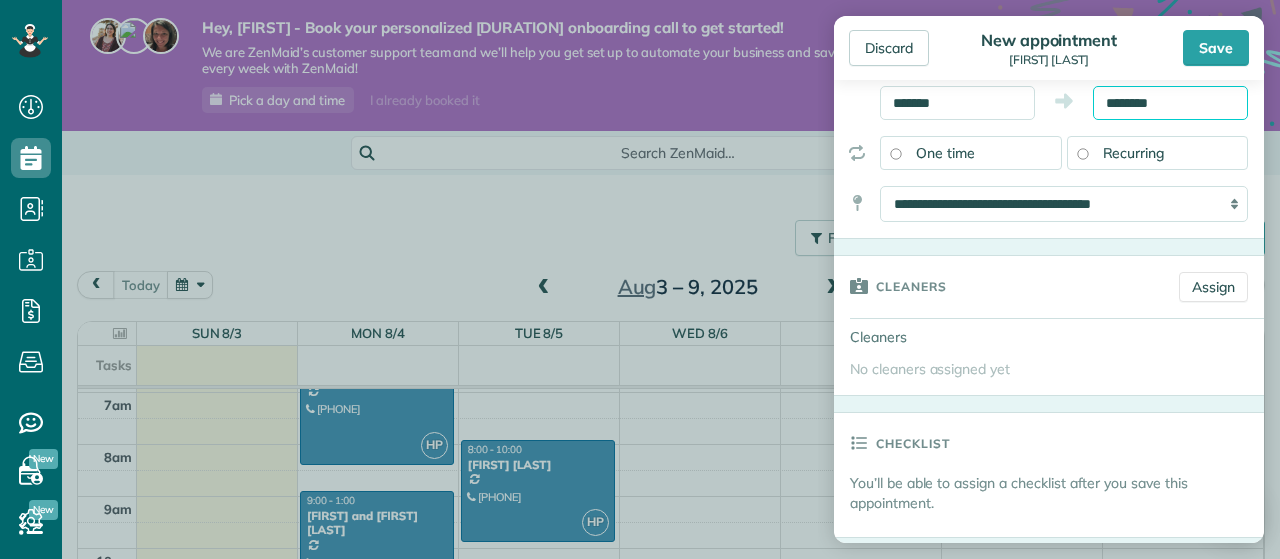 scroll, scrollTop: 226, scrollLeft: 0, axis: vertical 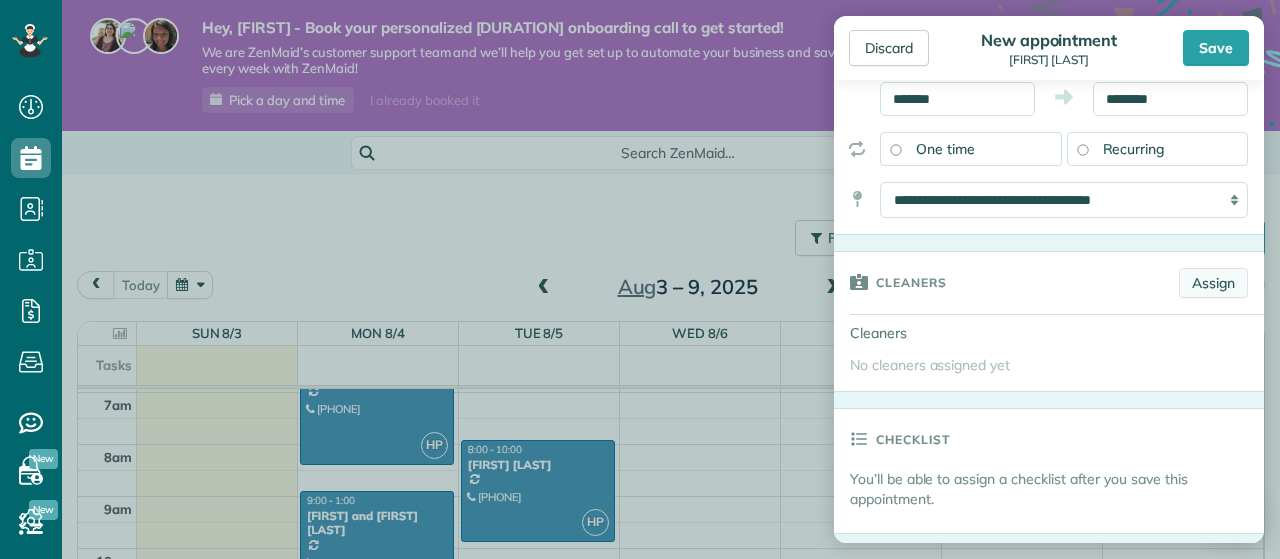 click on "Assign" at bounding box center [1213, 283] 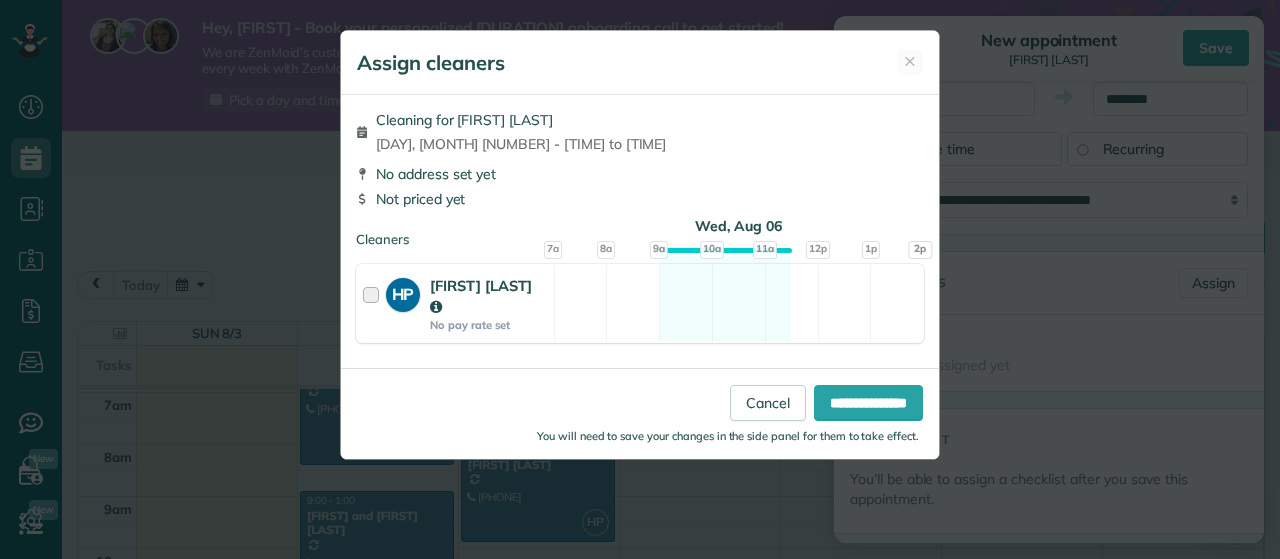 click on "Heather Pardon" at bounding box center (481, 296) 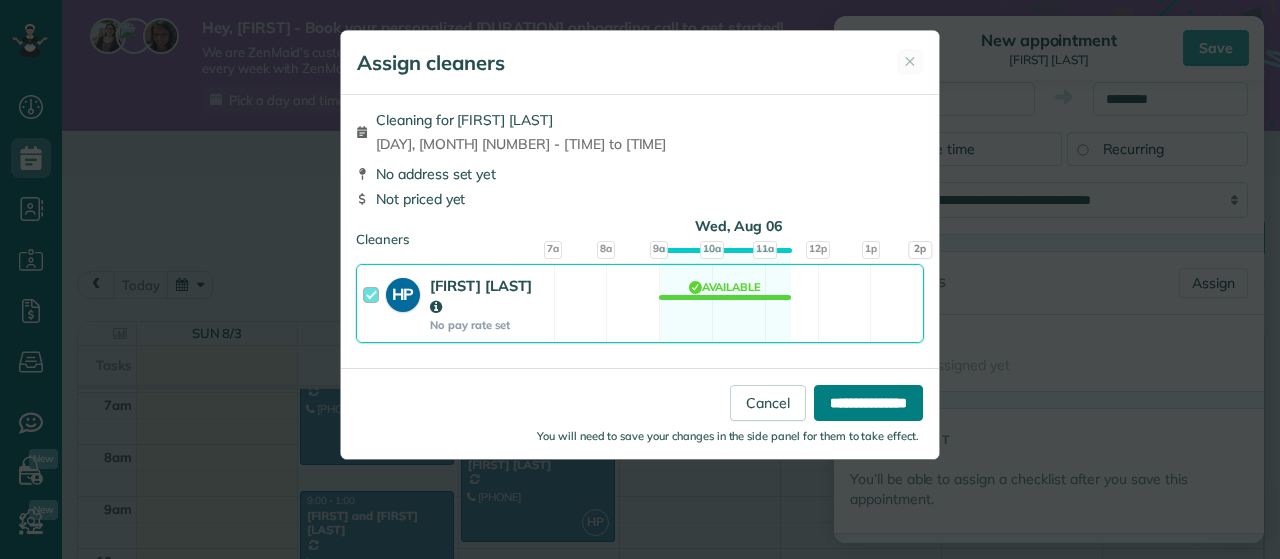 click on "**********" at bounding box center [868, 403] 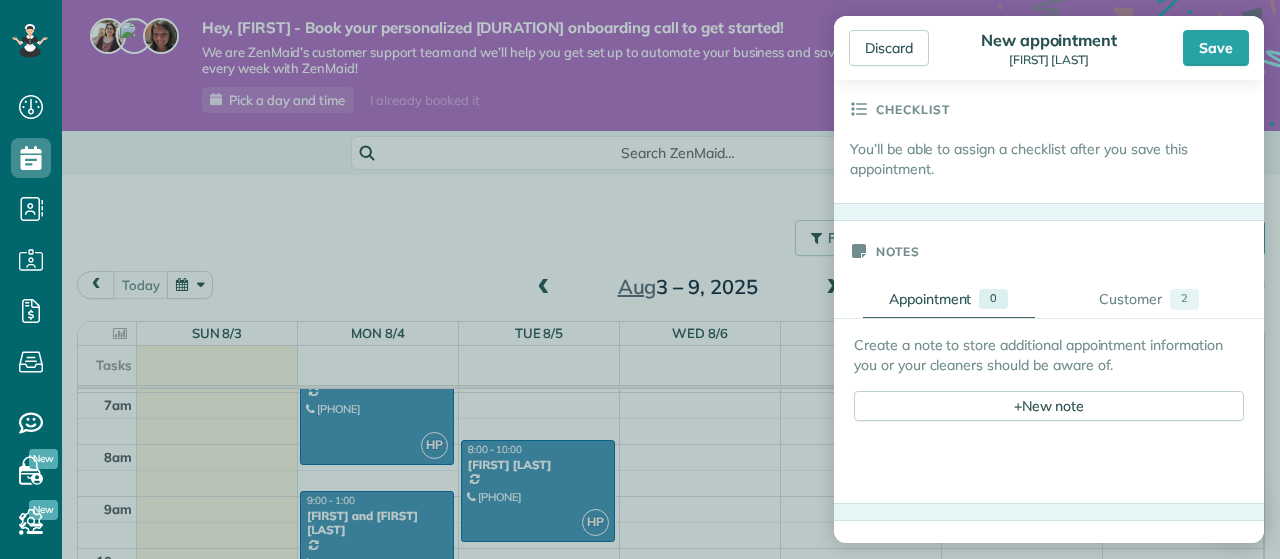 scroll, scrollTop: 590, scrollLeft: 0, axis: vertical 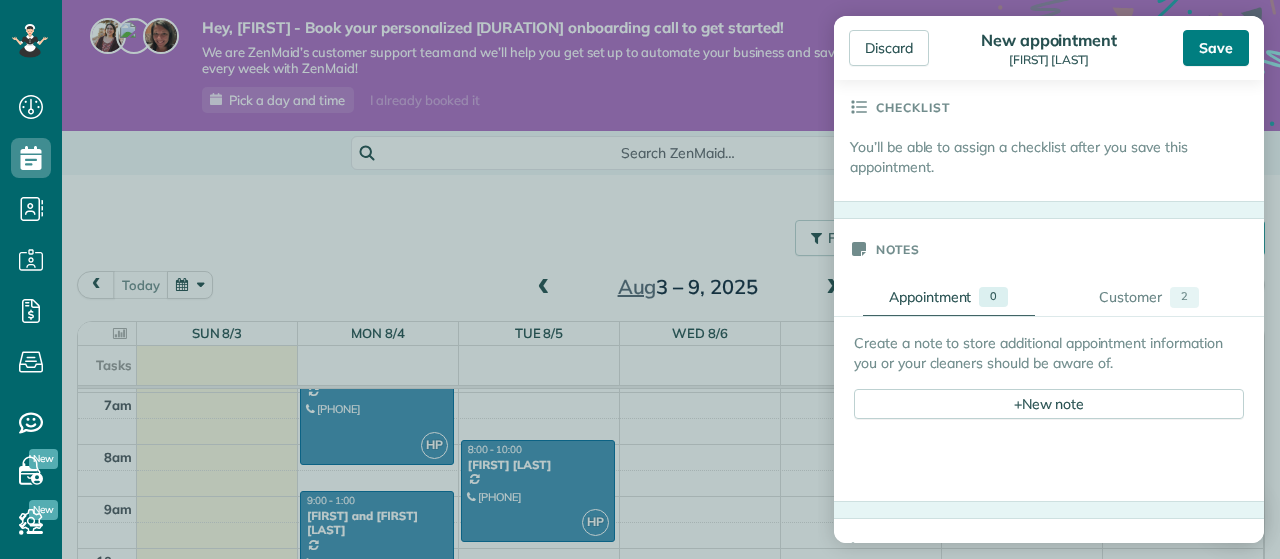 click on "Save" at bounding box center (1216, 48) 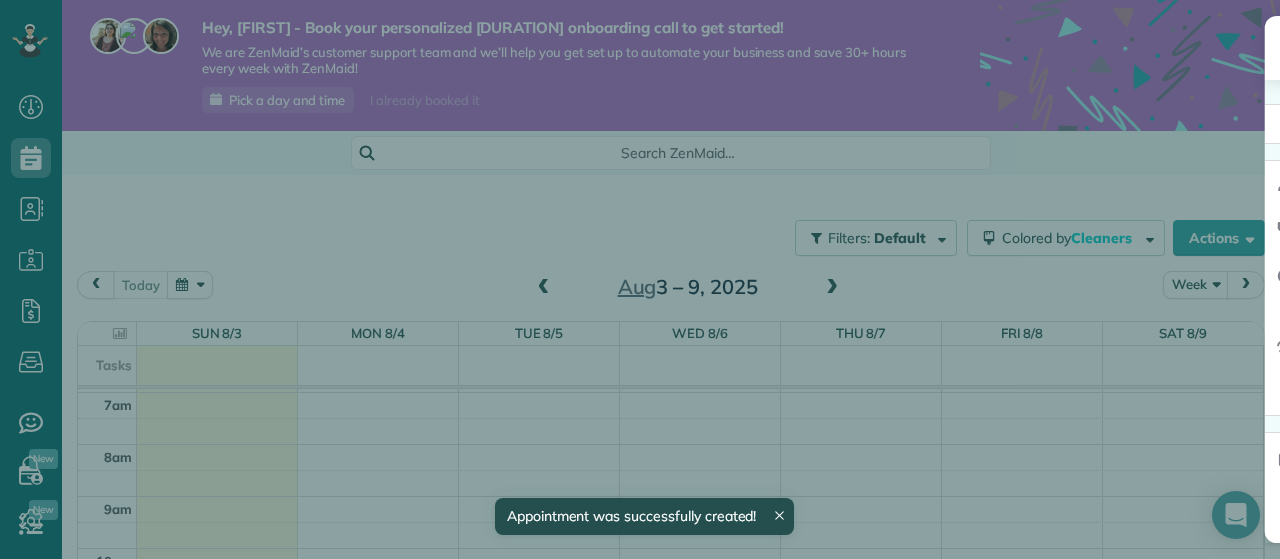 scroll, scrollTop: 360, scrollLeft: 0, axis: vertical 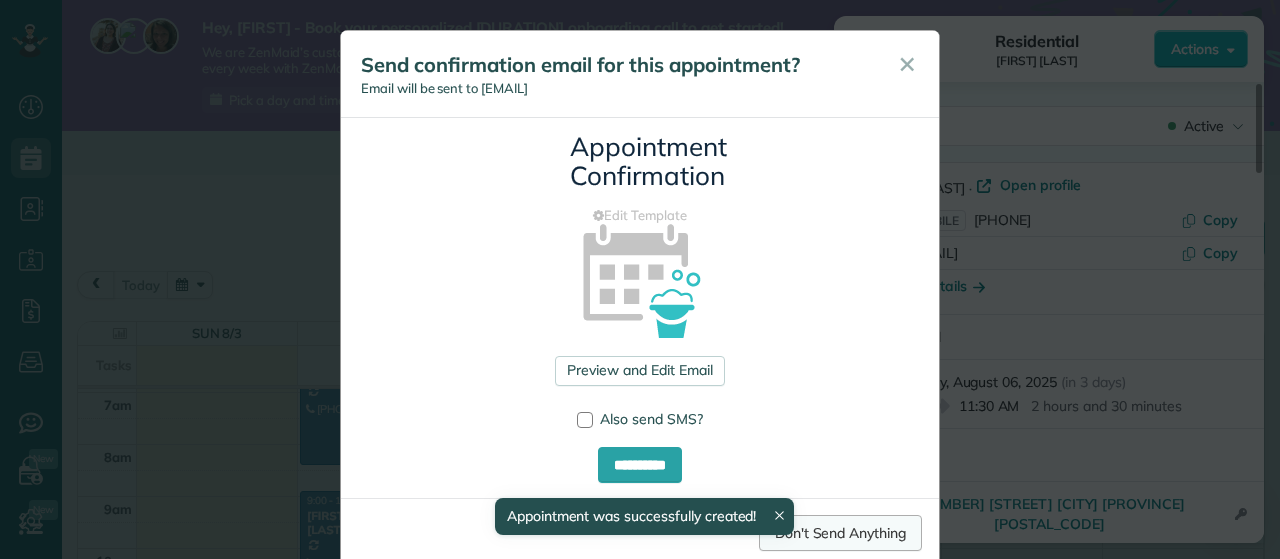 click on "Don't Send Anything" at bounding box center [840, 533] 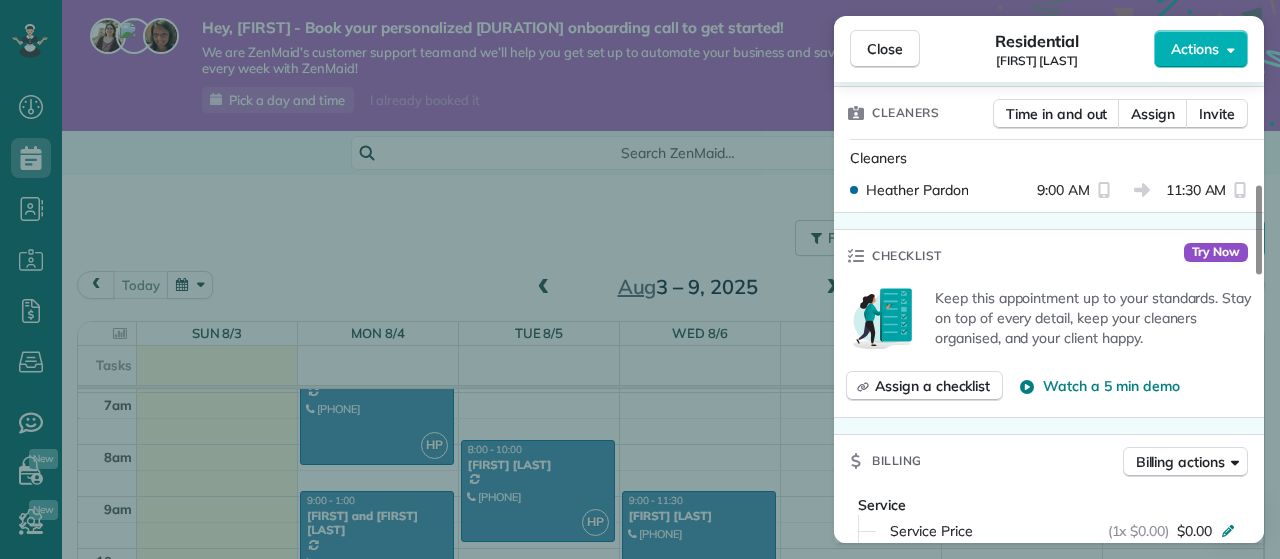 scroll, scrollTop: 524, scrollLeft: 0, axis: vertical 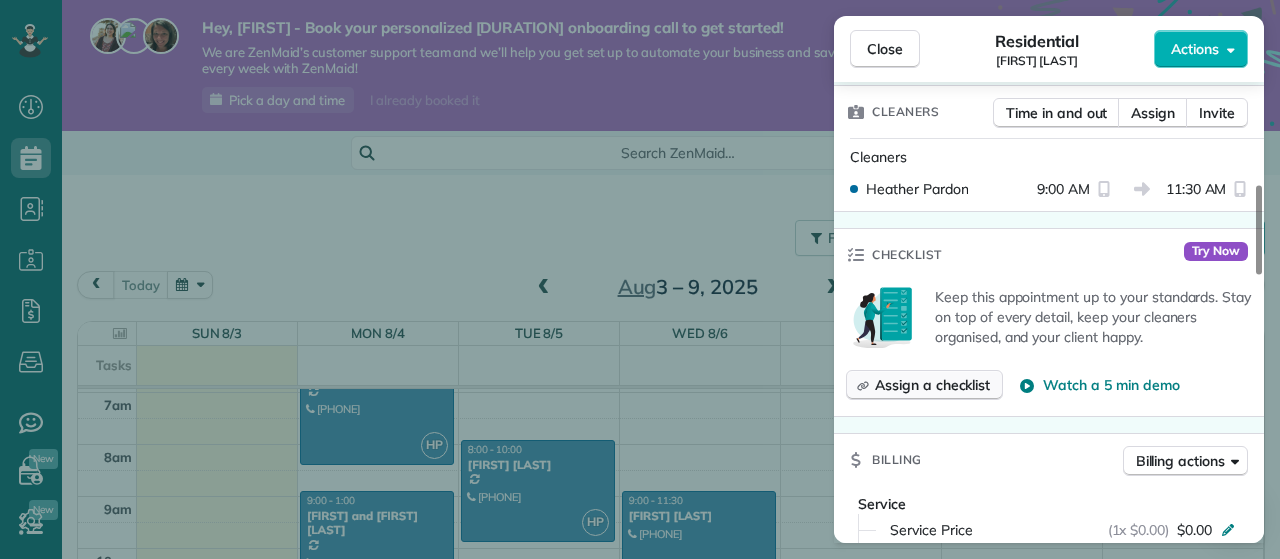 click on "Assign a checklist" at bounding box center (932, 385) 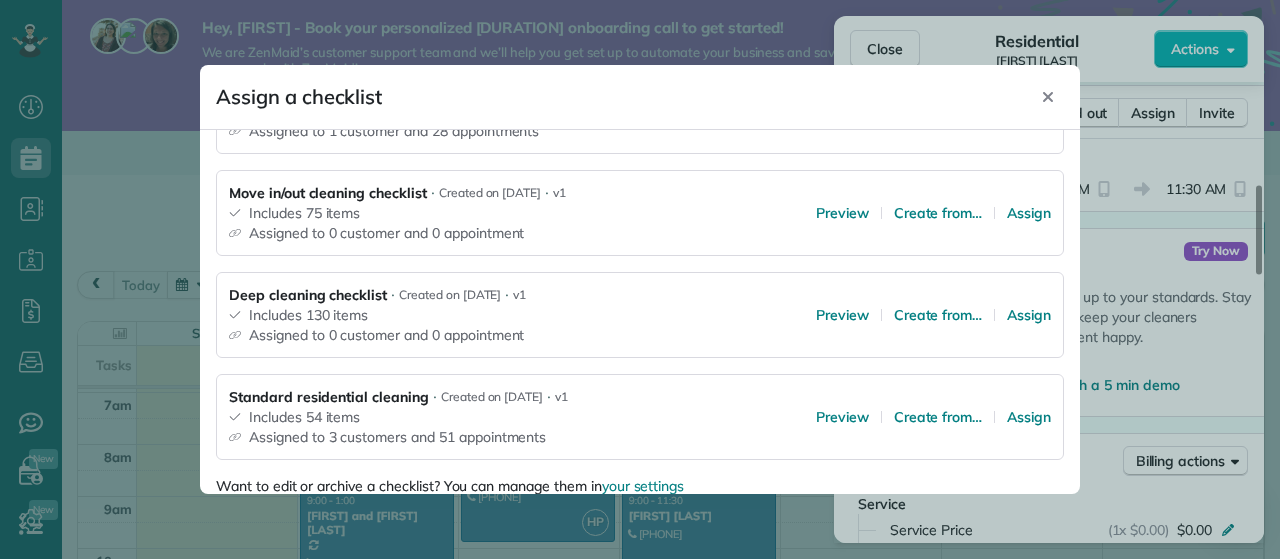 scroll, scrollTop: 390, scrollLeft: 0, axis: vertical 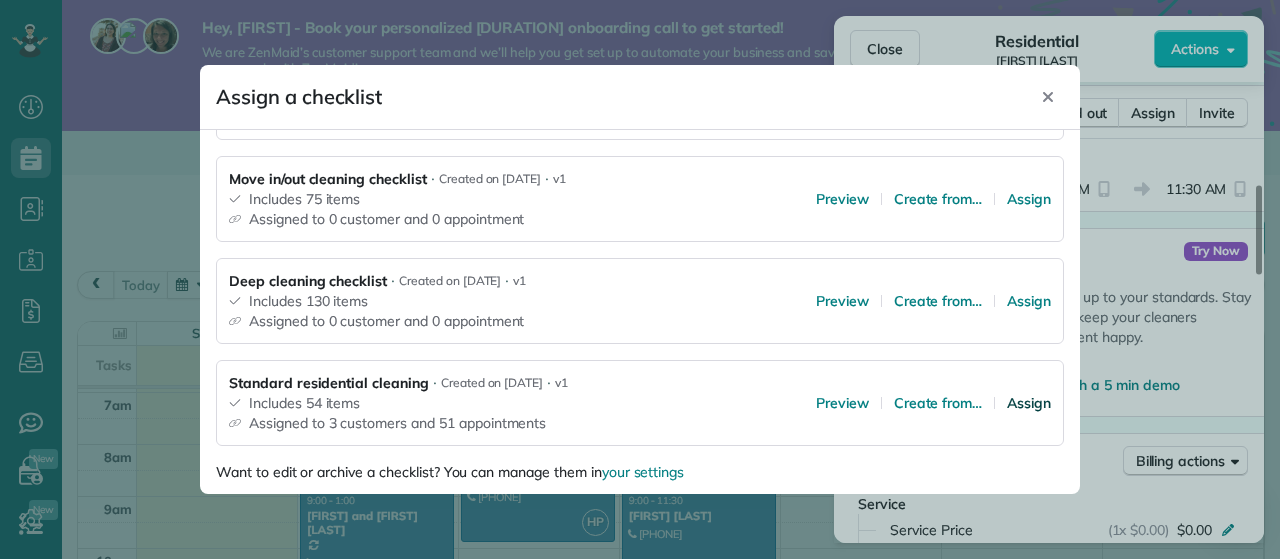 click on "Assign" at bounding box center [1029, 403] 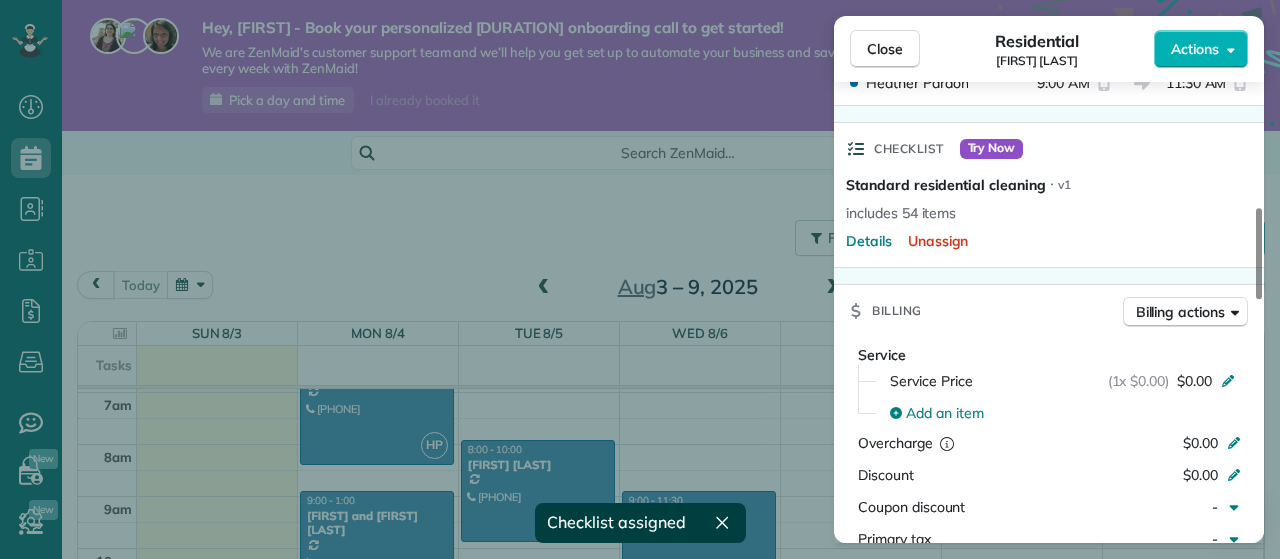 scroll, scrollTop: 716, scrollLeft: 0, axis: vertical 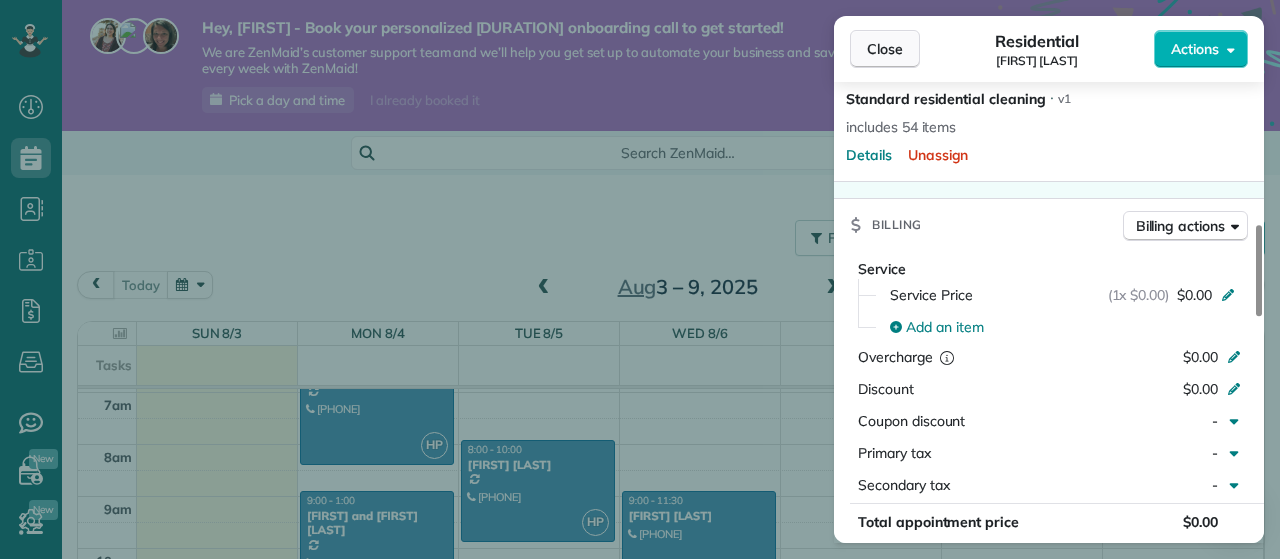 click on "Close" at bounding box center [885, 49] 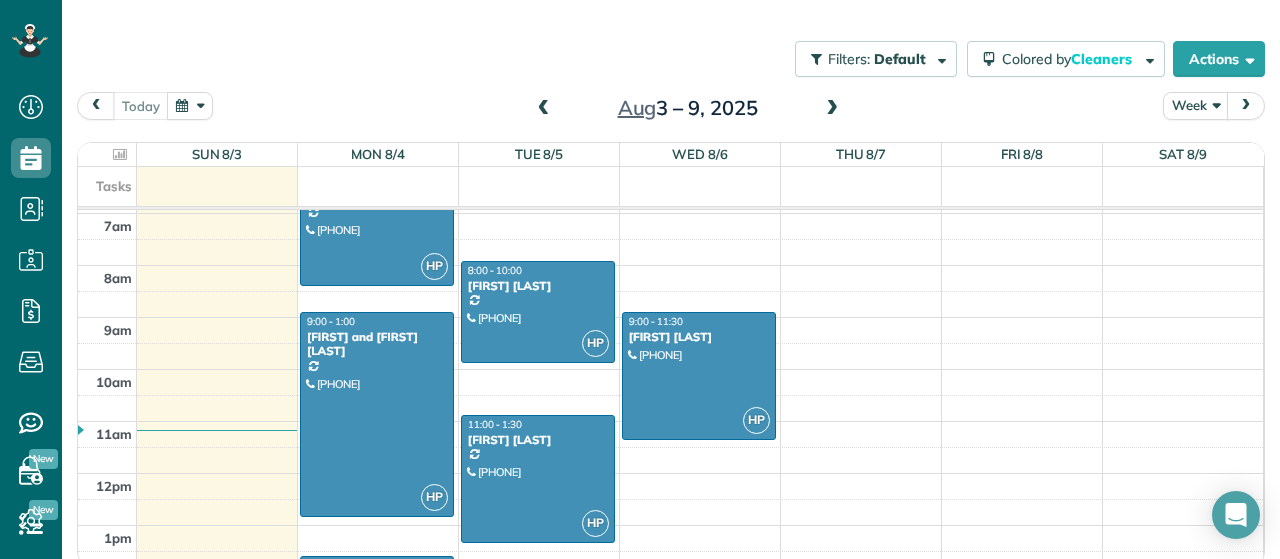 scroll, scrollTop: 186, scrollLeft: 0, axis: vertical 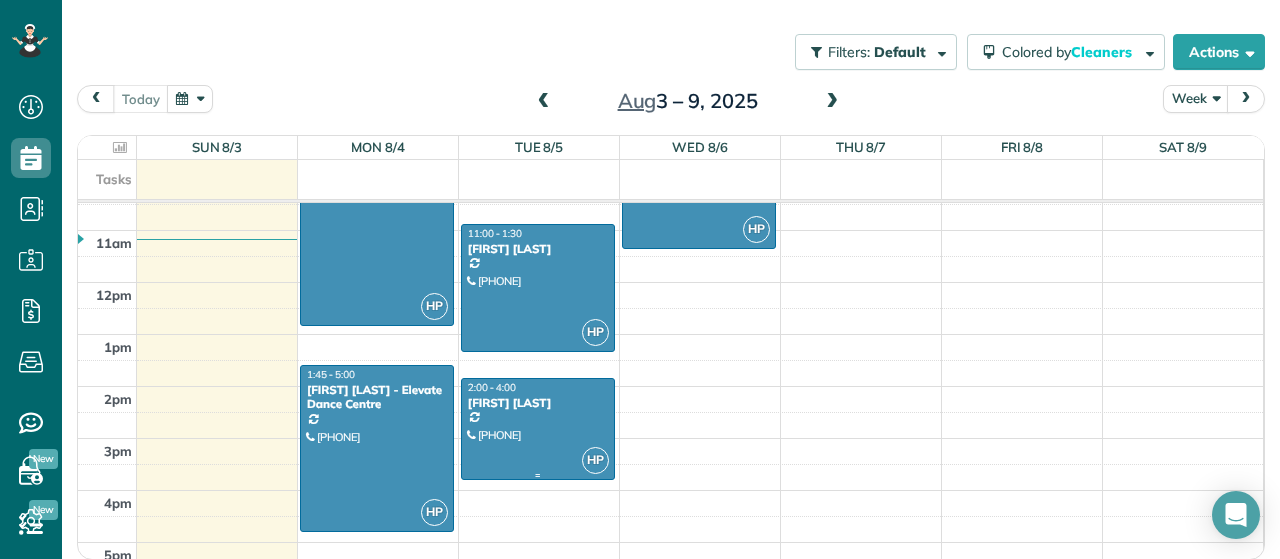 click on "[FIRST] [LAST]" at bounding box center [538, 403] 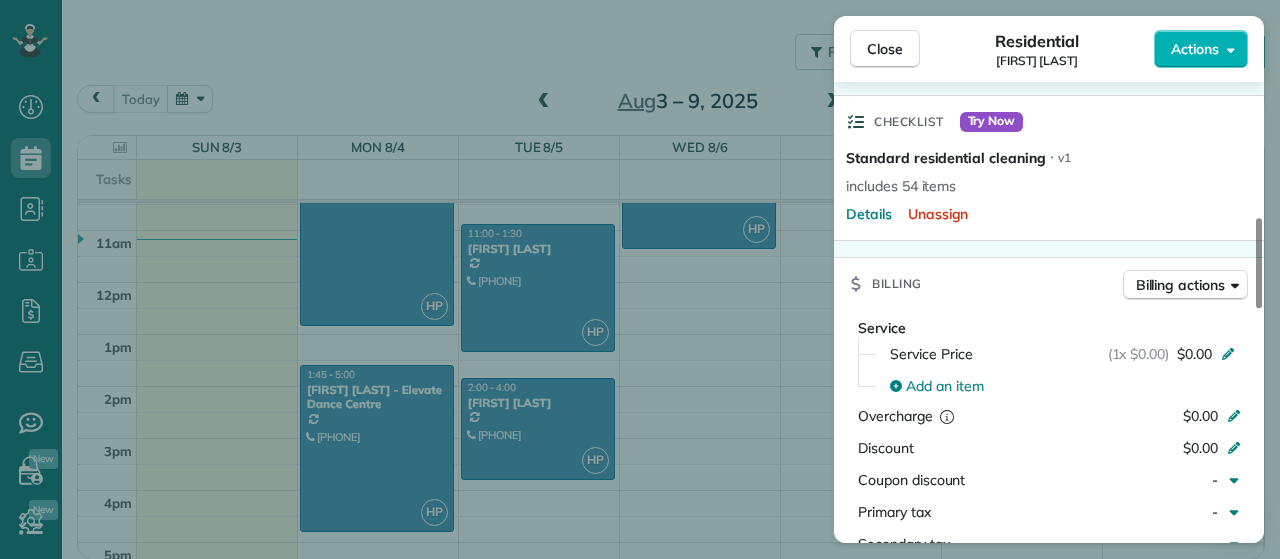 scroll, scrollTop: 686, scrollLeft: 0, axis: vertical 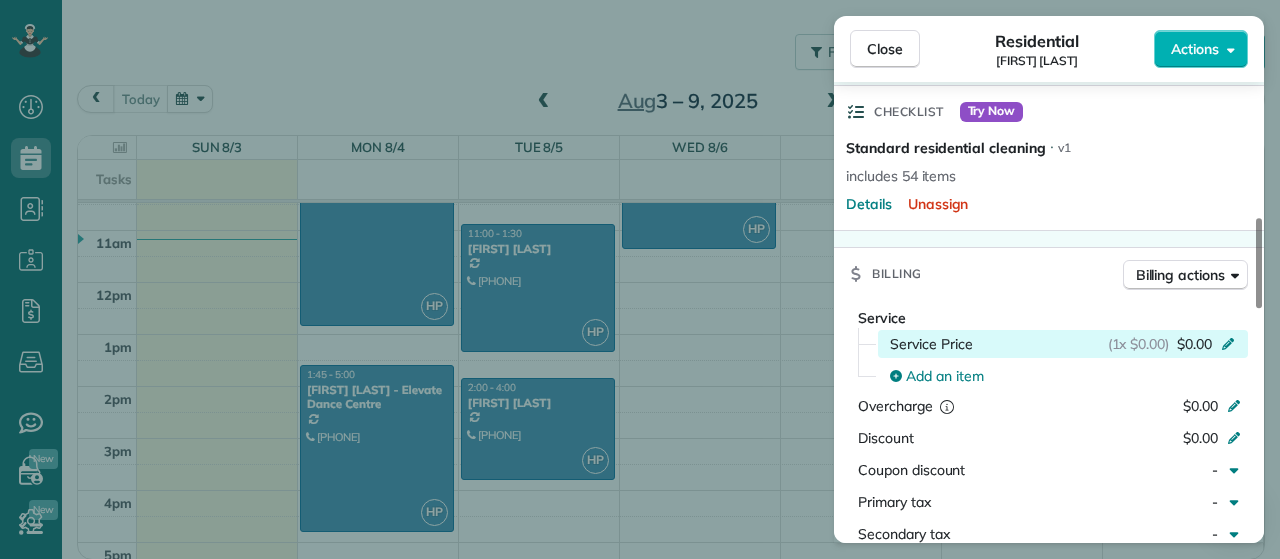 click 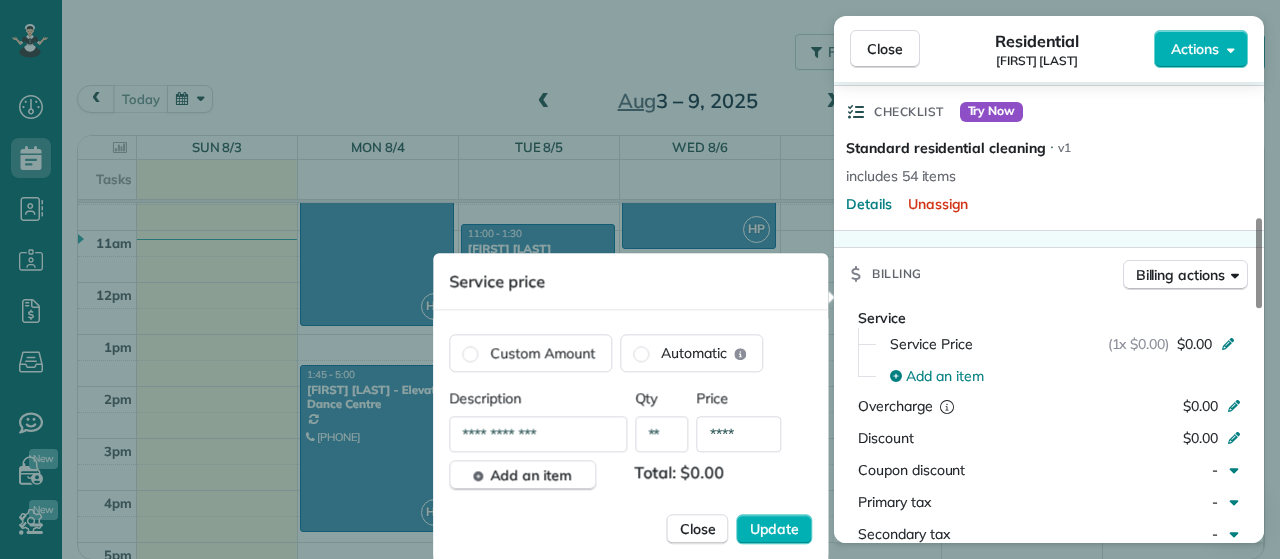 click on "****" at bounding box center (739, 434) 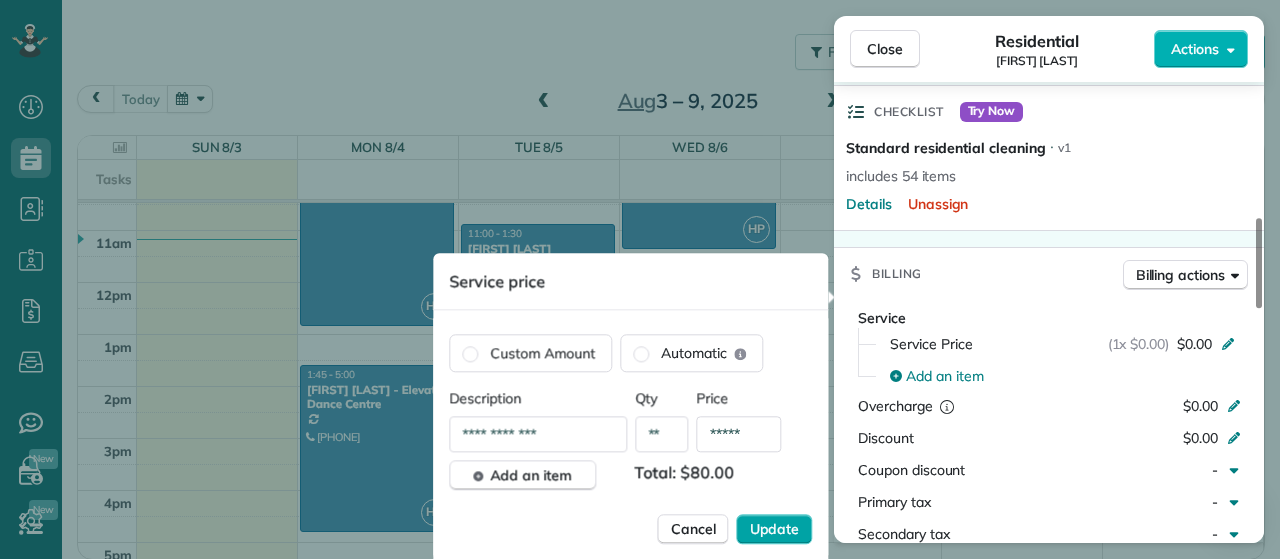 type on "*****" 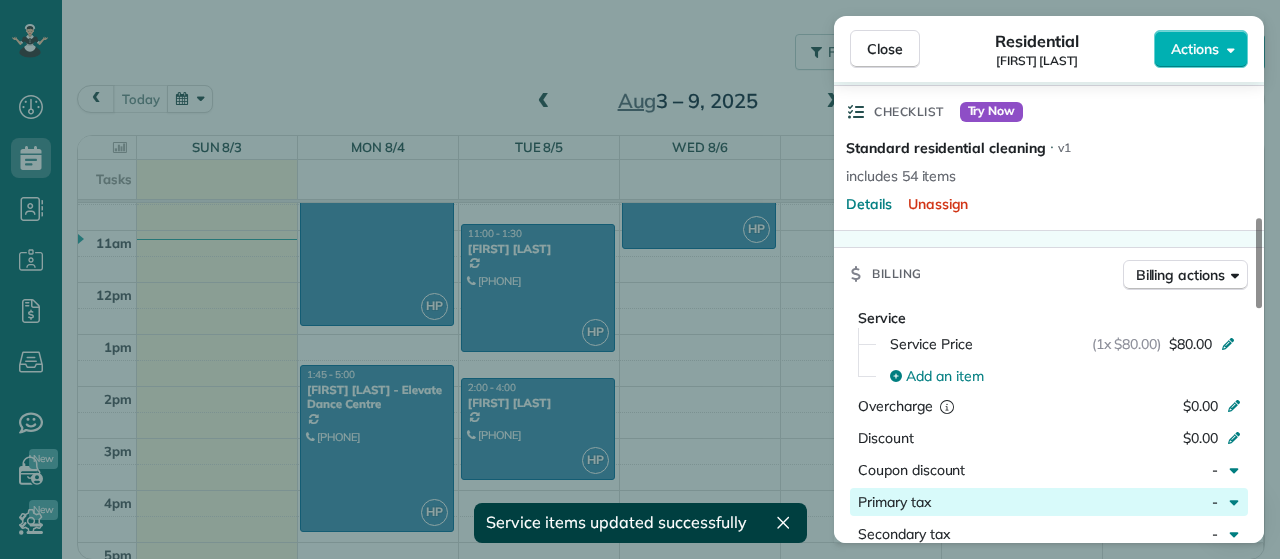 click 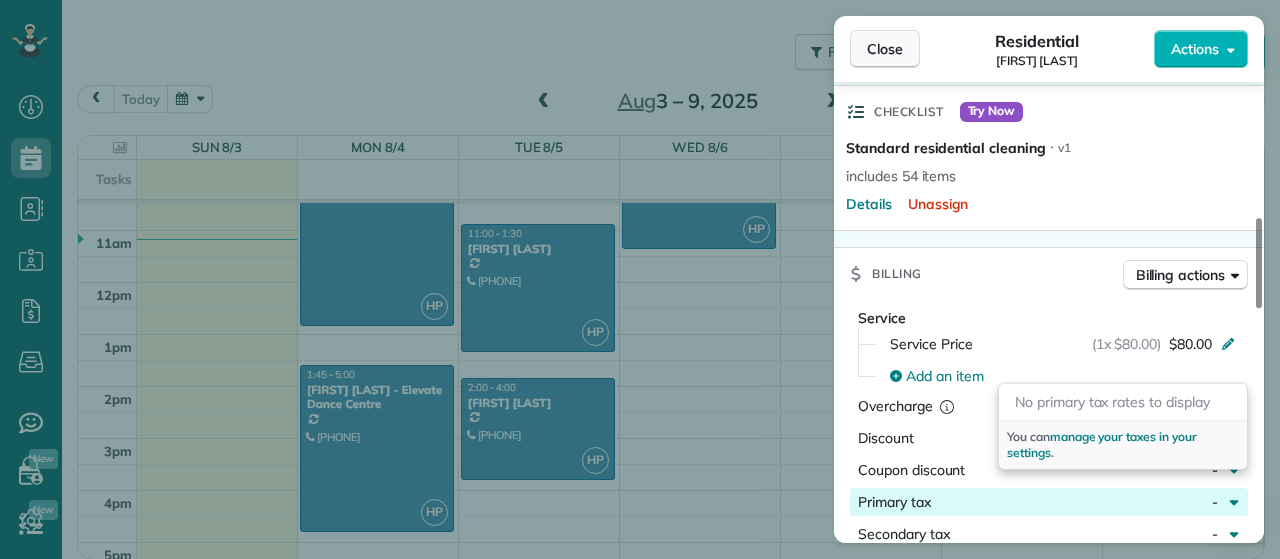 click on "Close" at bounding box center [885, 49] 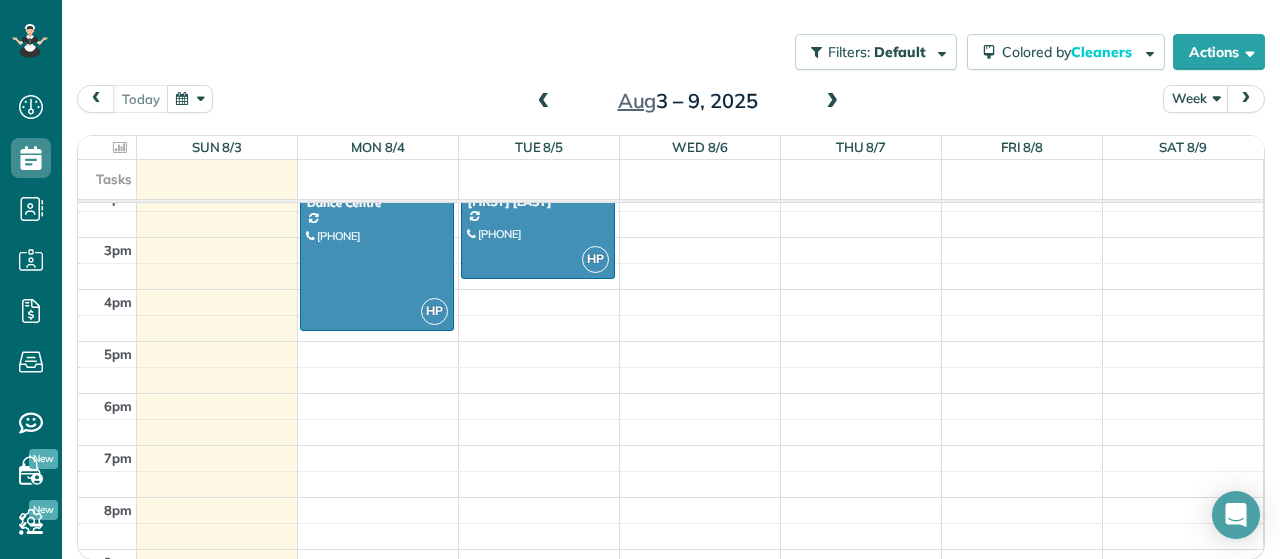 scroll, scrollTop: 551, scrollLeft: 0, axis: vertical 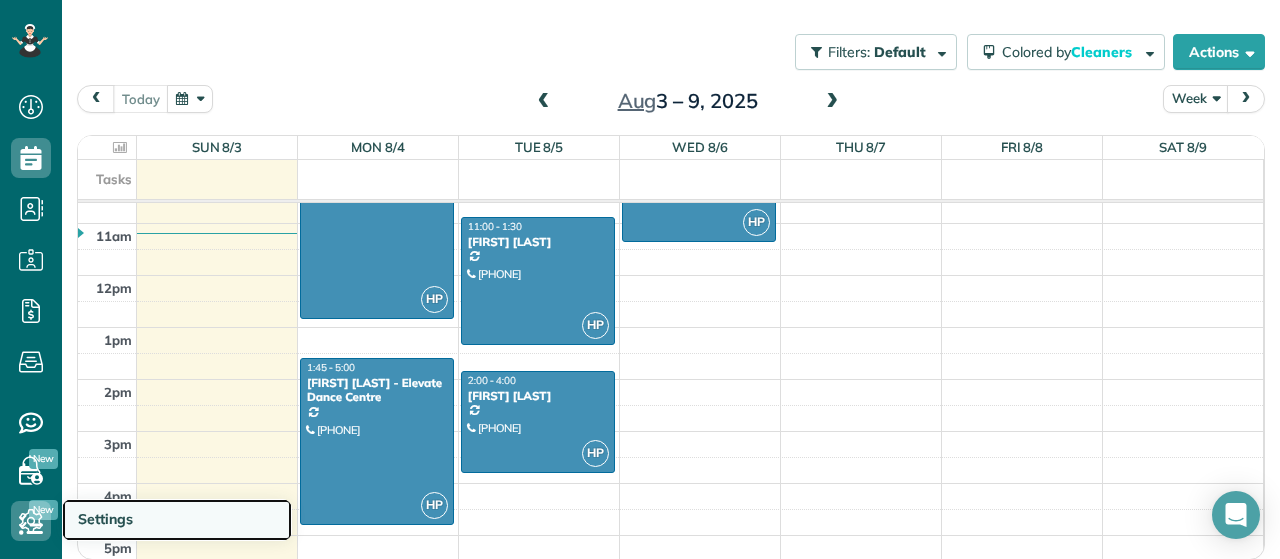 click on "Settings" at bounding box center (105, 519) 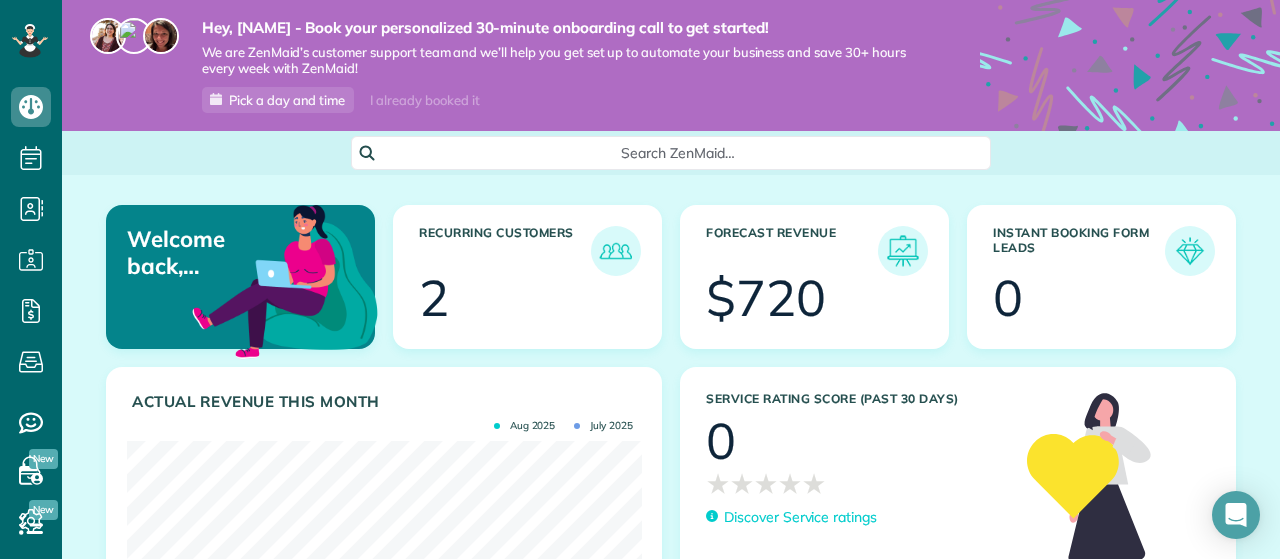 scroll, scrollTop: 0, scrollLeft: 0, axis: both 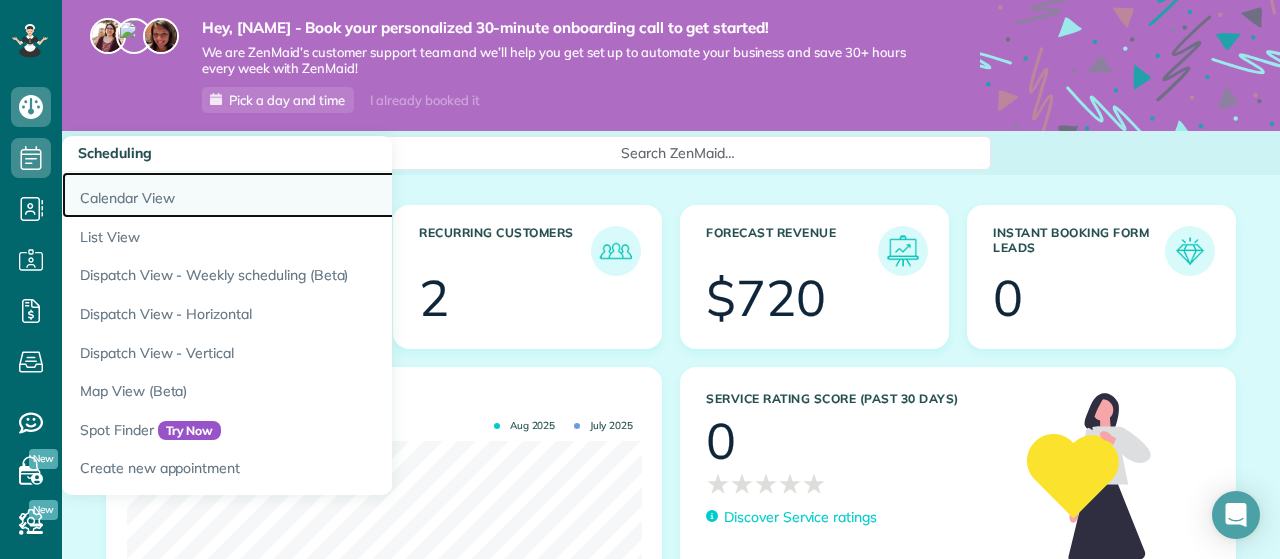 click on "Calendar View" at bounding box center [312, 195] 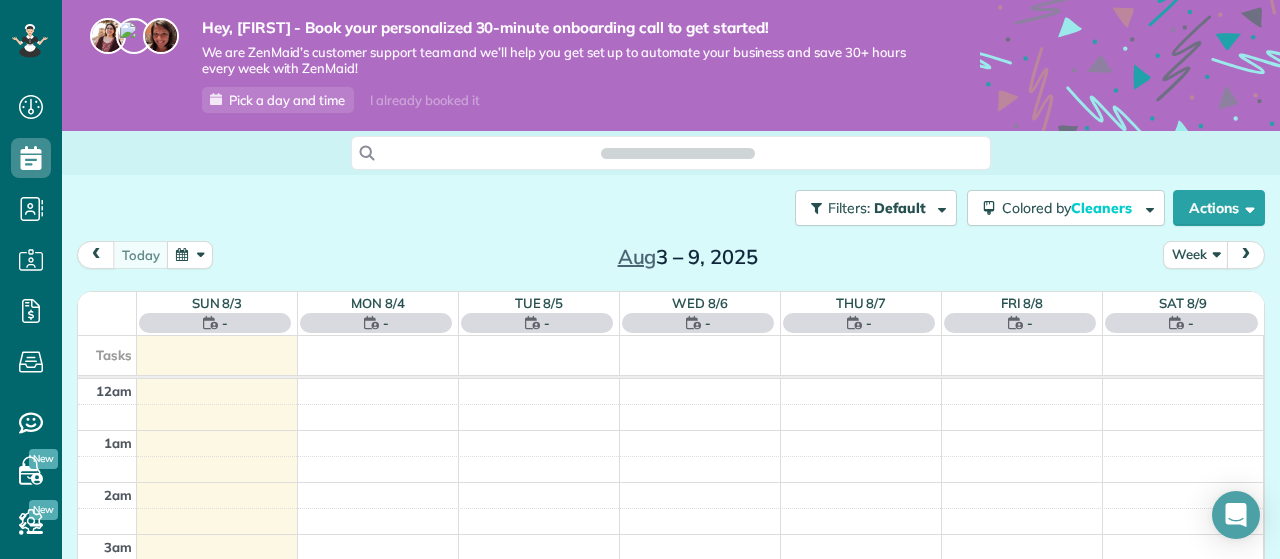 scroll, scrollTop: 0, scrollLeft: 0, axis: both 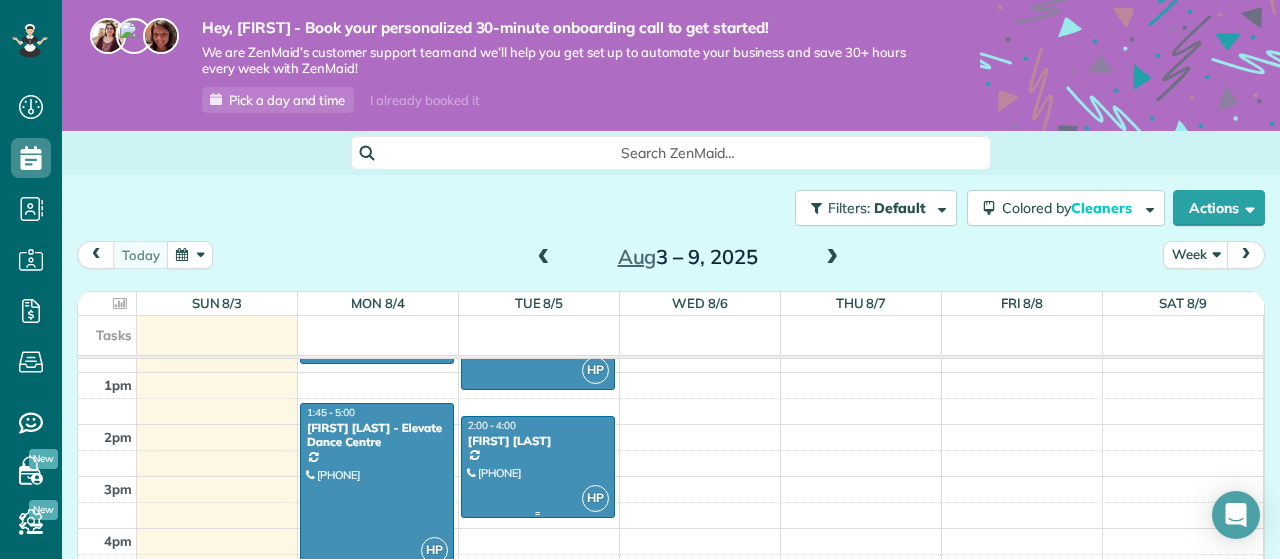 click at bounding box center [538, 467] 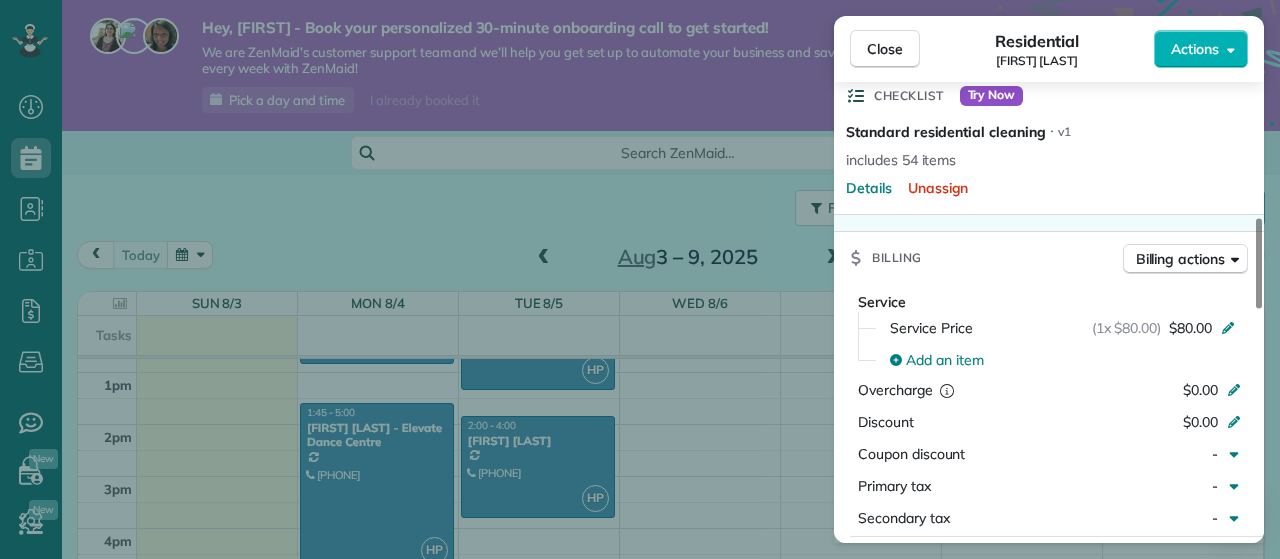 scroll, scrollTop: 688, scrollLeft: 0, axis: vertical 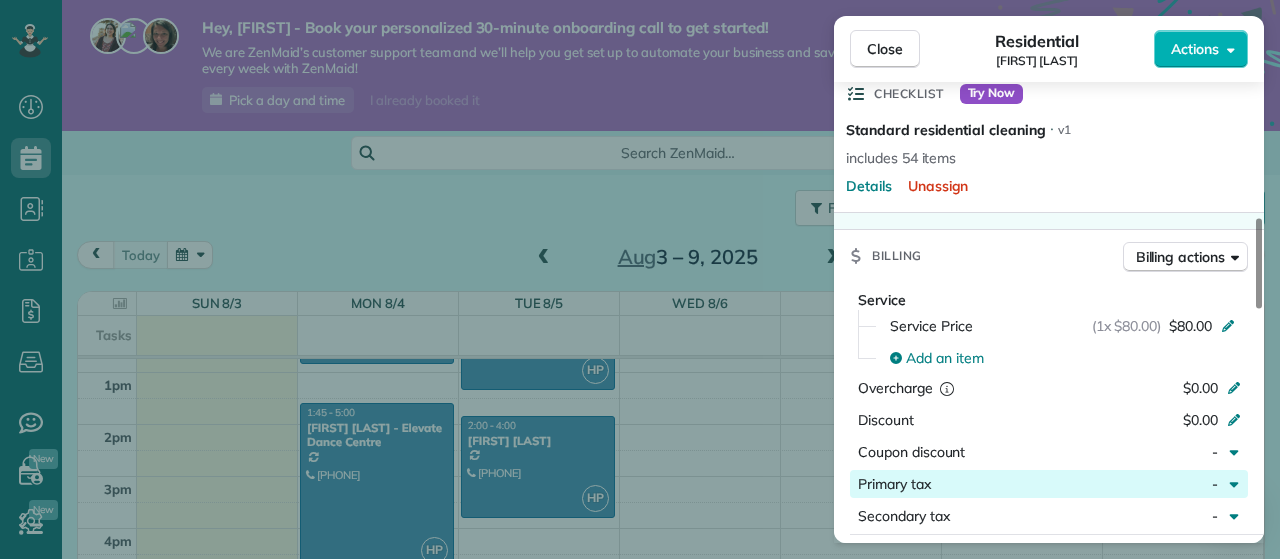click 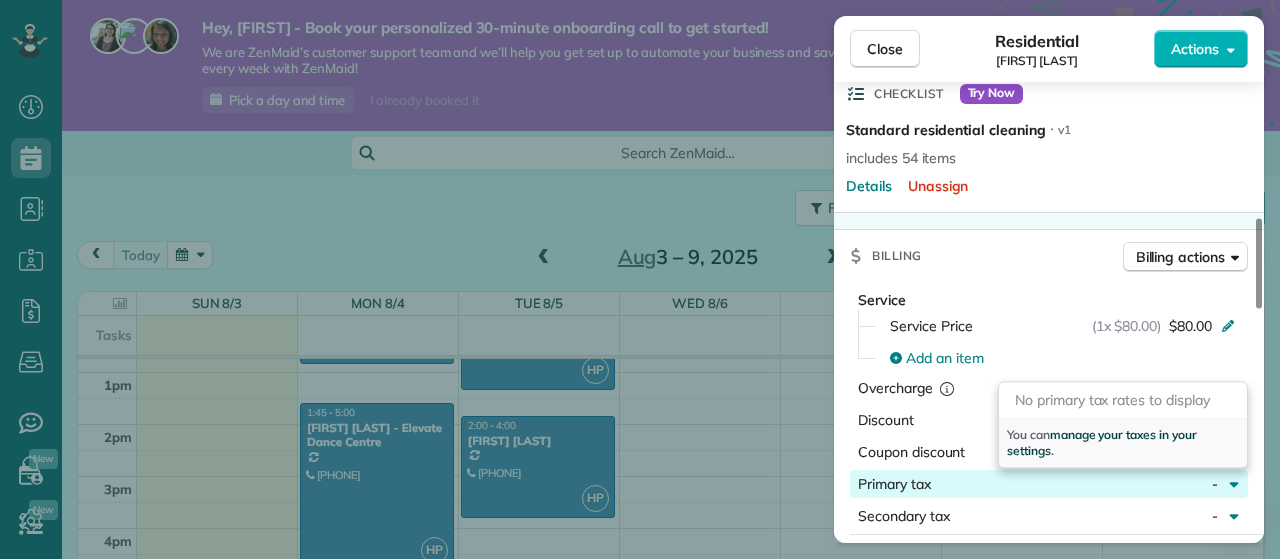 click on "manage your taxes in your settings" at bounding box center [1102, 442] 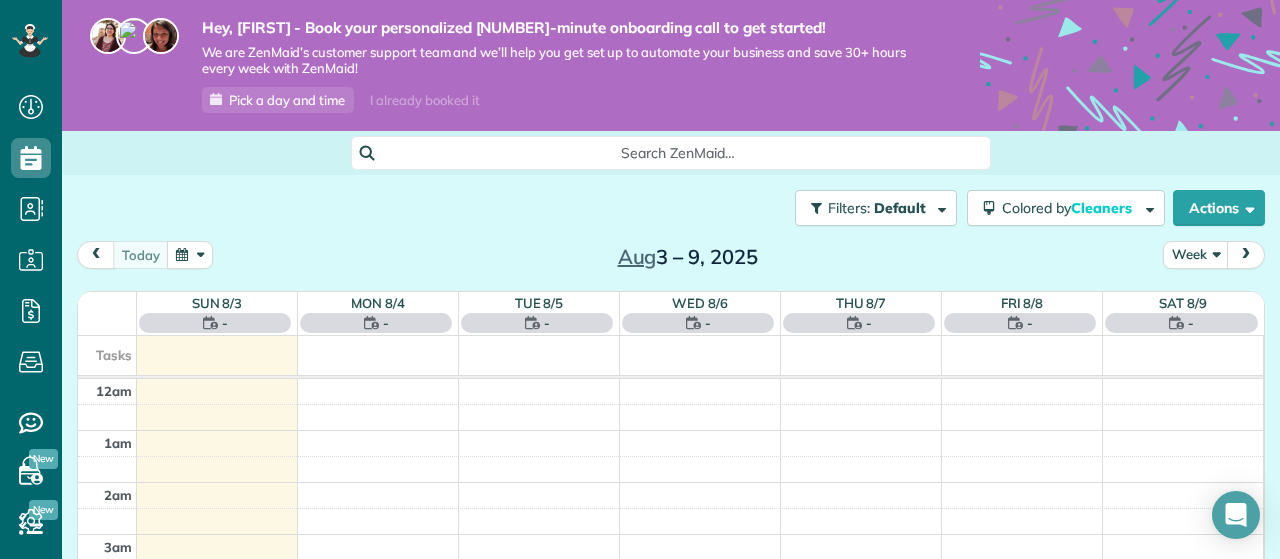 scroll, scrollTop: 0, scrollLeft: 0, axis: both 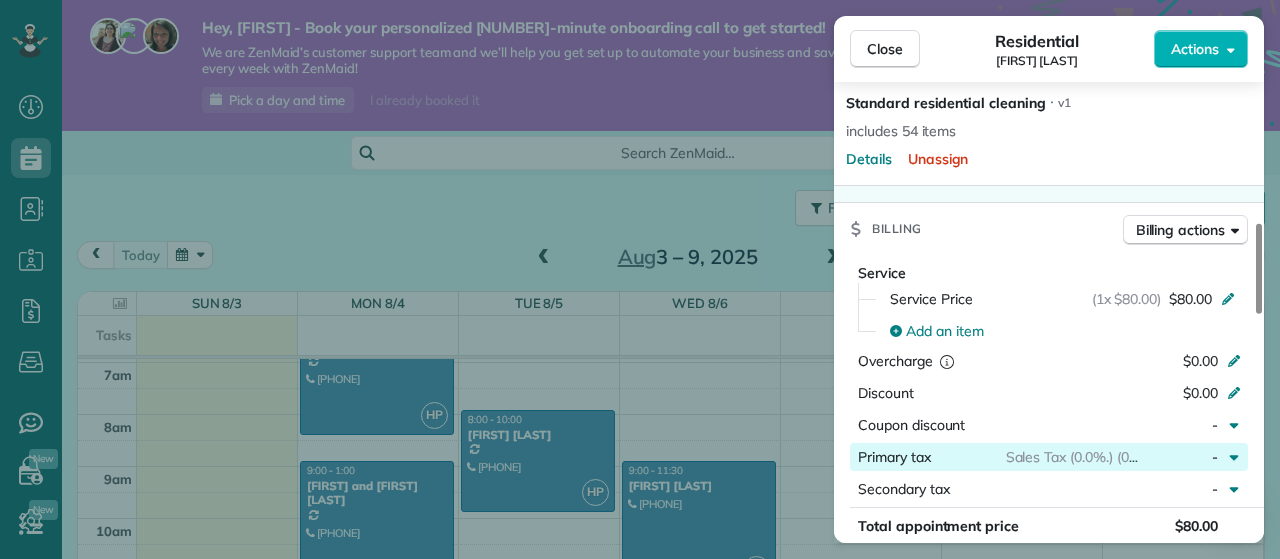 click at bounding box center [1237, 457] 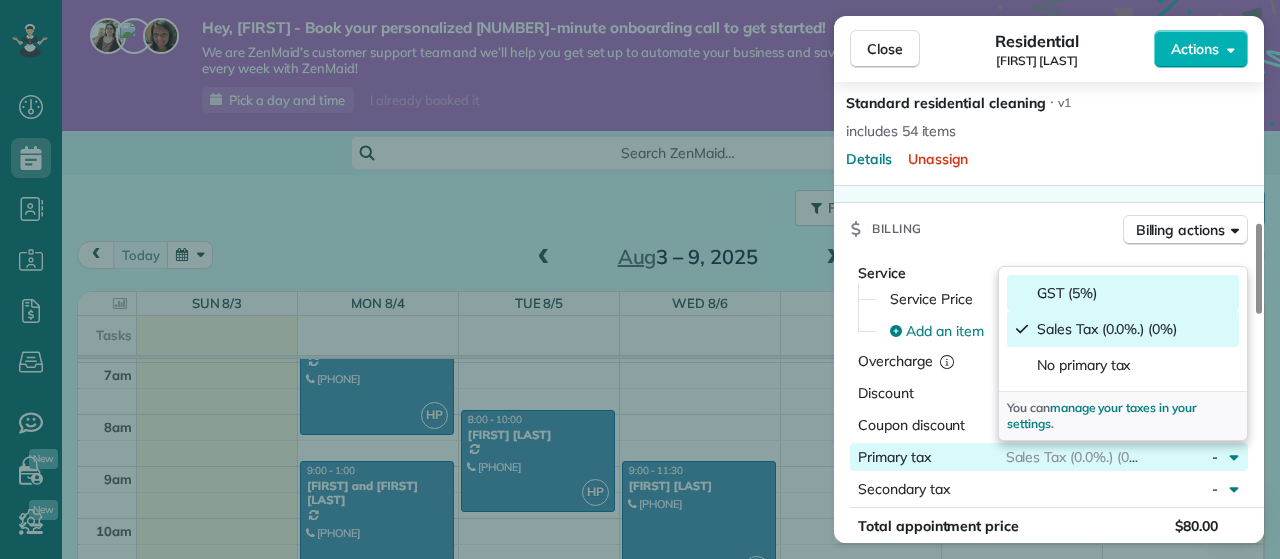 click on "GST (5%)" at bounding box center (1067, 293) 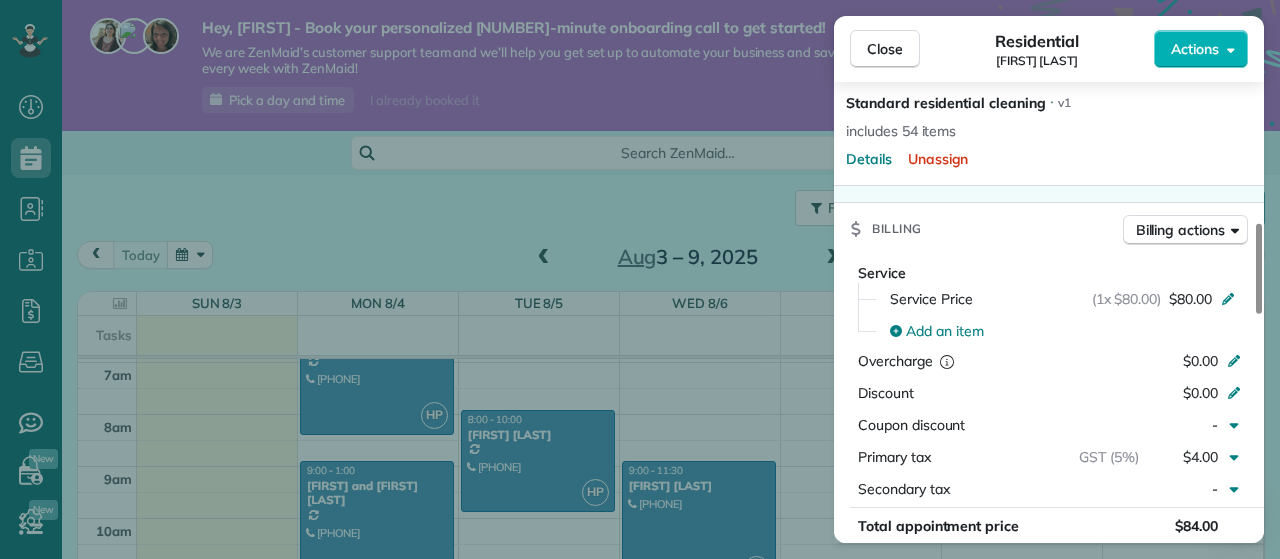 click on "Close Residential [FIRST] [LAST] Actions Status Active [FIRST] [LAST] · Open profile MOBILE [PHONE] Copy No email on record Add email View Details Residential [DAY], [MONTH] [DATE], [YEAR] ( in [NUMBER] days ) [TIME] [TIME] [NUMBER] hours and [NUMBER] minutes Repeats every [NUMBER] weeks Edit recurring service Next ([MONTH] [DATE]) [NUMBER] [STREET] [CITY] [STATE] [POSTAL_CODE] Open access information Service was not rated yet Setup ratings Cleaners Time in and out Assign Invite Cleaners [FIRST] [LAST] [TIME] [TIME] Checklist Try Now Standard residential cleaning  ·  v1 includes [NUMBER] items Details Unassign Billing Billing actions Service Service Price (1x $[NUMBER]) $[NUMBER] Add an item Overcharge $[NUMBER] Discount $[NUMBER] Coupon discount - Primary tax GST ([NUMBER]%) $[NUMBER] Secondary tax - Total appointment price $[NUMBER] Tips collected $[NUMBER] Unpaid Mark as paid Total including tip $[NUMBER] Get paid online in no-time! Send an invoice and reward your cleaners with tips Charge customer credit card Appointment custom fields Reason for Skip - Hidden from cleaners Pay Method - Notes" at bounding box center (640, 279) 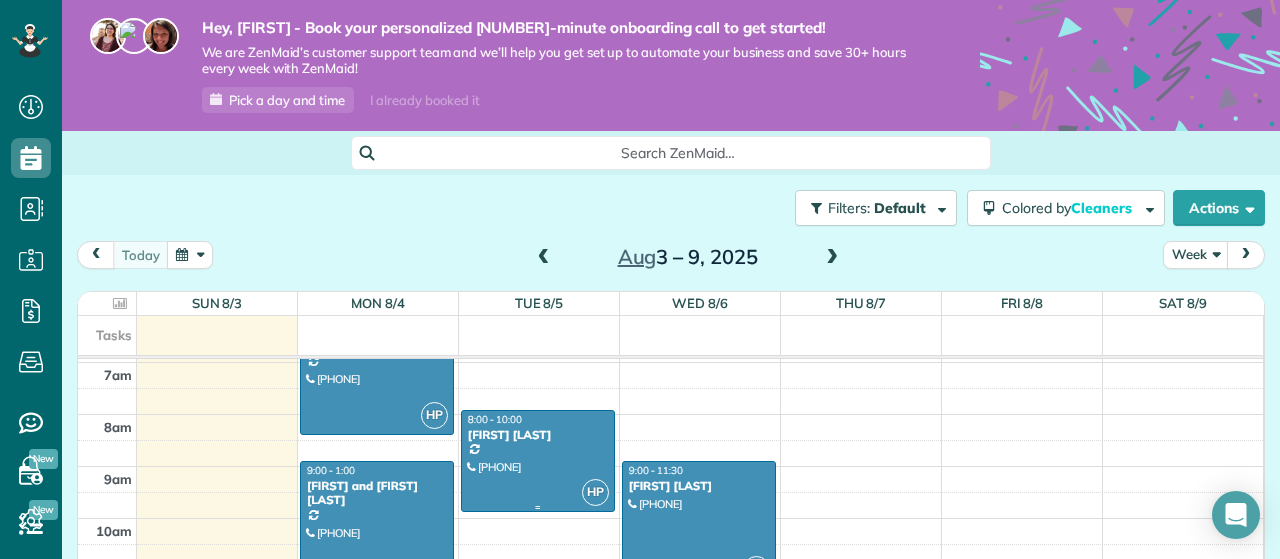 click at bounding box center [538, 461] 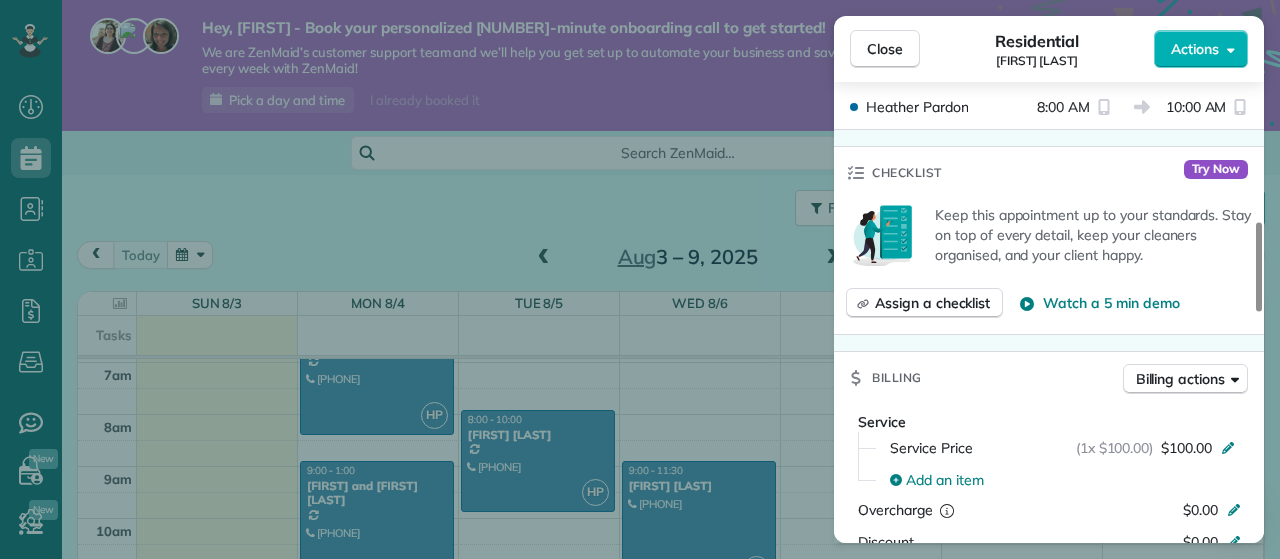 scroll, scrollTop: 726, scrollLeft: 0, axis: vertical 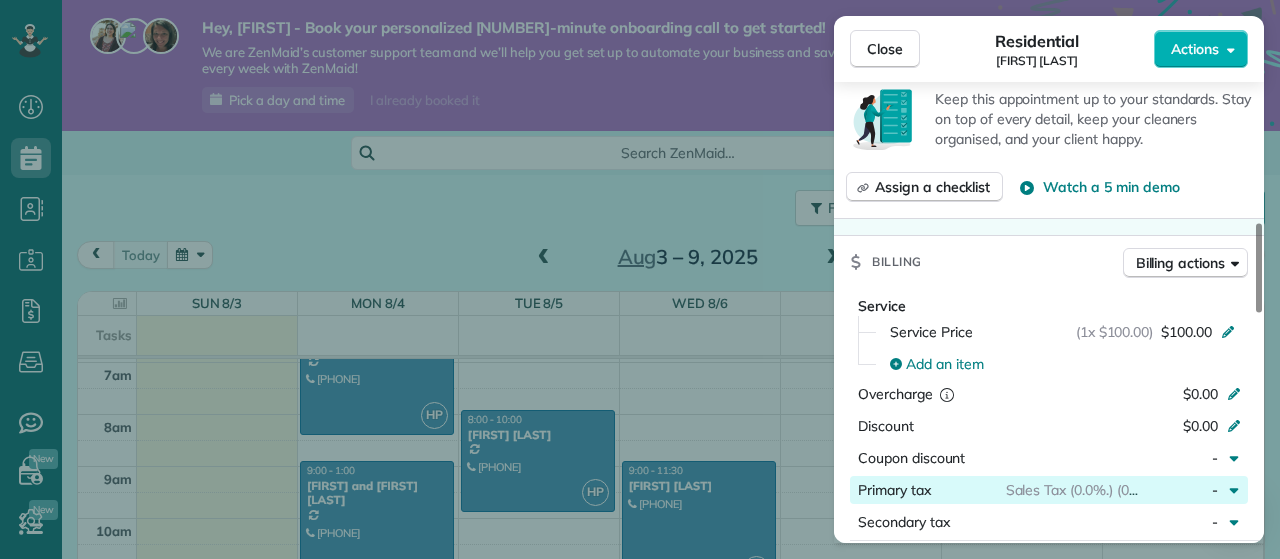 click 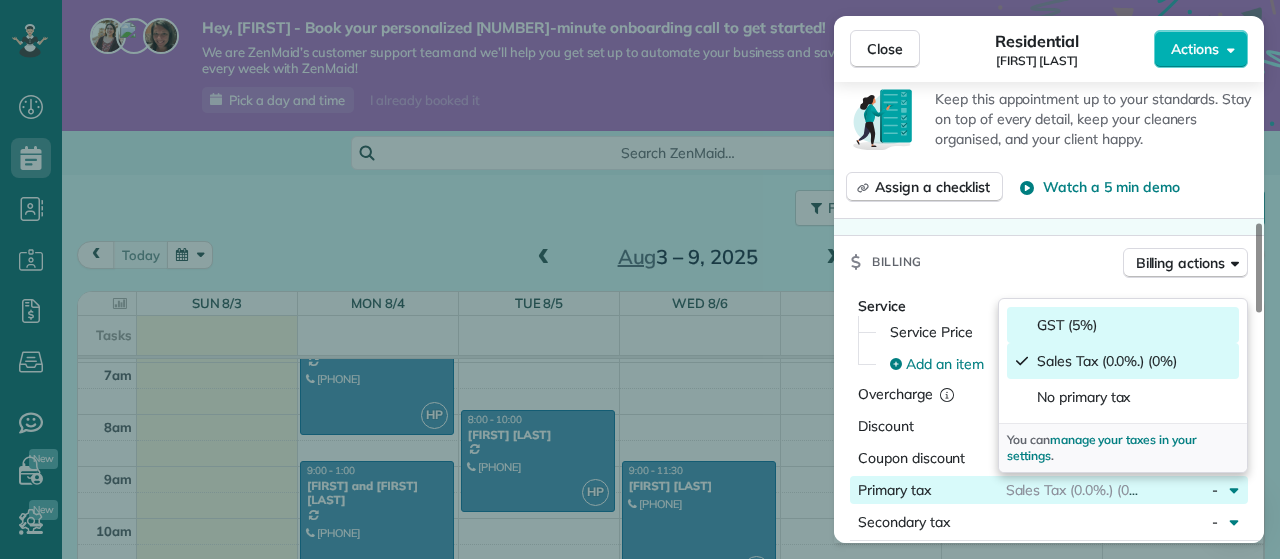 click on "GST (5%)" at bounding box center [1123, 325] 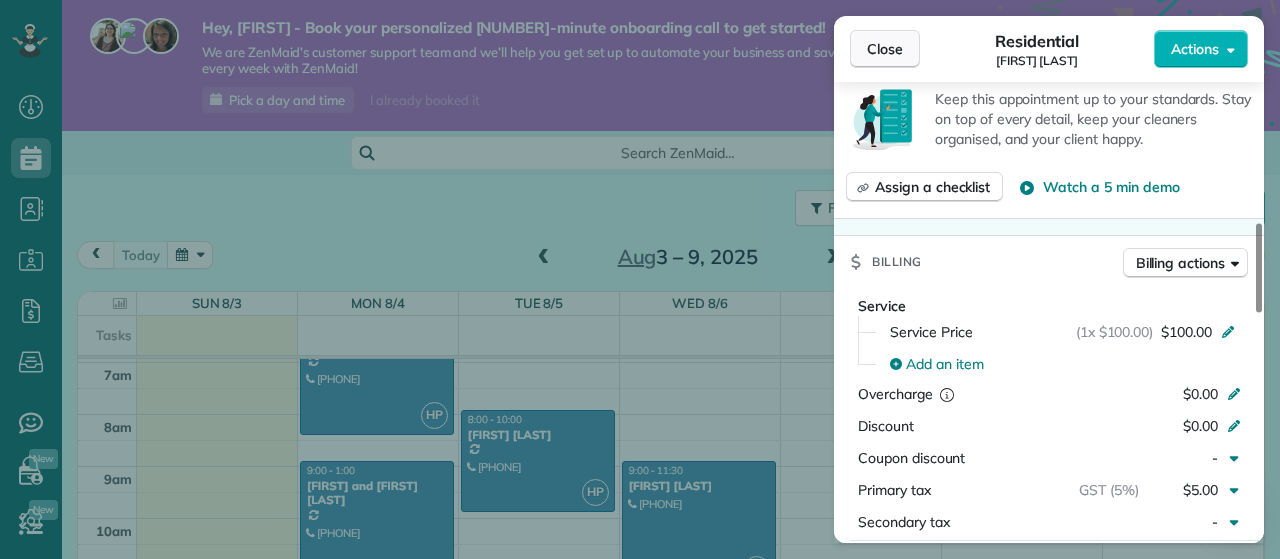 click on "Close" at bounding box center (885, 49) 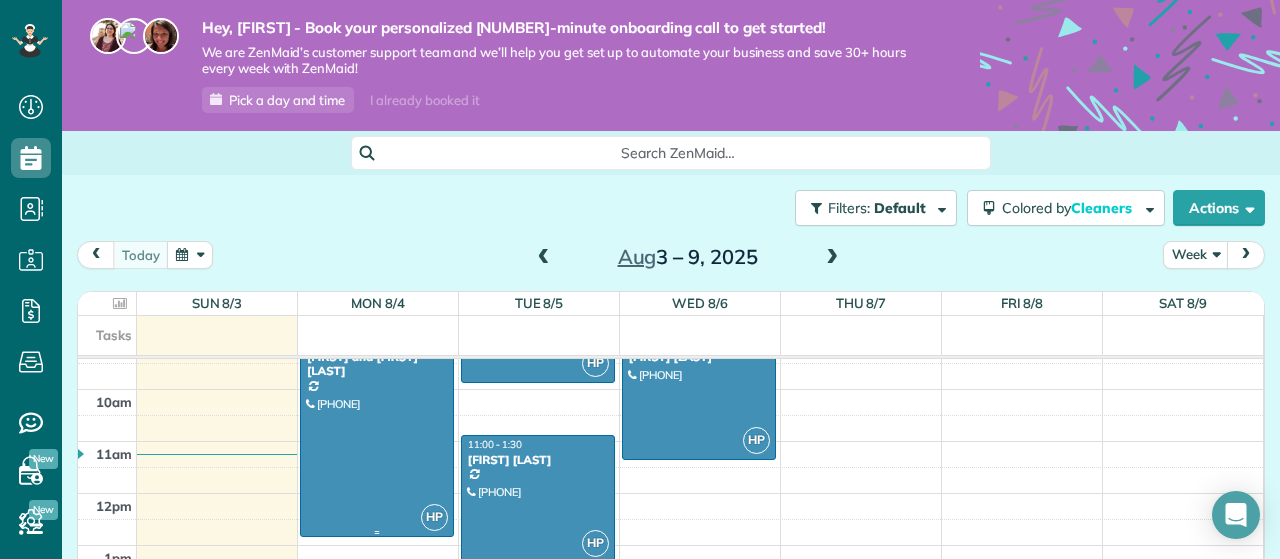 scroll, scrollTop: 490, scrollLeft: 0, axis: vertical 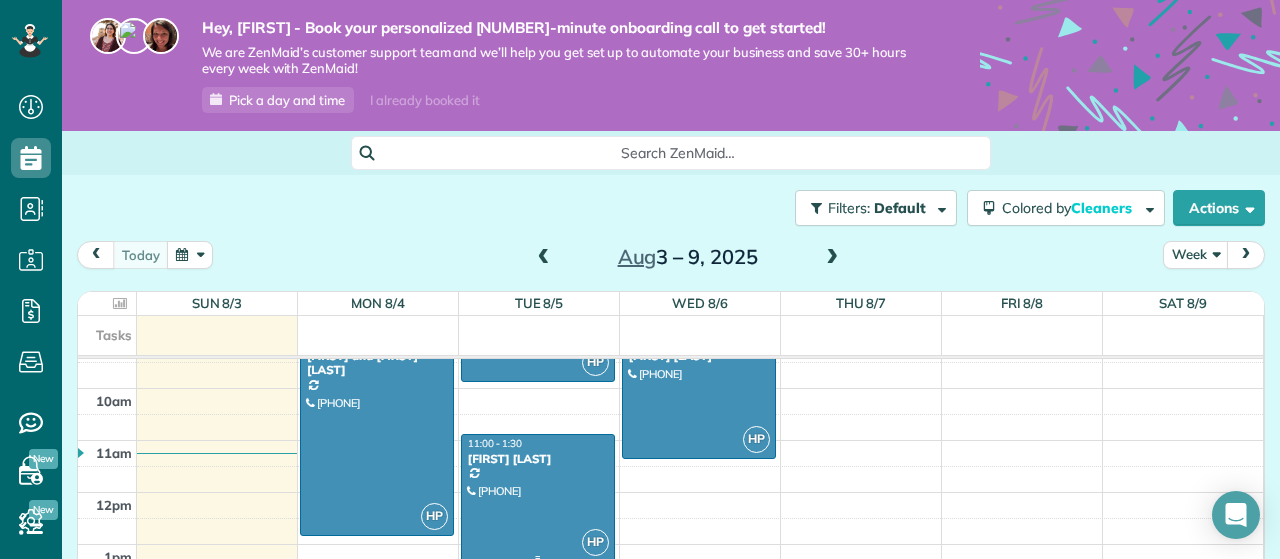 click on "[FIRST] [LAST]" at bounding box center [538, 459] 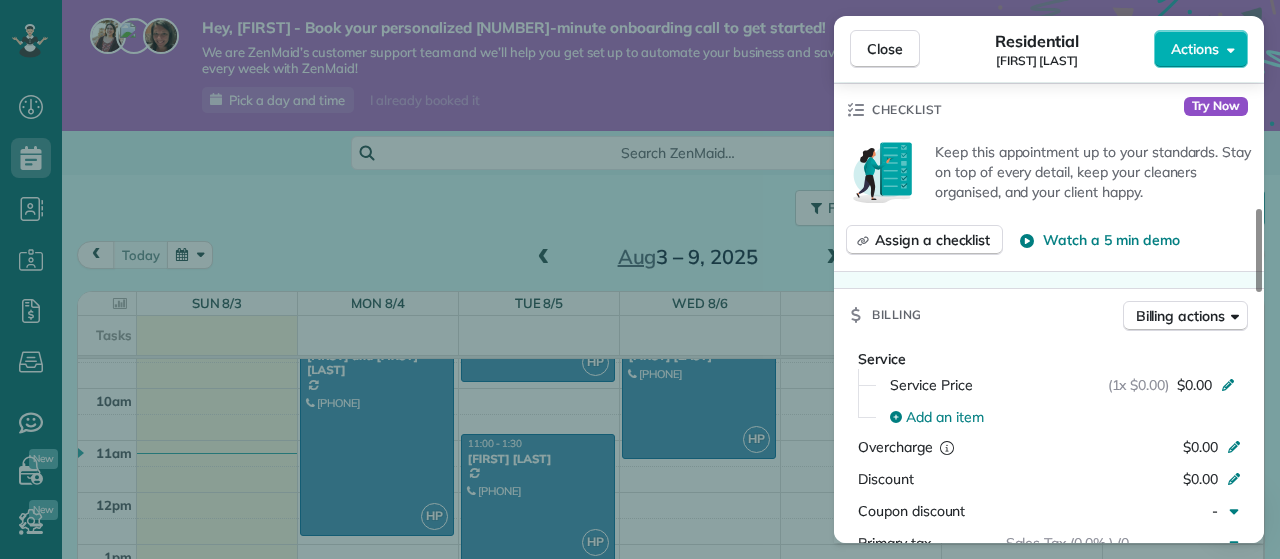 scroll, scrollTop: 692, scrollLeft: 0, axis: vertical 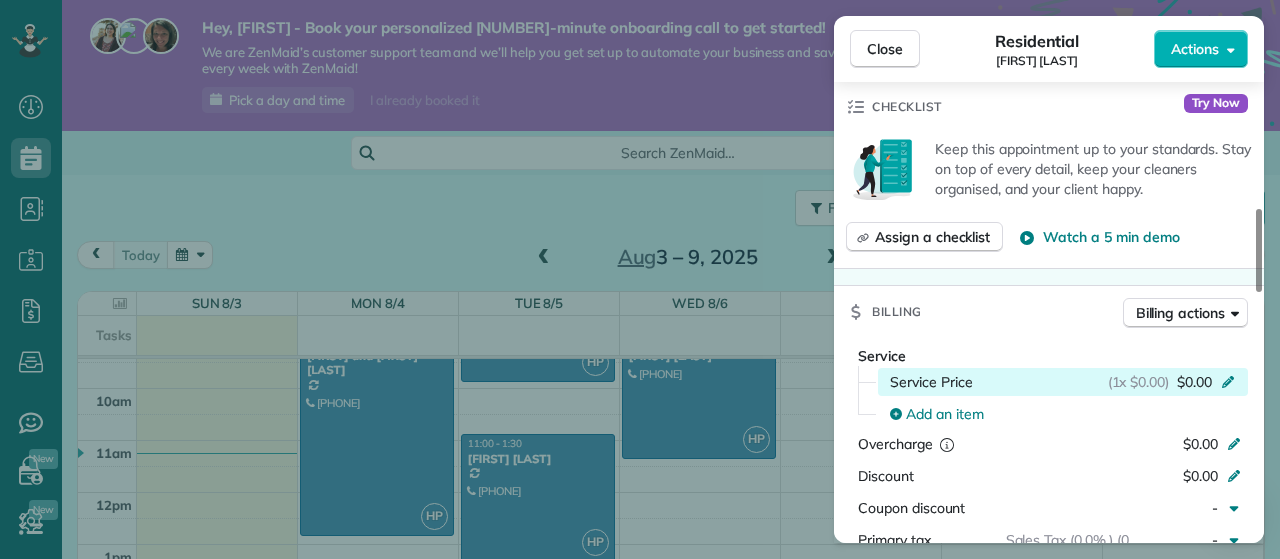 click 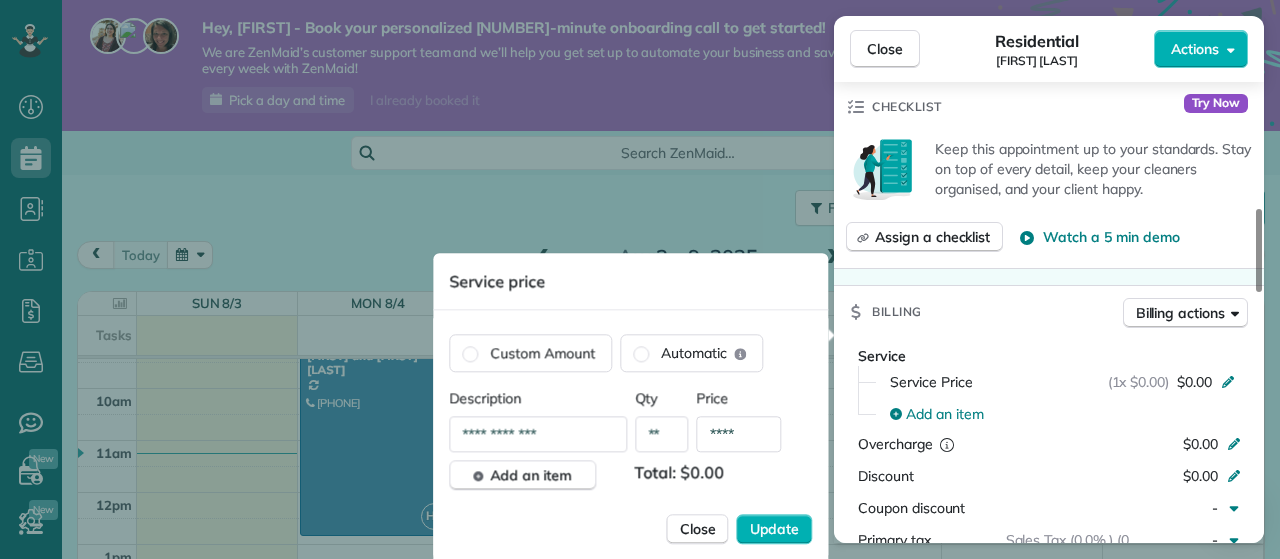 click on "****" at bounding box center (739, 434) 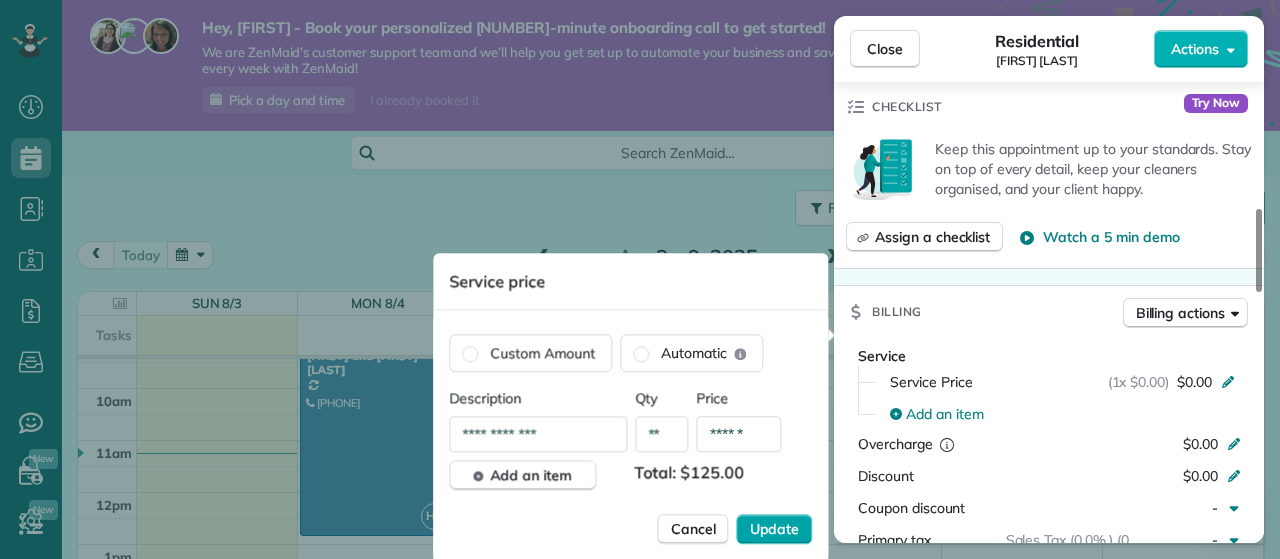 type on "******" 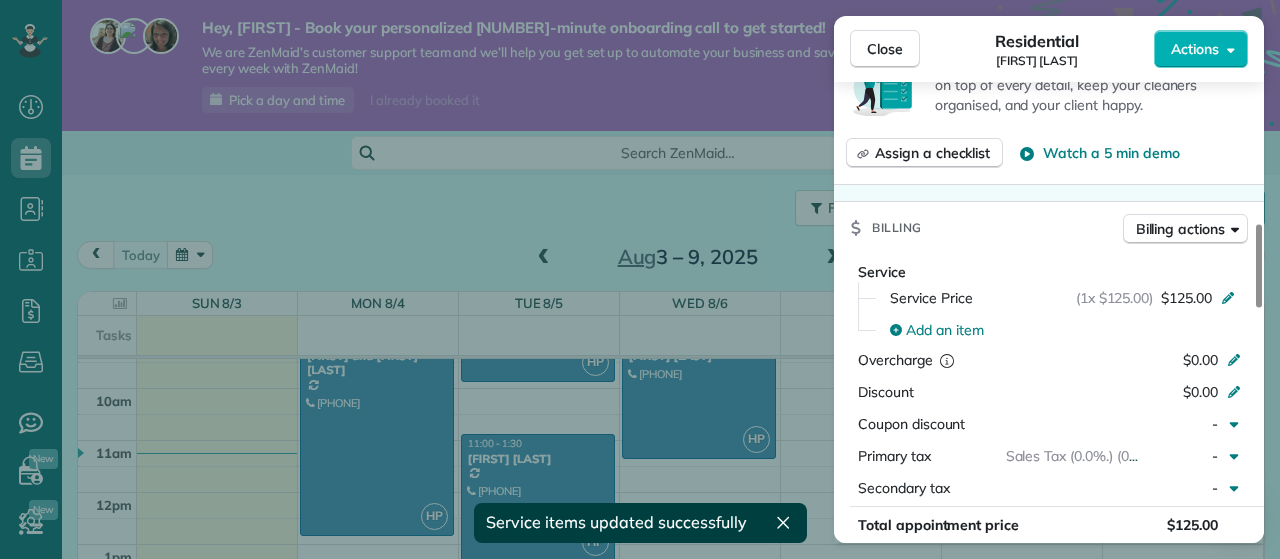 scroll, scrollTop: 778, scrollLeft: 0, axis: vertical 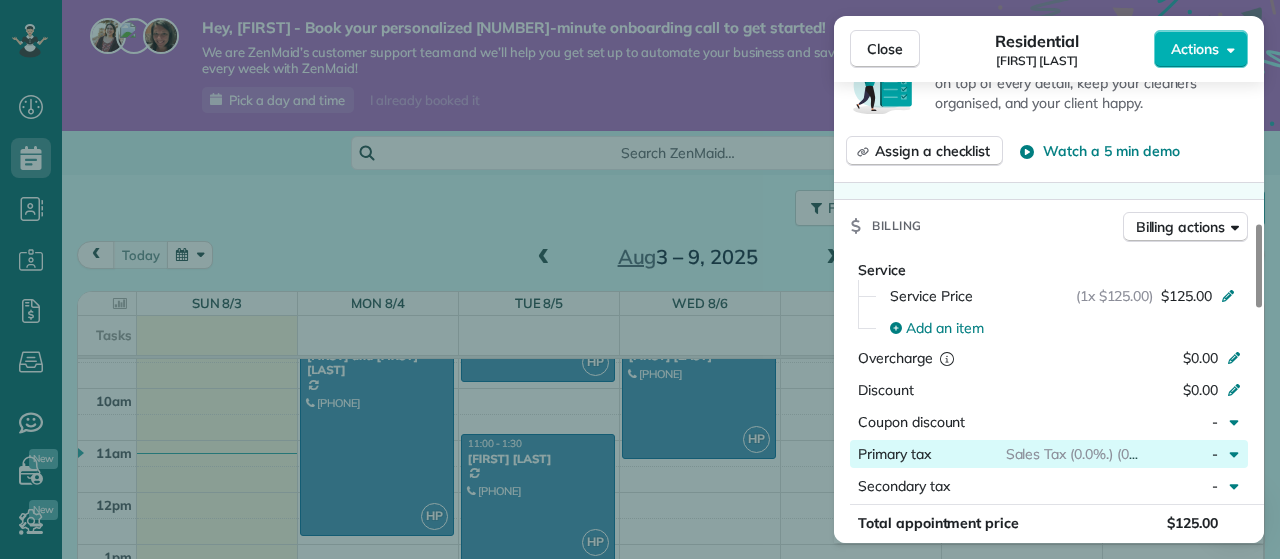 click 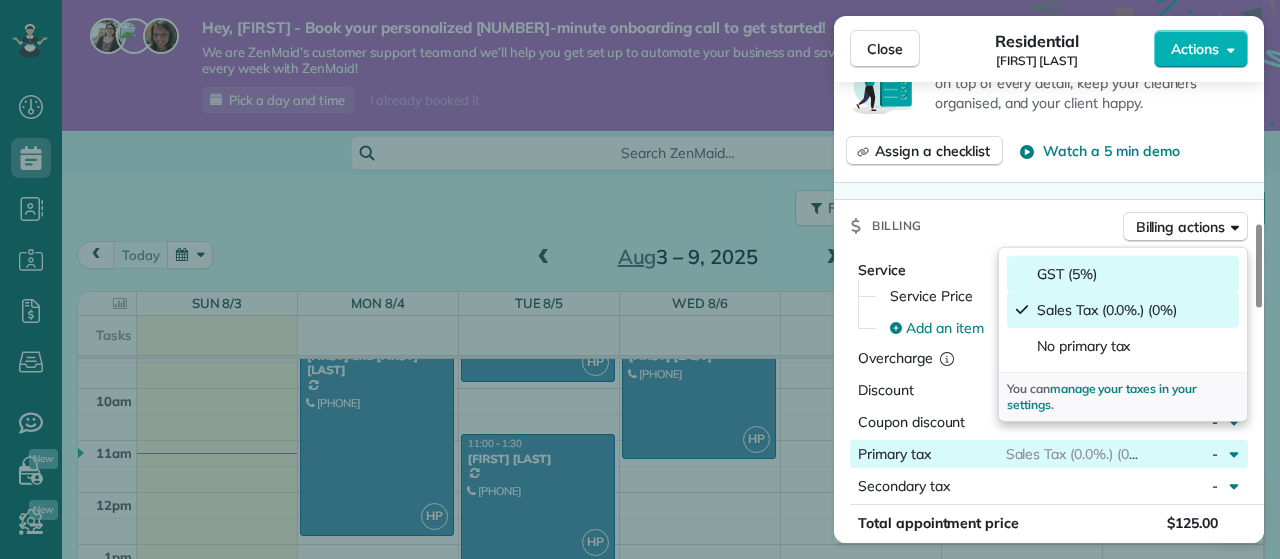 click on "GST (5%)" at bounding box center (1123, 274) 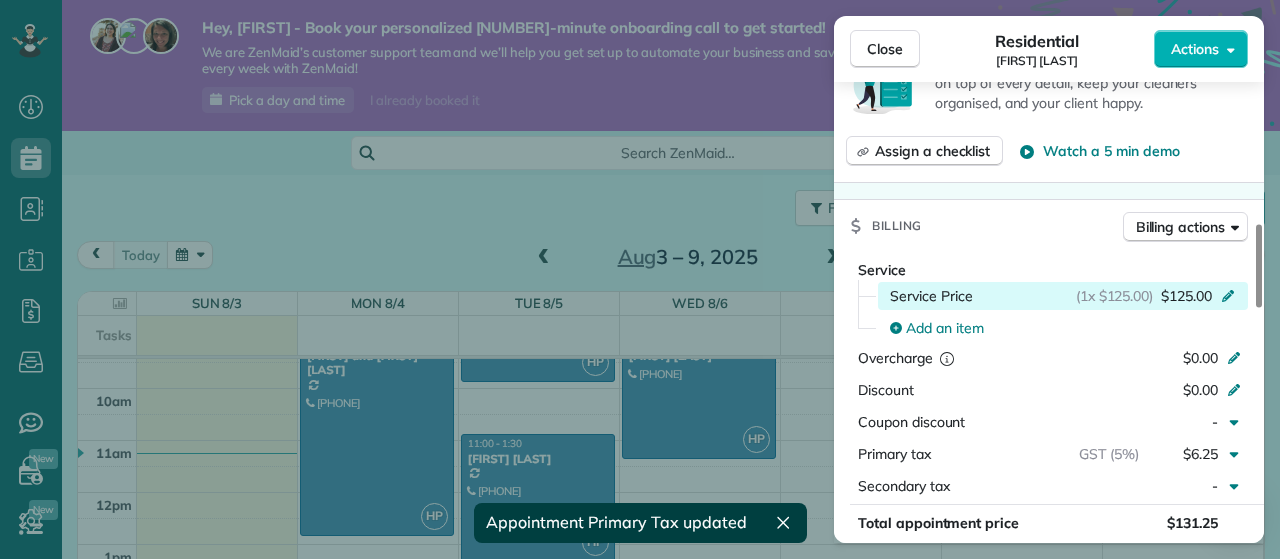 click on "(1x $125.00)" at bounding box center [1115, 296] 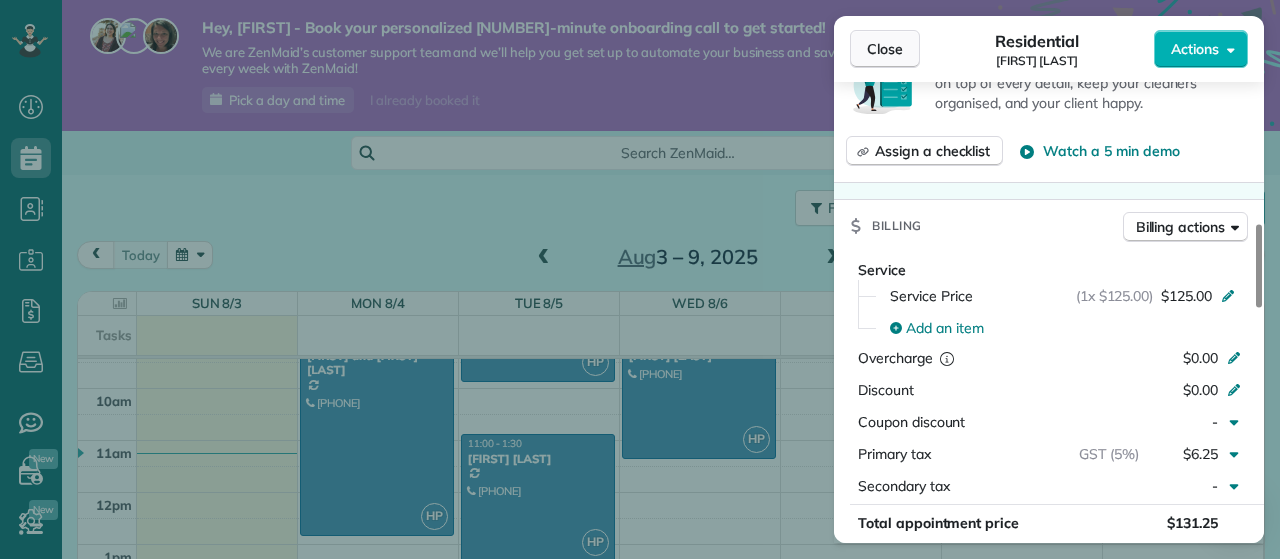 click on "Close" at bounding box center (885, 49) 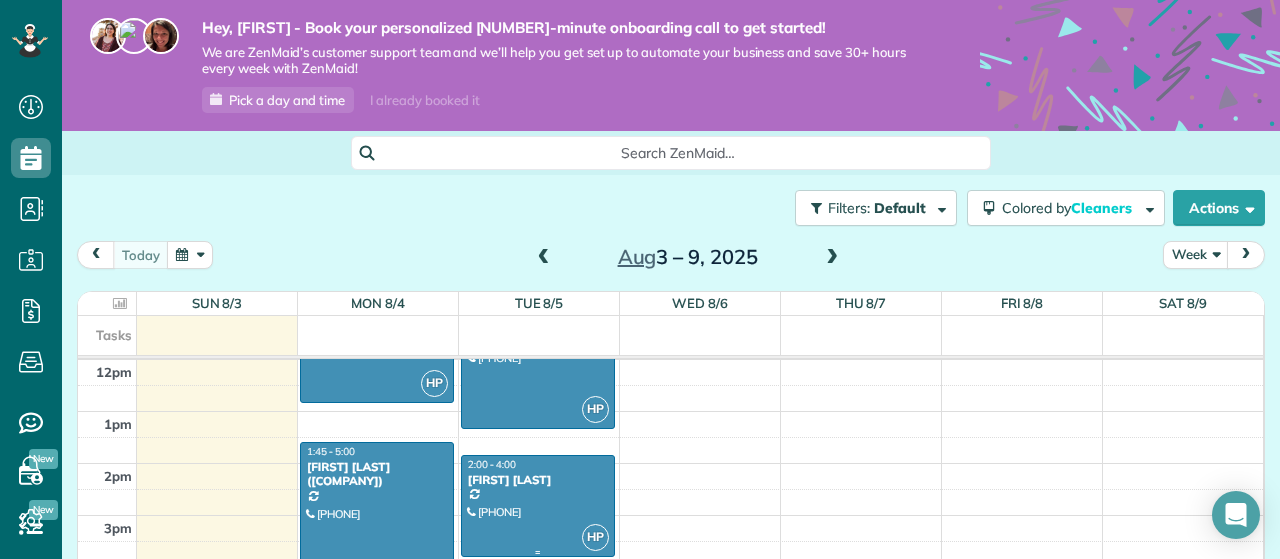 scroll, scrollTop: 680, scrollLeft: 0, axis: vertical 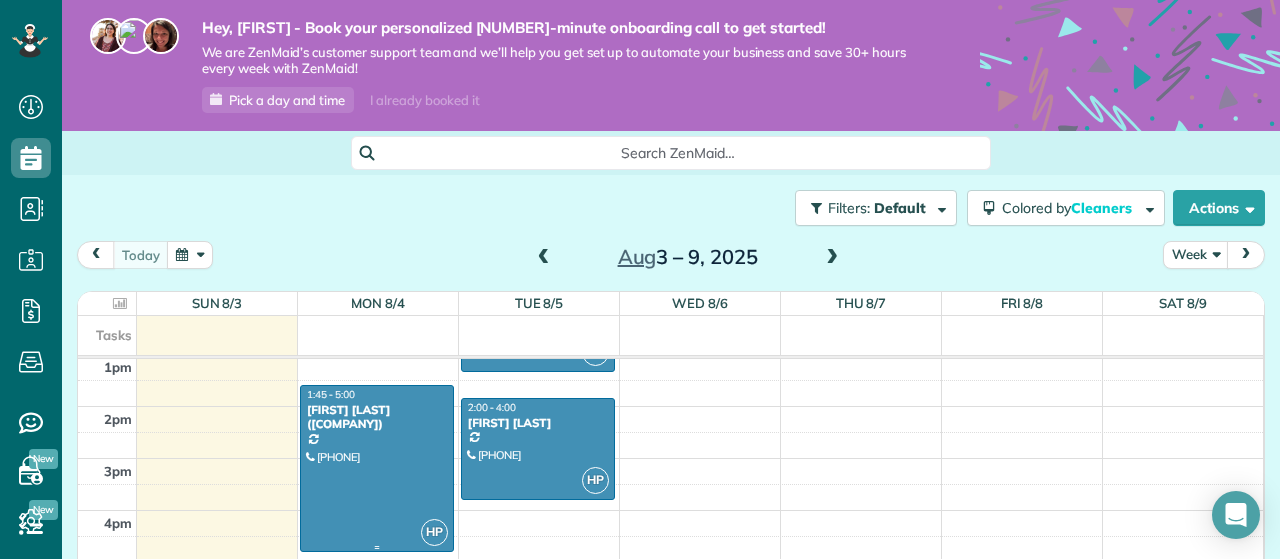 click at bounding box center [377, 468] 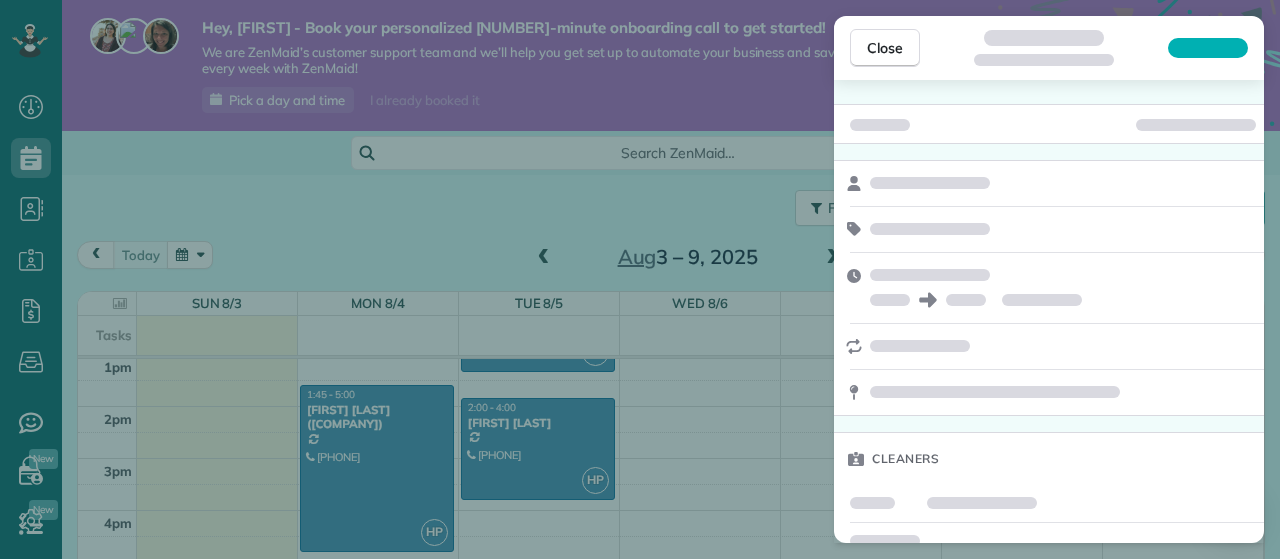 scroll, scrollTop: 0, scrollLeft: 0, axis: both 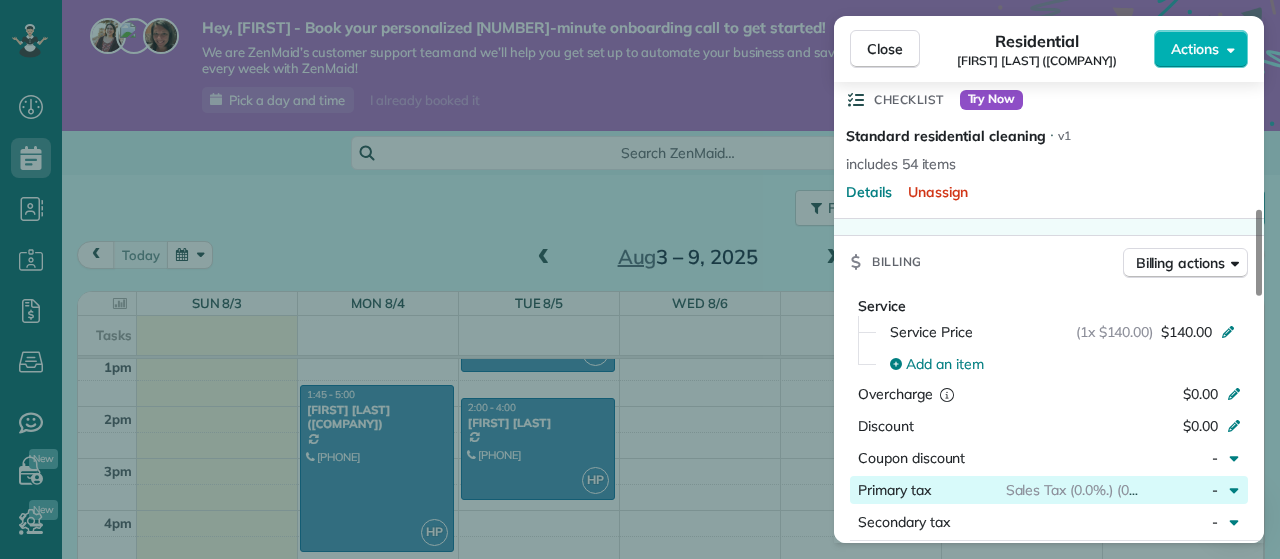 click 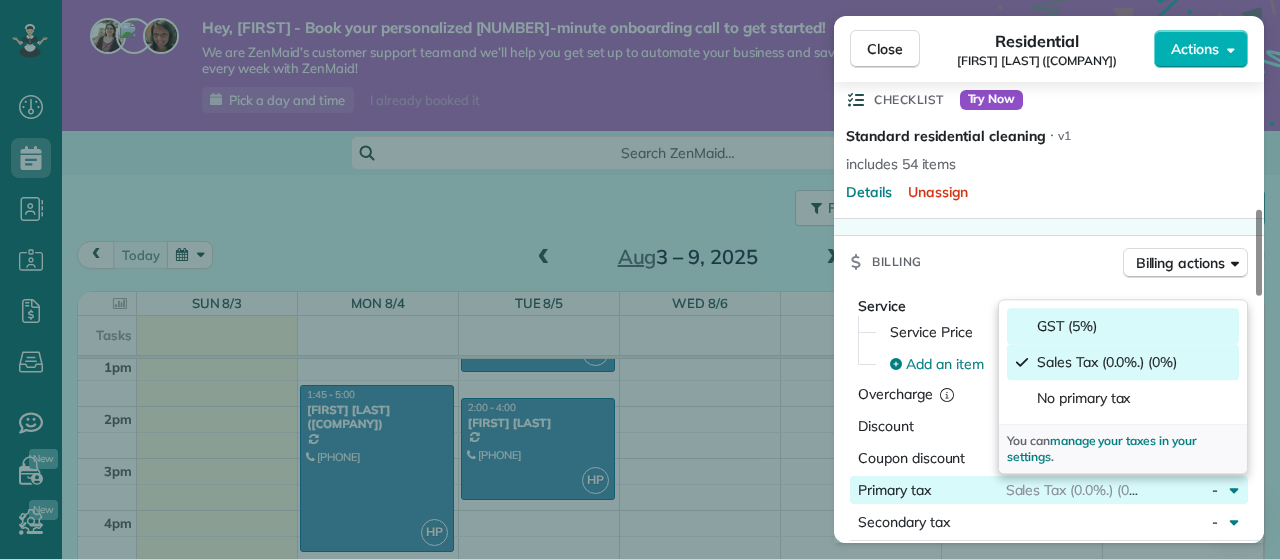 click on "GST (5%)" at bounding box center (1123, 326) 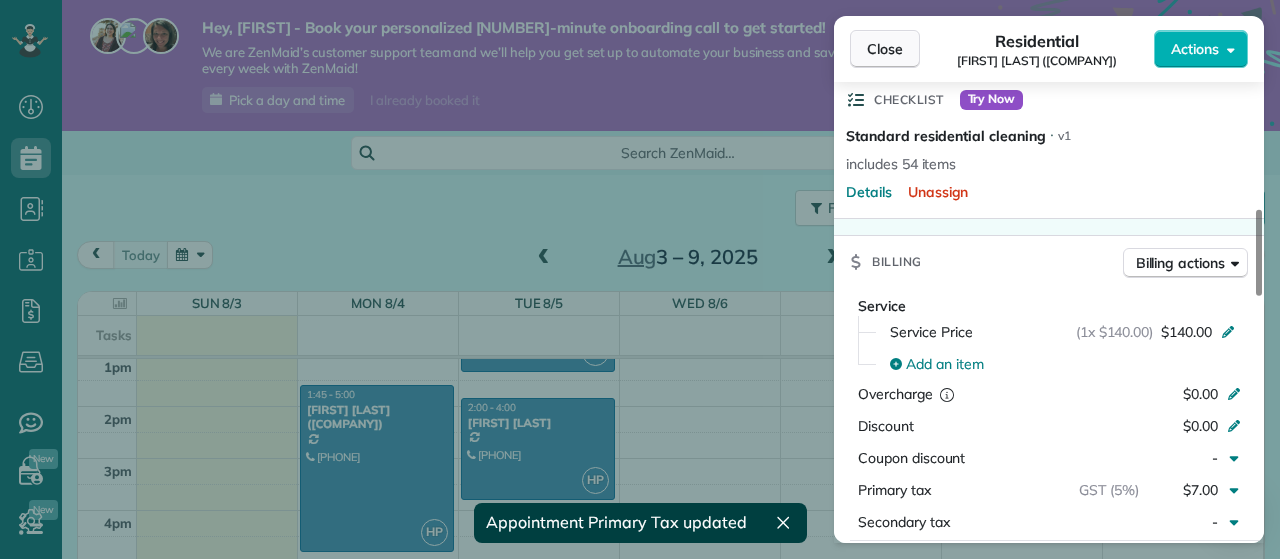 click on "Close" at bounding box center [885, 49] 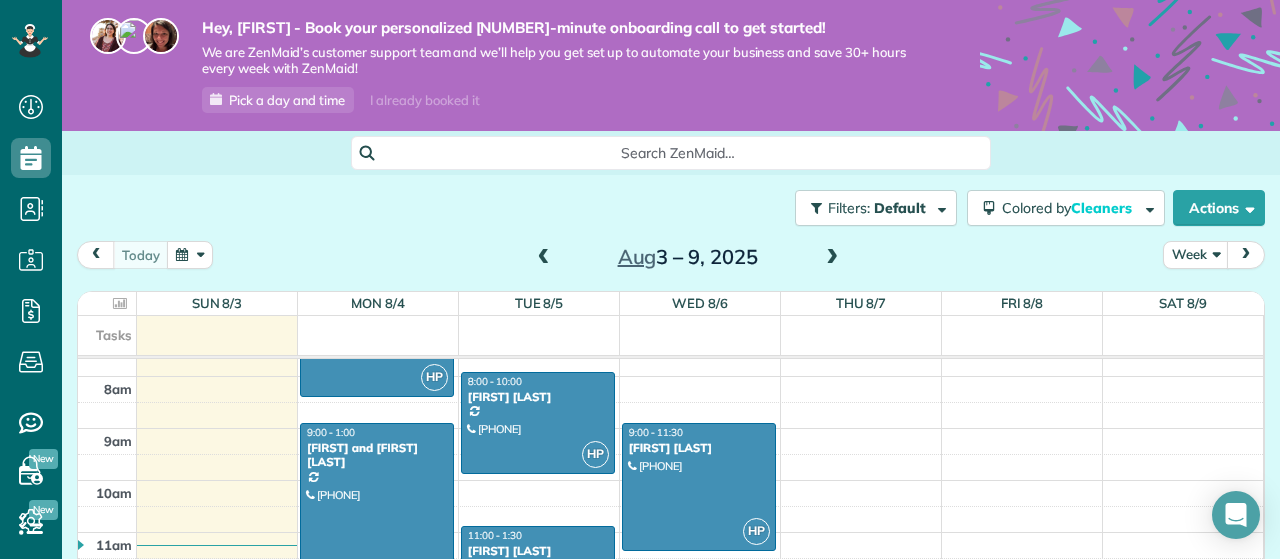 scroll, scrollTop: 393, scrollLeft: 0, axis: vertical 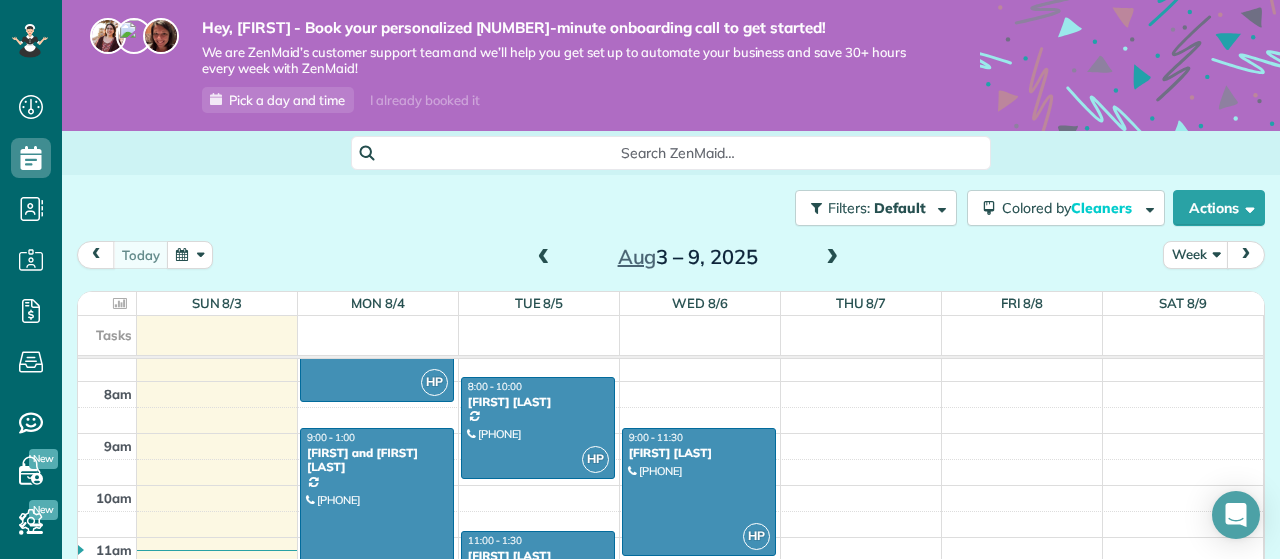click at bounding box center [377, 530] 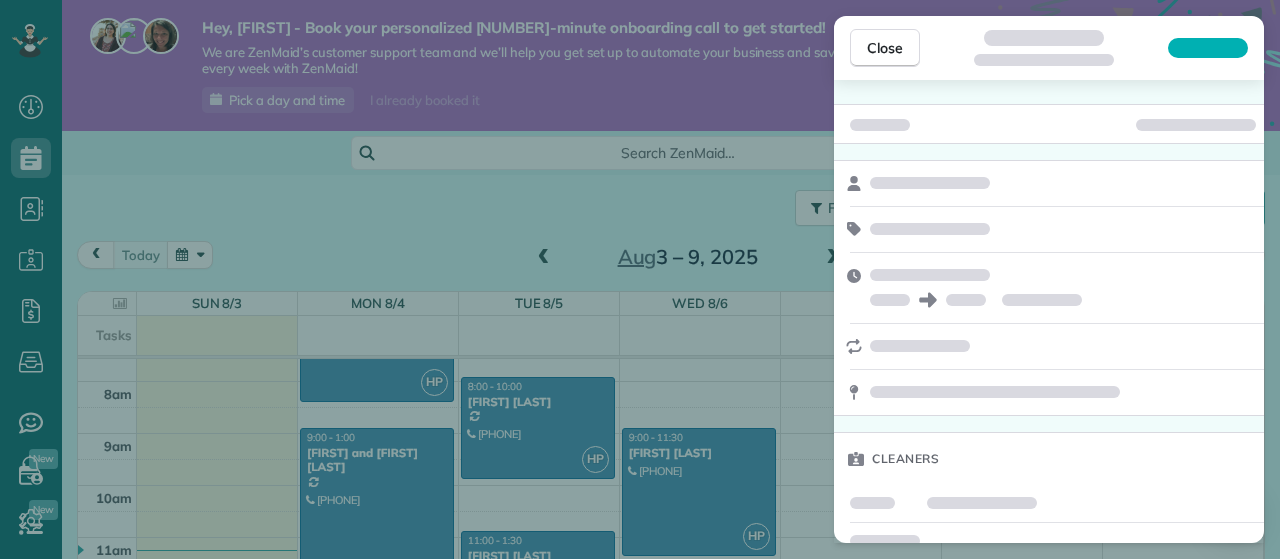 scroll, scrollTop: 0, scrollLeft: 0, axis: both 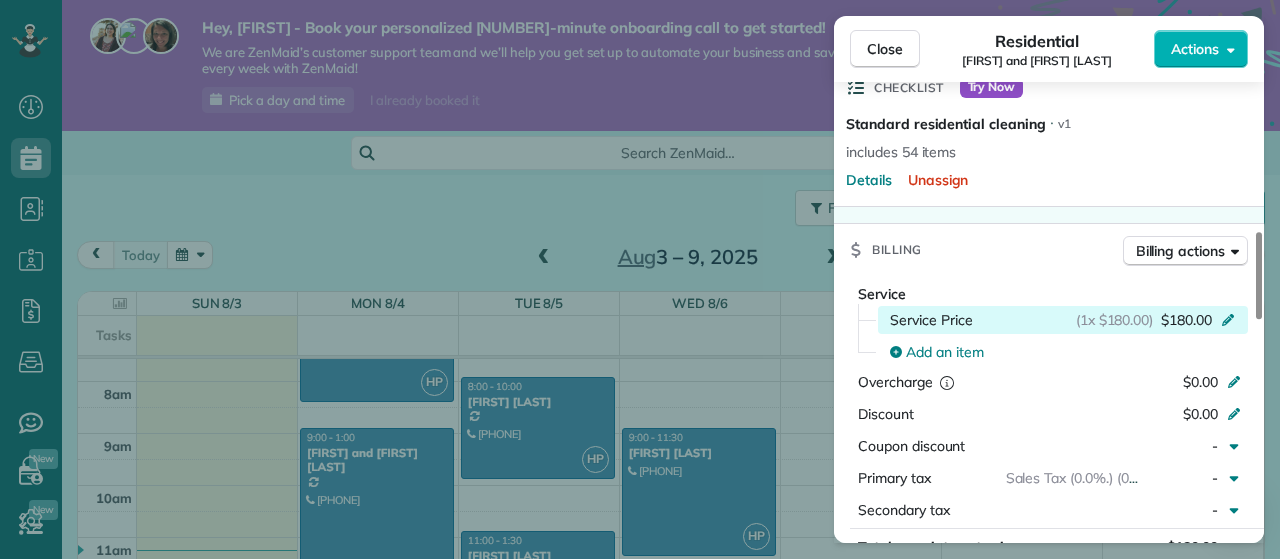 click on "$180.00" at bounding box center (1186, 320) 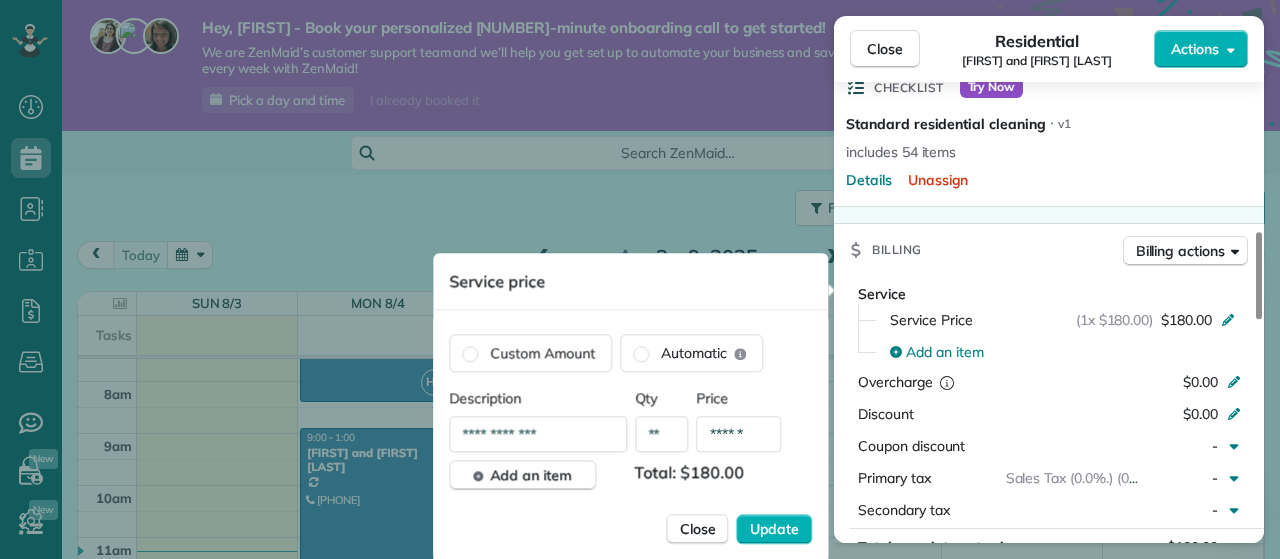drag, startPoint x: 769, startPoint y: 438, endPoint x: 693, endPoint y: 447, distance: 76.53104 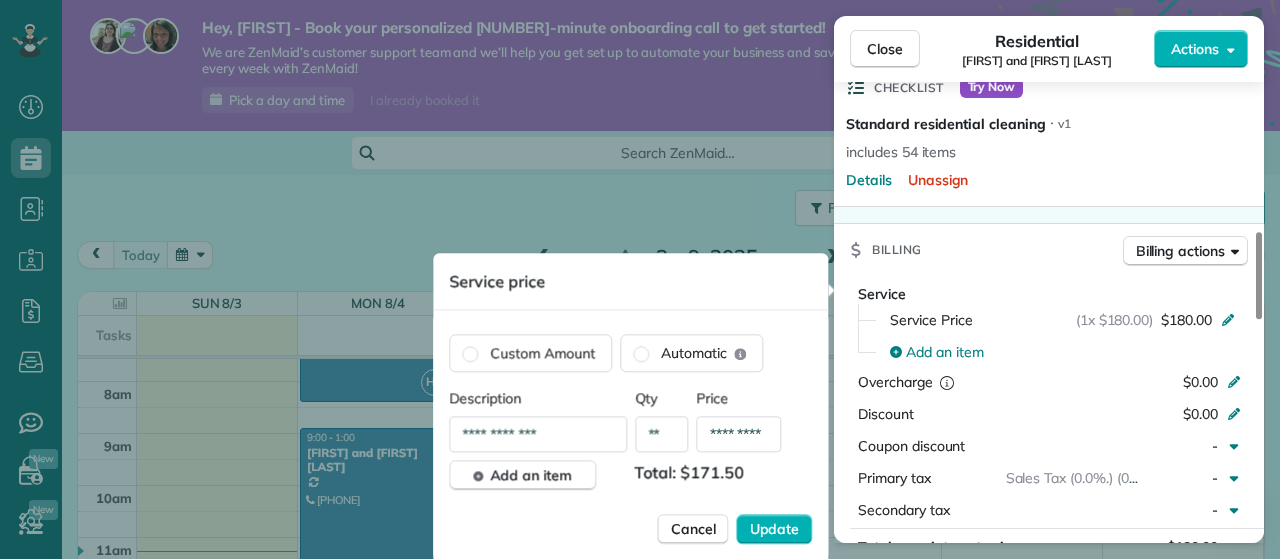 scroll, scrollTop: 0, scrollLeft: 13, axis: horizontal 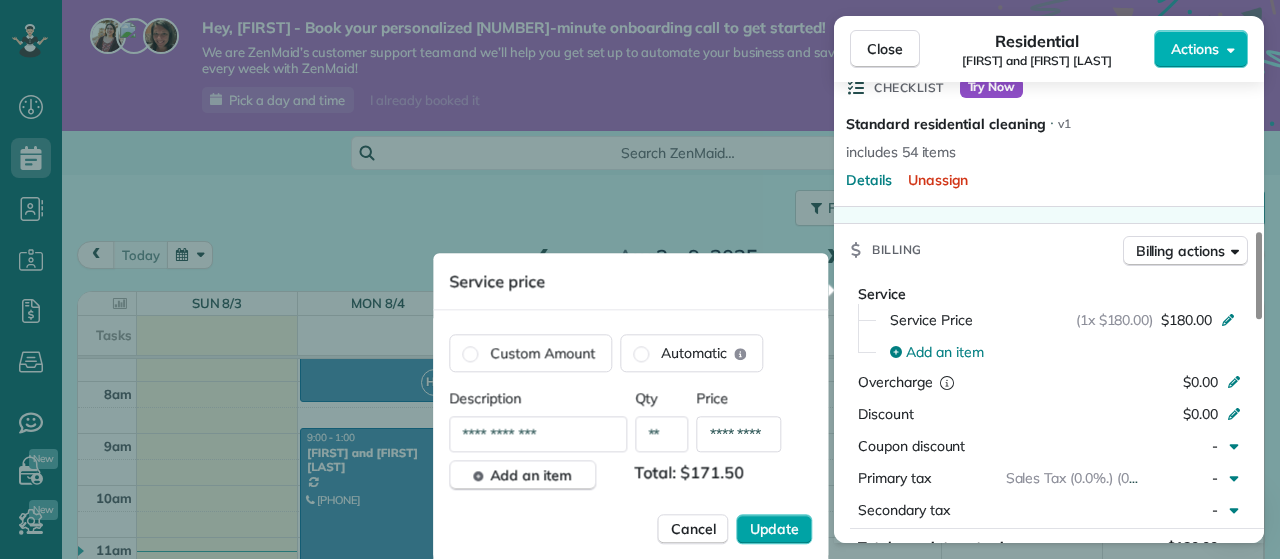 type on "*********" 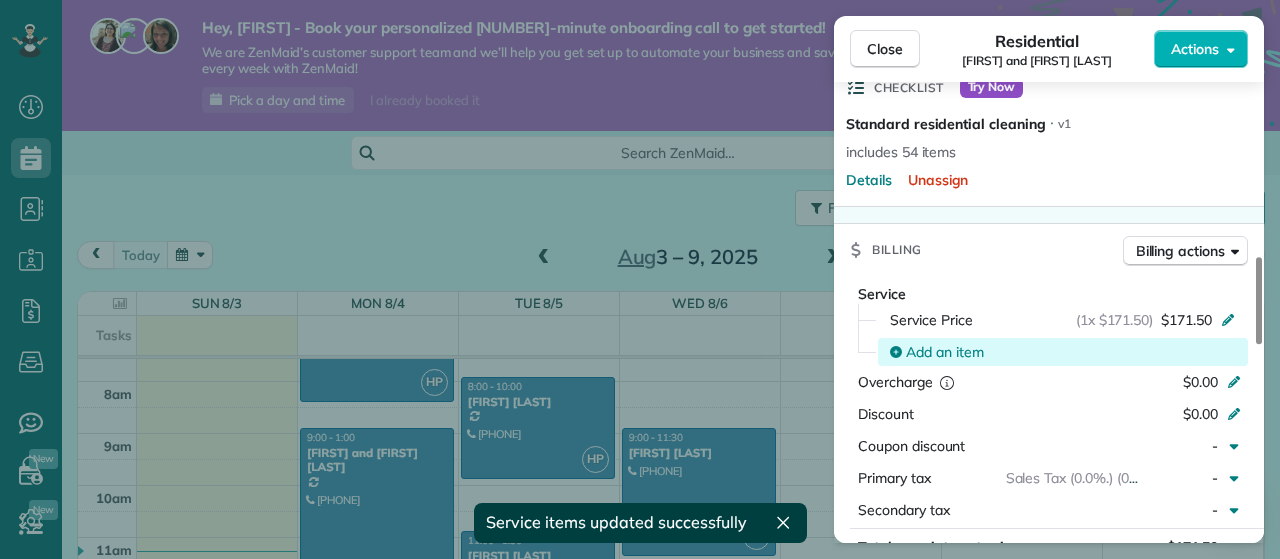 scroll, scrollTop: 939, scrollLeft: 0, axis: vertical 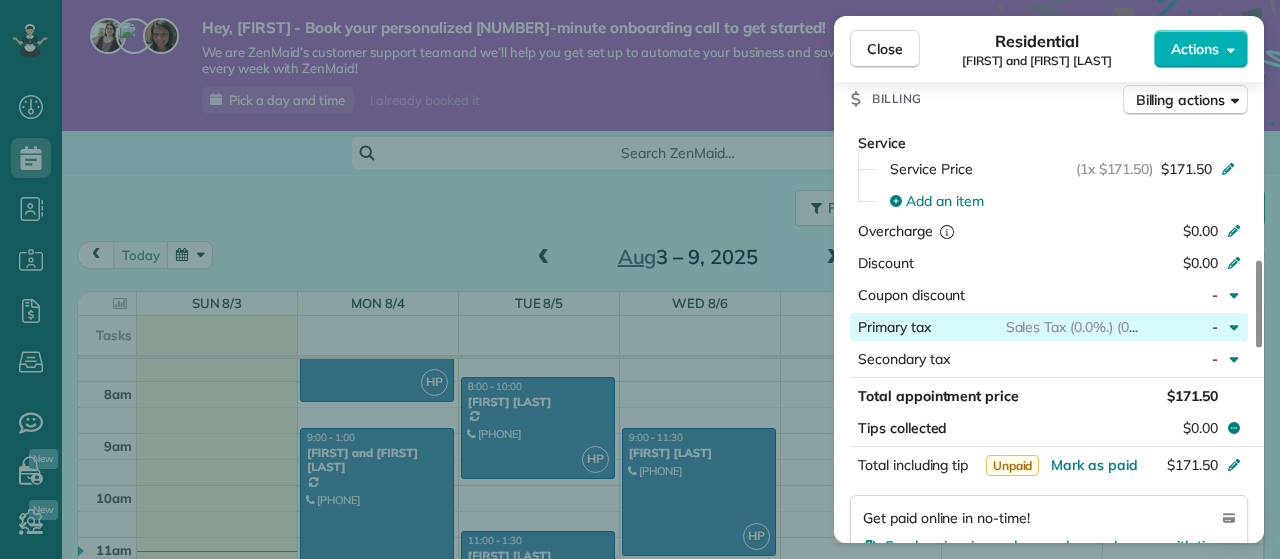click 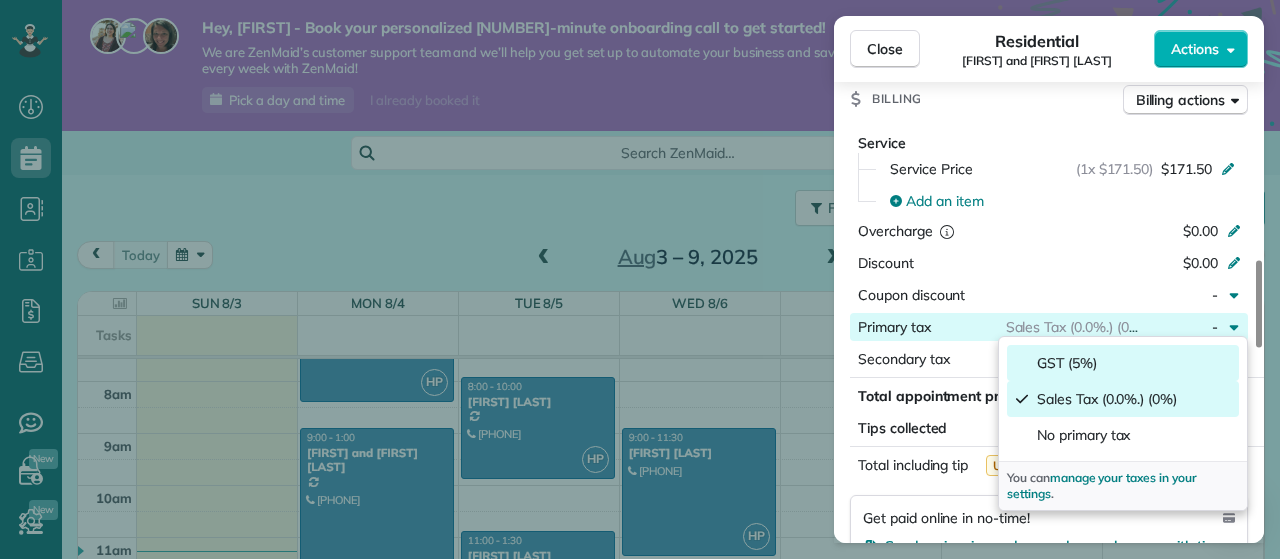 click on "GST (5%)" at bounding box center (1123, 363) 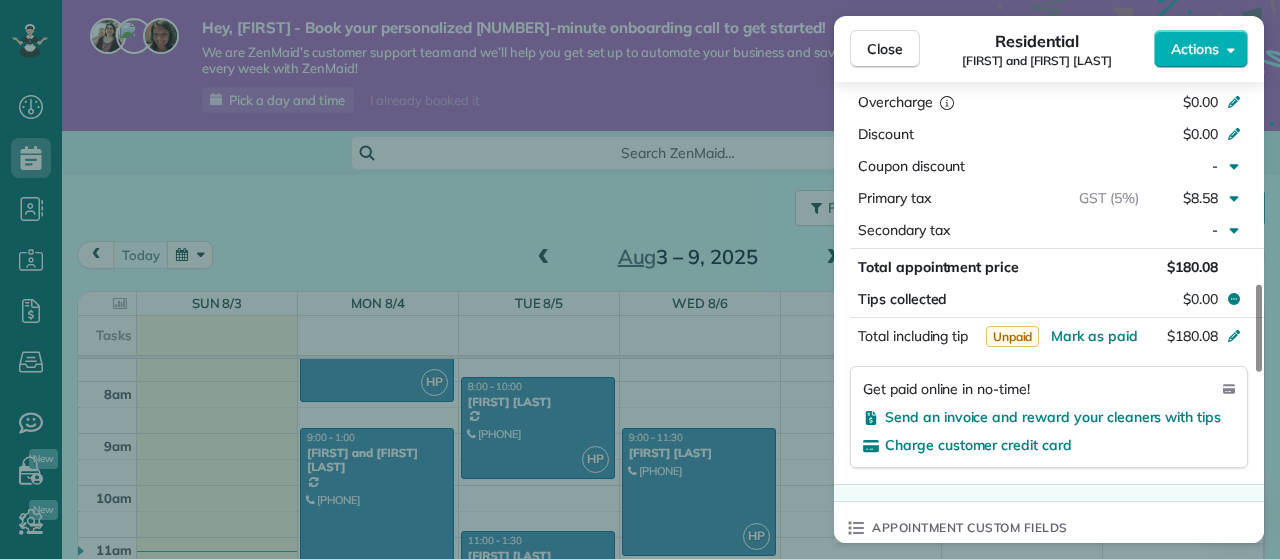 scroll, scrollTop: 957, scrollLeft: 0, axis: vertical 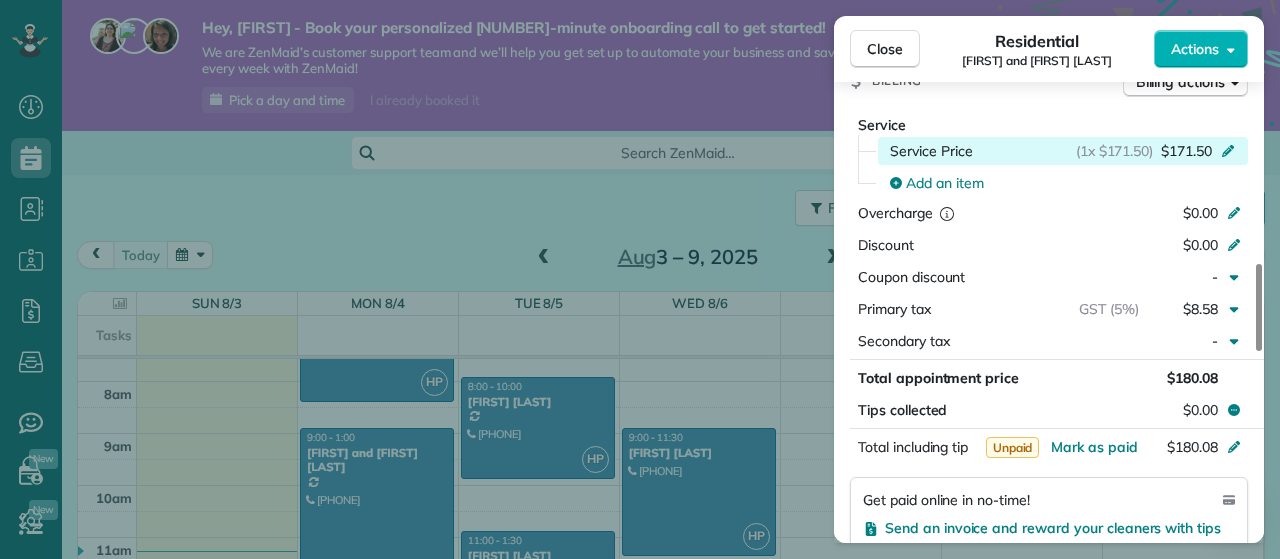 click 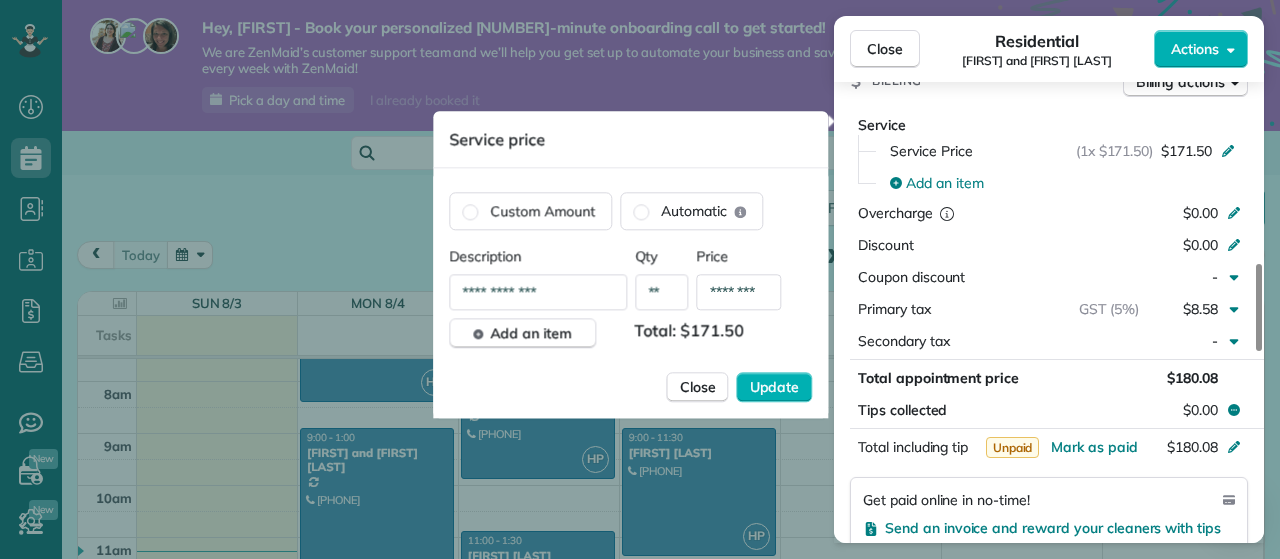 click on "********" at bounding box center (739, 292) 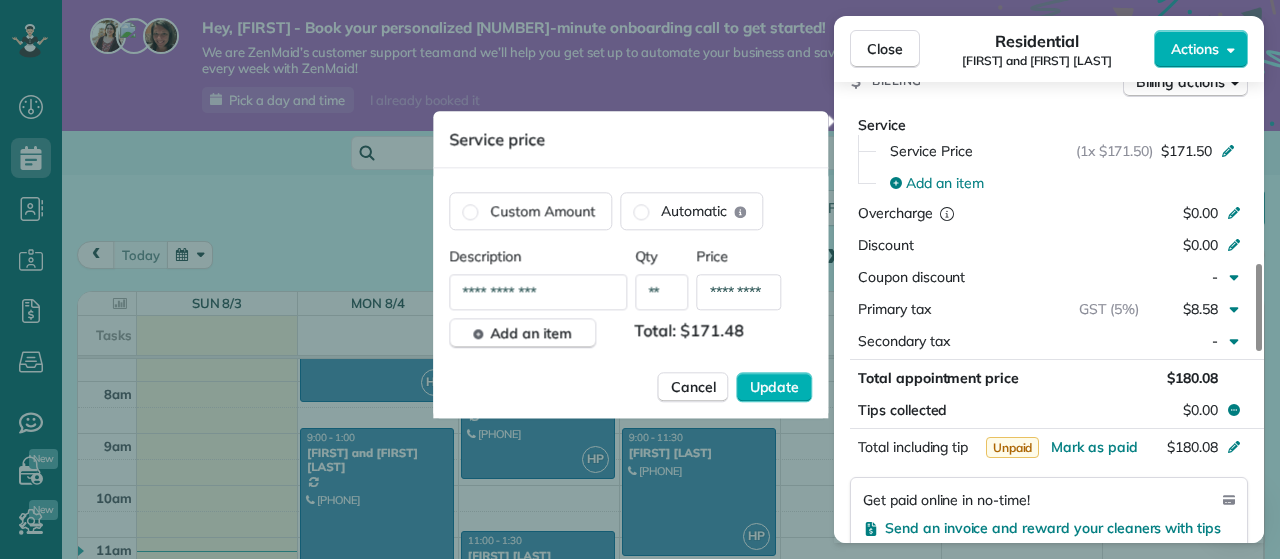 scroll, scrollTop: 0, scrollLeft: 13, axis: horizontal 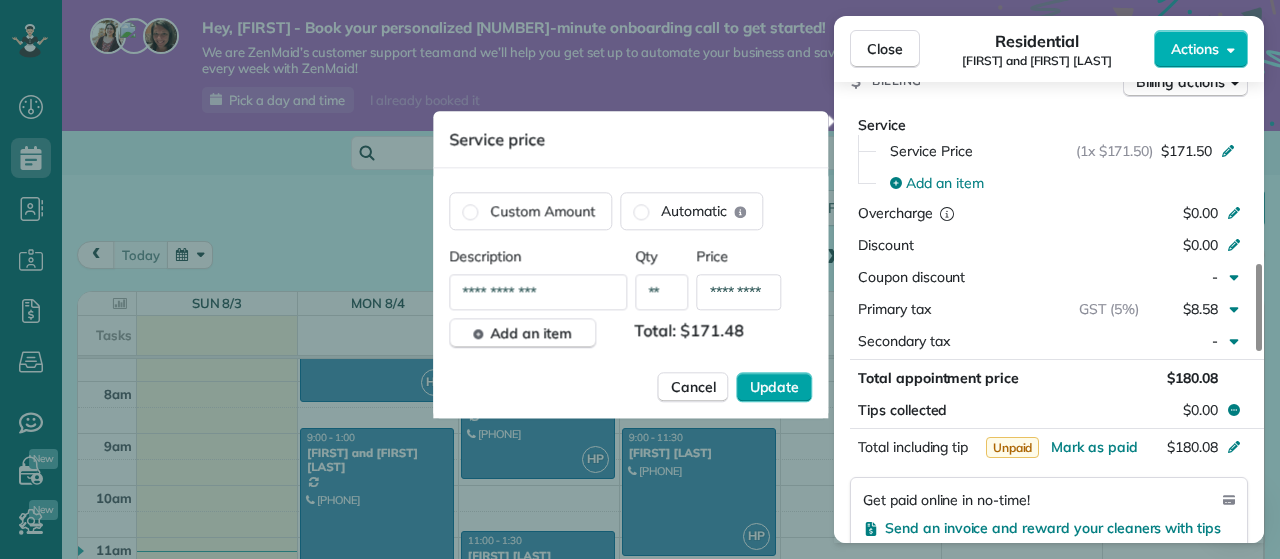 type on "*********" 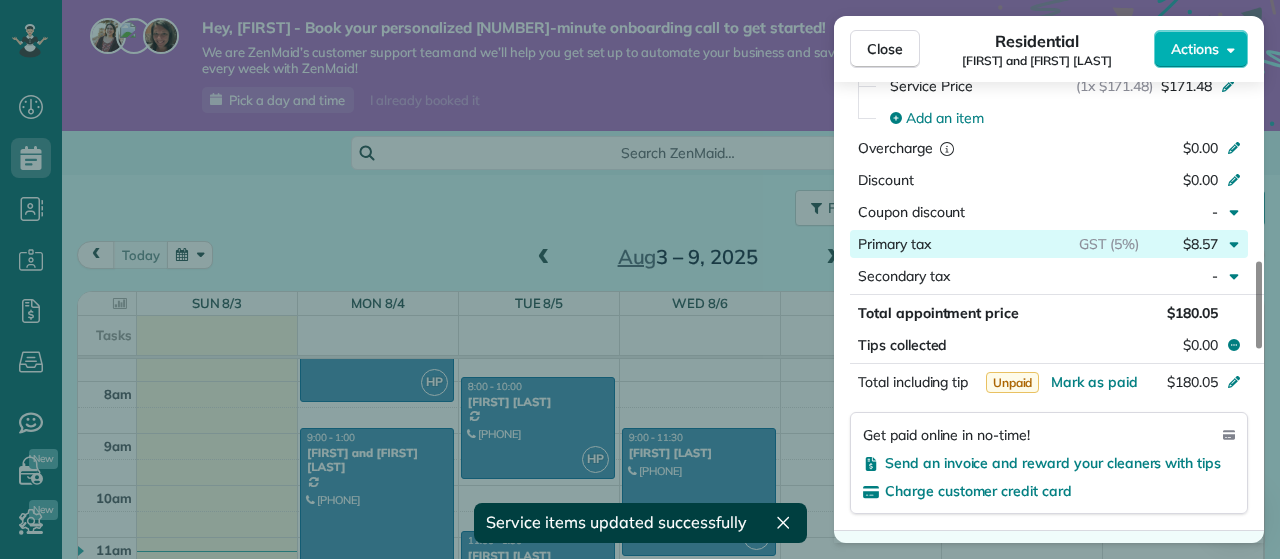 scroll, scrollTop: 920, scrollLeft: 0, axis: vertical 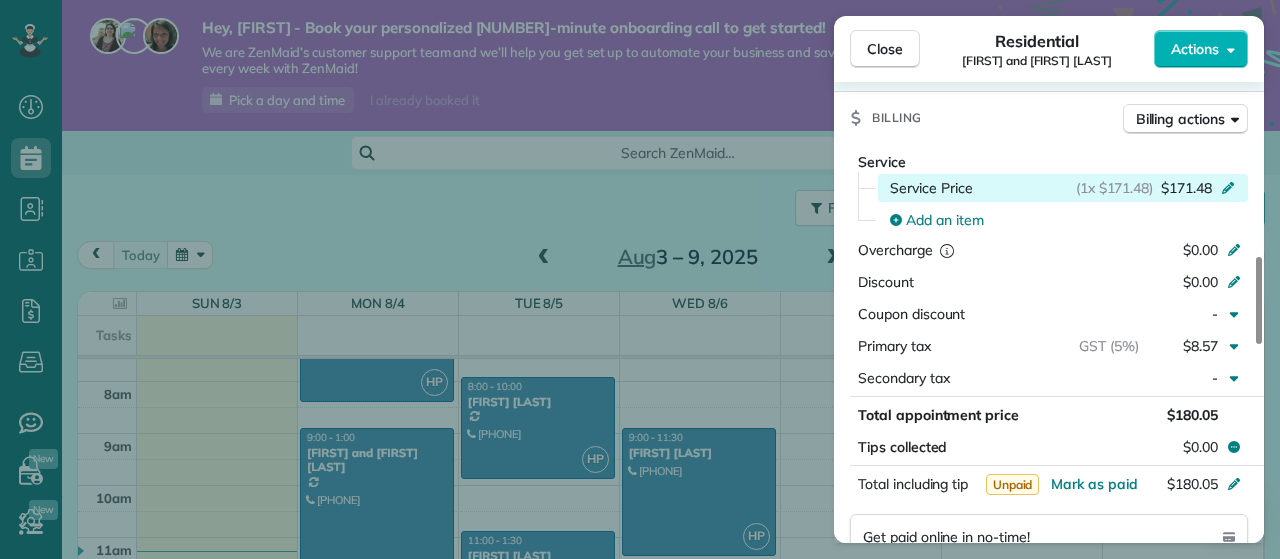 click 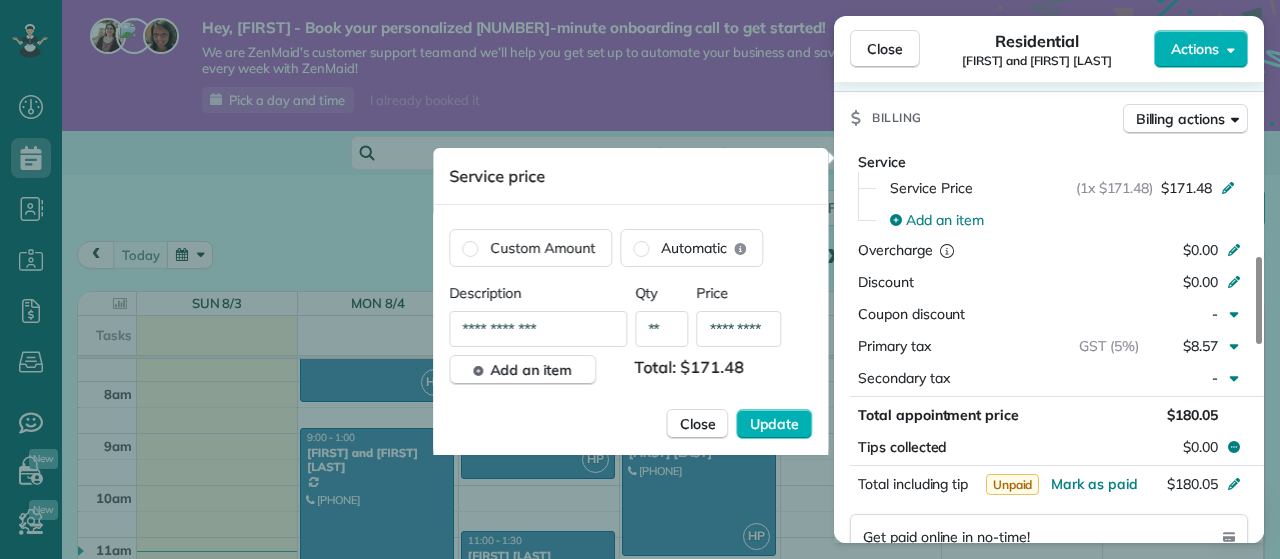 click on "*********" at bounding box center [739, 329] 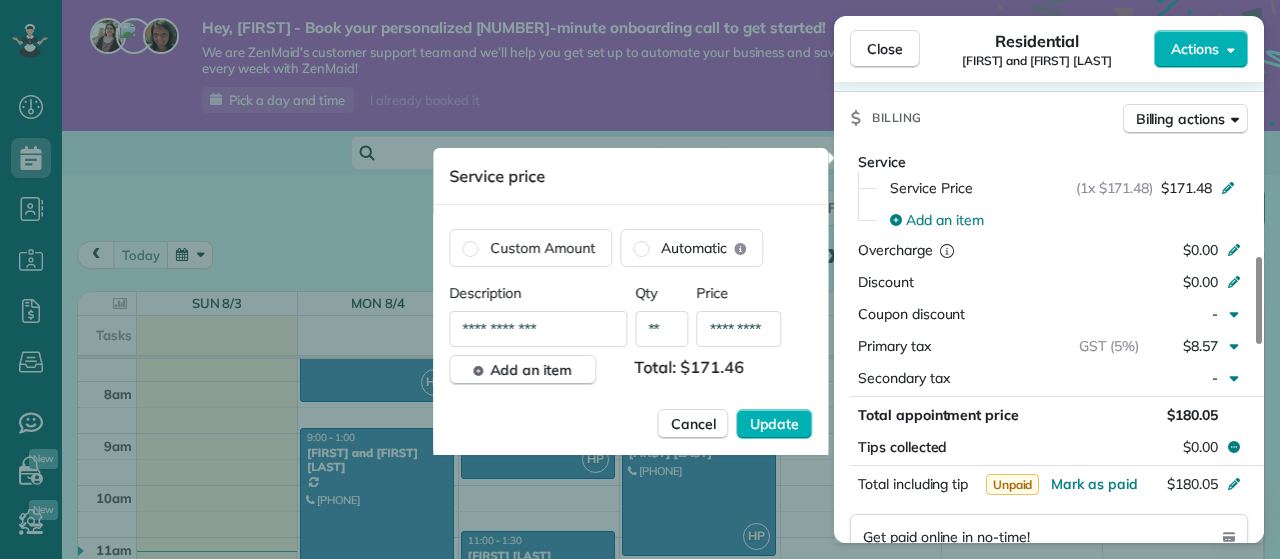 scroll, scrollTop: 0, scrollLeft: 13, axis: horizontal 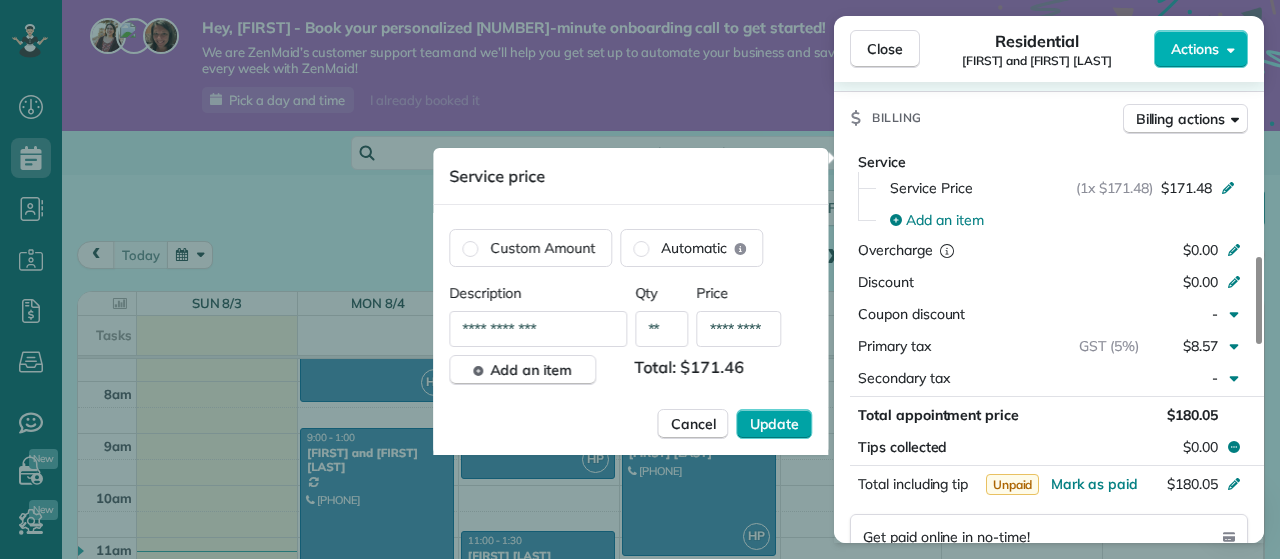 type on "*********" 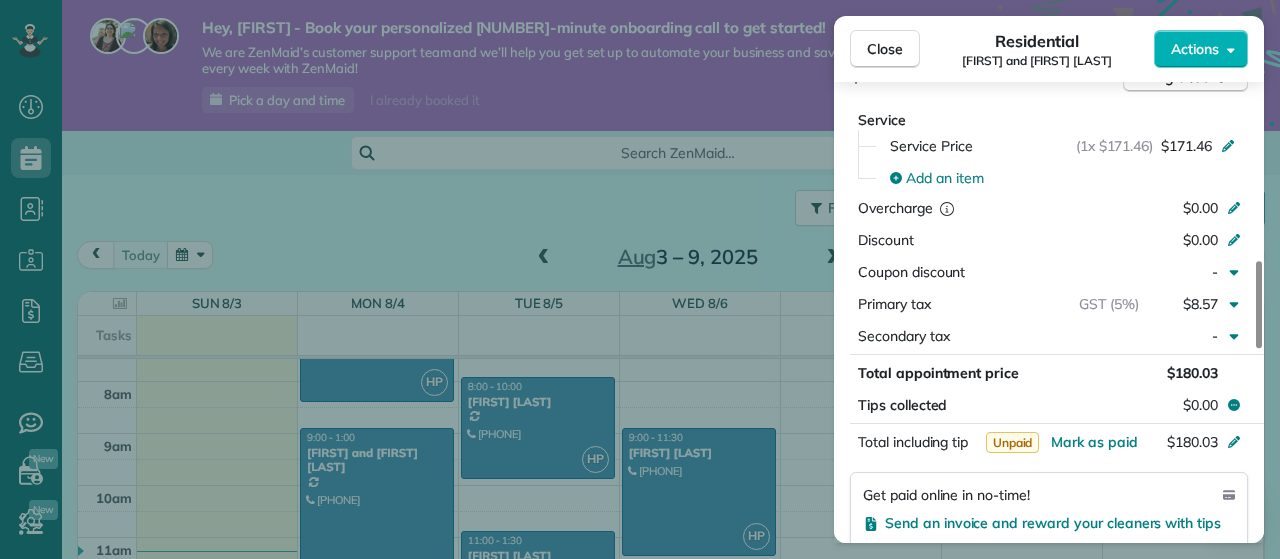 scroll, scrollTop: 940, scrollLeft: 0, axis: vertical 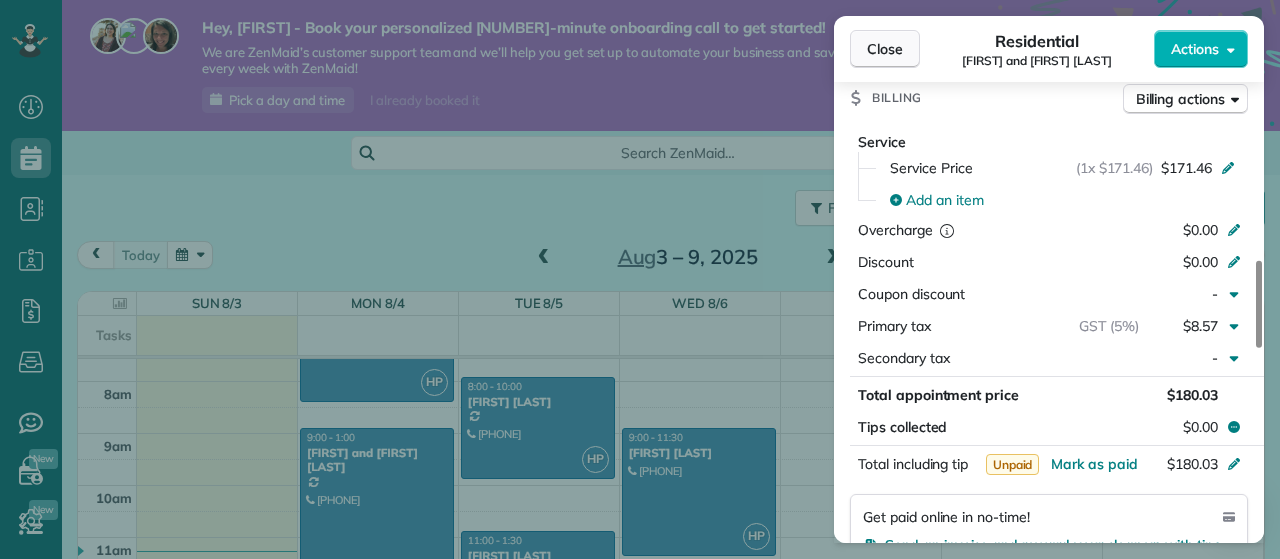 click on "Close" at bounding box center (885, 49) 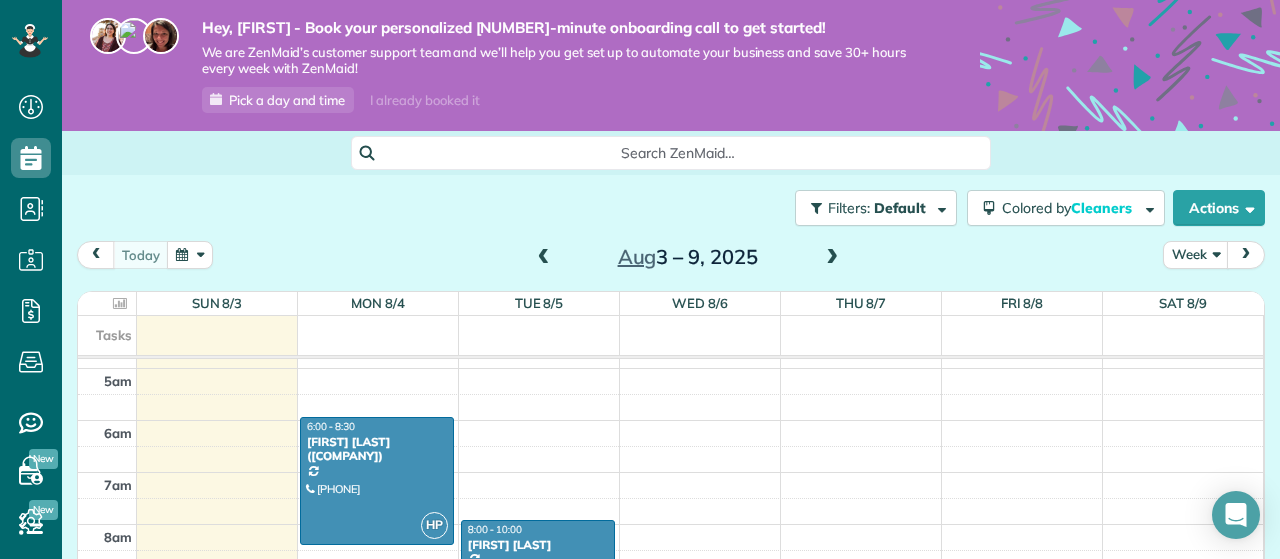 scroll, scrollTop: 323, scrollLeft: 0, axis: vertical 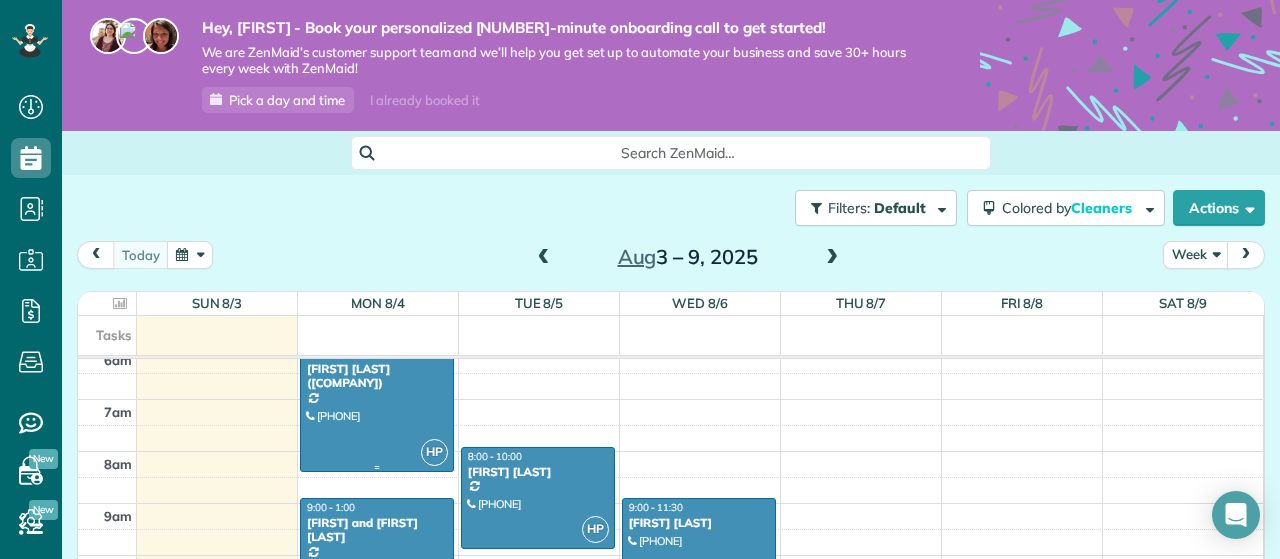 click at bounding box center (377, 408) 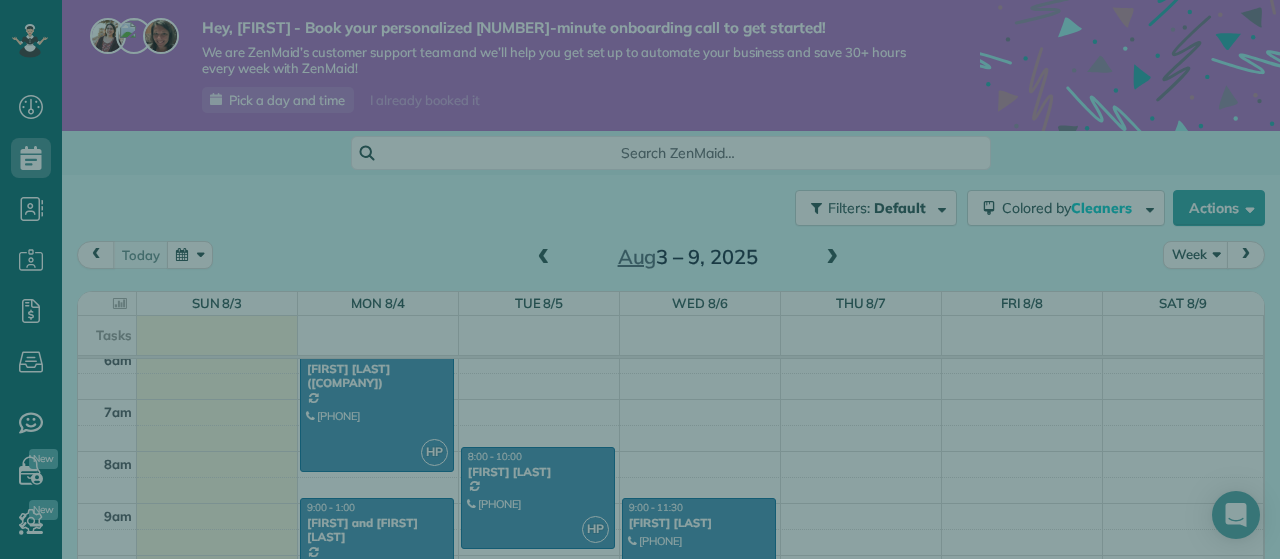 scroll, scrollTop: 0, scrollLeft: 0, axis: both 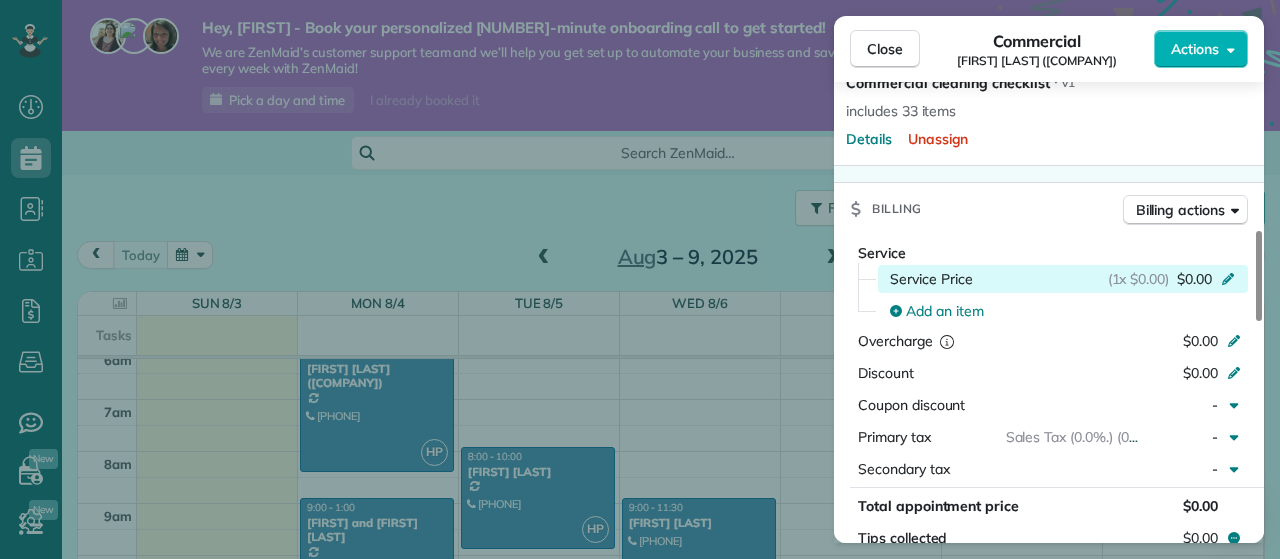 click 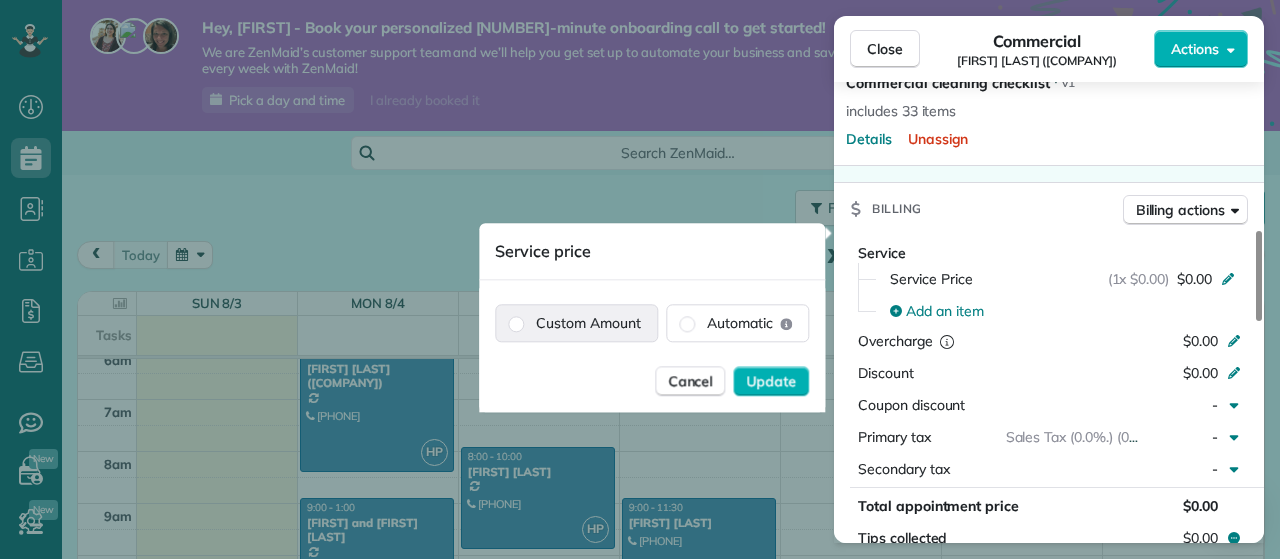 click on "Custom Amount" at bounding box center (576, 323) 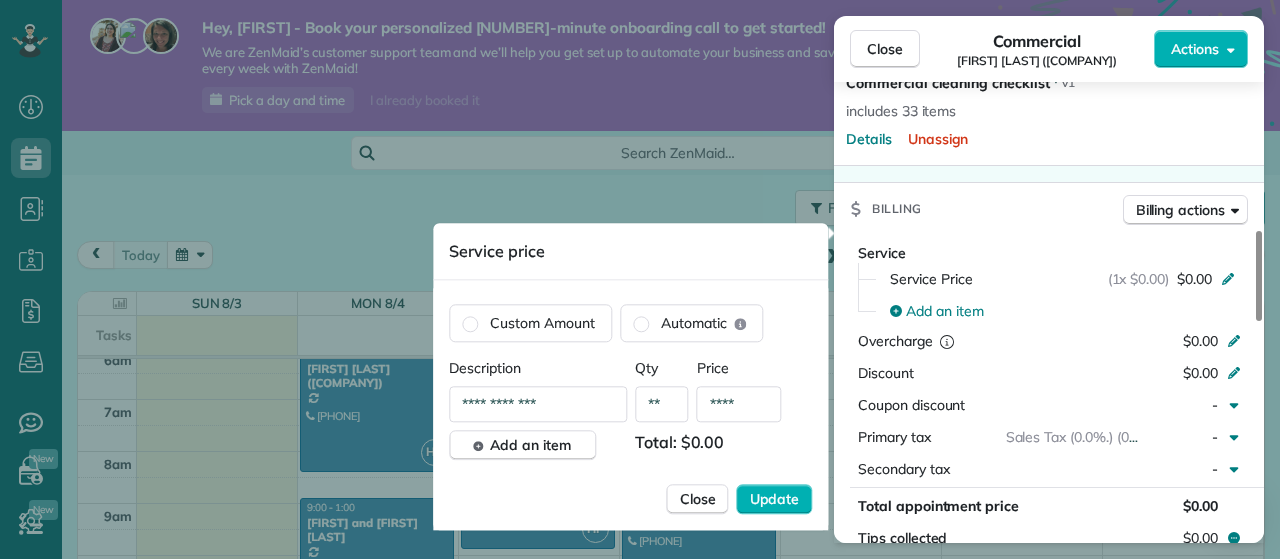 click on "****" at bounding box center (739, 404) 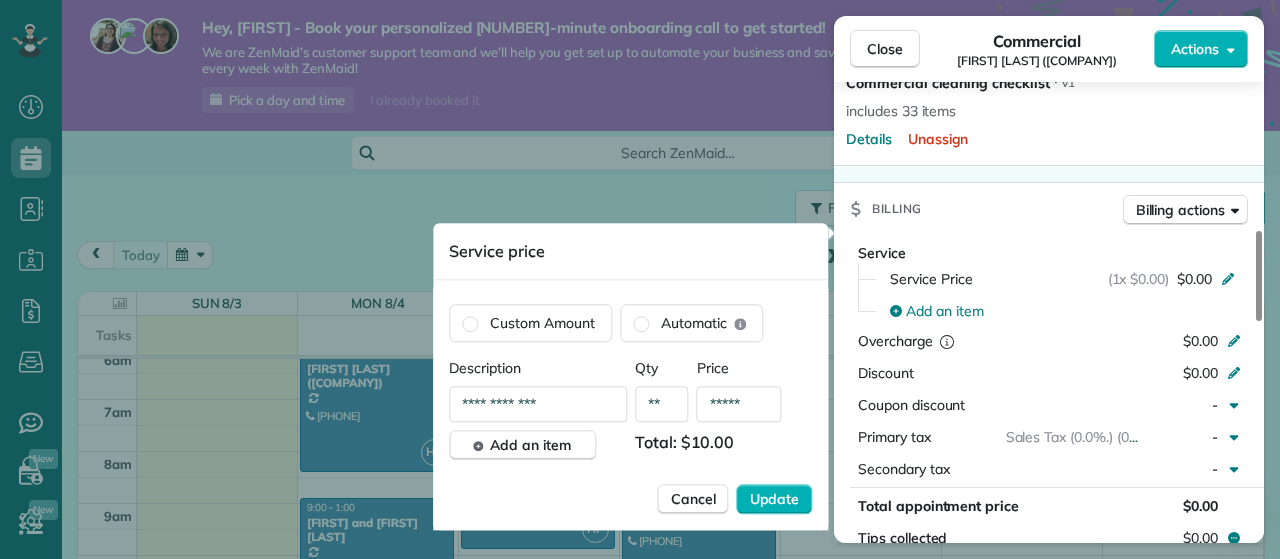 scroll, scrollTop: 0, scrollLeft: 0, axis: both 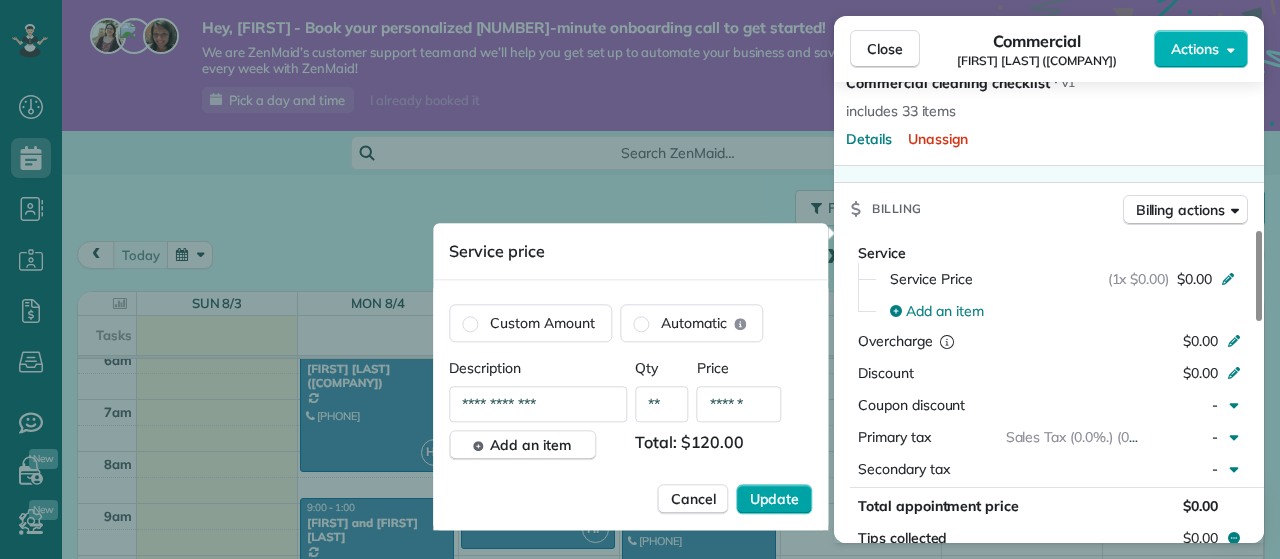 type on "******" 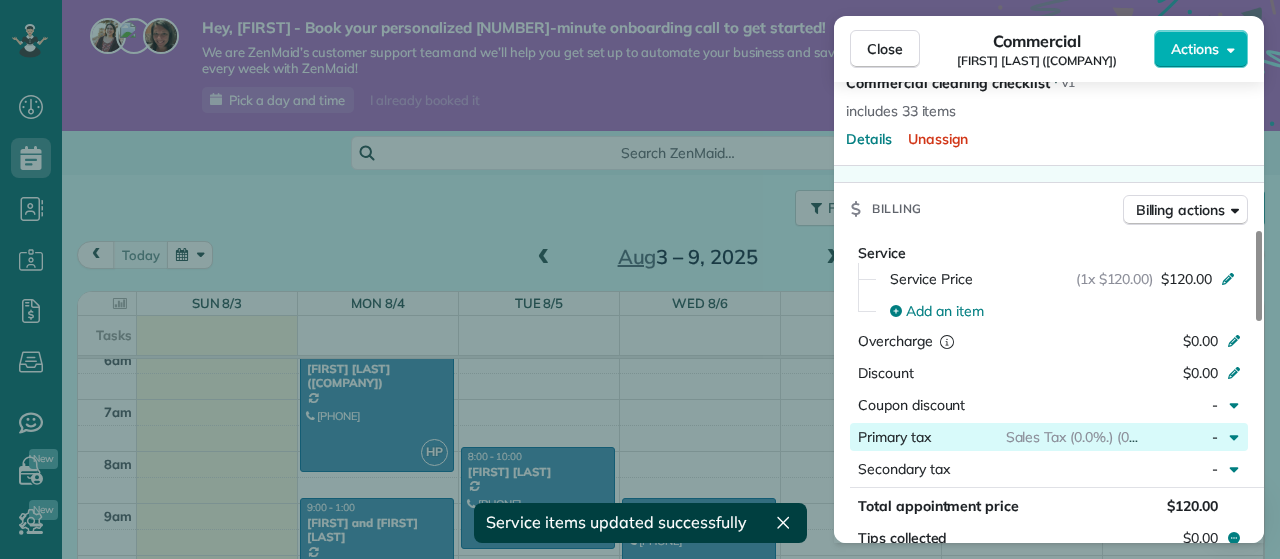 click 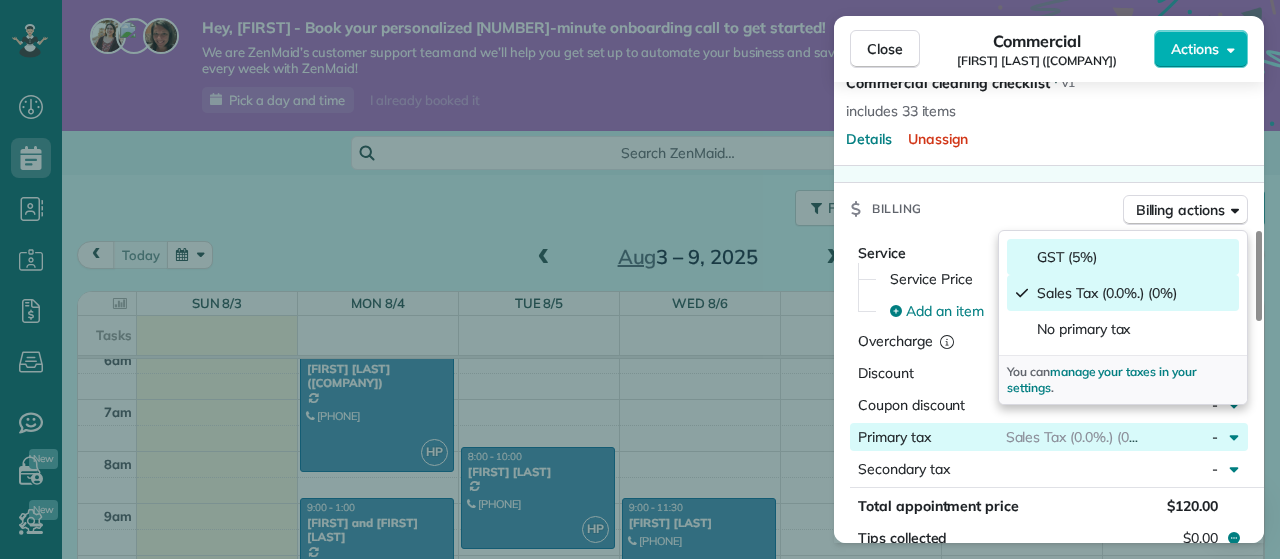 click on "GST (5%)" at bounding box center (1123, 257) 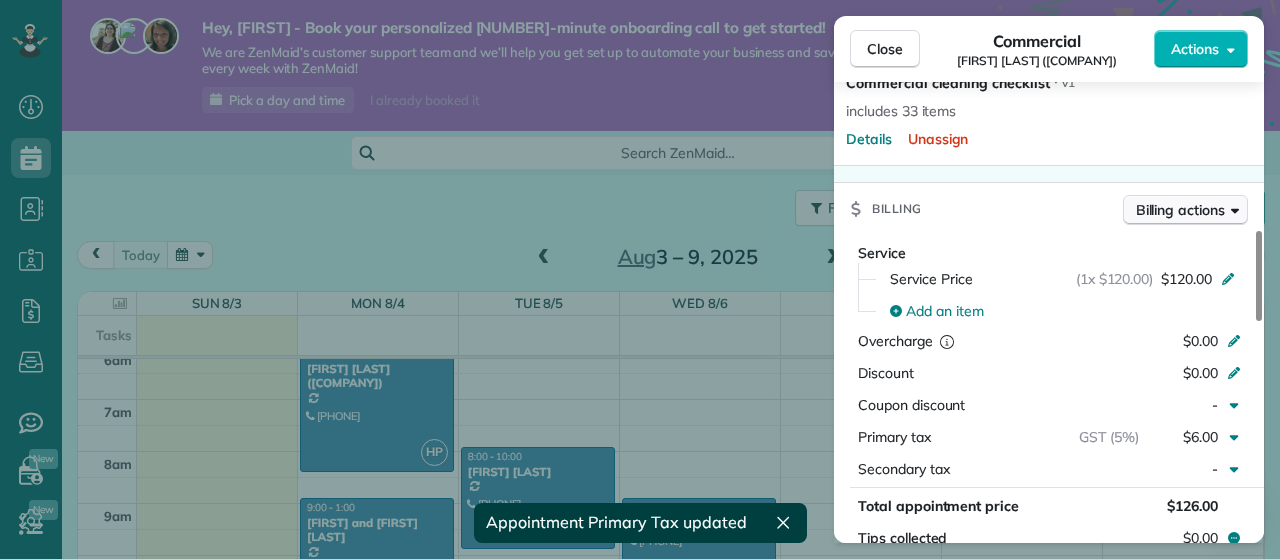click 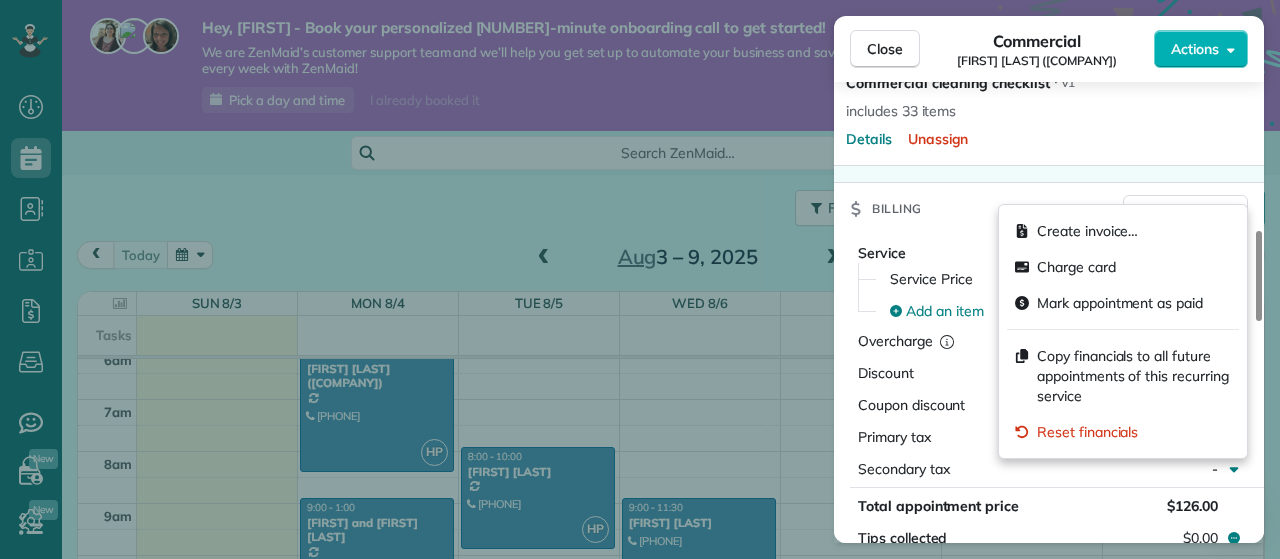 click on "Checklist Try Now Commercial cleaning checklist  ⋅  v1 includes 33 items Details Unassign" at bounding box center [1049, 93] 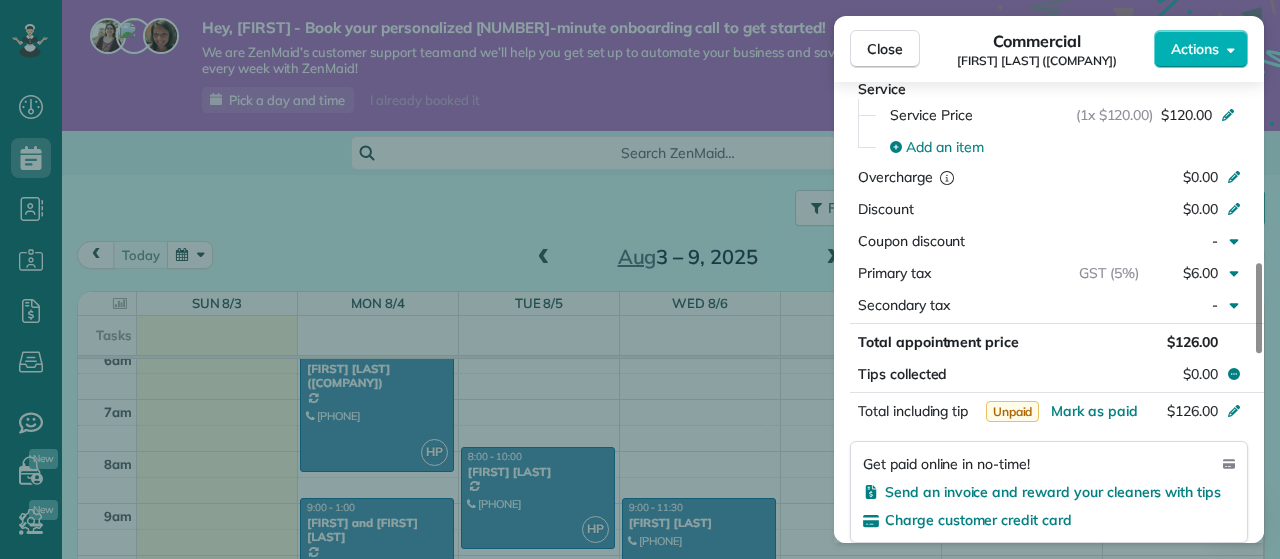scroll, scrollTop: 916, scrollLeft: 0, axis: vertical 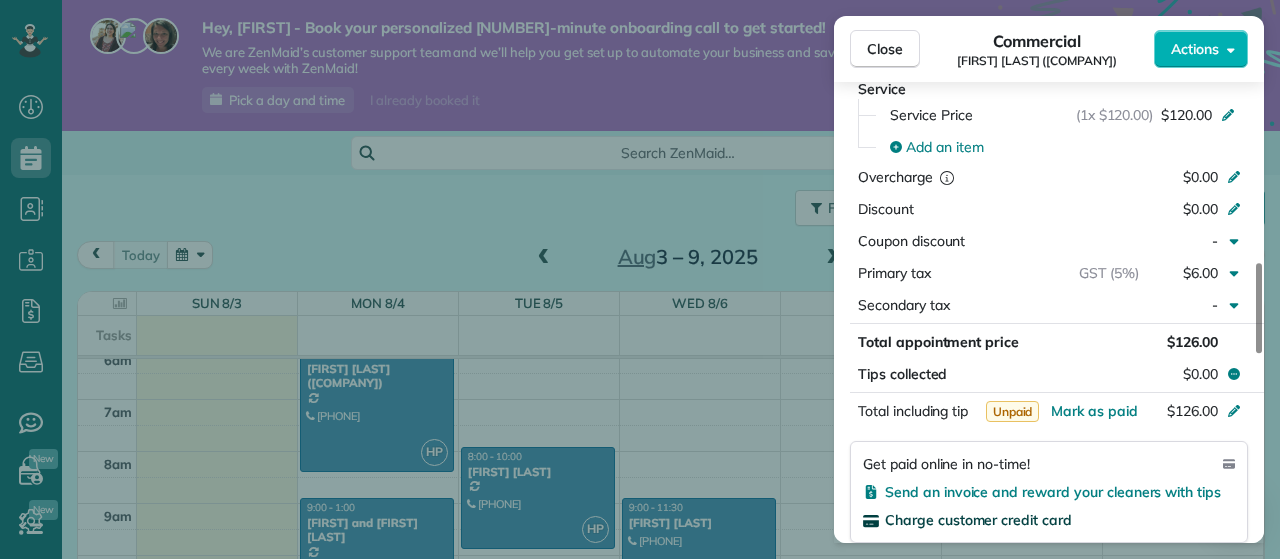 click on "Charge customer credit card" at bounding box center [978, 520] 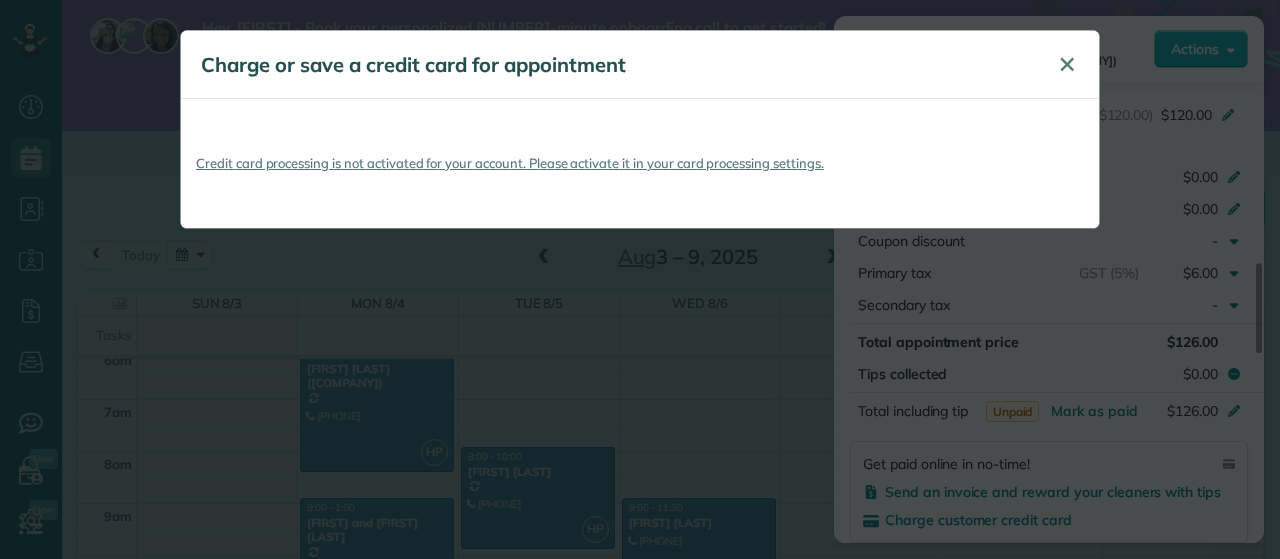 click on "✕" at bounding box center [1067, 65] 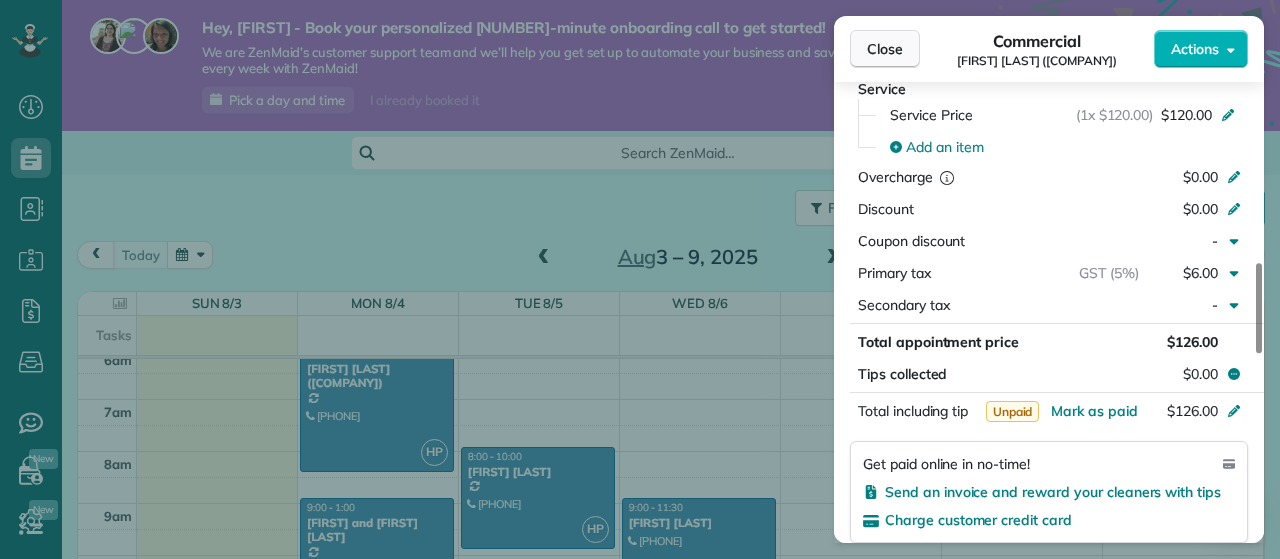 click on "Close" at bounding box center [885, 49] 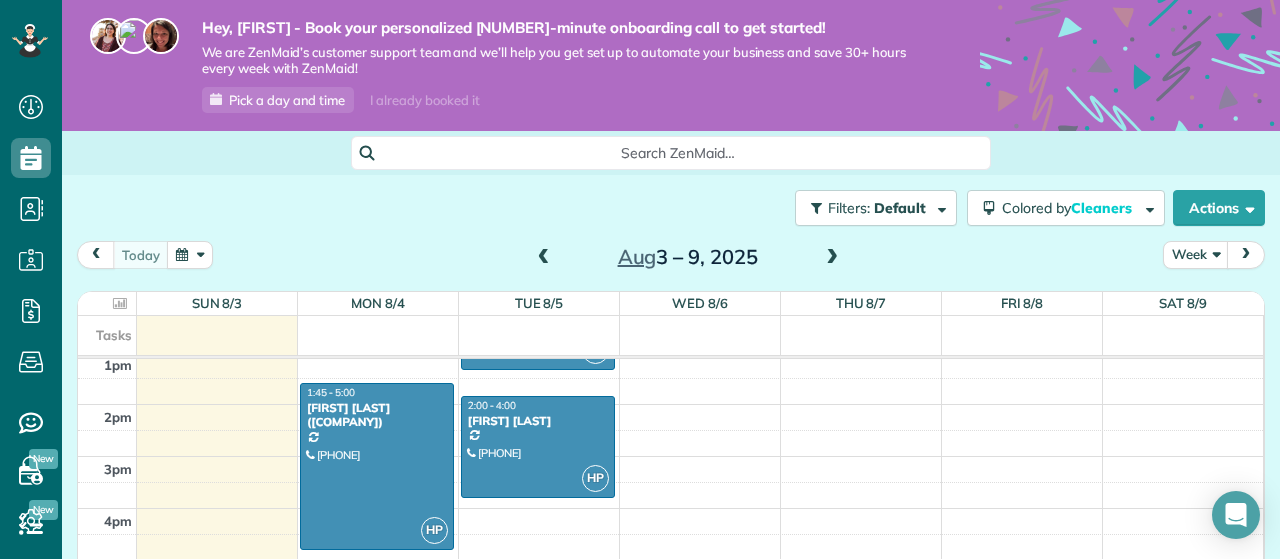 scroll, scrollTop: 682, scrollLeft: 0, axis: vertical 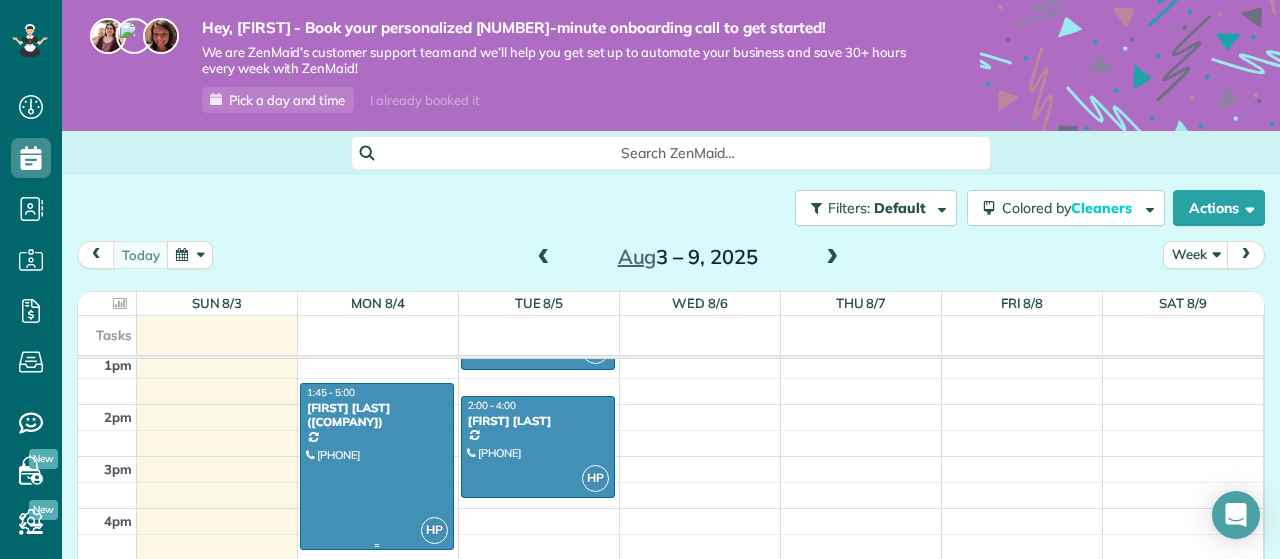 click at bounding box center (377, 466) 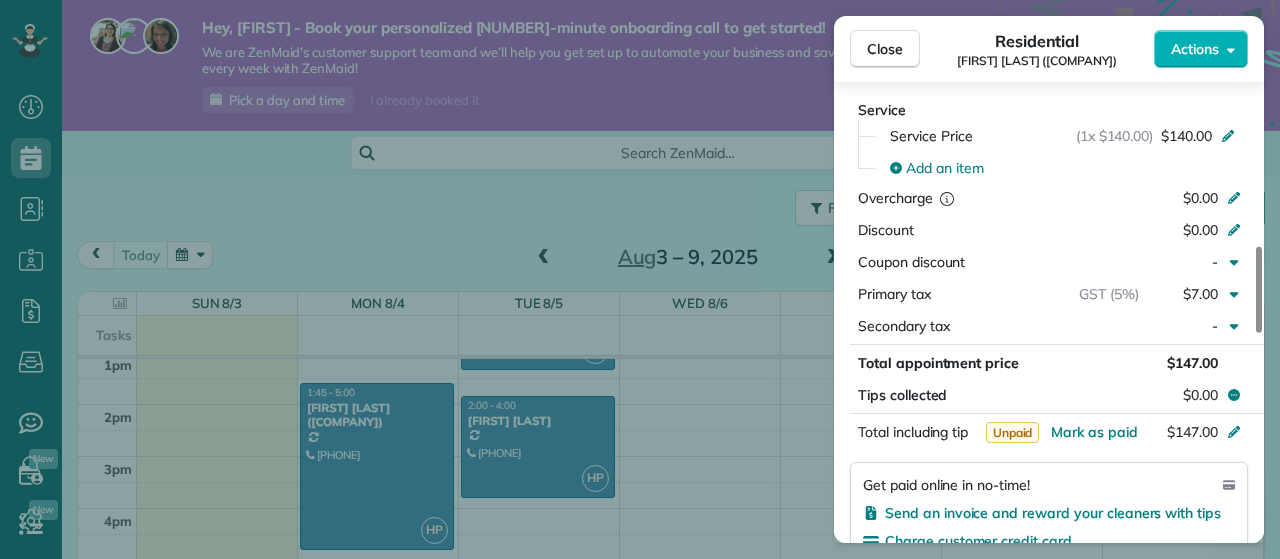 scroll, scrollTop: 878, scrollLeft: 0, axis: vertical 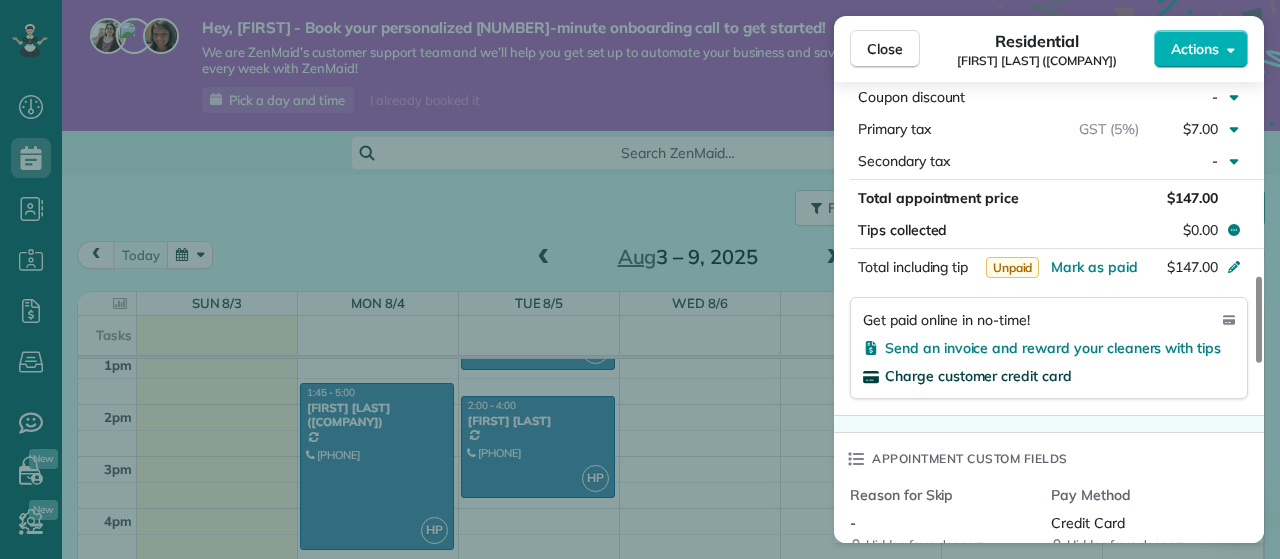 click on "Charge customer credit card" at bounding box center [978, 376] 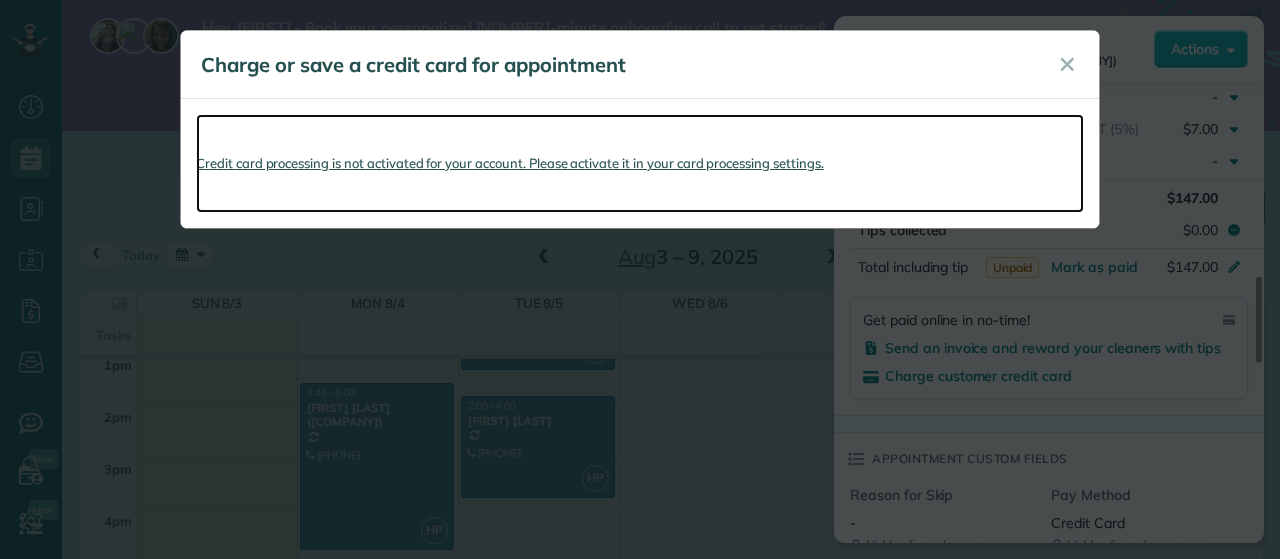 click on "Credit card processing is not activated for your account. Please activate it in your card processing settings." at bounding box center (640, 163) 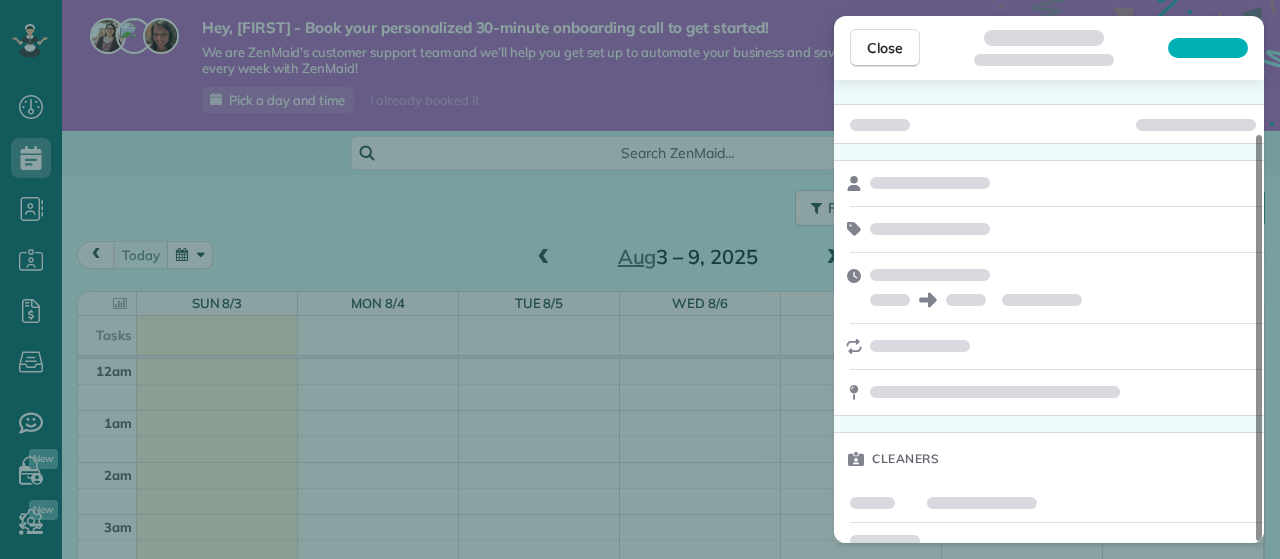 scroll, scrollTop: 0, scrollLeft: 0, axis: both 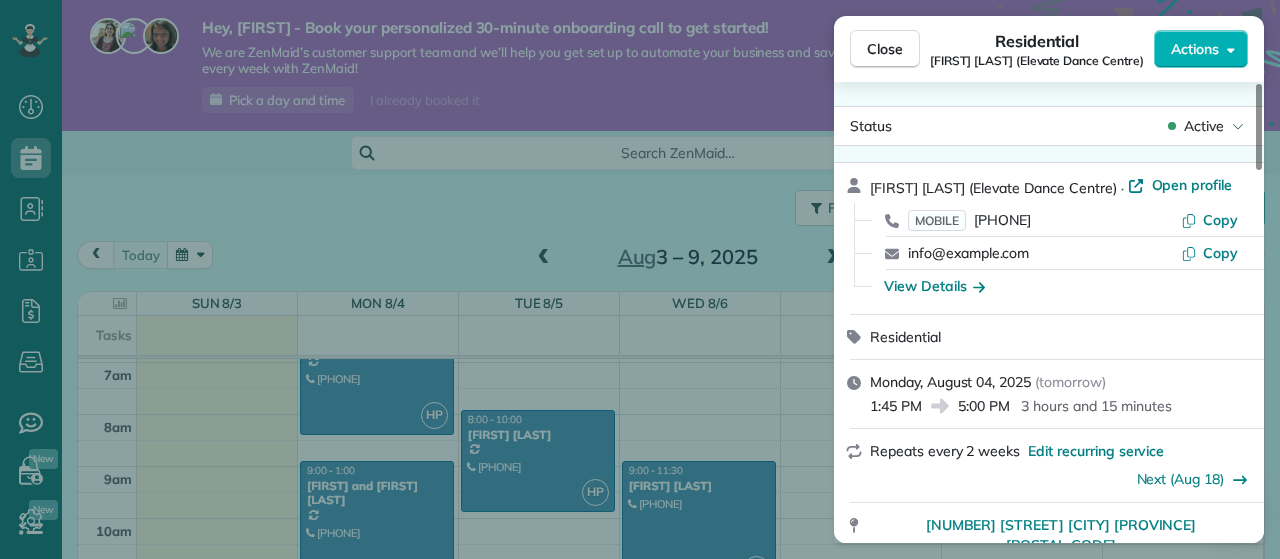 click on "Close" at bounding box center [885, 49] 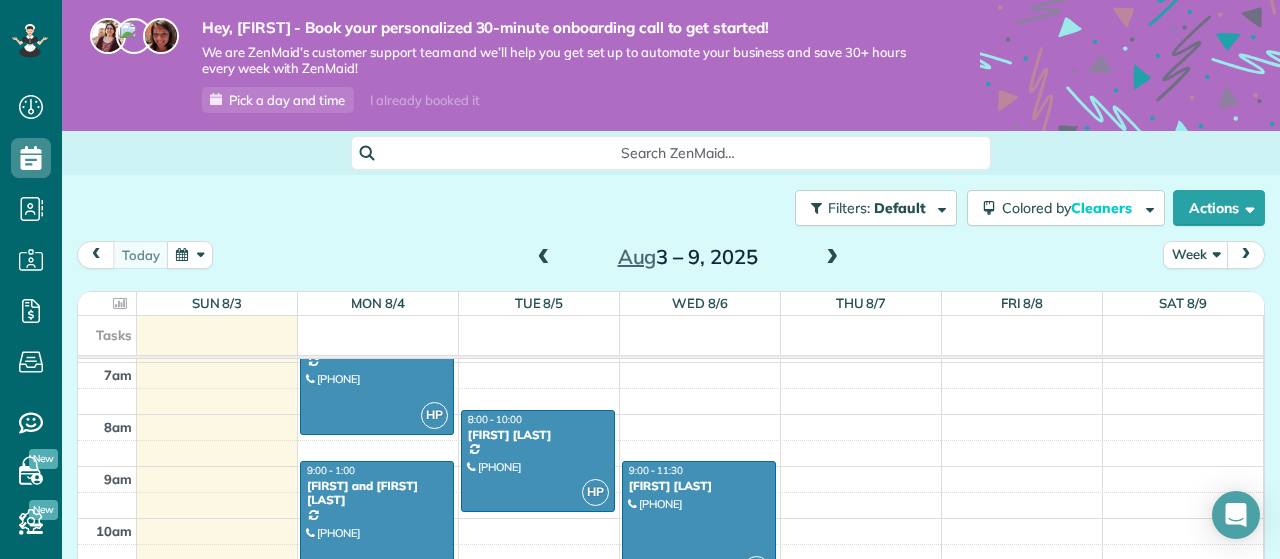 scroll, scrollTop: 156, scrollLeft: 0, axis: vertical 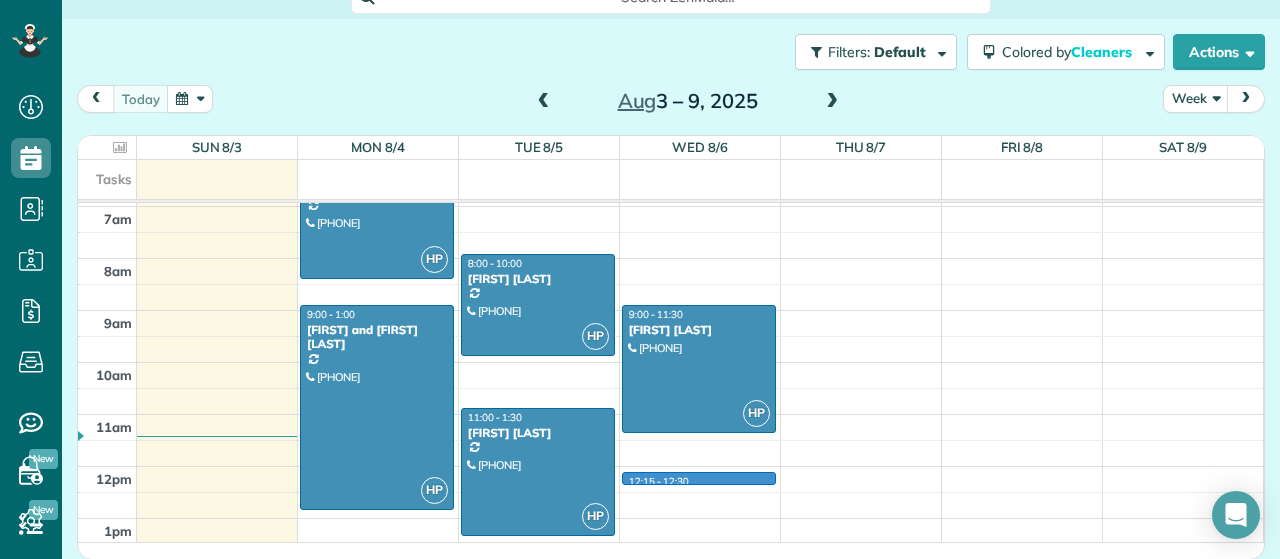 click on "[TIME] [TIME] [TIME] [TIME] [TIME] [TIME] [TIME] [TIME] [TIME] [TIME] [TIME] [TIME] [TIME] [TIME] [TIME] [TIME] [TIME] [TIME] [TIME] [TIME] [TIME] [TIME] [TIME] [TIME] HP [TIME] - [TIME] [FIRST] [LAST] - Elevate Dance Centre [PHONE] [NUMBER] [STREET] [CITY], [PROVINCE] [POSTAL_CODE] HP [TIME] - [TIME] [FIRST] and [FIRST] [LAST] [PHONE] [NUMBER] [STREET] [CITY] ([NEIGHBORHOOD]), [PROVINCE] [POSTAL_CODE] HP [TIME] - [TIME] [FIRST] [LAST] - Elevate Dance Centre [PHONE] [NUMBER] [STREET] [CITY], [PROVINCE] [POSTAL_CODE] HP [TIME] - [TIME] [FIRST] [LAST] [PHONE] [NUMBER] [STREET] [CITY], [PROVINCE] [POSTAL_CODE] HP [TIME] - [TIME] [FIRST] [LAST] [PHONE] [NUMBER] [STREET] [CITY], [PROVINCE] [POSTAL_CODE] HP [TIME] - [TIME] [FIRST] [LAST] [PHONE] [NUMBER] [STREET] [CITY], [PROVINCE] [POSTAL_CODE] [TIME] - [TIME] HP [TIME] - [TIME] [FIRST] [LAST] [PHONE] [NUMBER] [STREET] [CITY], [PROVINCE] [POSTAL_CODE]" at bounding box center (670, 466) 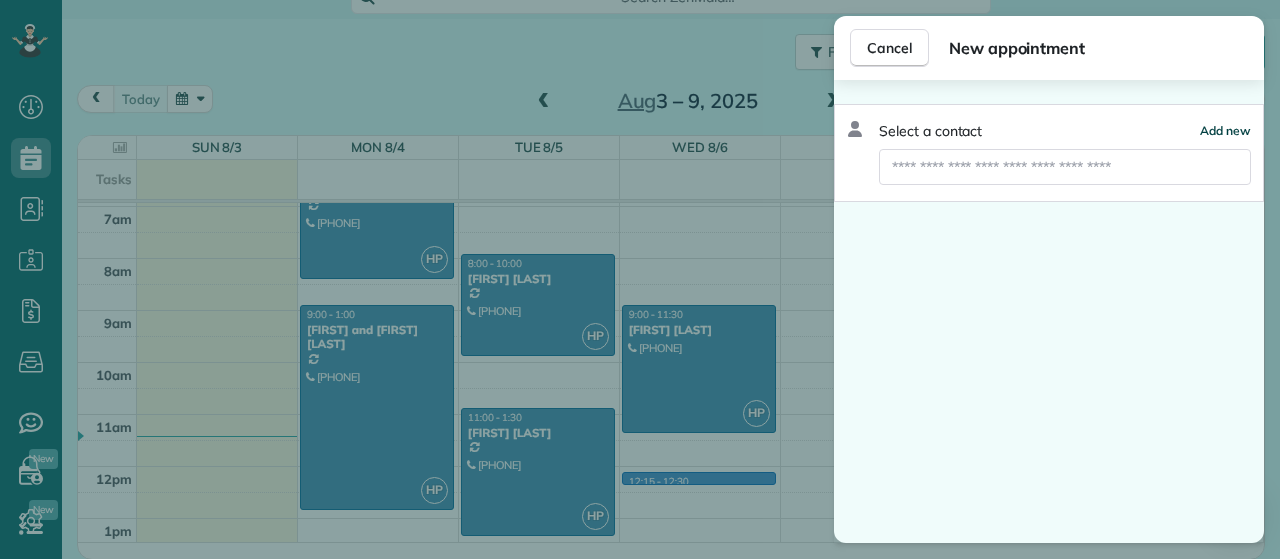 click on "Add new" at bounding box center (1225, 130) 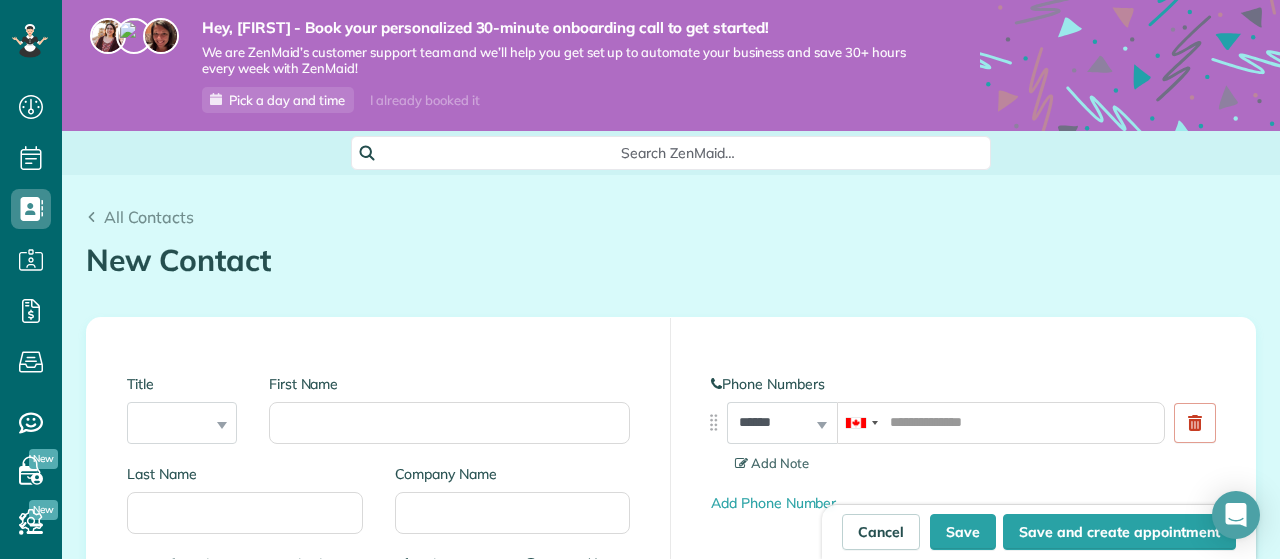 scroll, scrollTop: 0, scrollLeft: 0, axis: both 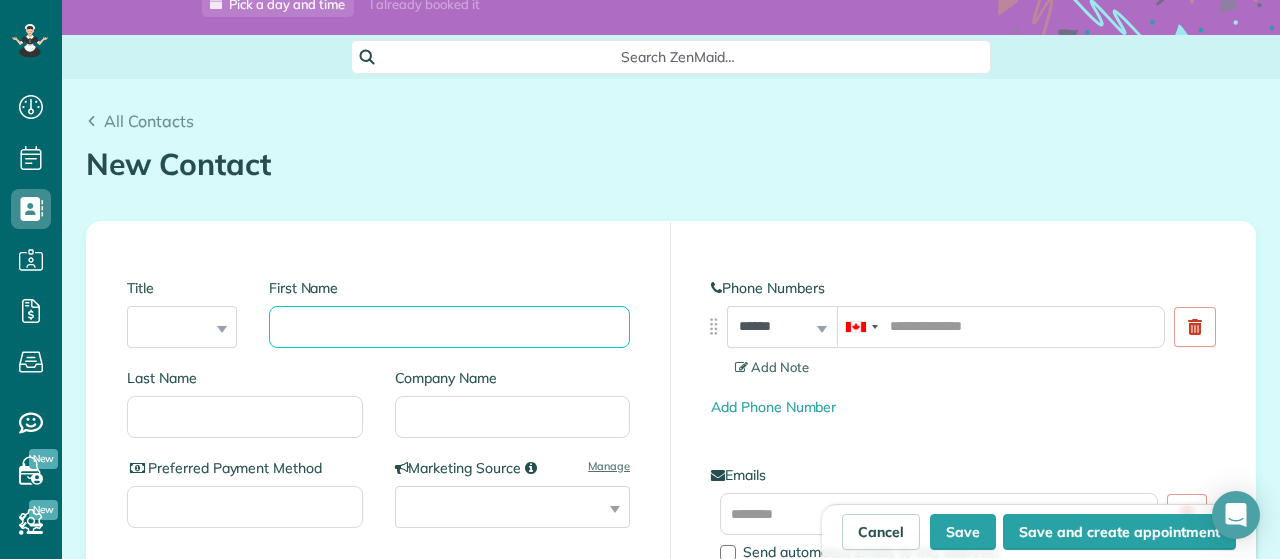click on "First Name" at bounding box center (449, 327) 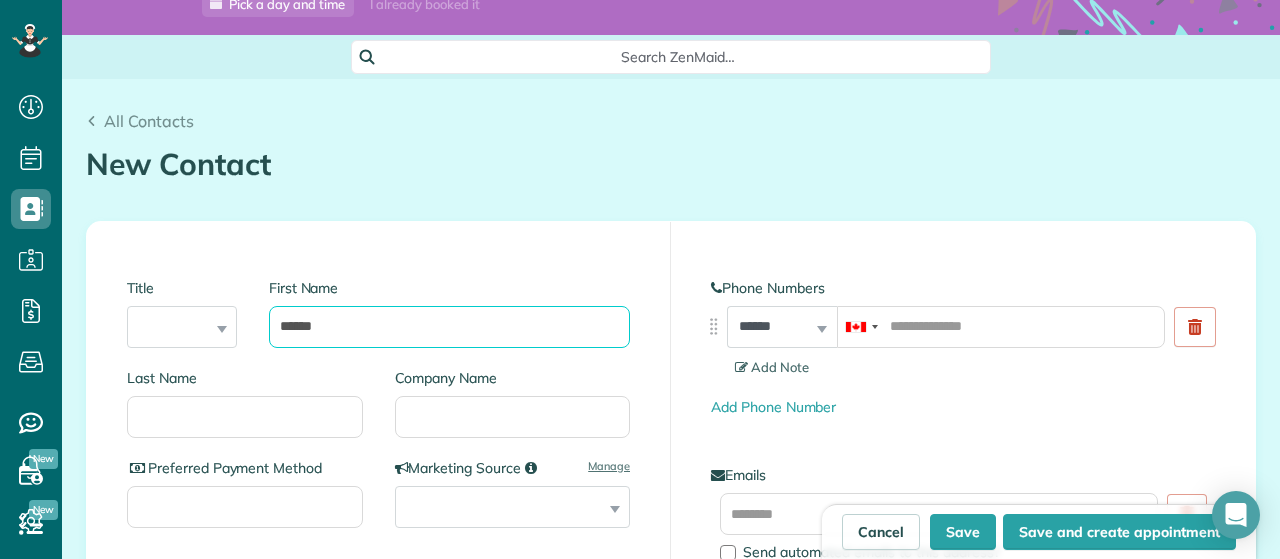 type on "******" 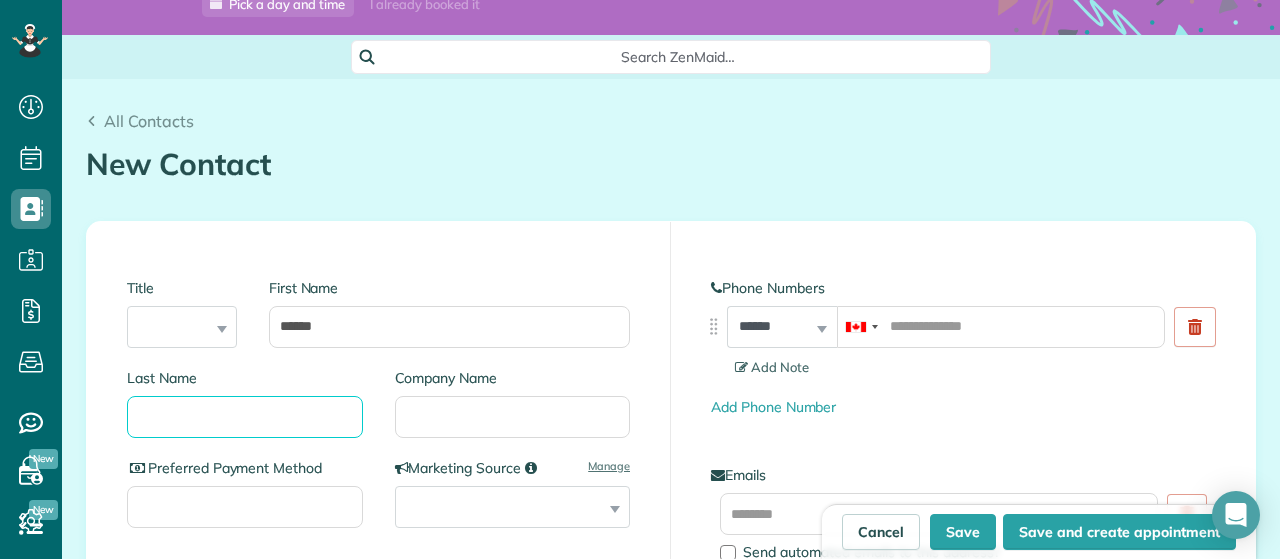 click on "Last Name" at bounding box center [245, 417] 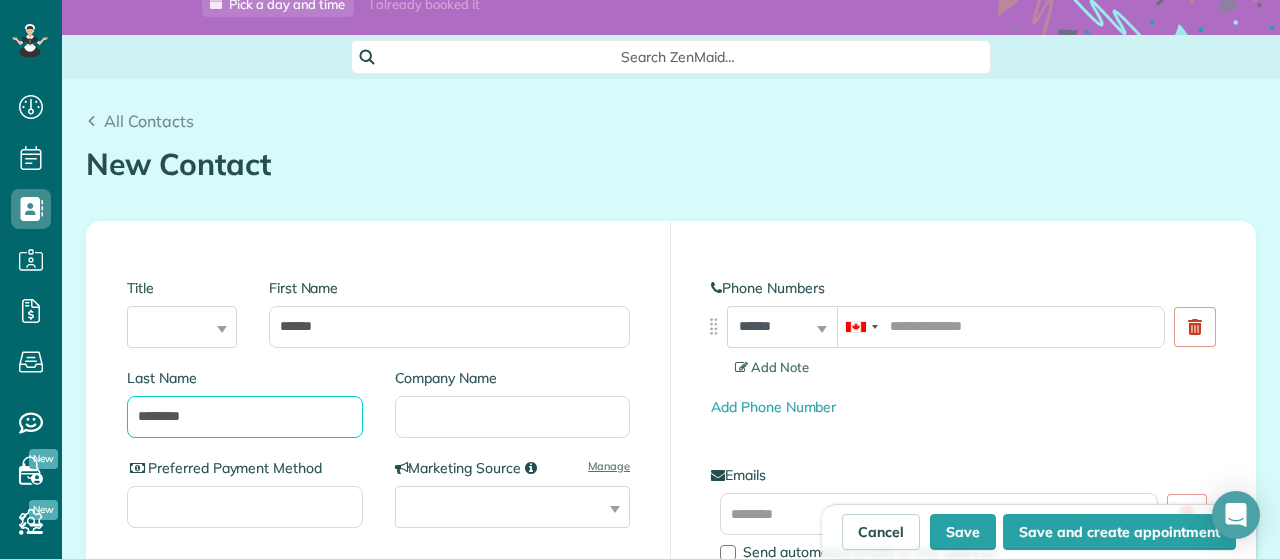 scroll, scrollTop: 226, scrollLeft: 0, axis: vertical 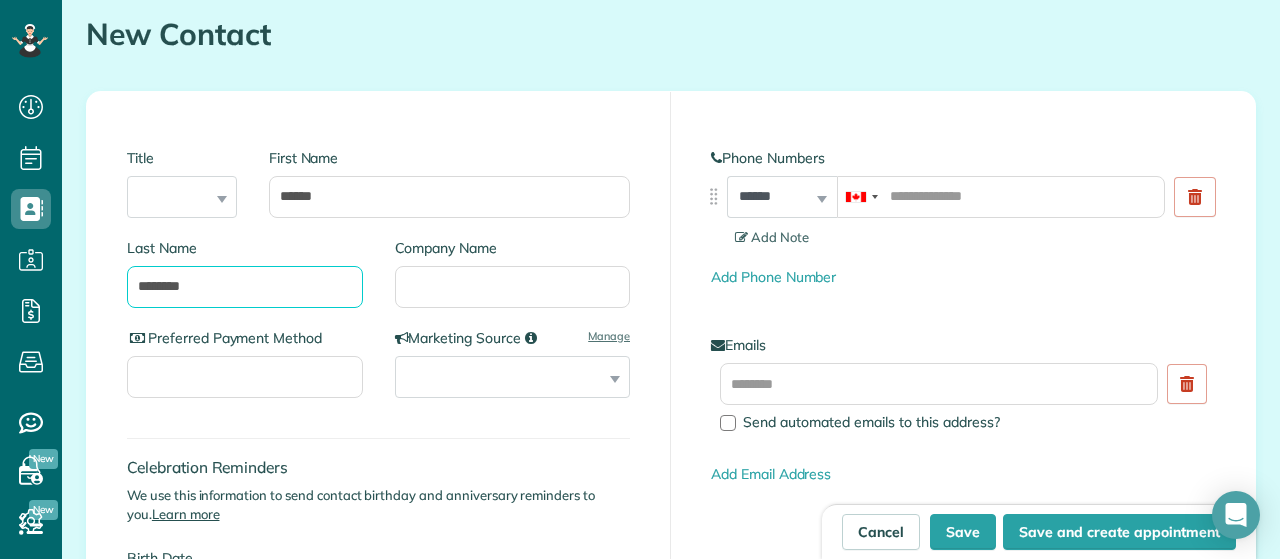 type on "********" 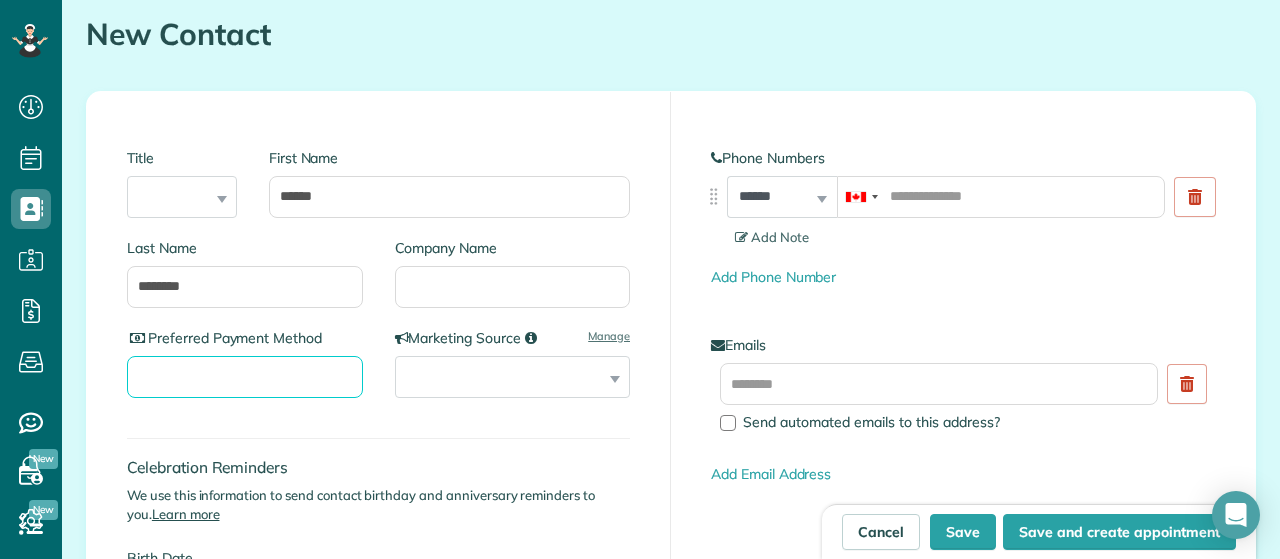 click on "Preferred Payment Method" at bounding box center [245, 377] 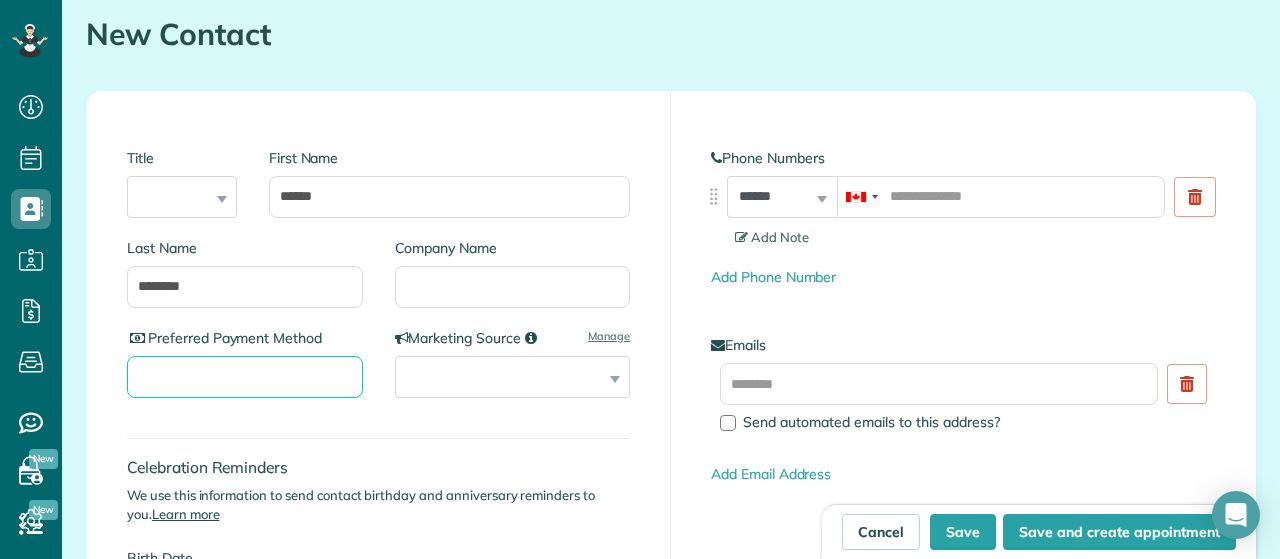 type on "*" 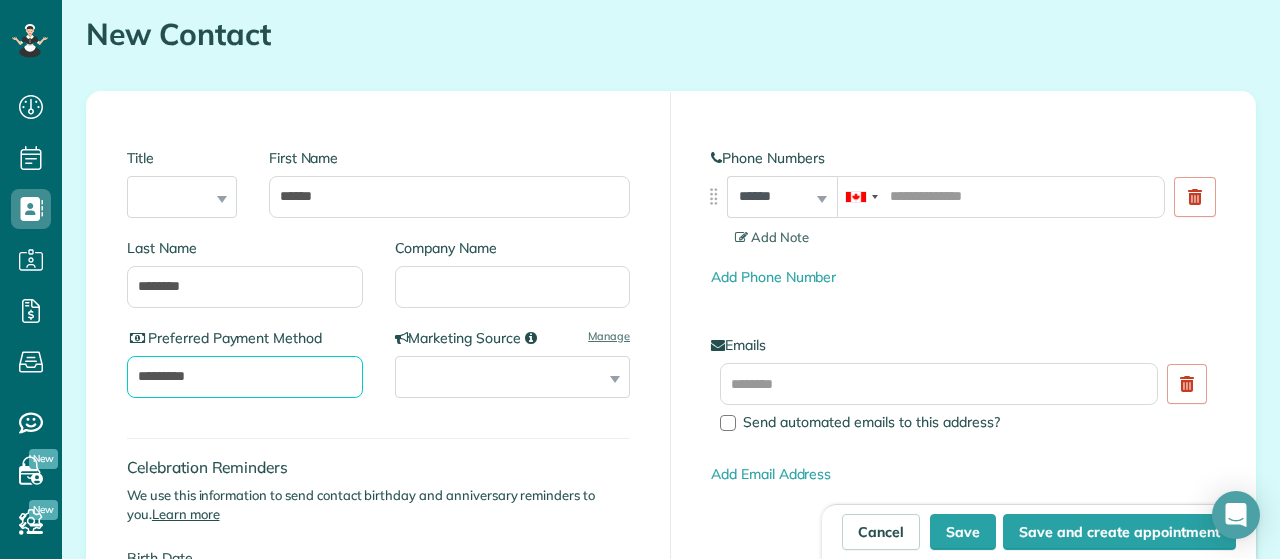 type on "*********" 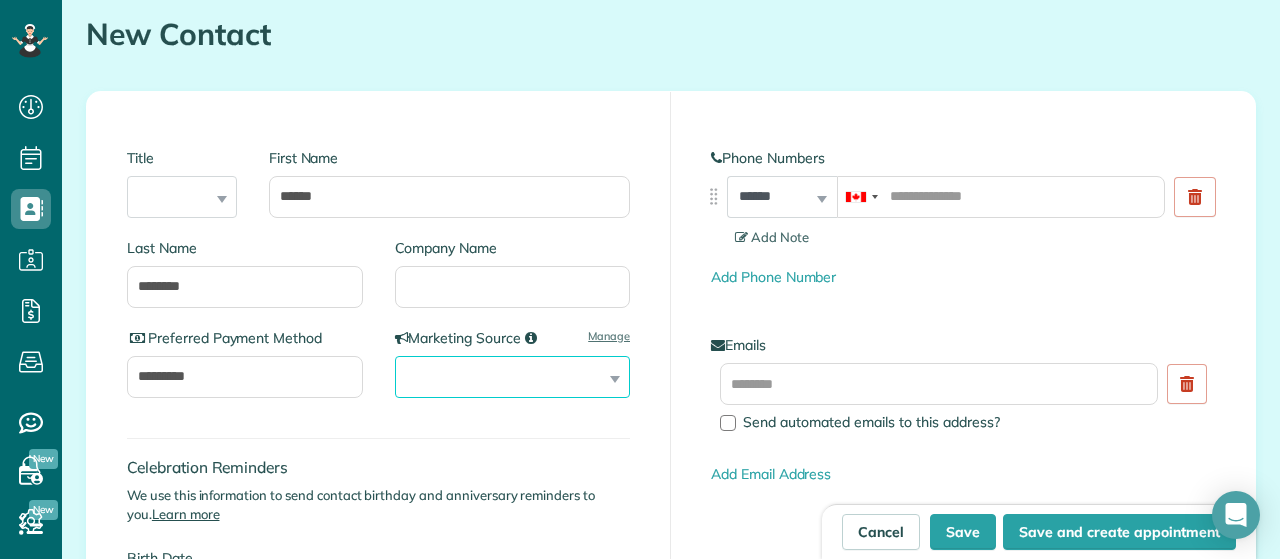 click on "**********" at bounding box center (513, 377) 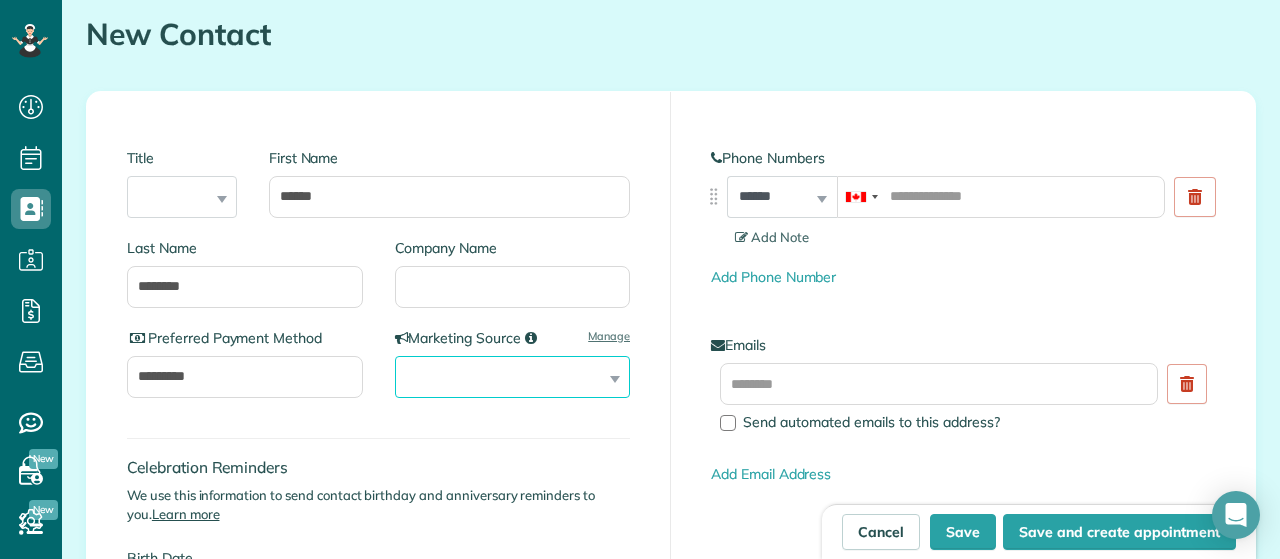 select on "*********" 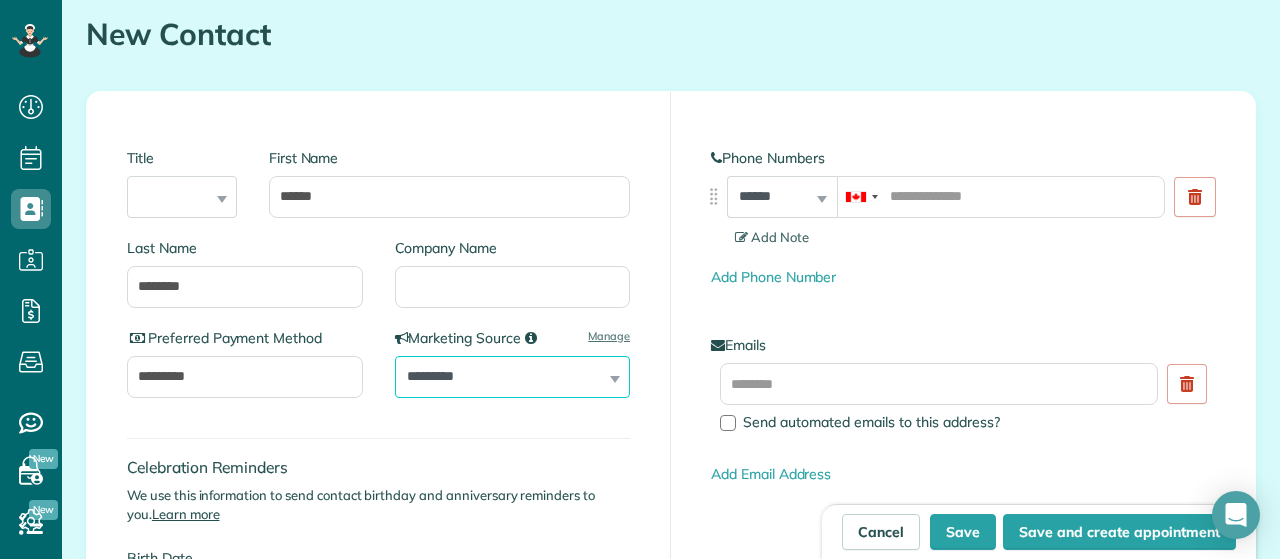 click on "*********" at bounding box center (0, 0) 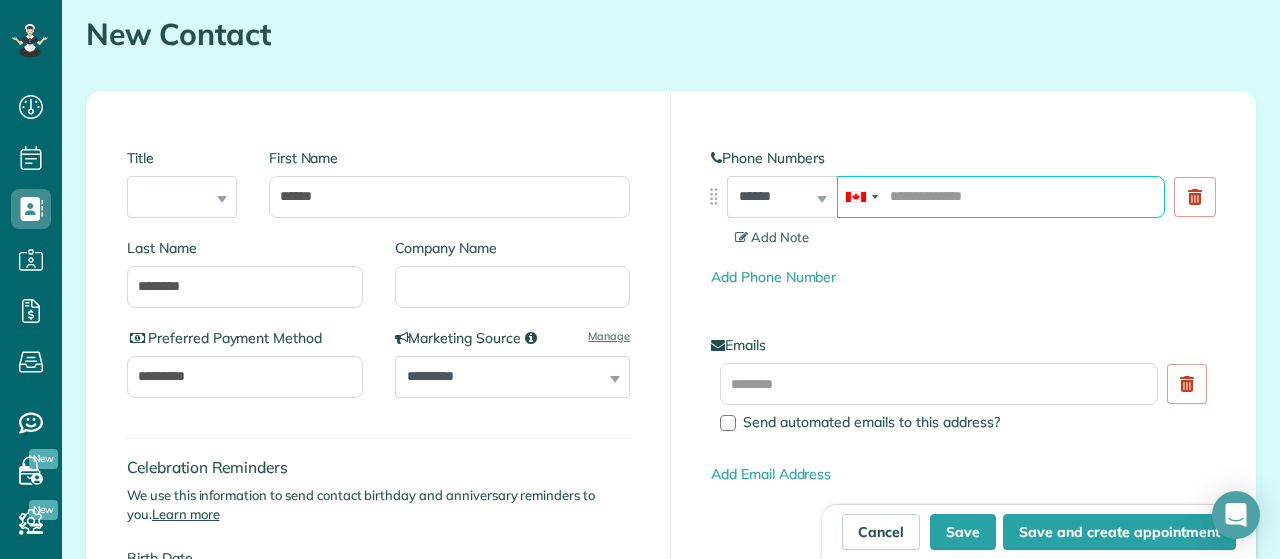 click at bounding box center (1001, 197) 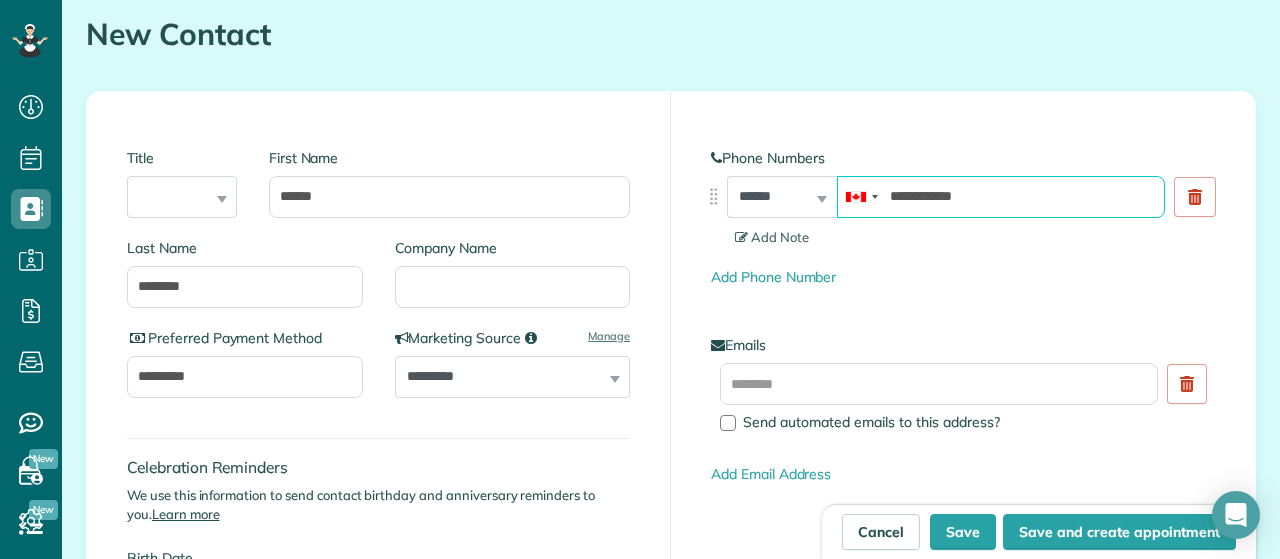 type on "**********" 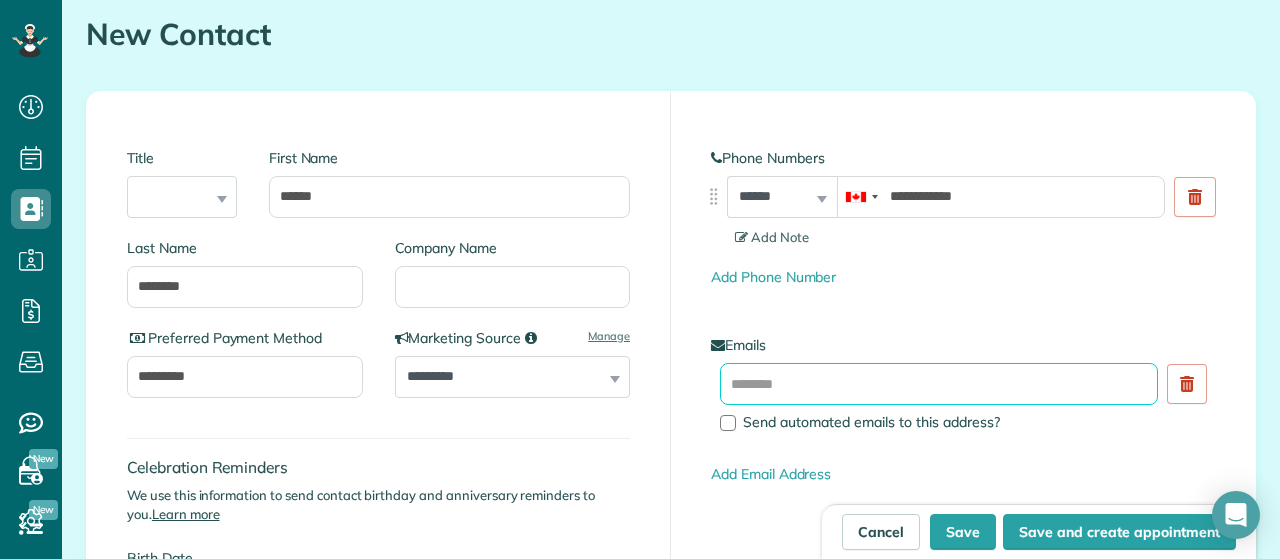 click at bounding box center [939, 384] 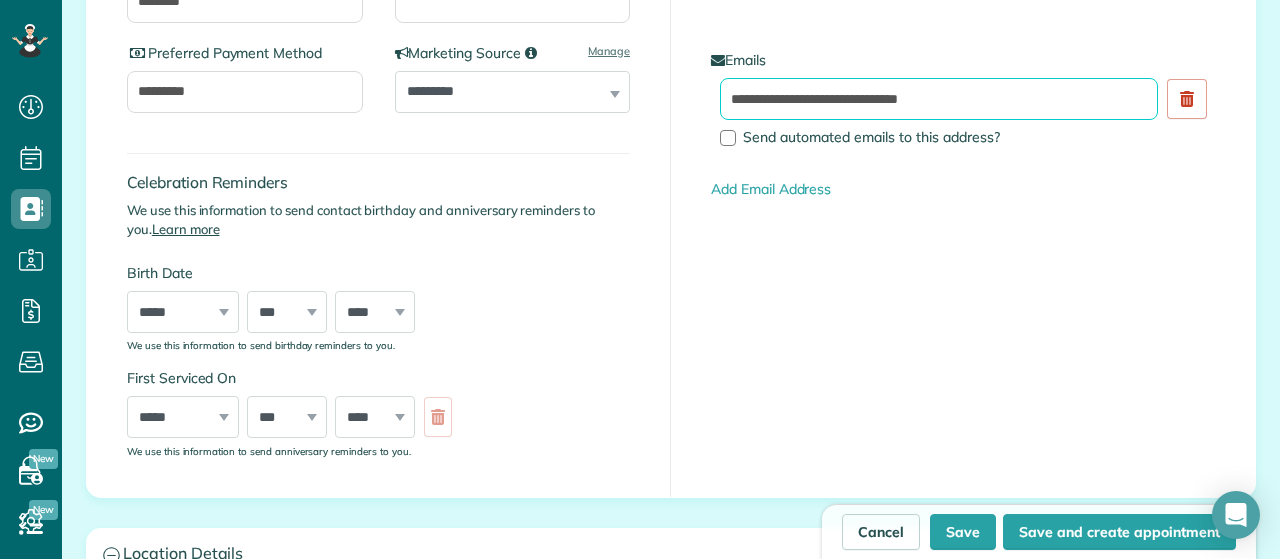 scroll, scrollTop: 512, scrollLeft: 0, axis: vertical 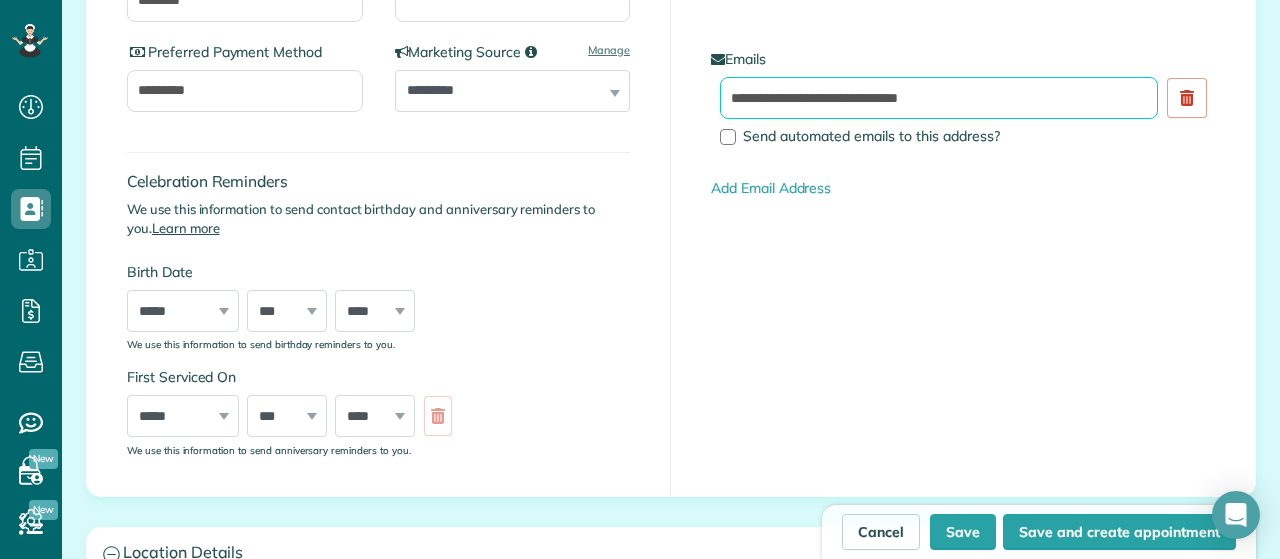 type on "**********" 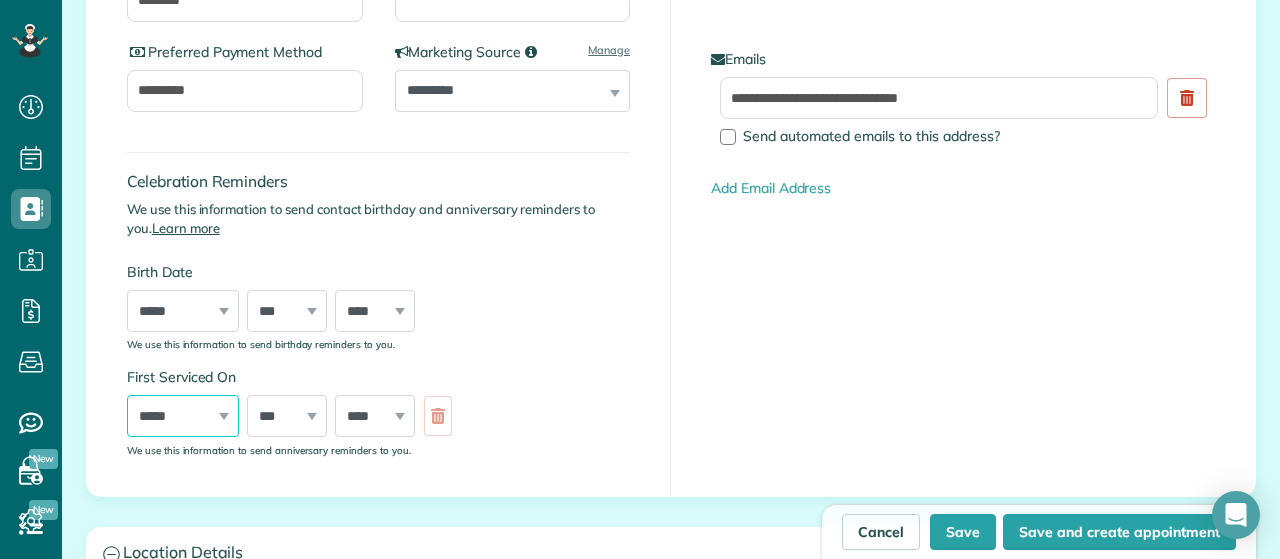 click on "*****
*******
********
*****
*****
***
****
****
******
*********
*******
********
********" at bounding box center (183, 416) 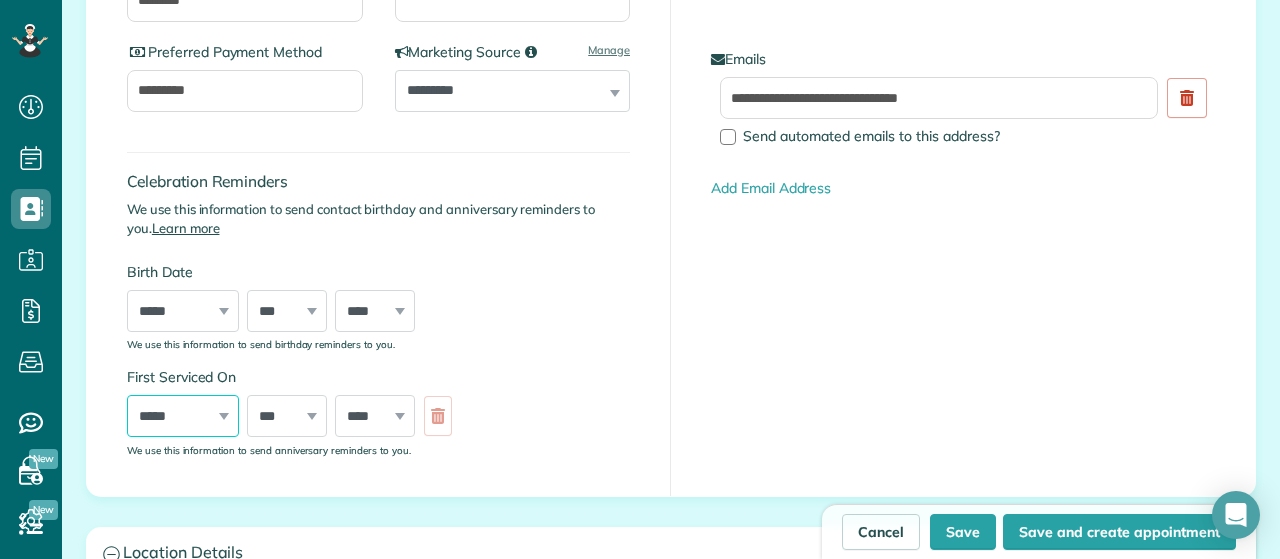 select on "*" 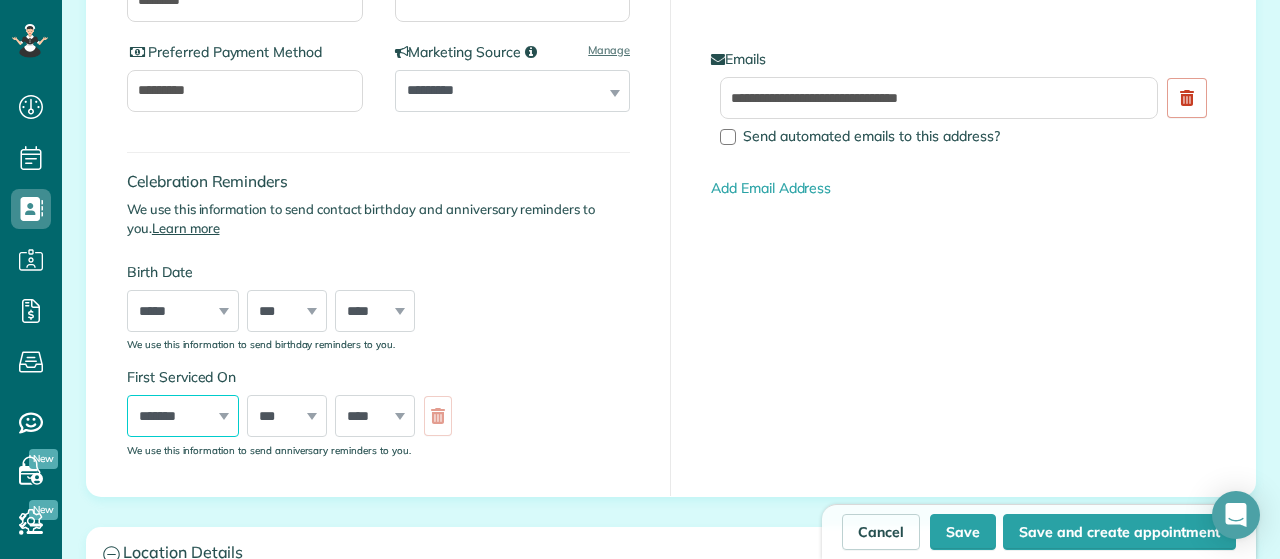 click on "*****" at bounding box center [0, 0] 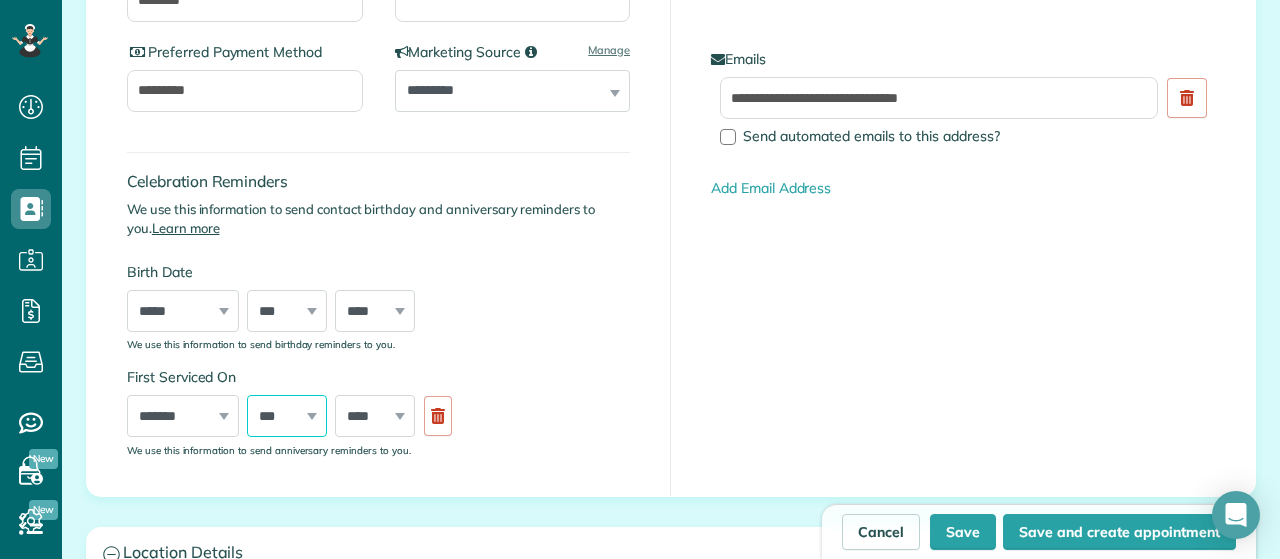 click on "***
*
*
*
*
*
*
*
*
*
**
**
**
**
**
**
**
**
**
**
**
**
**
**
**
**
**
**
**
**
**
**" at bounding box center [287, 416] 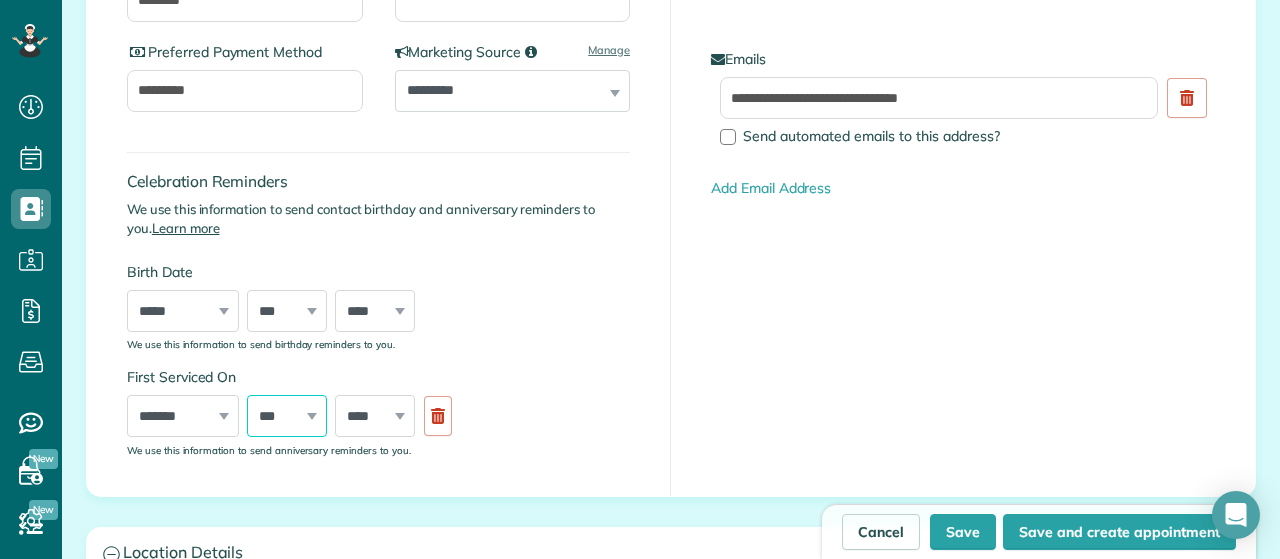 select on "*" 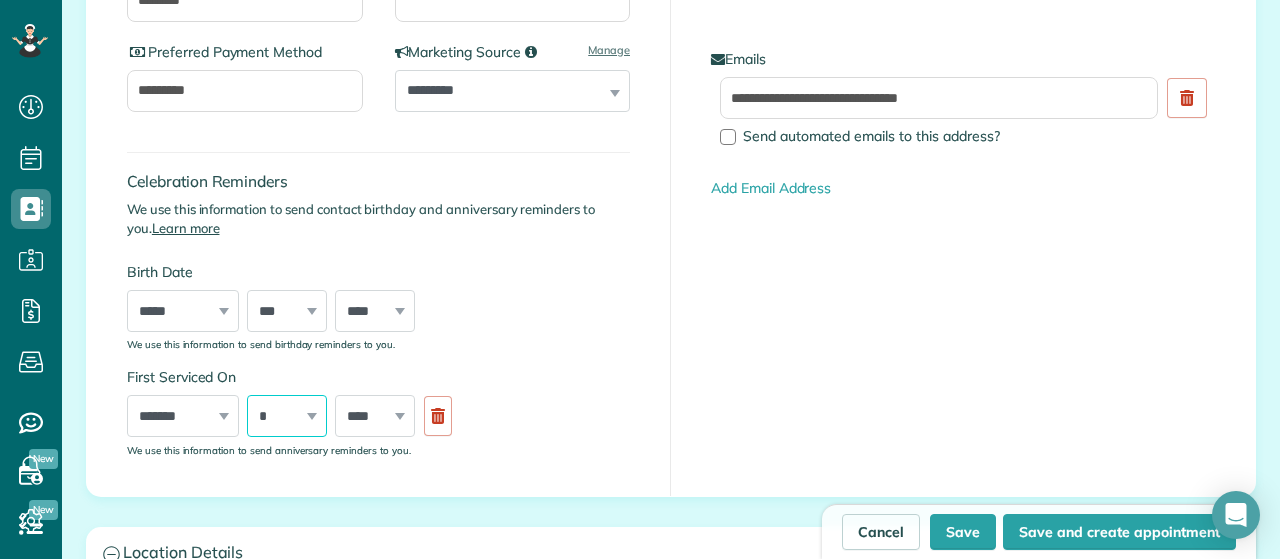 click on "*" at bounding box center (0, 0) 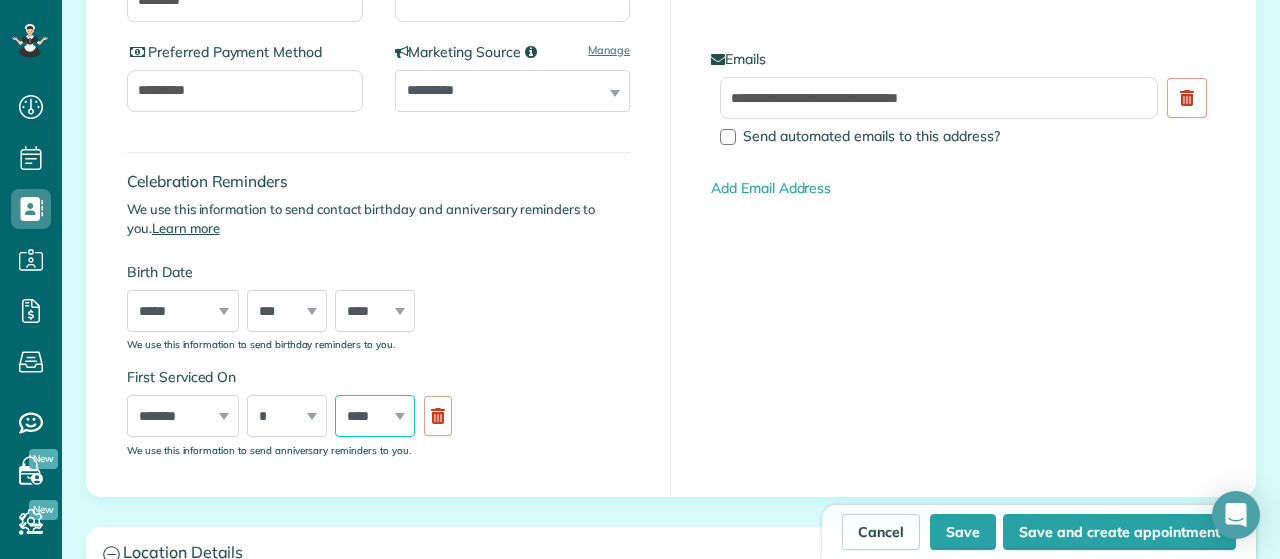 click on "****
****
****
****
****
****
****
****
****
****
****
****
****
****
****
****
****
****
****
****
****
****
****
****
****
****
****
****
****
****
****
****
****
****
****
****
****
****
****
****
****
****
****
****
****
****
****
****
****
****
****
****" at bounding box center [375, 416] 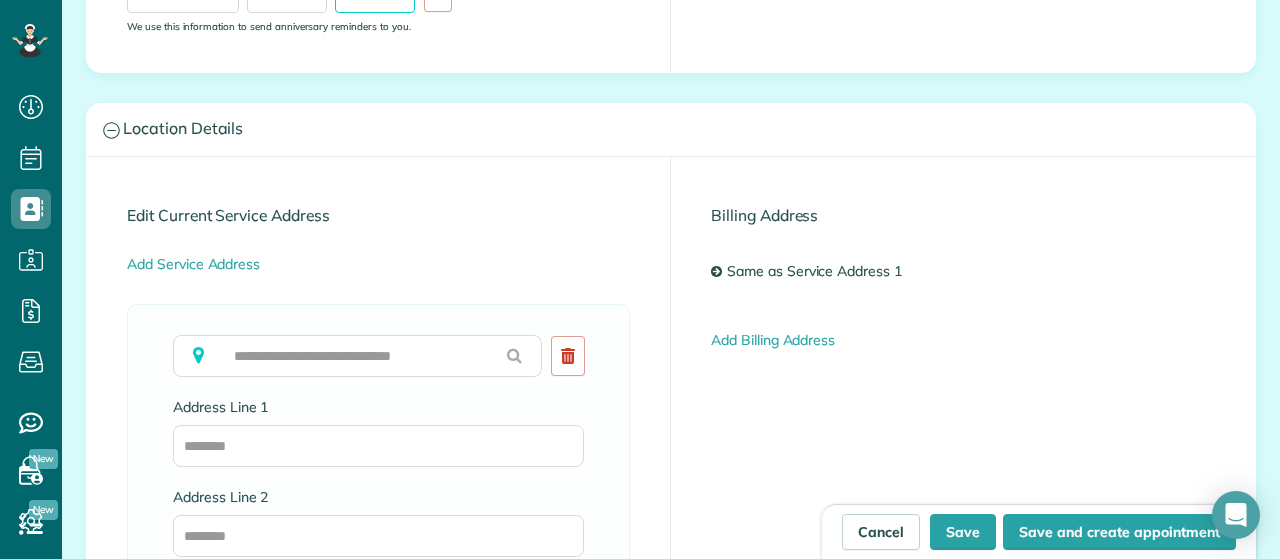 scroll, scrollTop: 937, scrollLeft: 0, axis: vertical 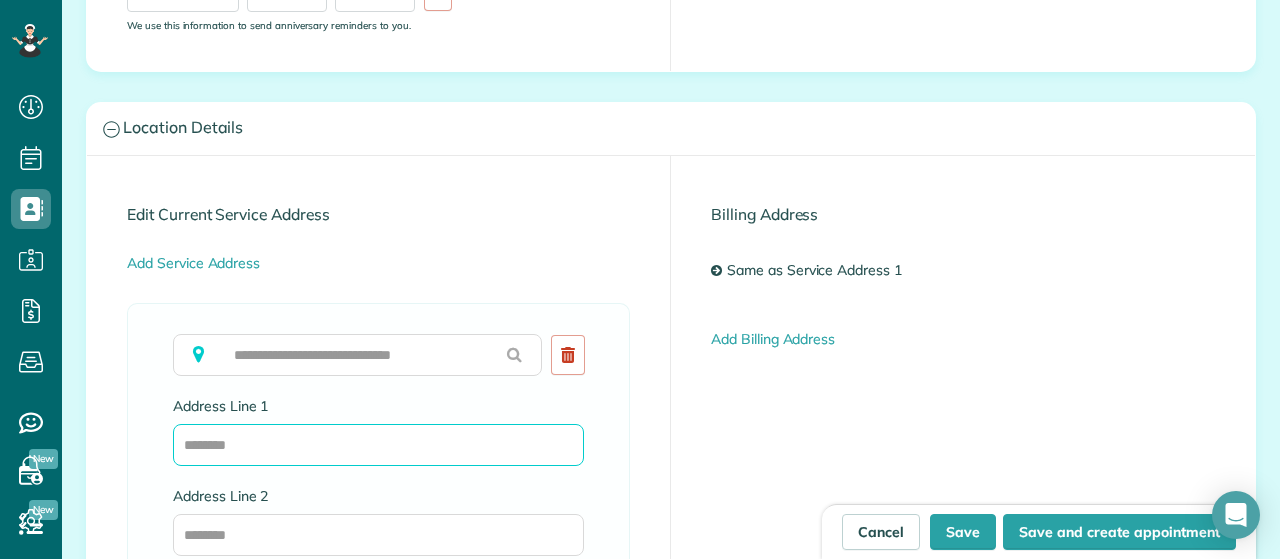 click on "Address Line 1" at bounding box center (378, 445) 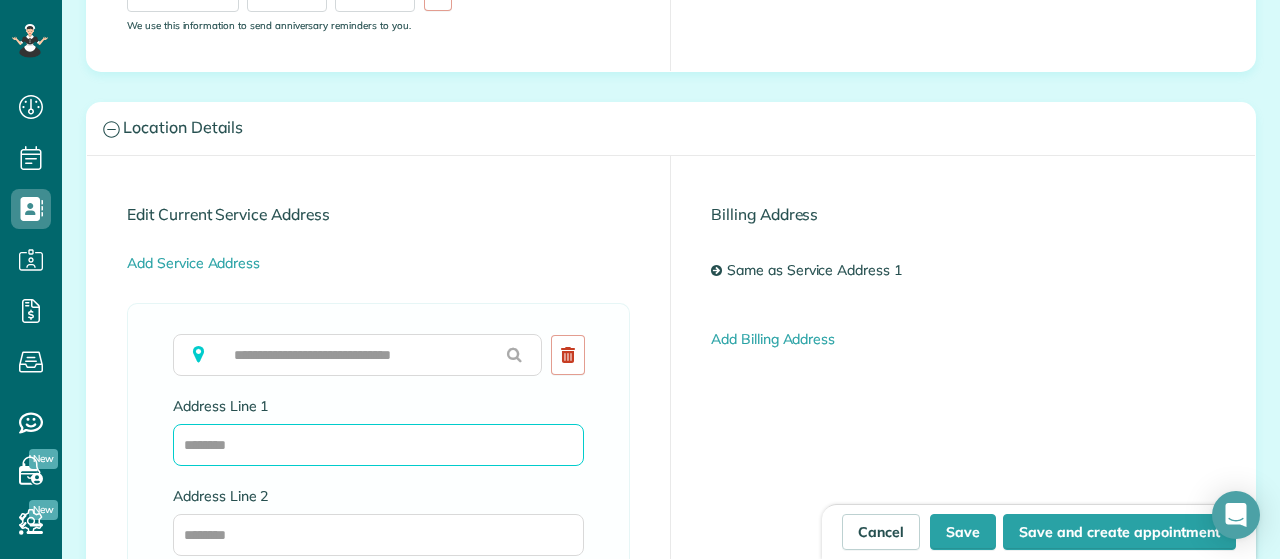 click on "Address Line 1" at bounding box center (378, 445) 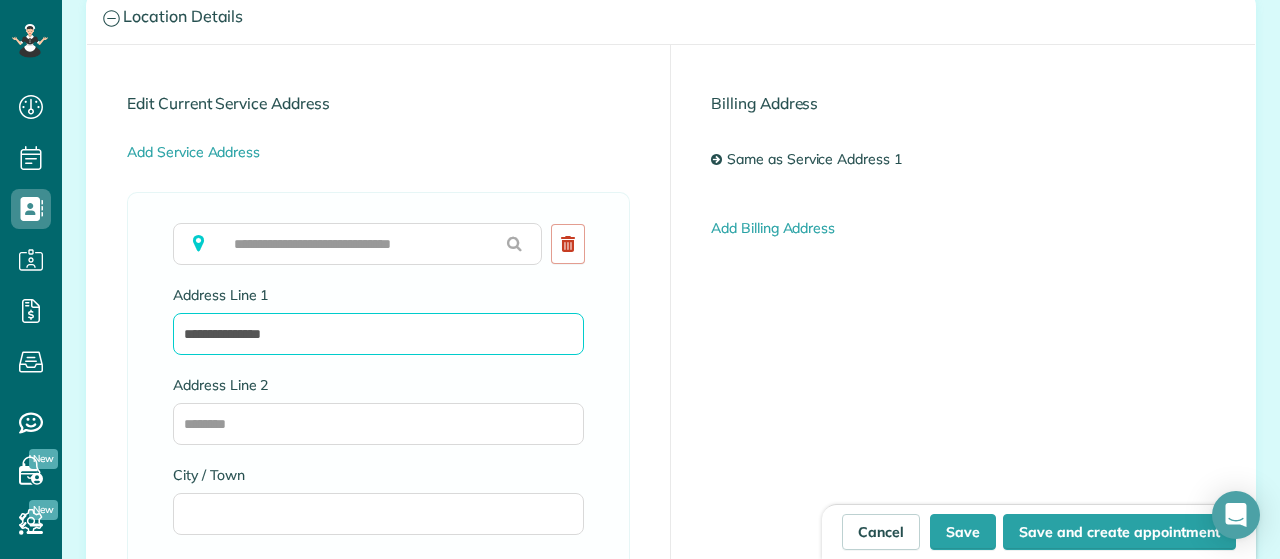scroll, scrollTop: 1050, scrollLeft: 0, axis: vertical 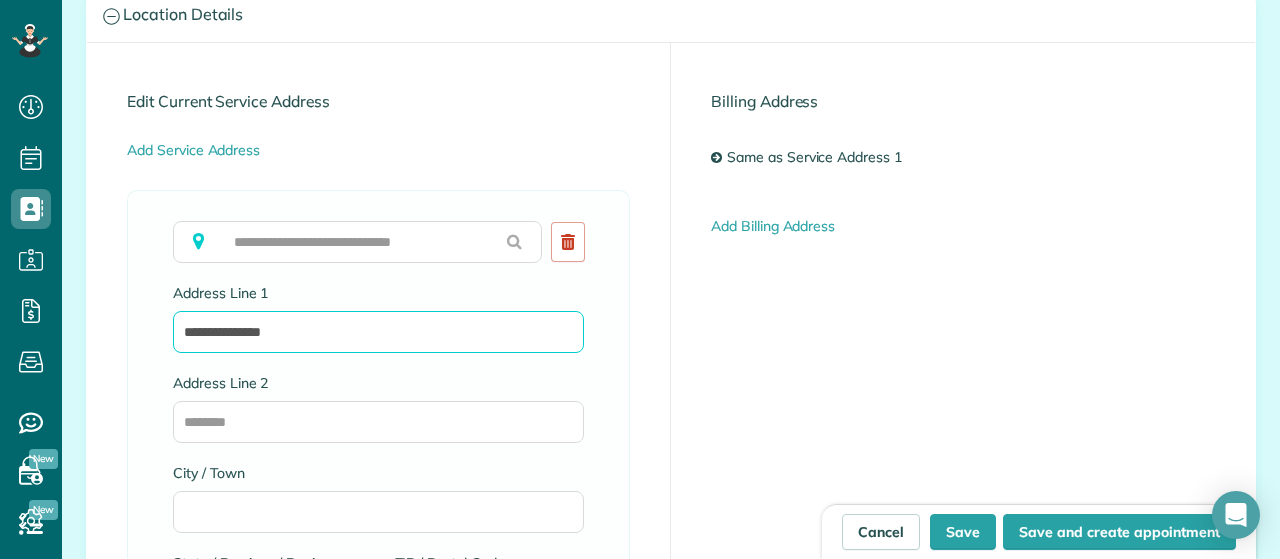 type on "**********" 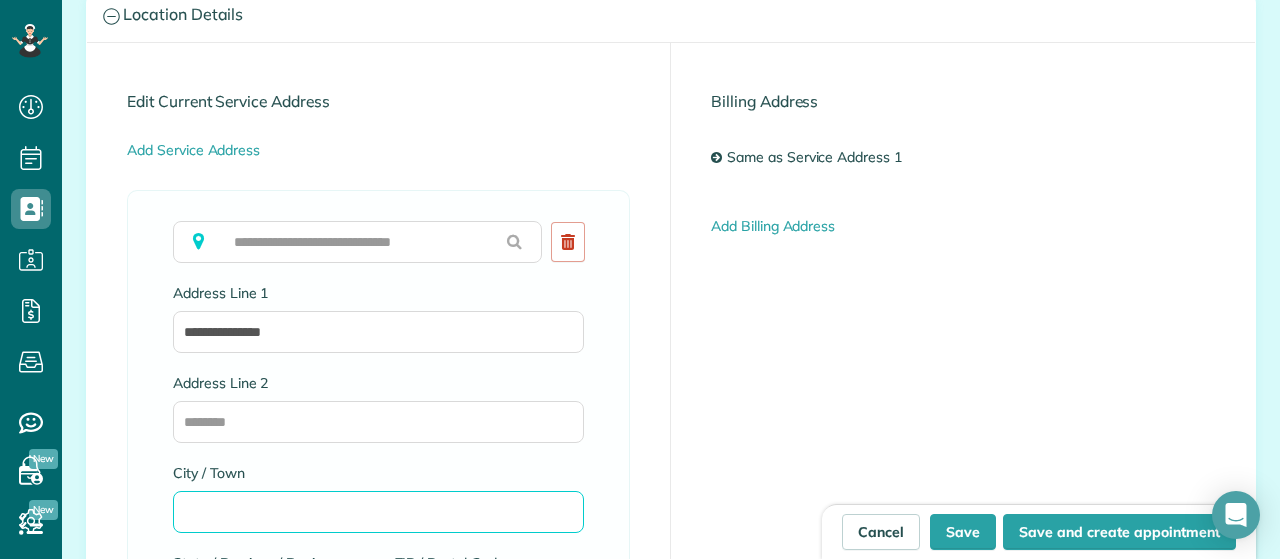 click on "City / Town" at bounding box center [378, 512] 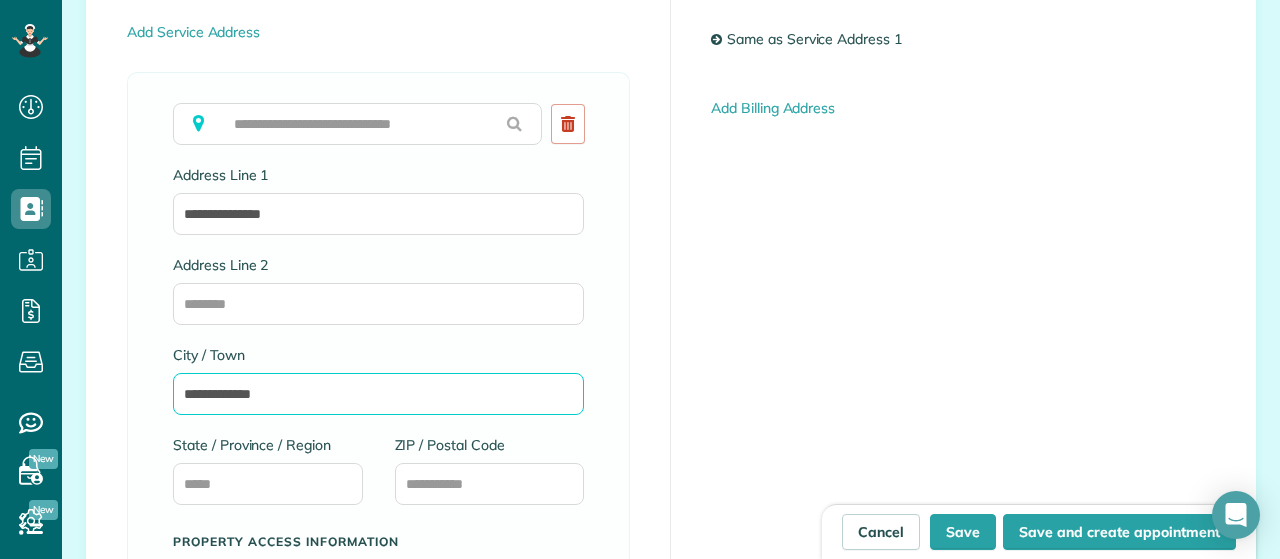 scroll, scrollTop: 1170, scrollLeft: 0, axis: vertical 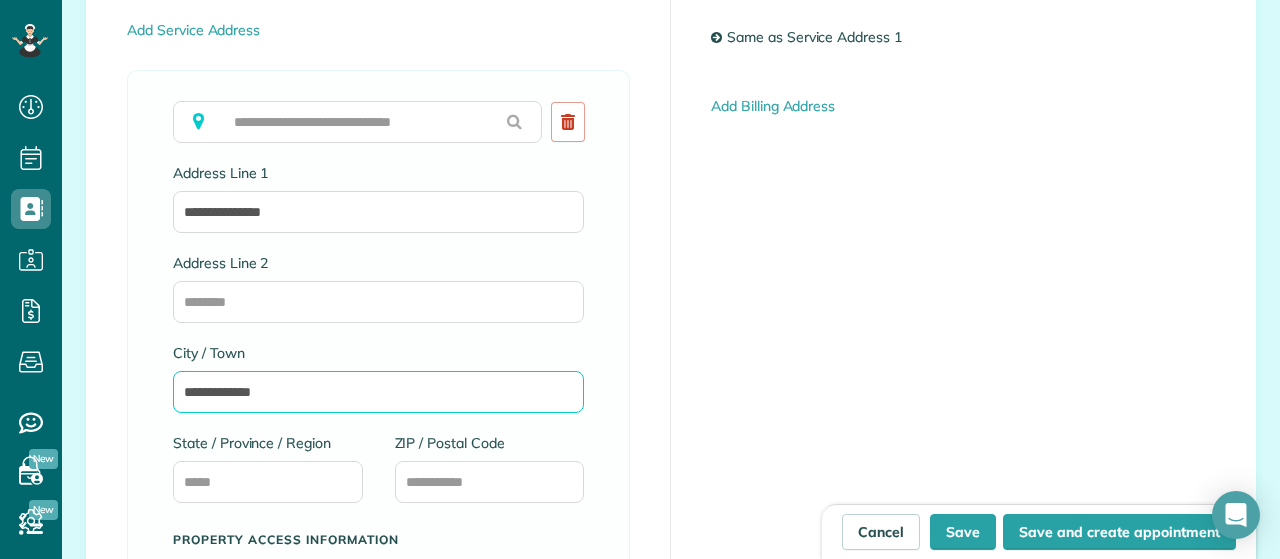type on "**********" 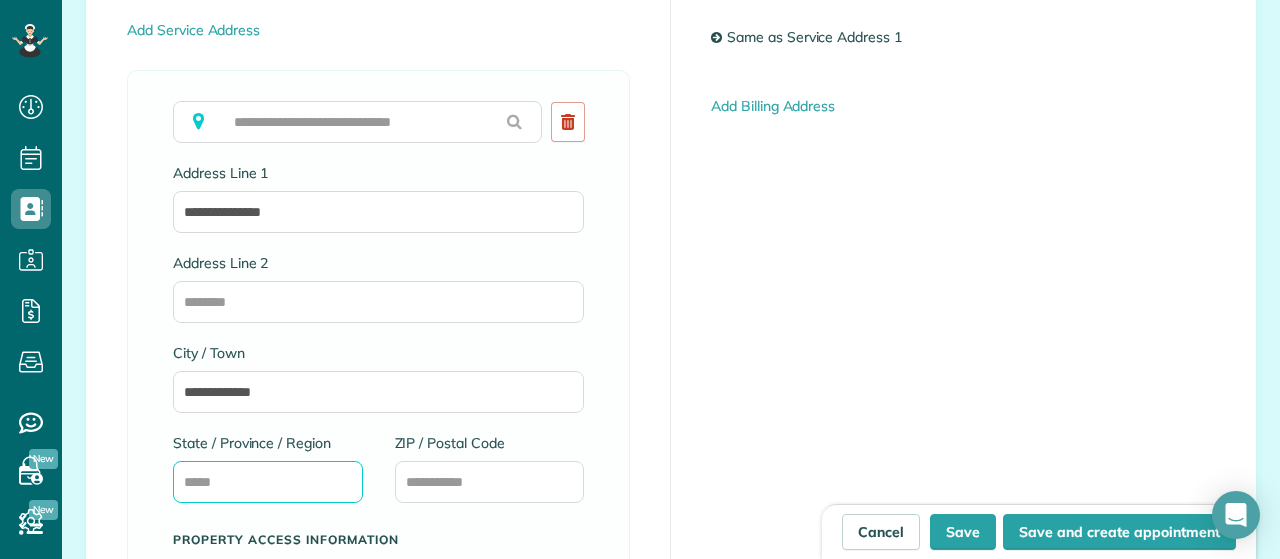 click on "State / Province / Region" at bounding box center [268, 482] 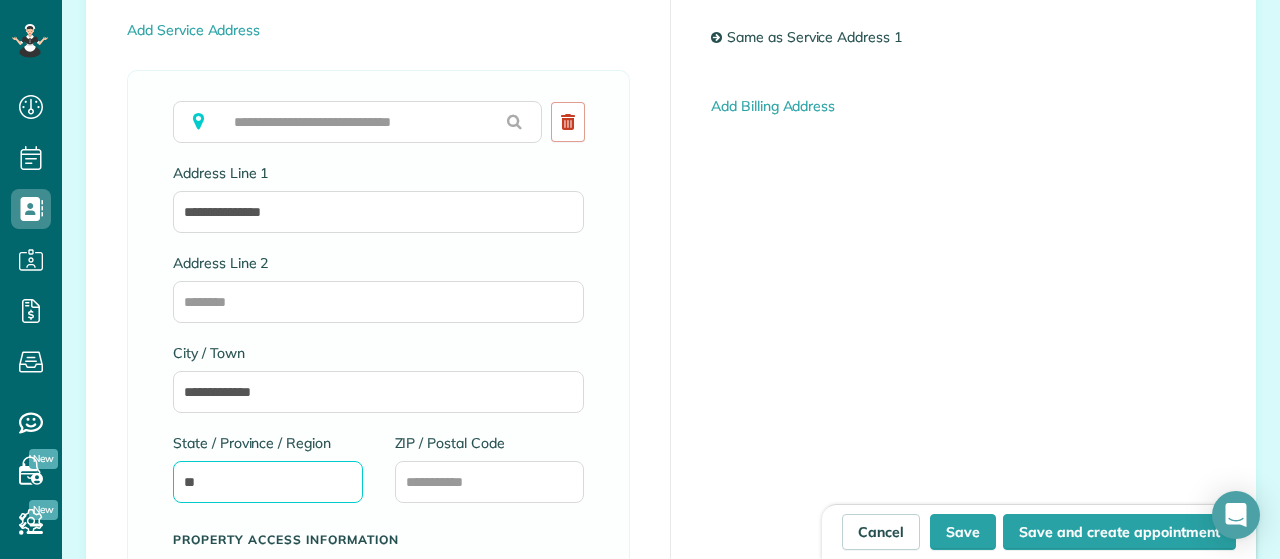 type on "**" 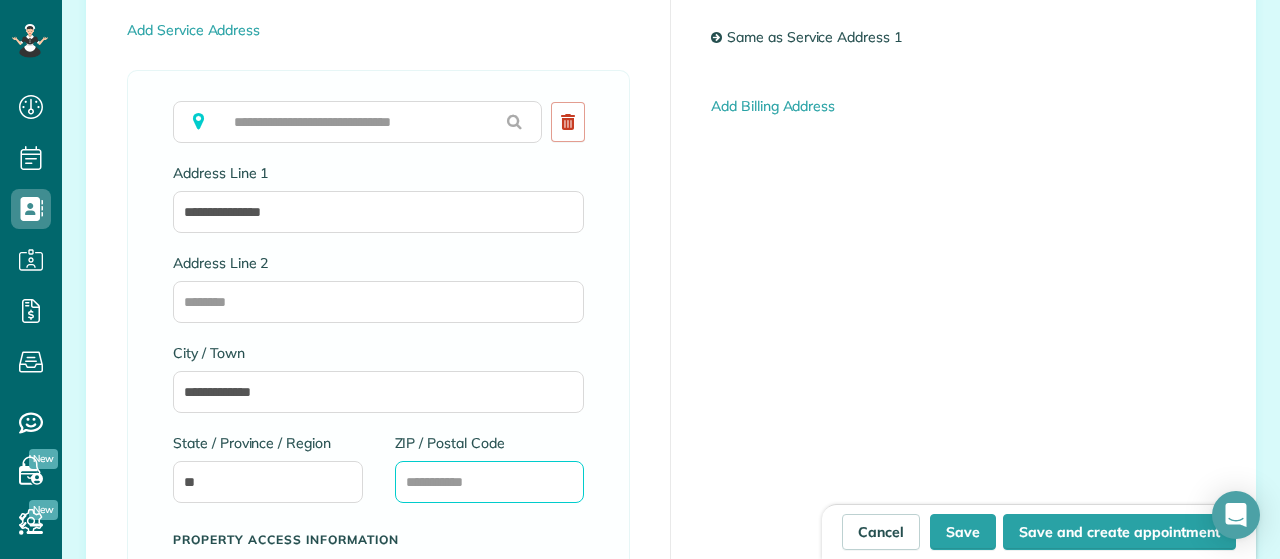 click on "ZIP / Postal Code" at bounding box center (490, 482) 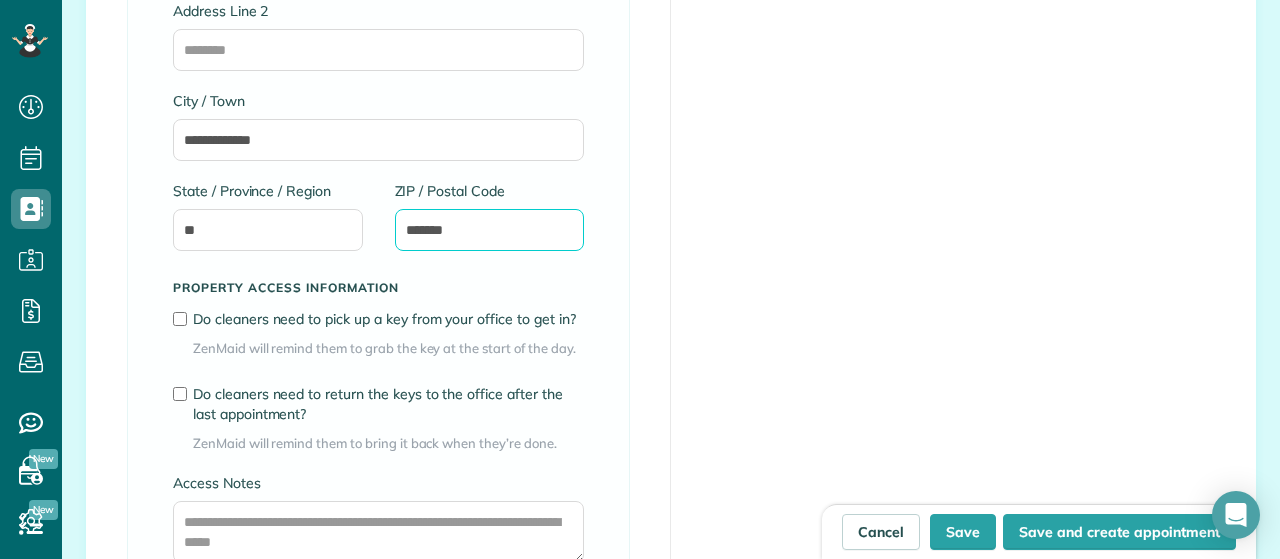 scroll, scrollTop: 1478, scrollLeft: 0, axis: vertical 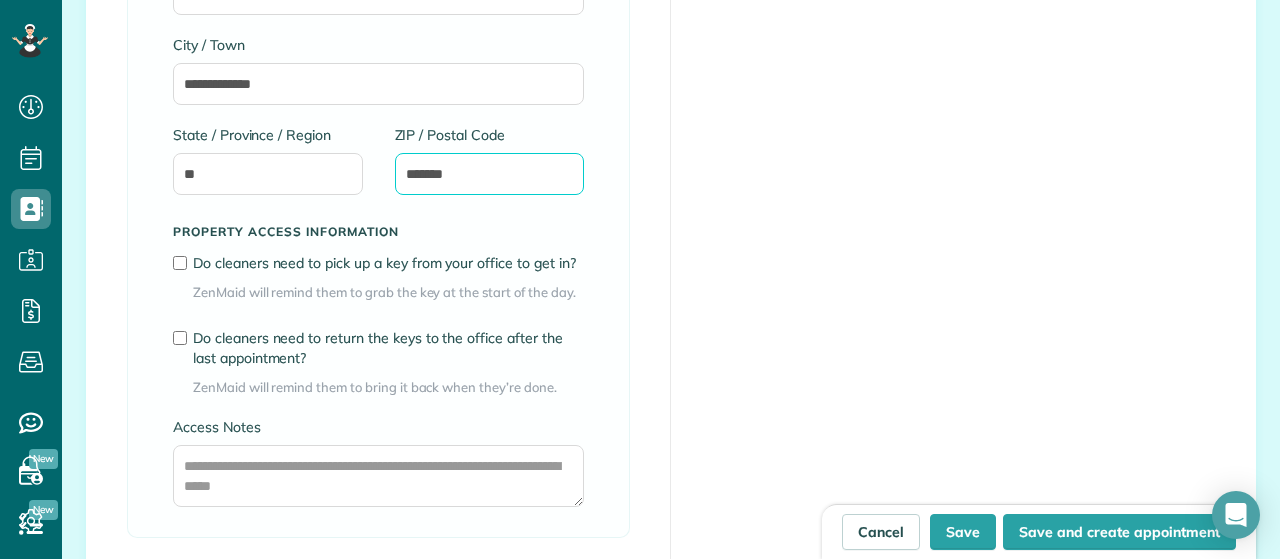 type on "*******" 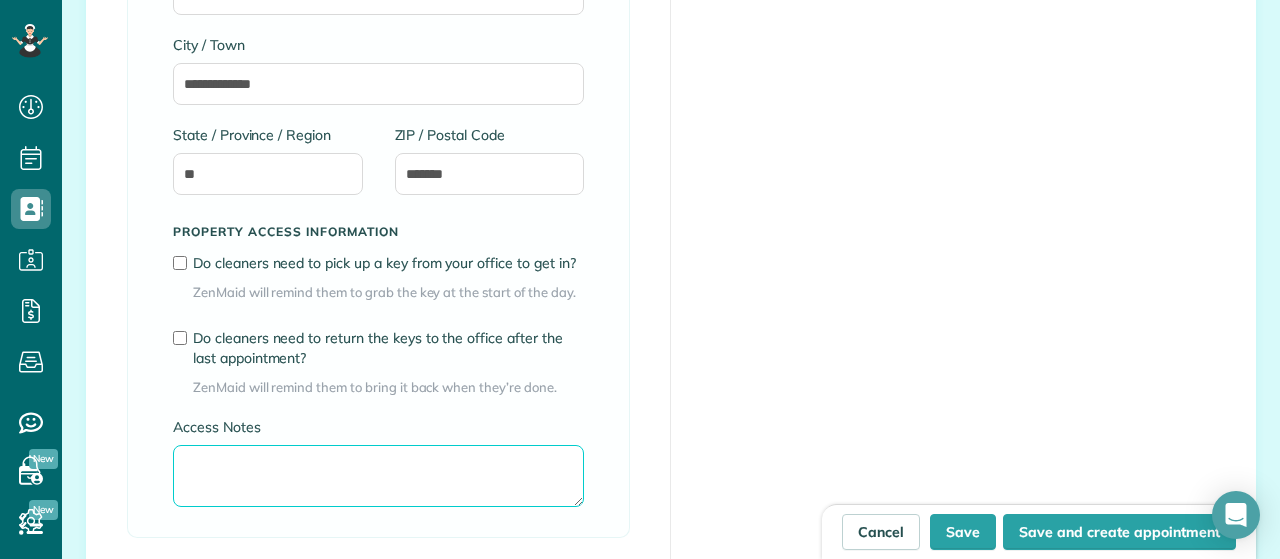 click on "Access Notes" at bounding box center [378, 476] 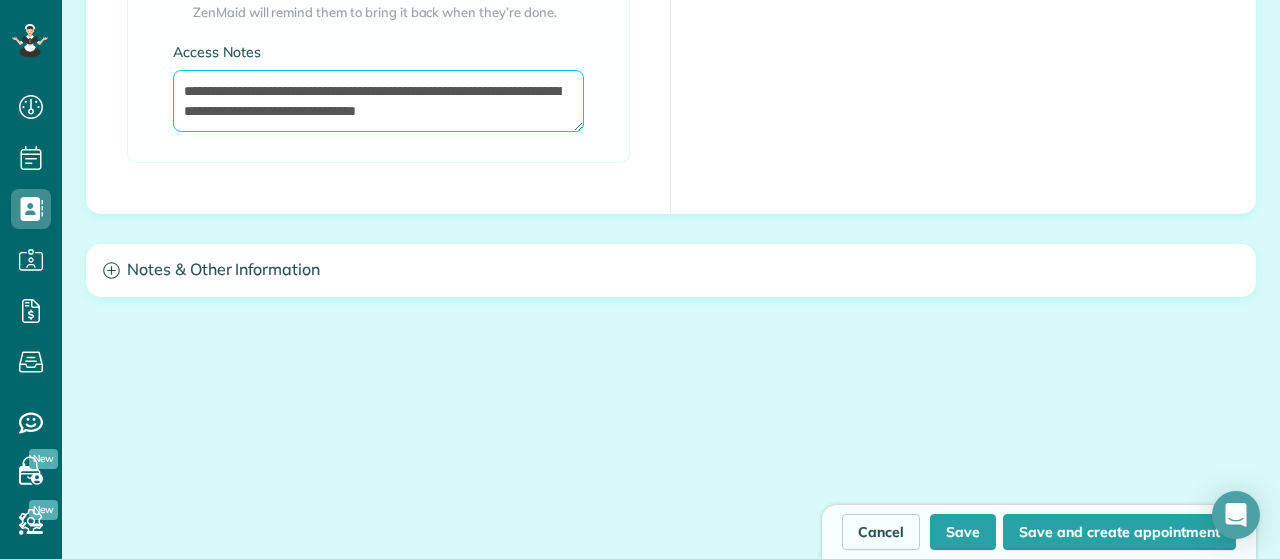 scroll, scrollTop: 1856, scrollLeft: 0, axis: vertical 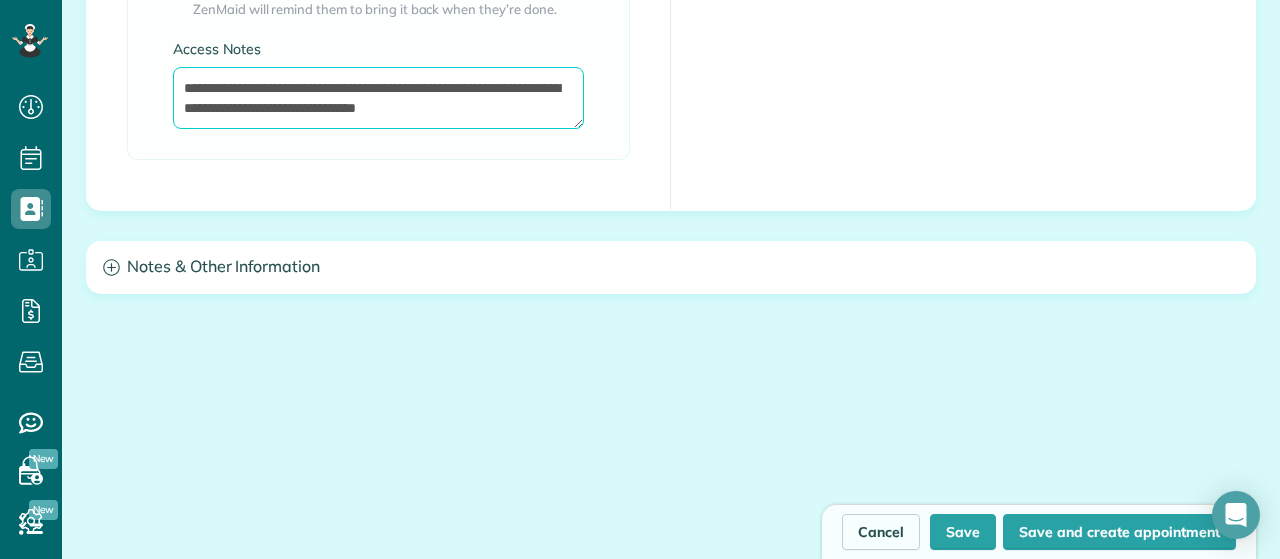type on "**********" 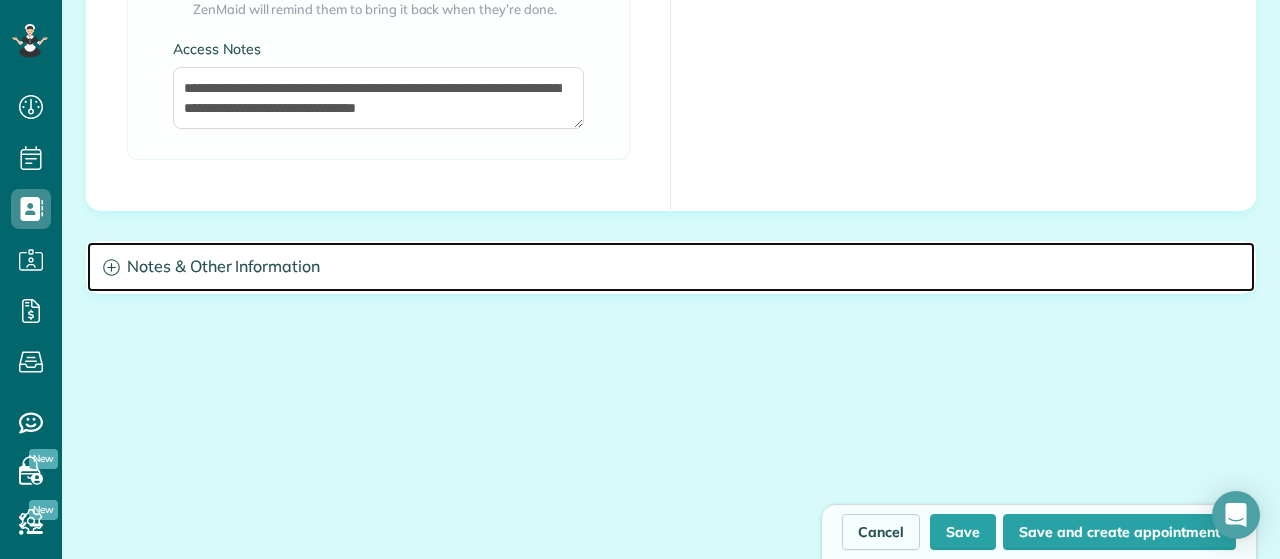 click 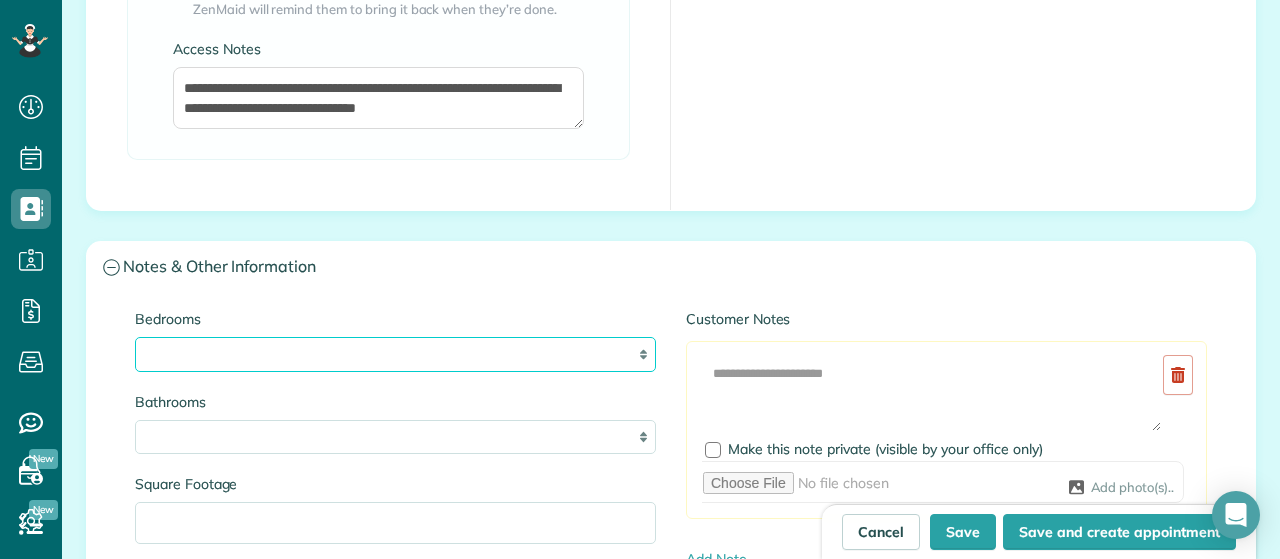 click on "*
*
*
*
**" at bounding box center (395, 354) 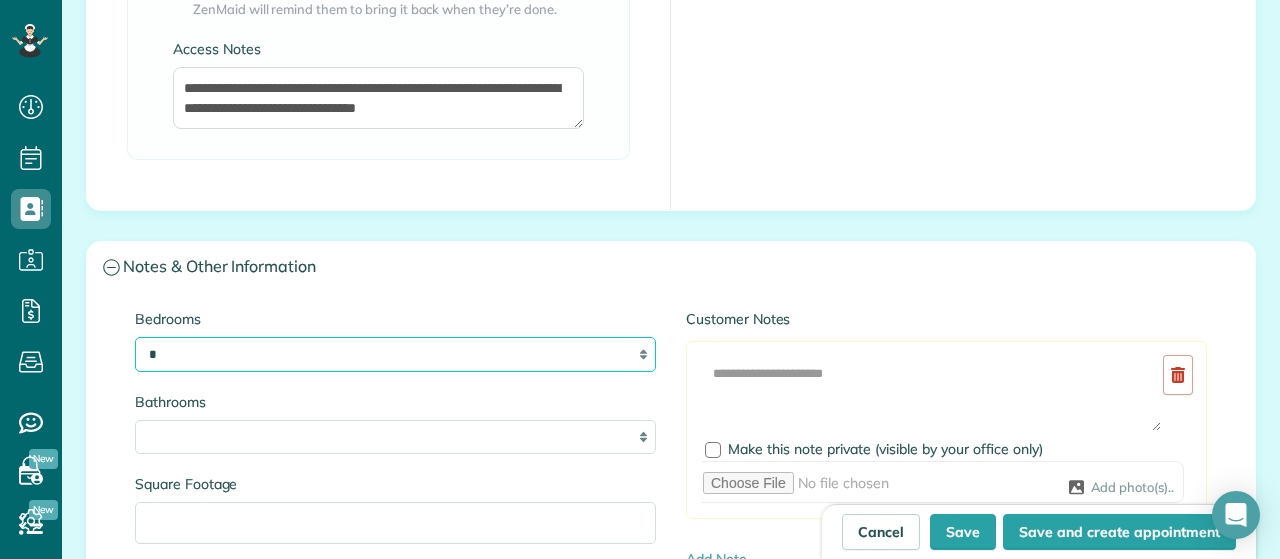 click on "*" at bounding box center (0, 0) 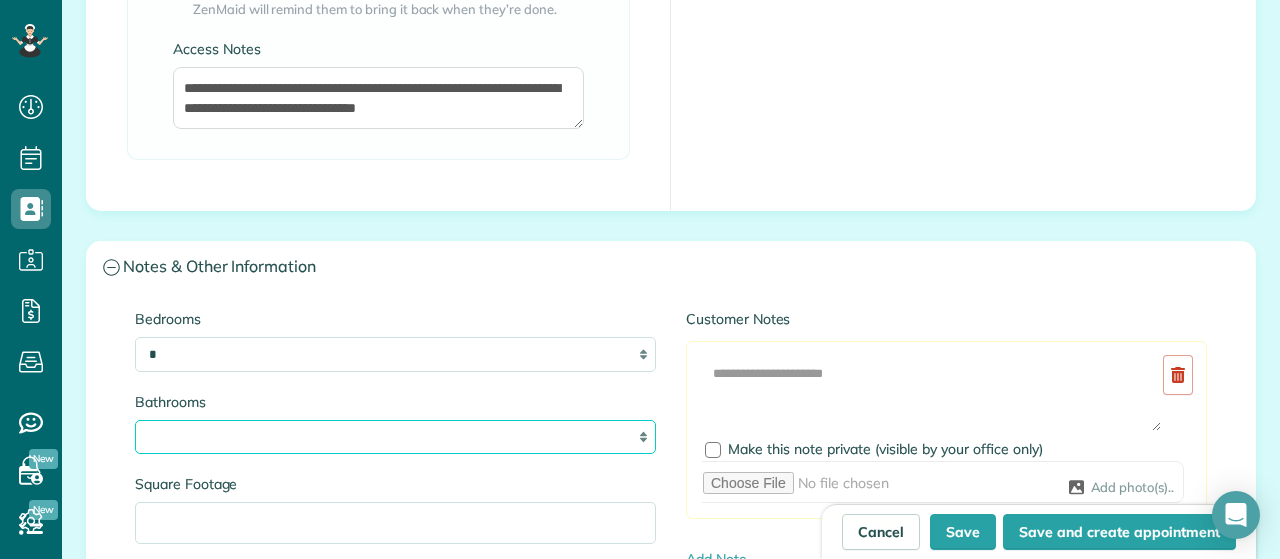 click on "*
***
*
***
*
***
*
***
**" at bounding box center [395, 437] 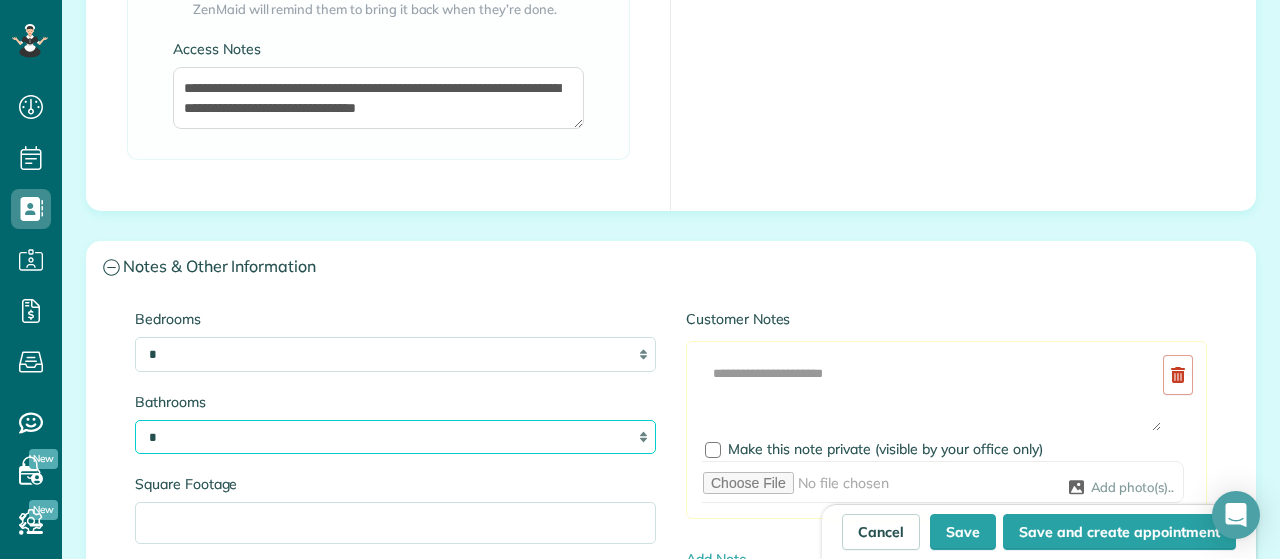 click on "*" at bounding box center (0, 0) 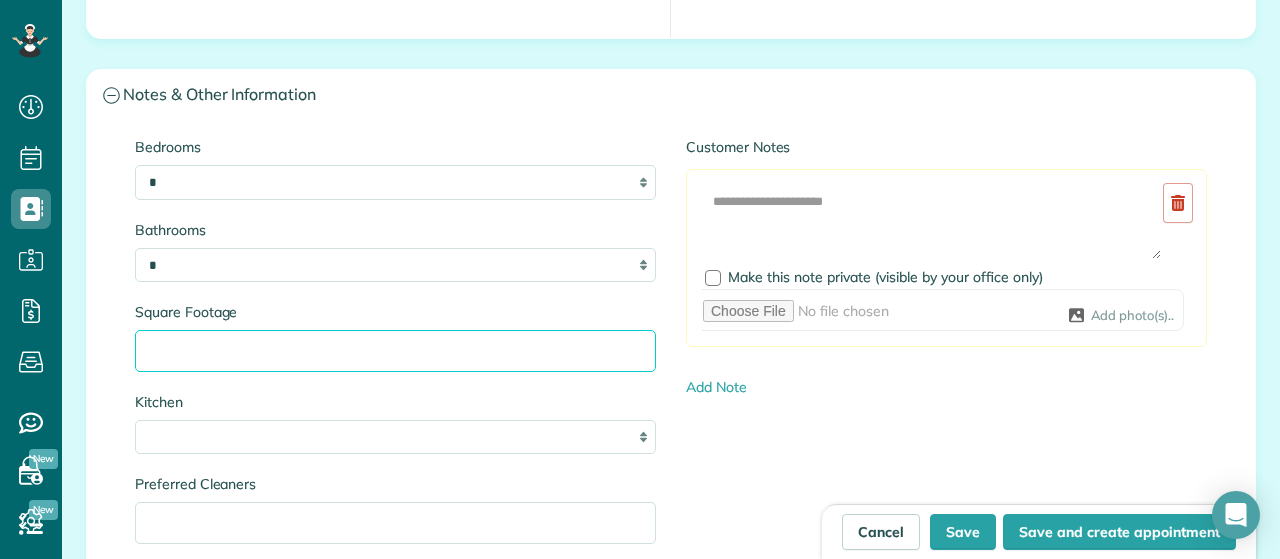 click on "Square Footage" at bounding box center (395, 351) 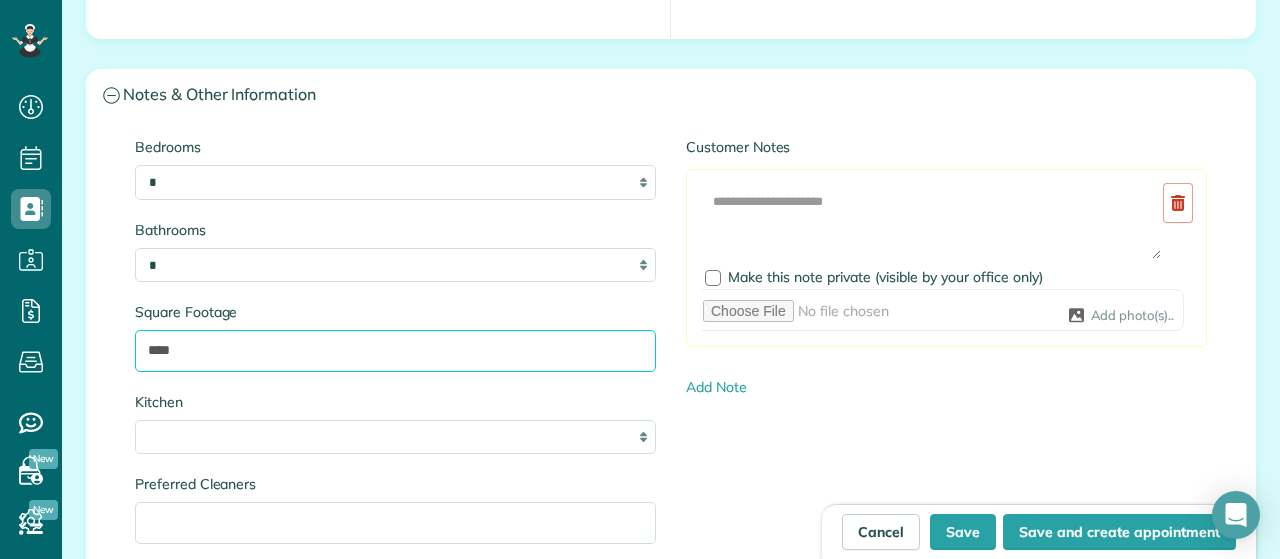 type on "****" 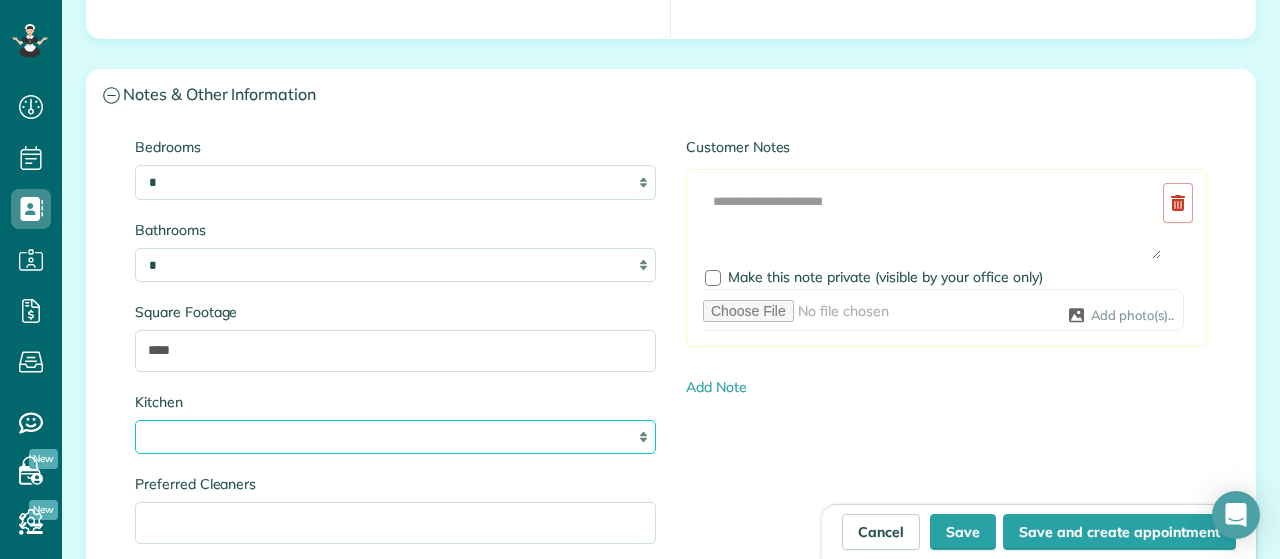 click on "*
*
*
*" at bounding box center [395, 437] 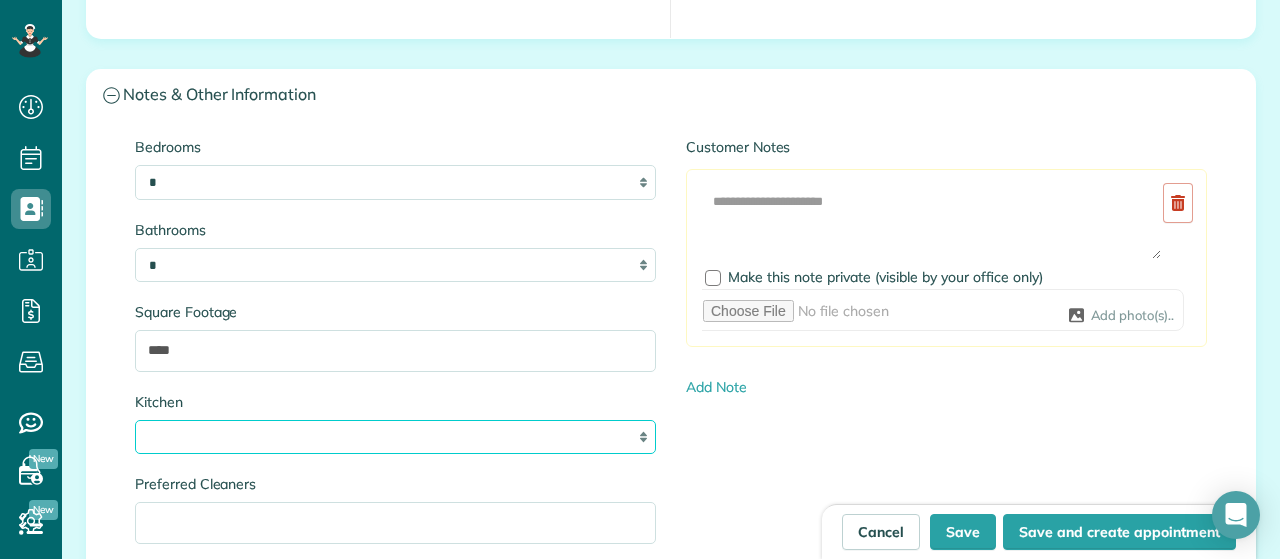 select on "*" 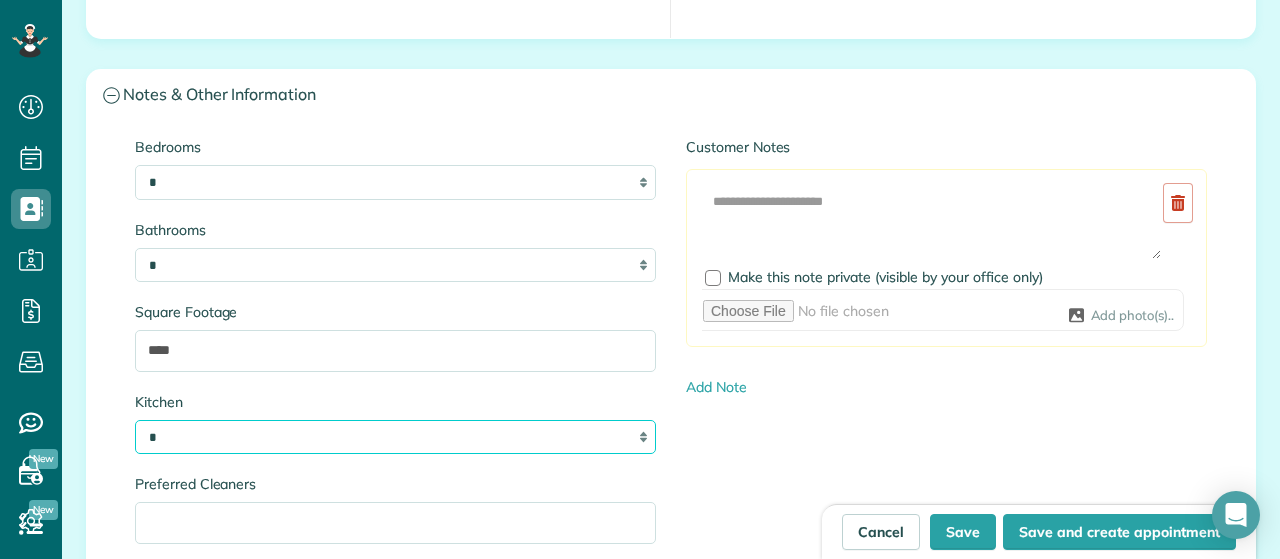 click on "*" at bounding box center (0, 0) 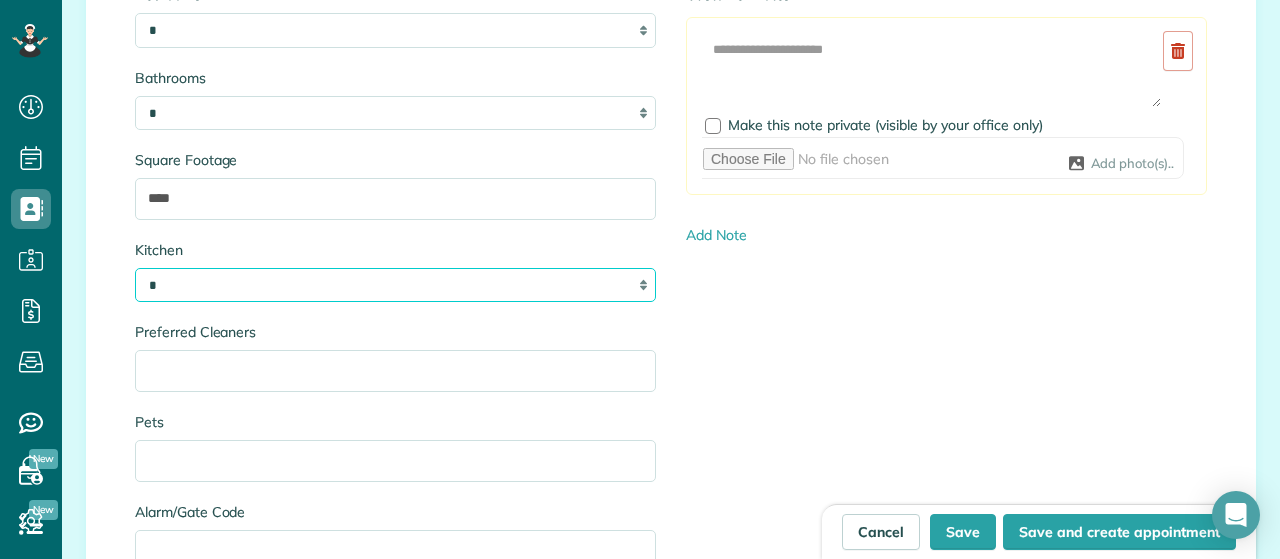 scroll, scrollTop: 2233, scrollLeft: 0, axis: vertical 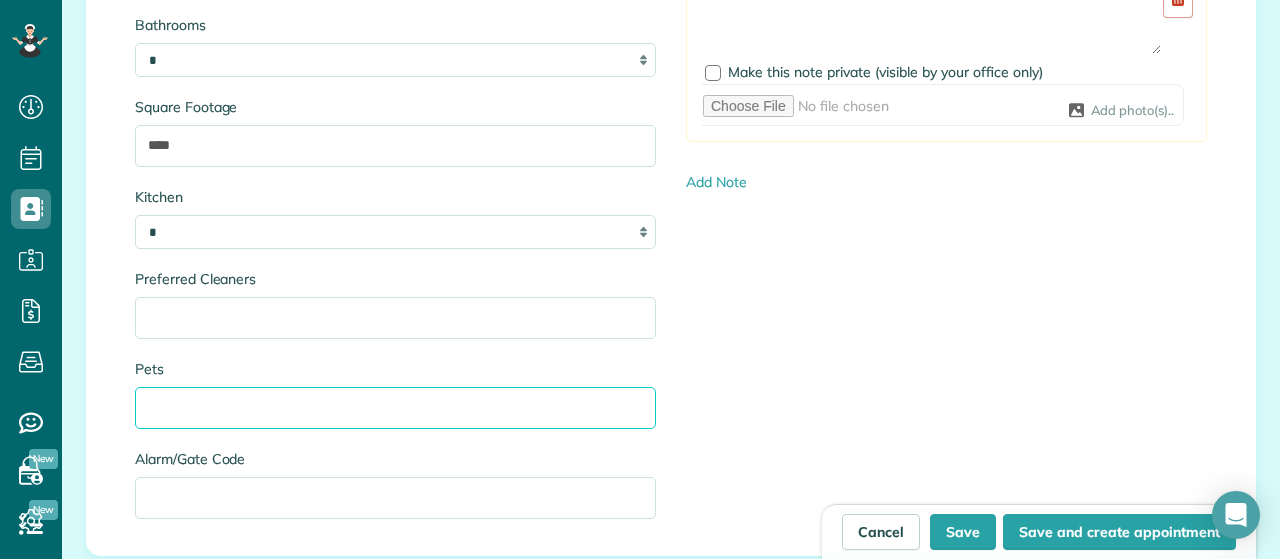 click on "Pets" at bounding box center [395, 408] 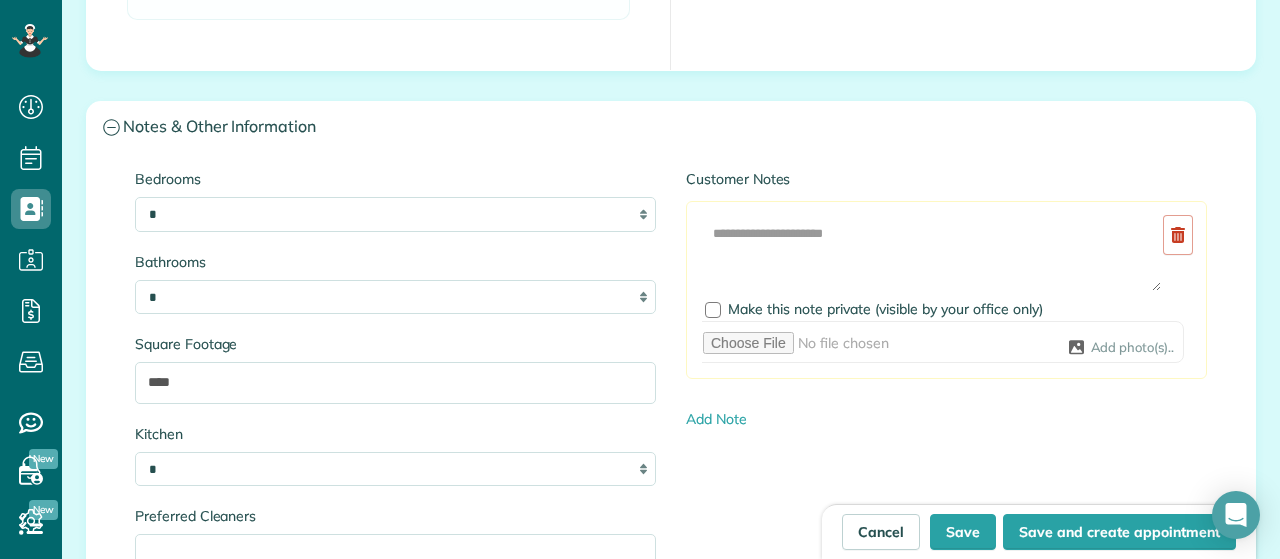 scroll, scrollTop: 2036, scrollLeft: 0, axis: vertical 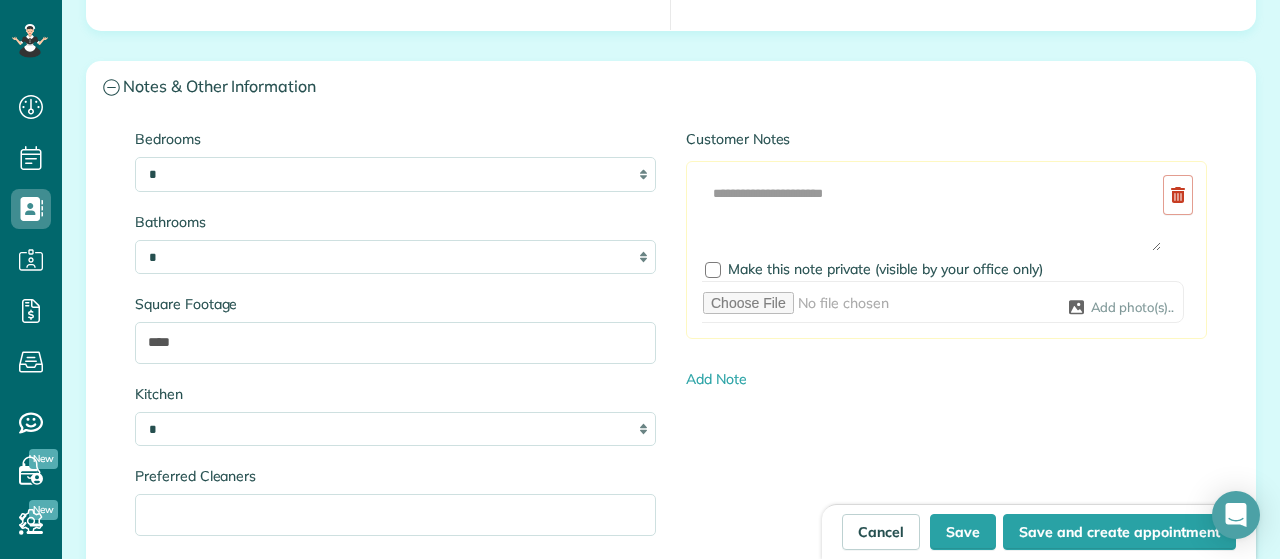 type on "**********" 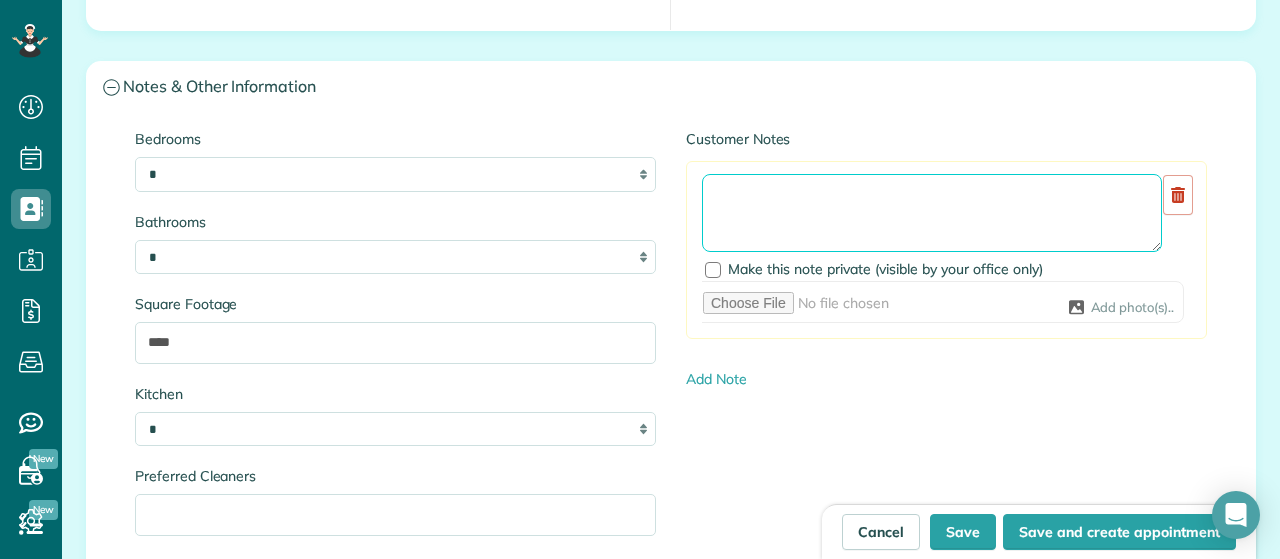click at bounding box center (932, 213) 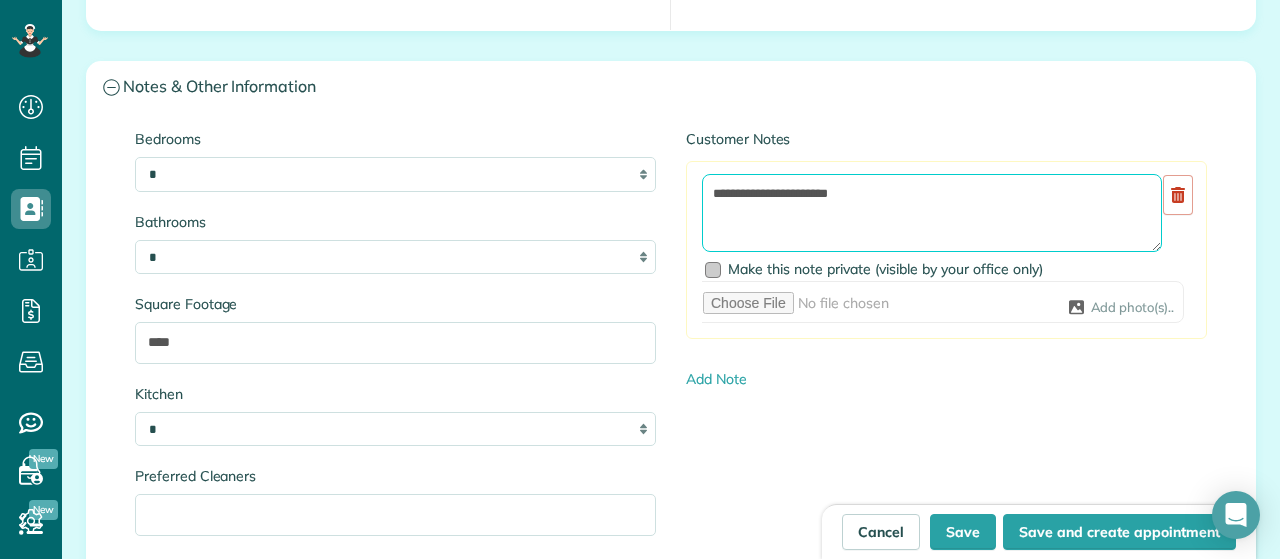 type on "**********" 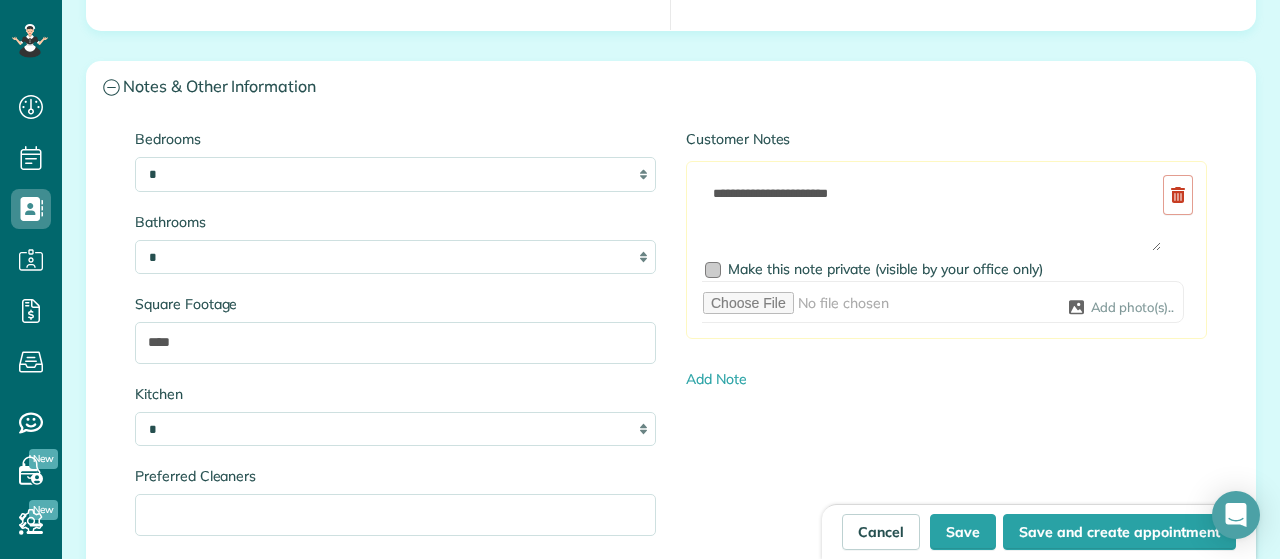 click at bounding box center (713, 270) 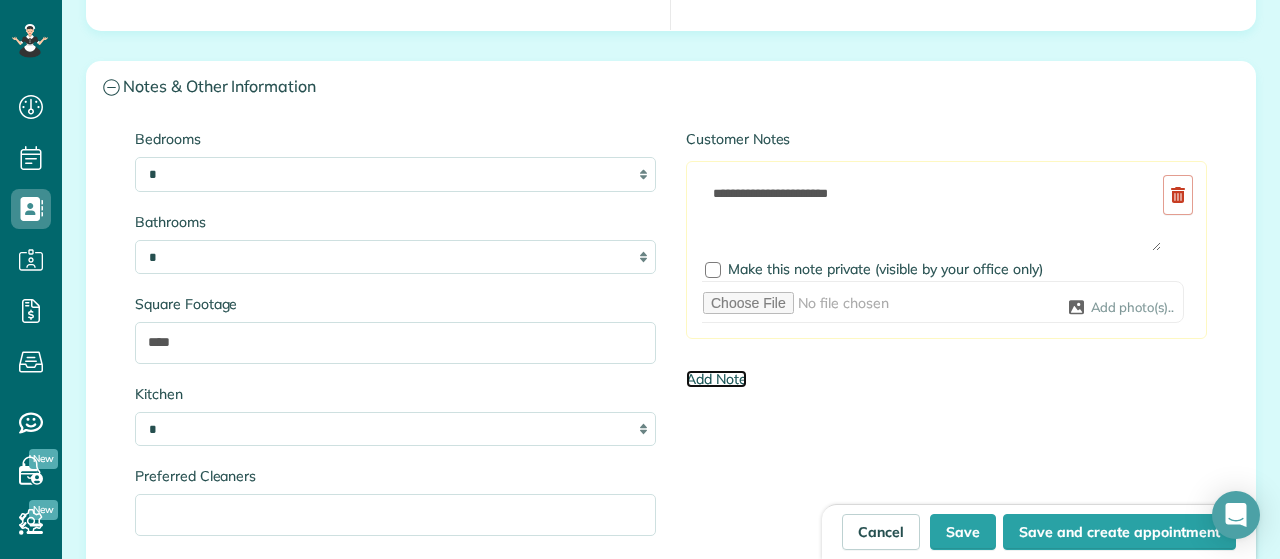 click on "Add Note" at bounding box center [716, 379] 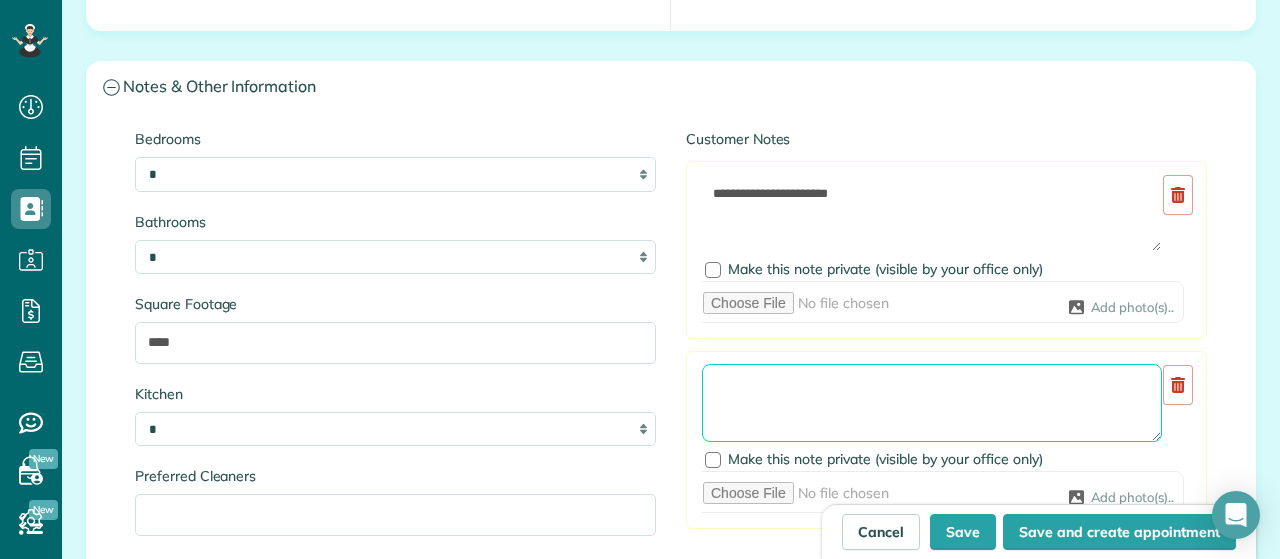 click at bounding box center (932, 403) 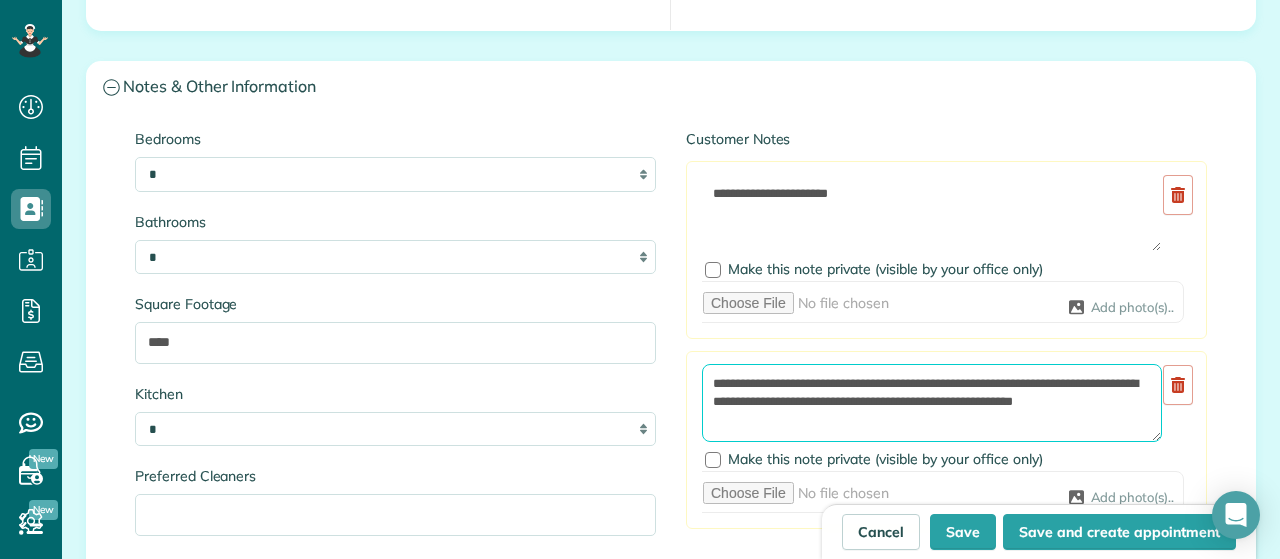 scroll, scrollTop: 2072, scrollLeft: 0, axis: vertical 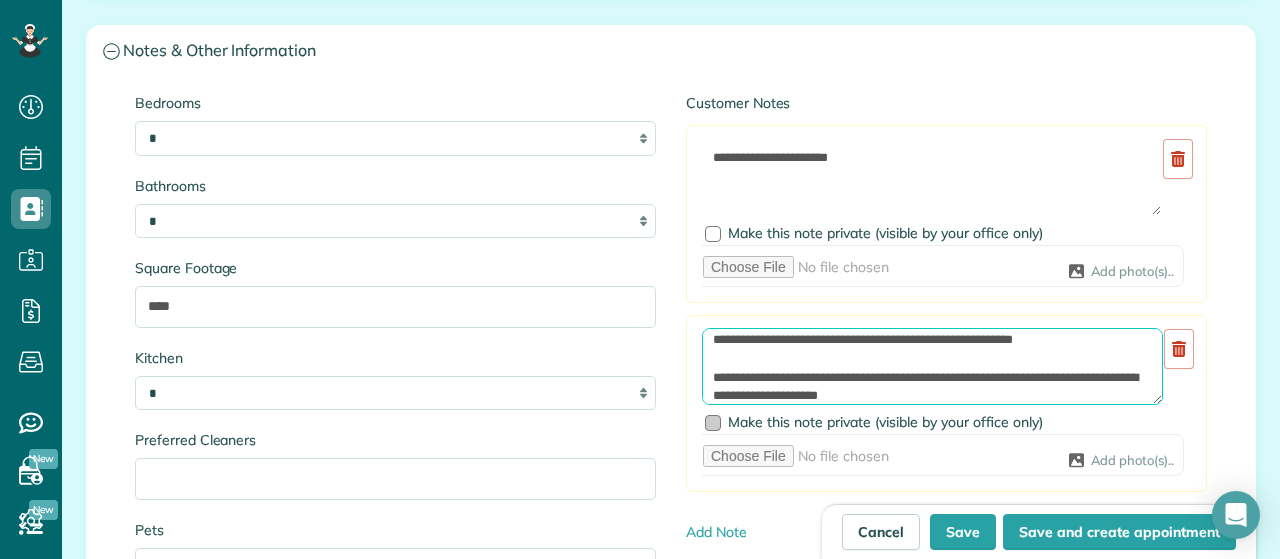 type on "**********" 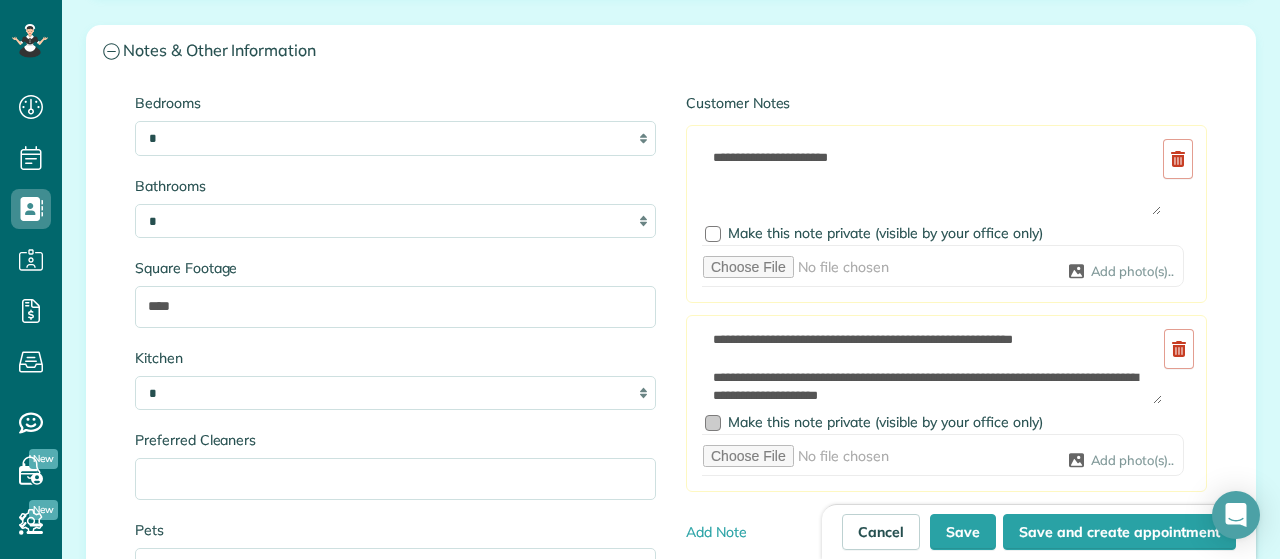 click at bounding box center [713, 423] 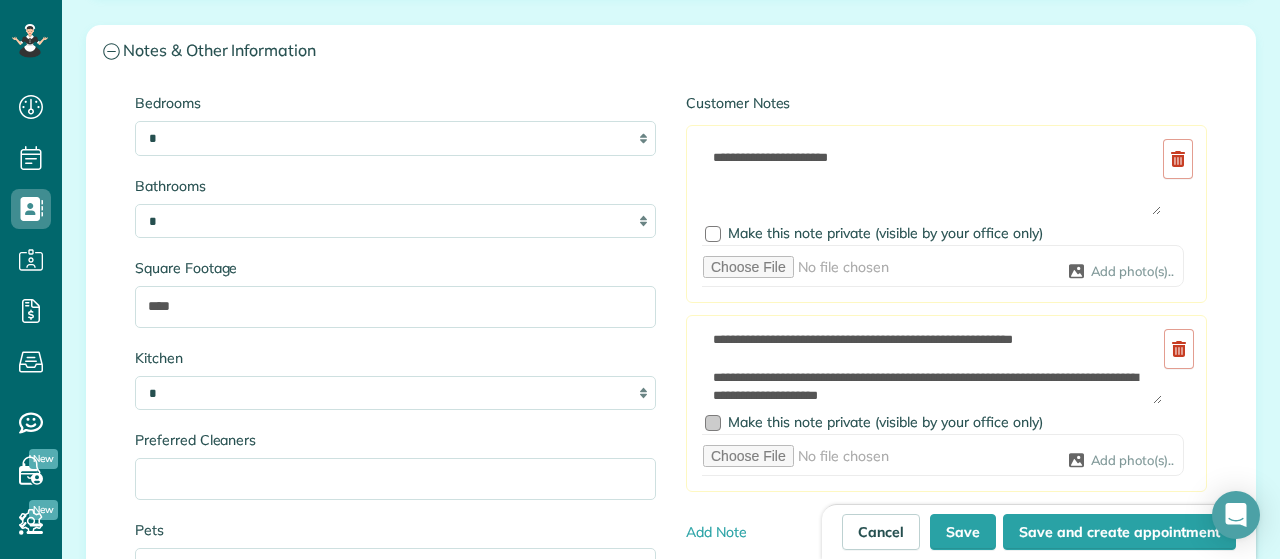 scroll, scrollTop: 37, scrollLeft: 0, axis: vertical 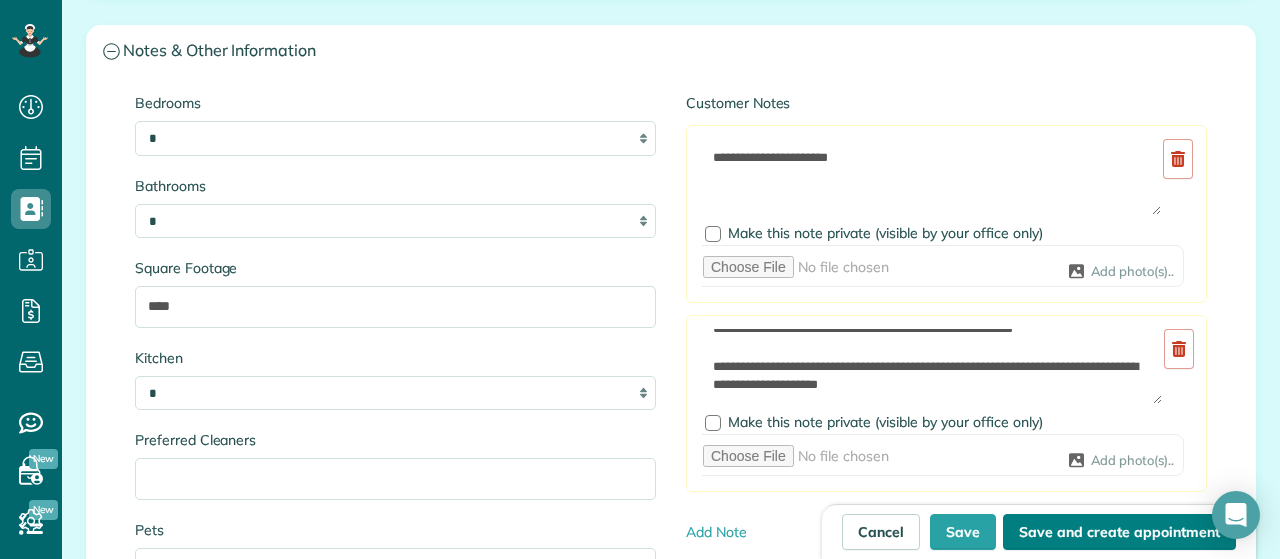 click on "Save and create appointment" at bounding box center (1119, 532) 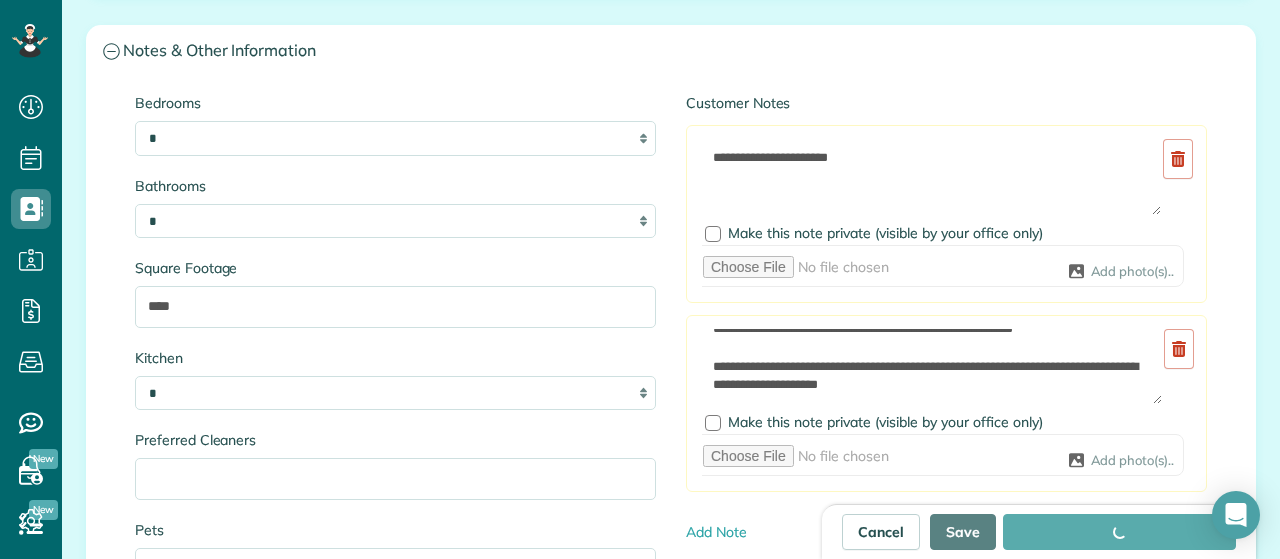 type on "**********" 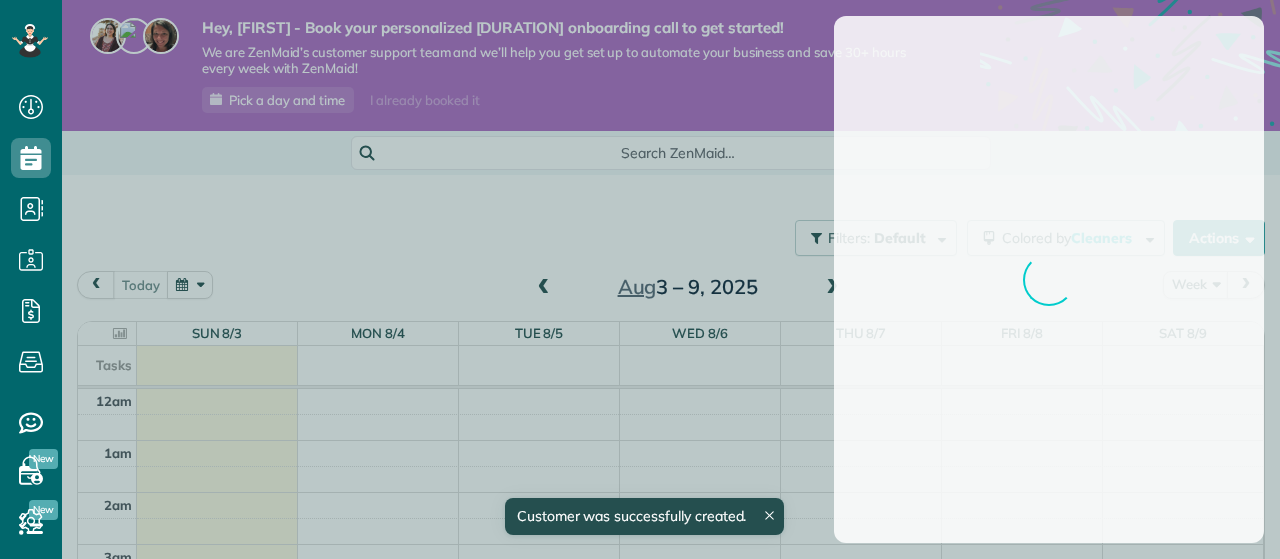 scroll, scrollTop: 0, scrollLeft: 0, axis: both 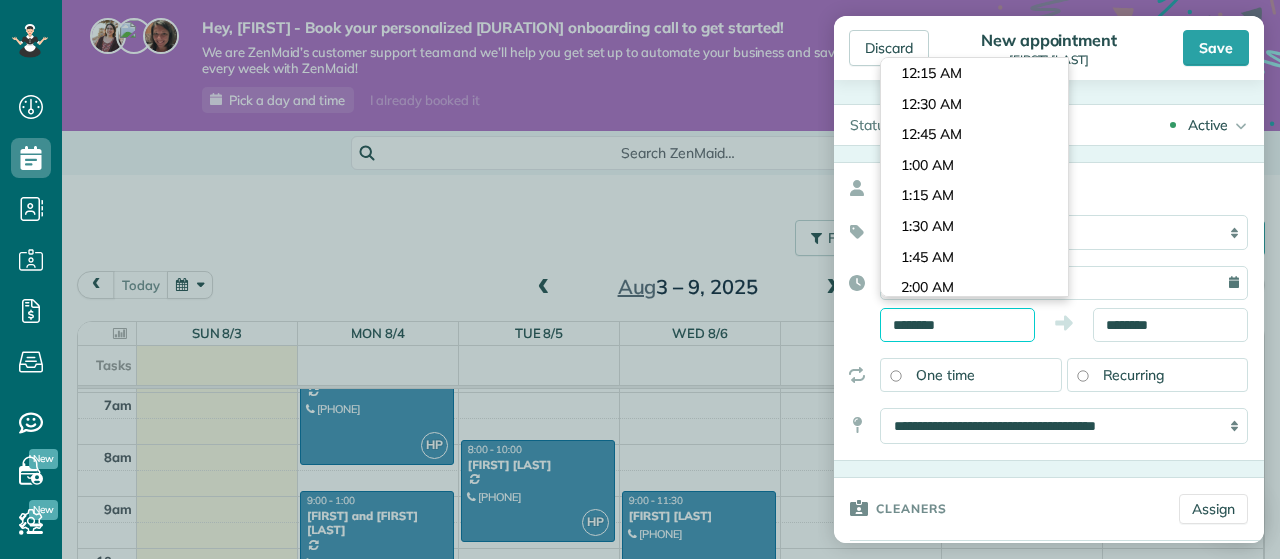 click on "********" at bounding box center [957, 325] 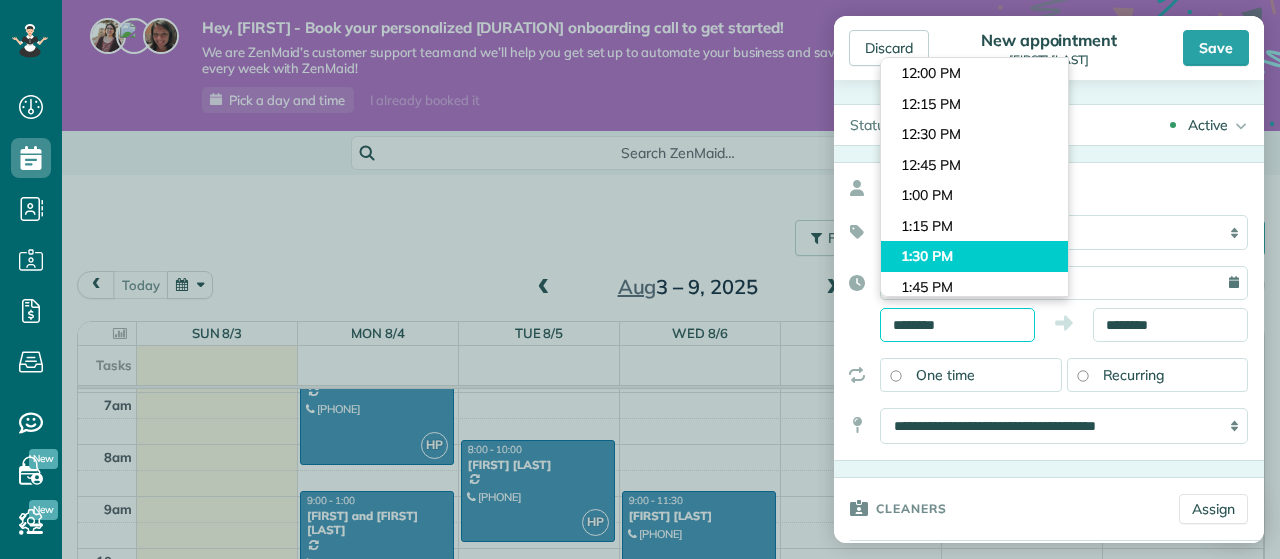 scroll, scrollTop: 1367, scrollLeft: 0, axis: vertical 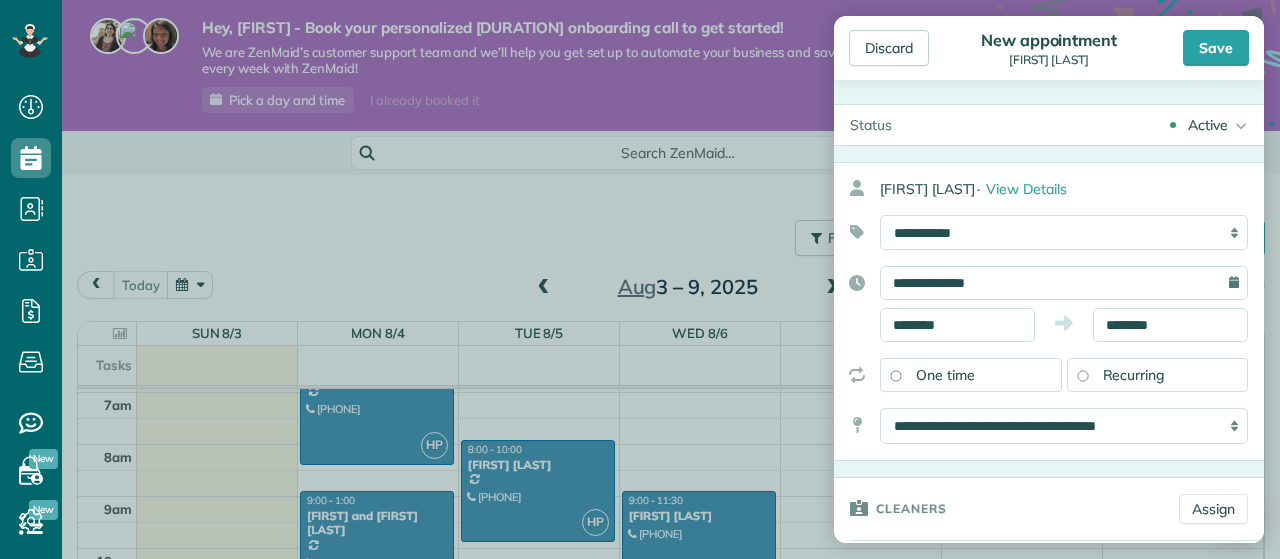 click on "Dashboard
Scheduling
Calendar View
List View
Dispatch View - Weekly scheduling (Beta)" at bounding box center (640, 279) 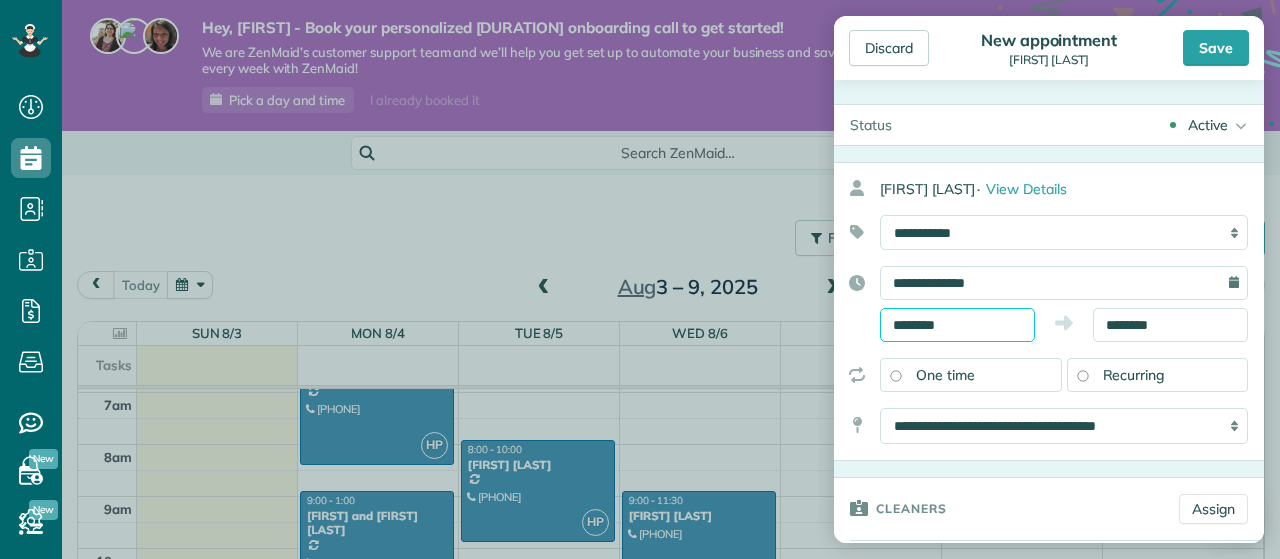 click on "********" at bounding box center (957, 325) 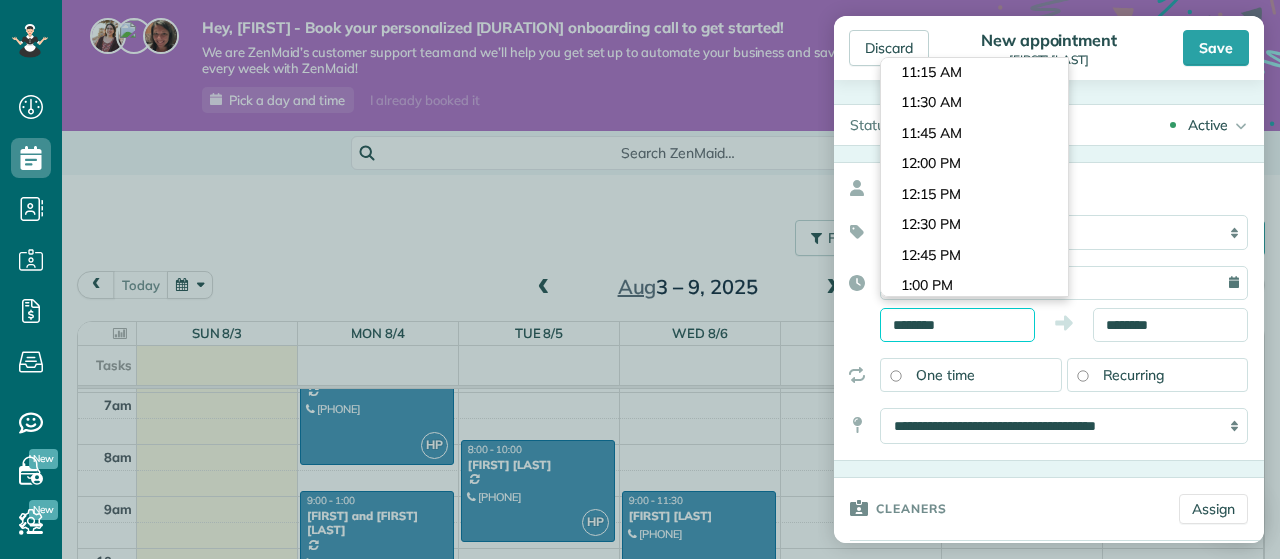 scroll, scrollTop: 1298, scrollLeft: 0, axis: vertical 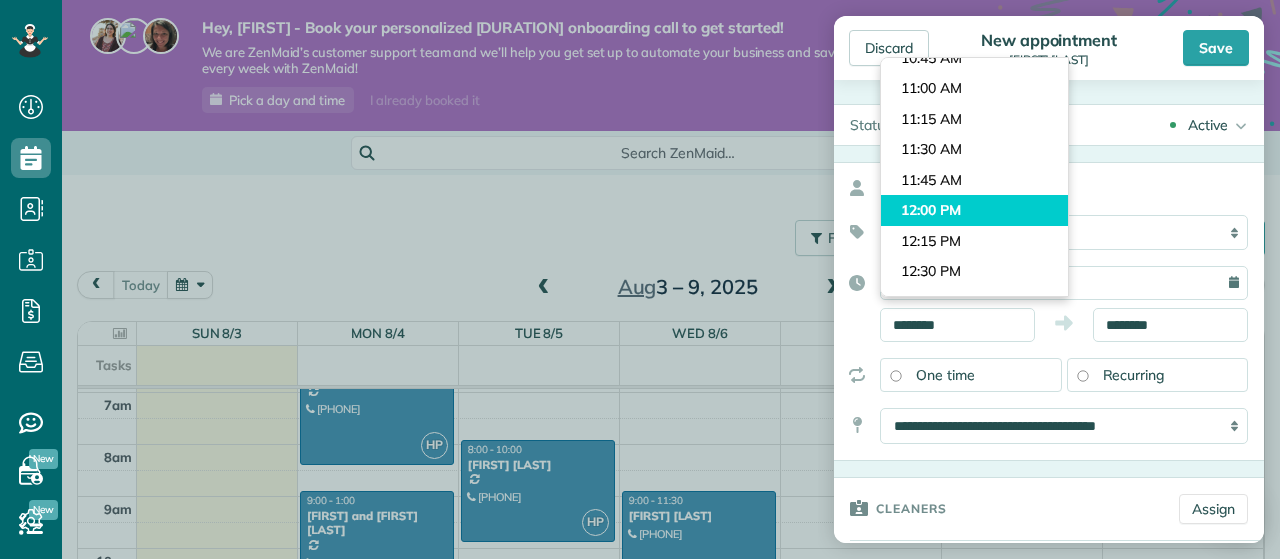 type on "********" 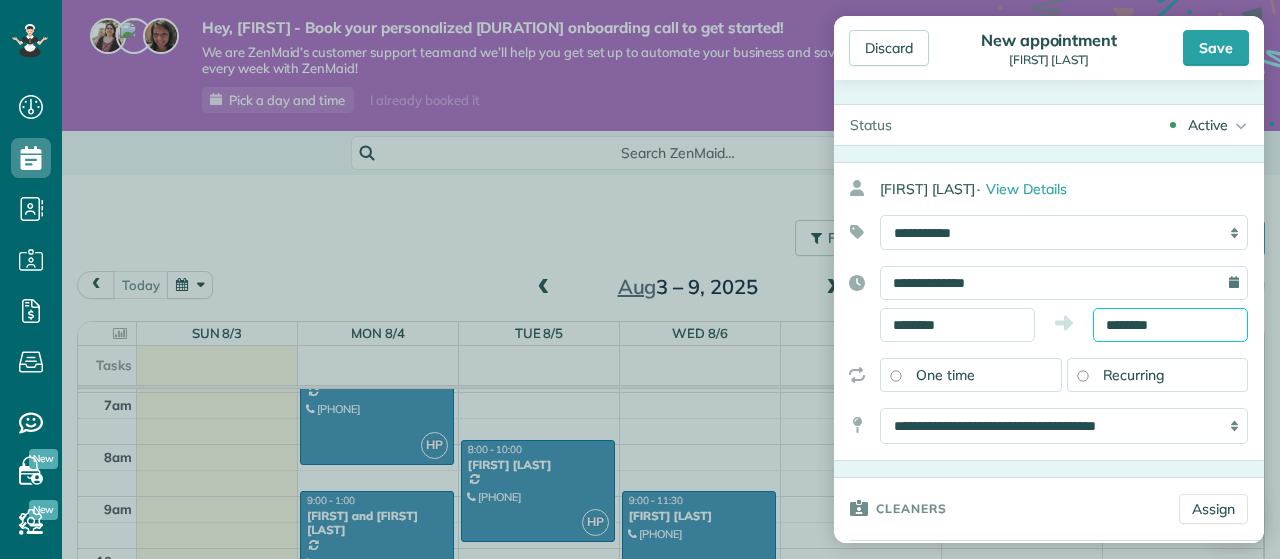 click on "********" at bounding box center [1170, 325] 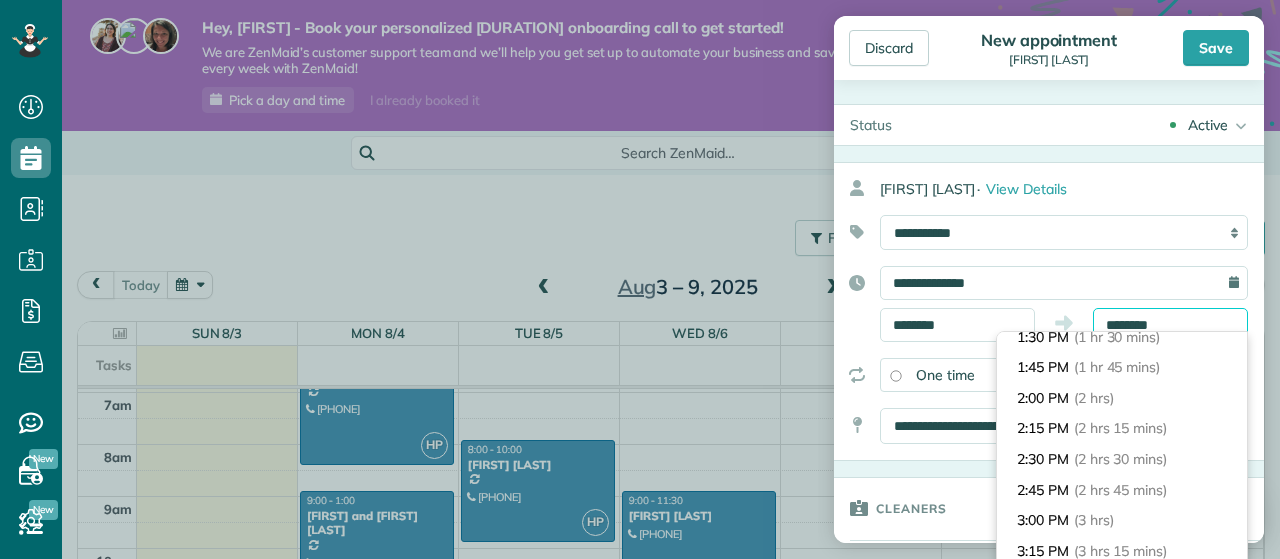 scroll, scrollTop: 198, scrollLeft: 0, axis: vertical 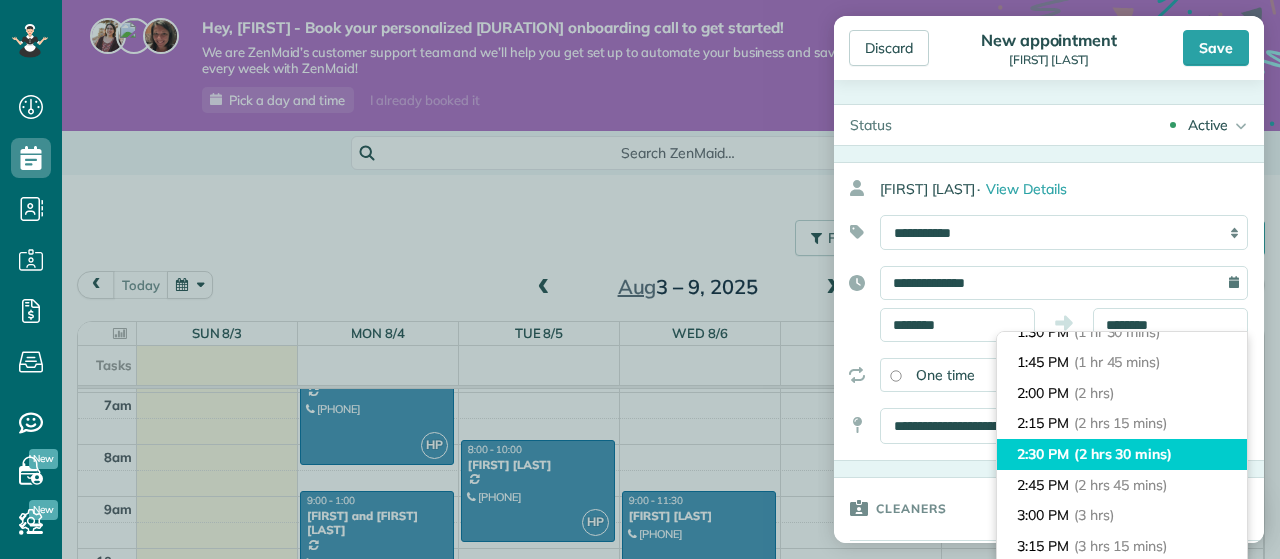 type on "*******" 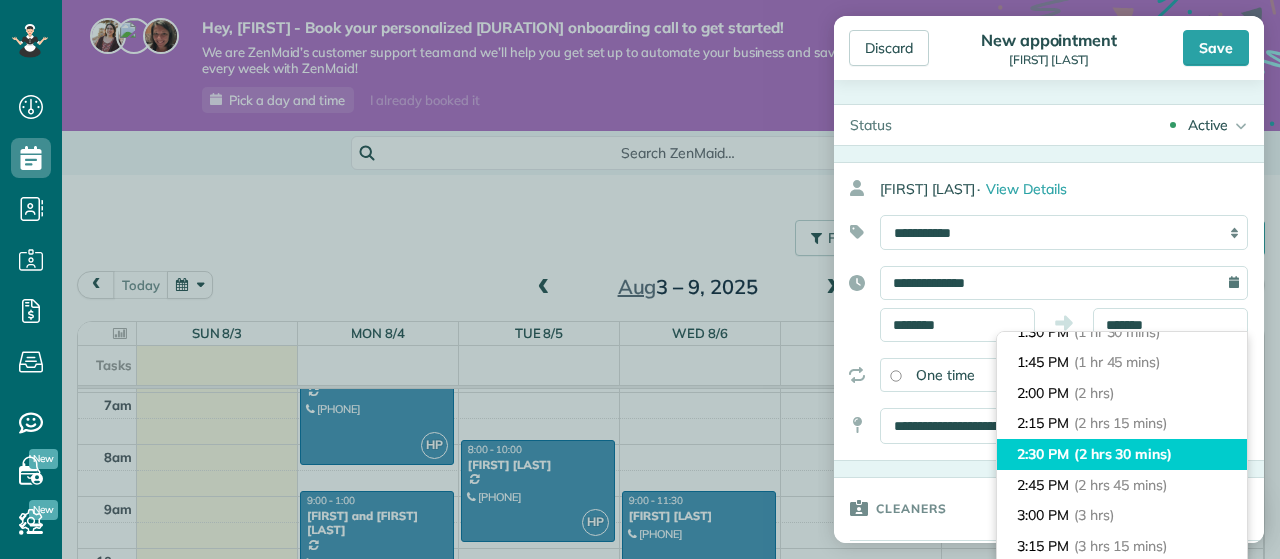 click on "[TIME] ( [DURATION] )" at bounding box center [1122, 454] 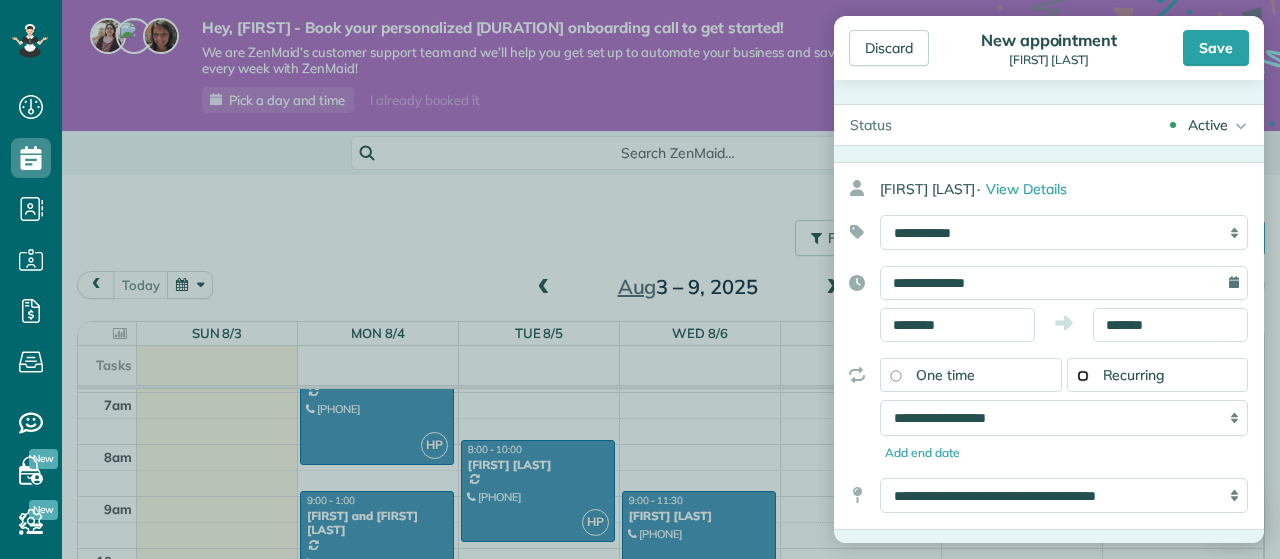 scroll, scrollTop: 50, scrollLeft: 0, axis: vertical 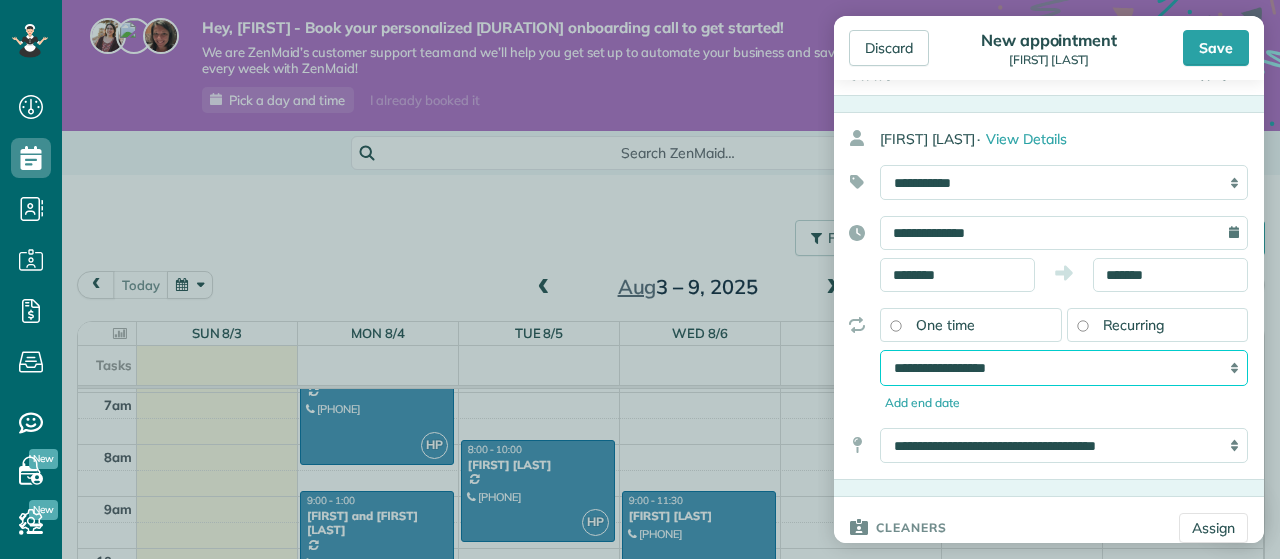 click on "**********" at bounding box center [1064, 367] 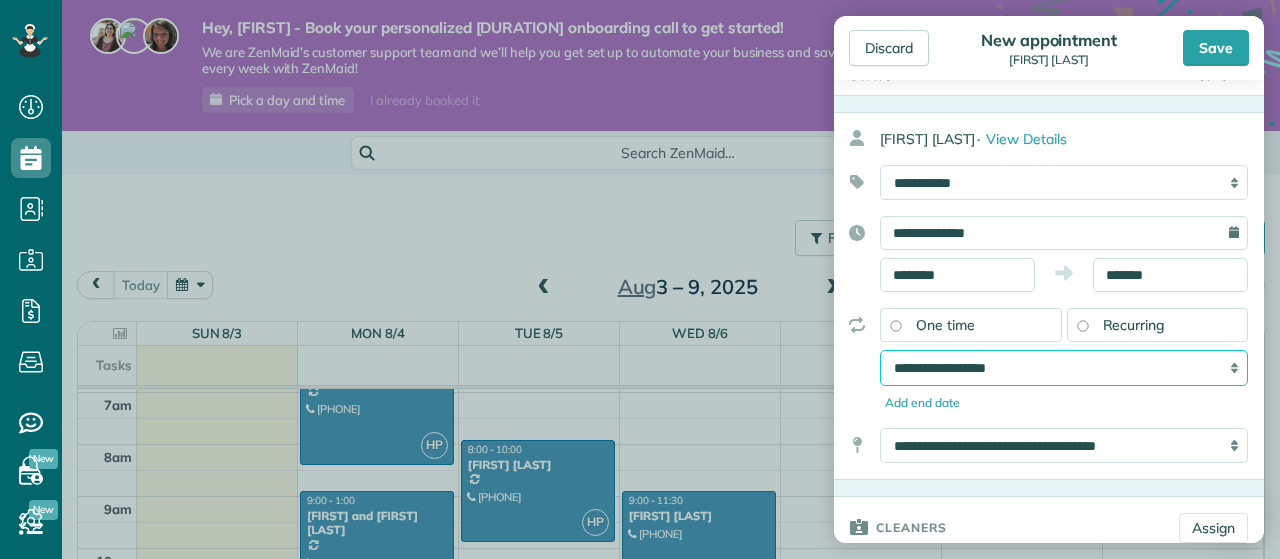 select on "**********" 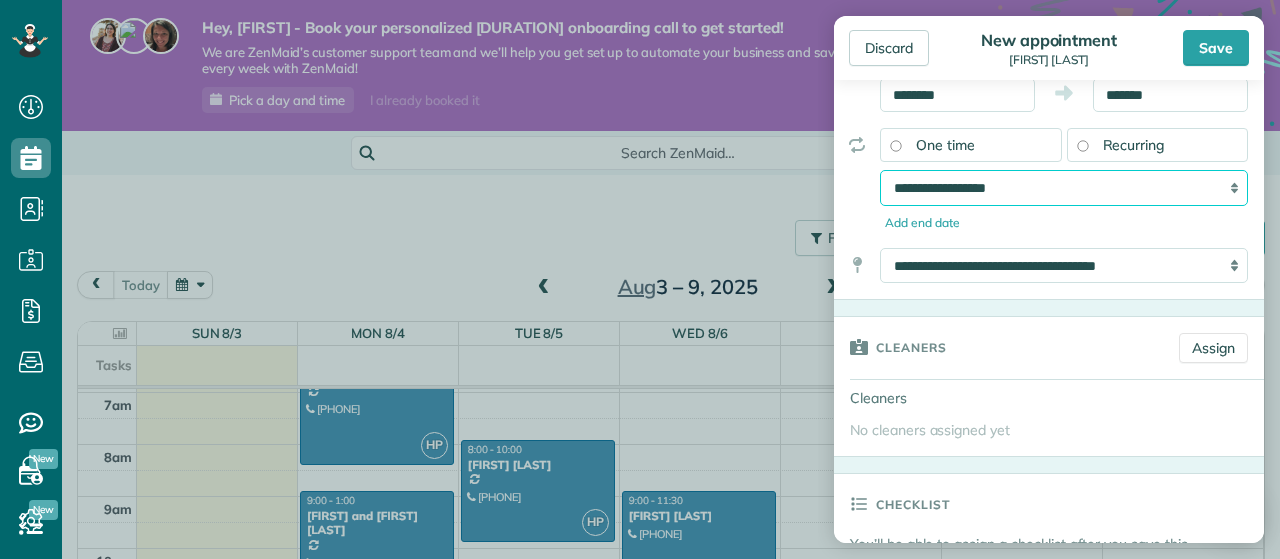 scroll, scrollTop: 232, scrollLeft: 0, axis: vertical 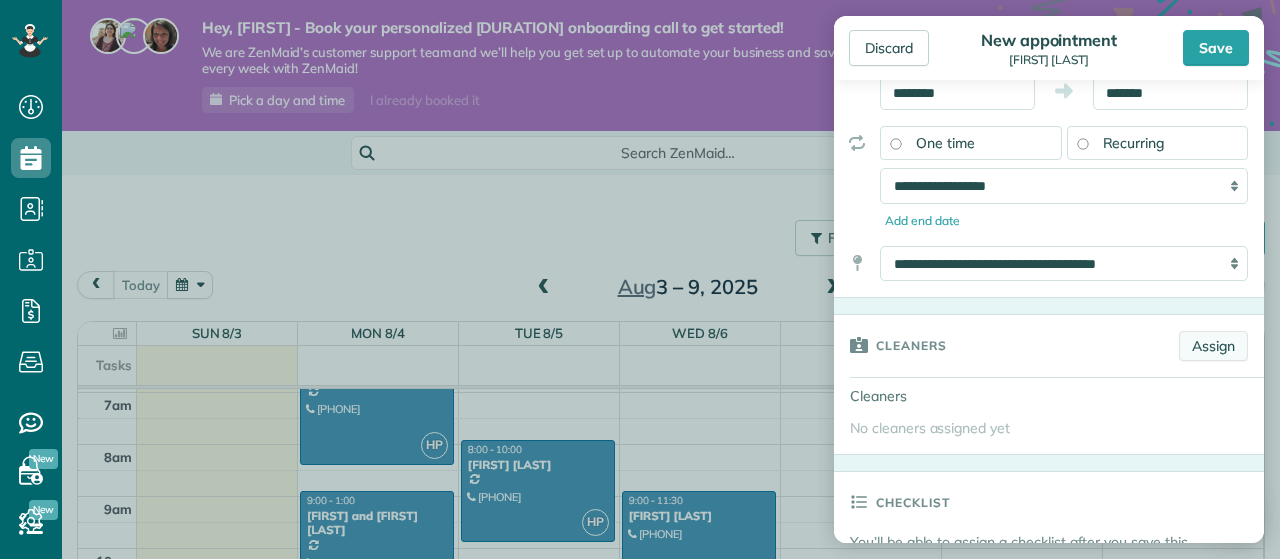click on "Assign" at bounding box center (1213, 346) 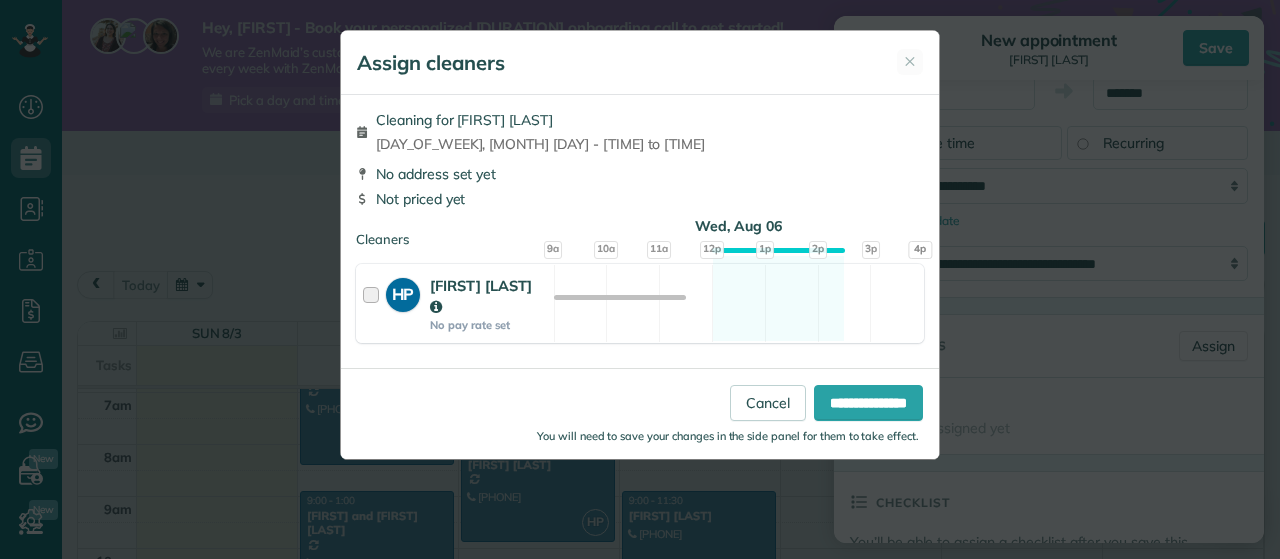 click on "[FIRST] [LAST]" at bounding box center [489, 296] 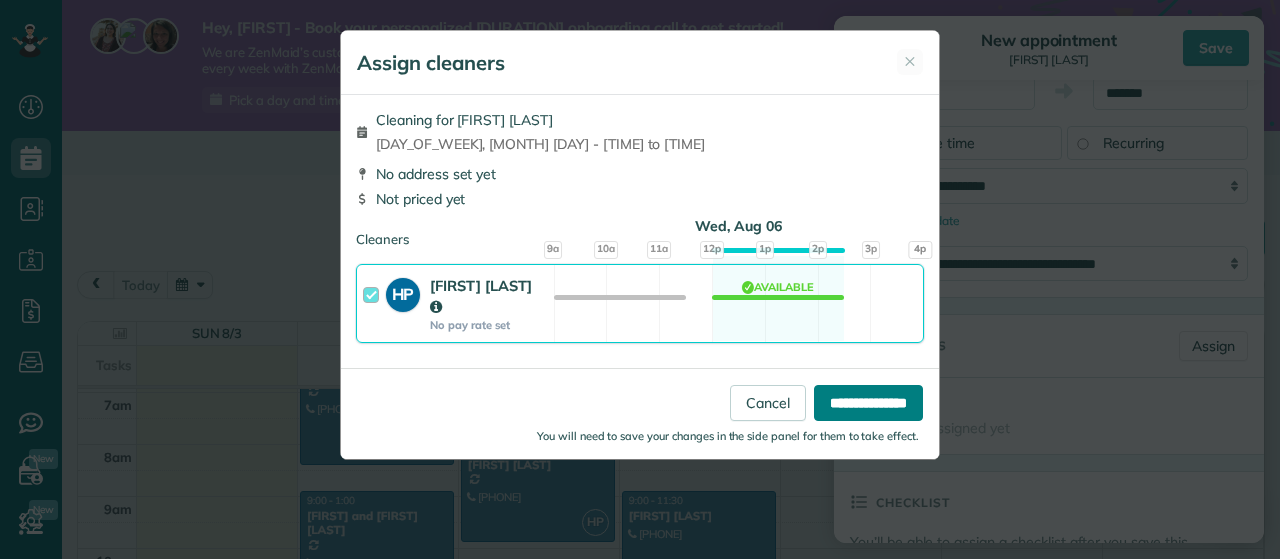 click on "**********" at bounding box center [868, 403] 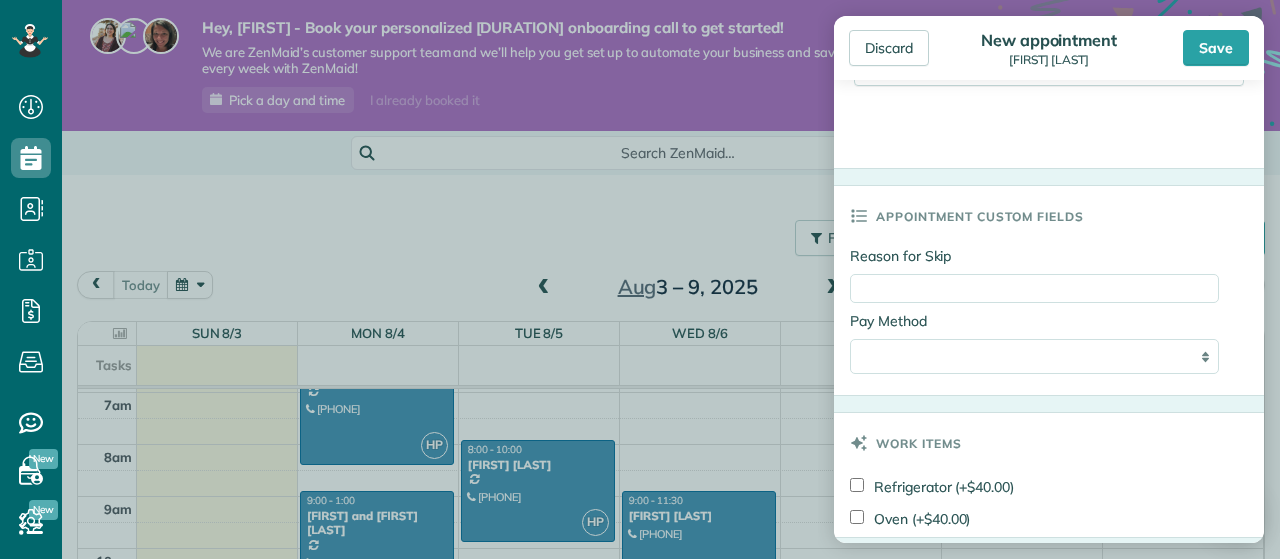 scroll, scrollTop: 994, scrollLeft: 0, axis: vertical 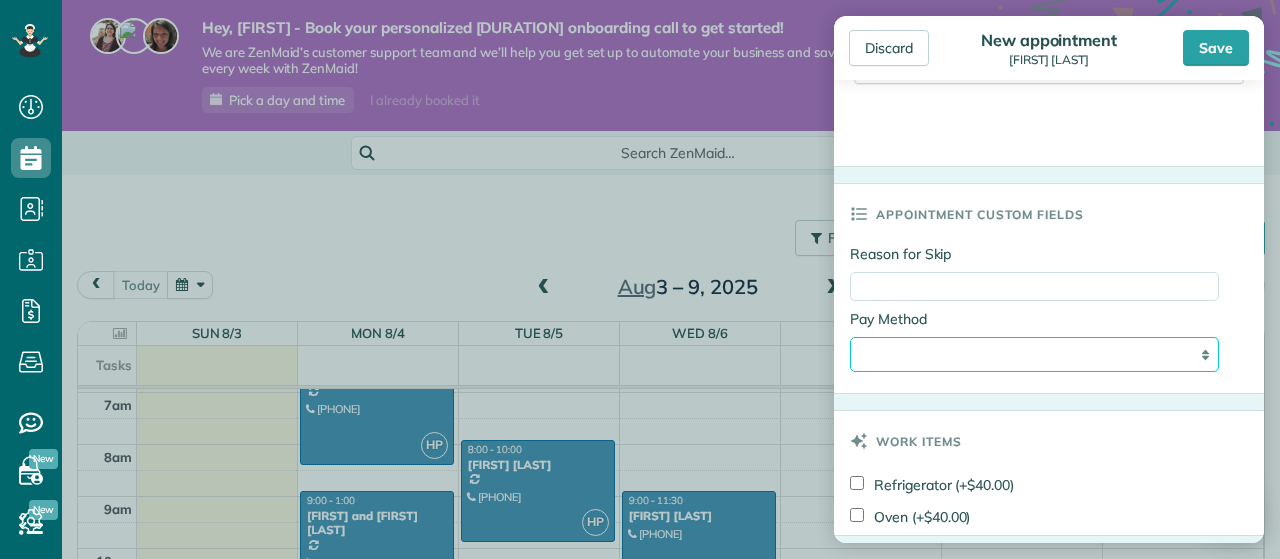 click on "**********" at bounding box center [1034, 354] 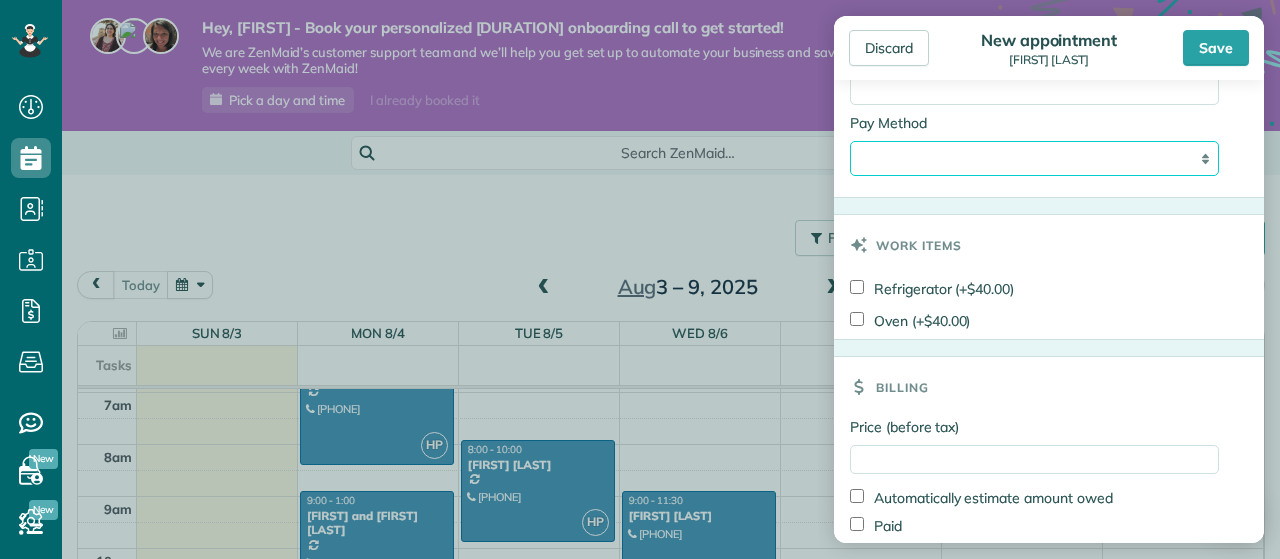scroll, scrollTop: 1276, scrollLeft: 0, axis: vertical 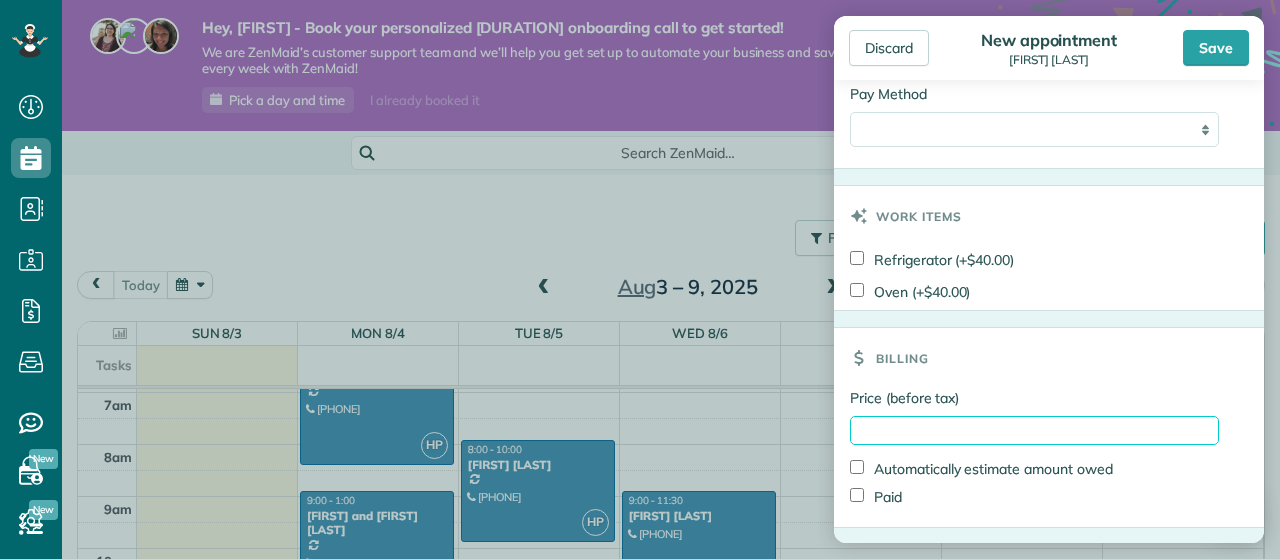 click on "Price (before tax)" at bounding box center [1034, 430] 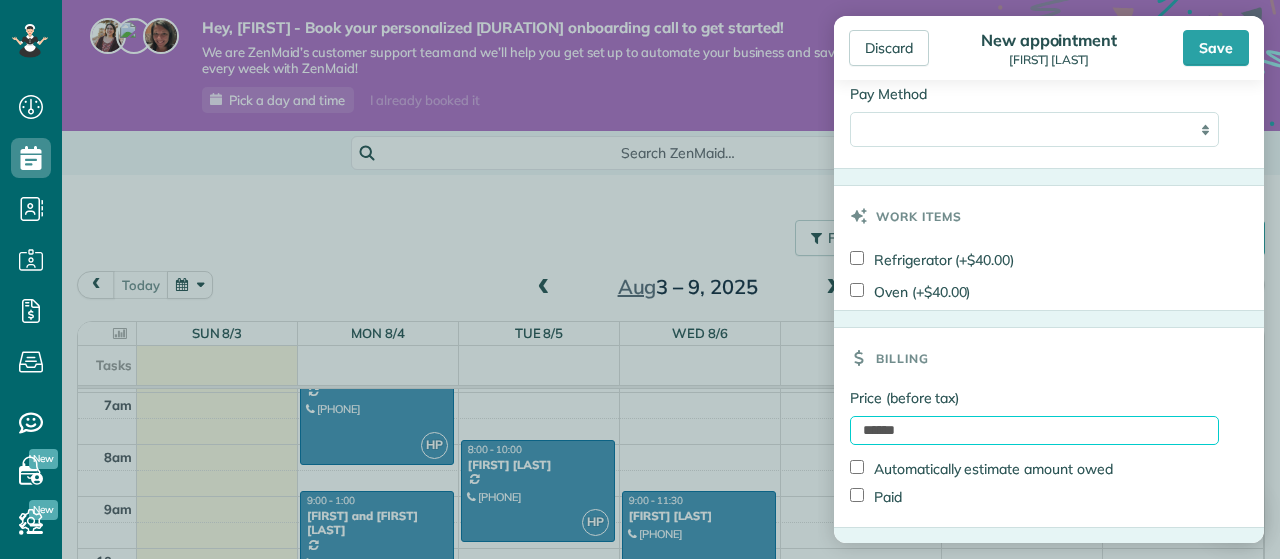 scroll, scrollTop: 1276, scrollLeft: 0, axis: vertical 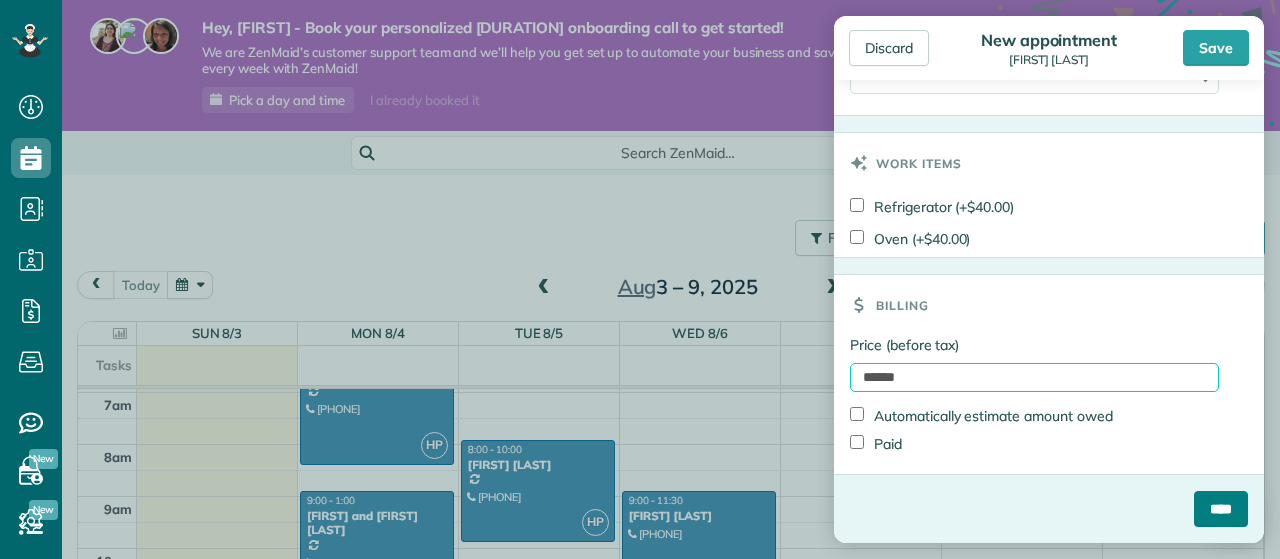 type on "******" 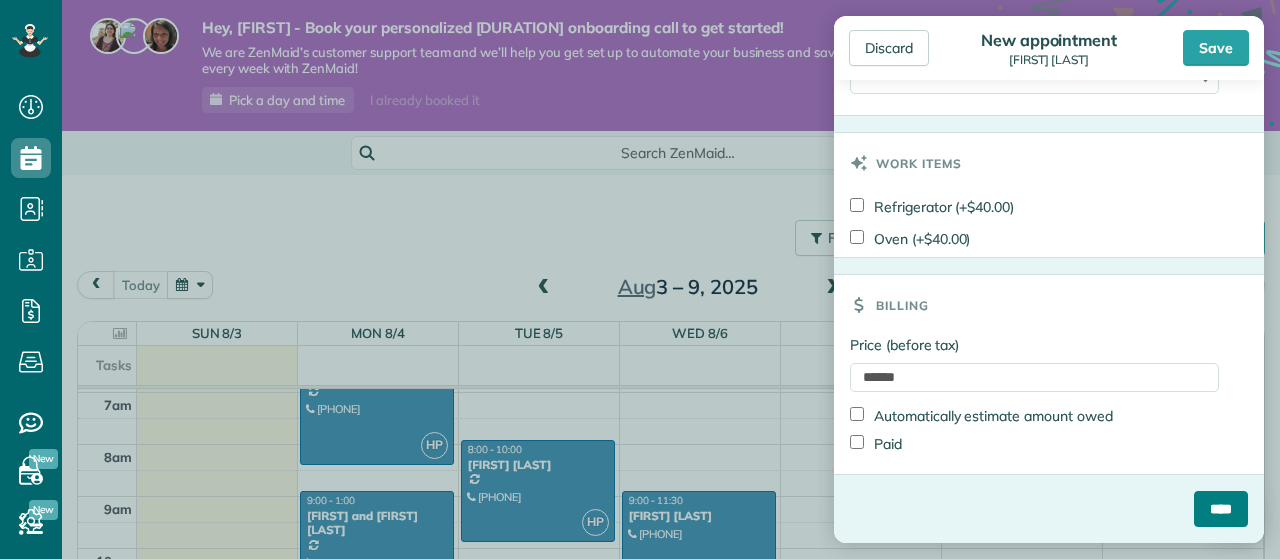 click on "****" at bounding box center (1221, 509) 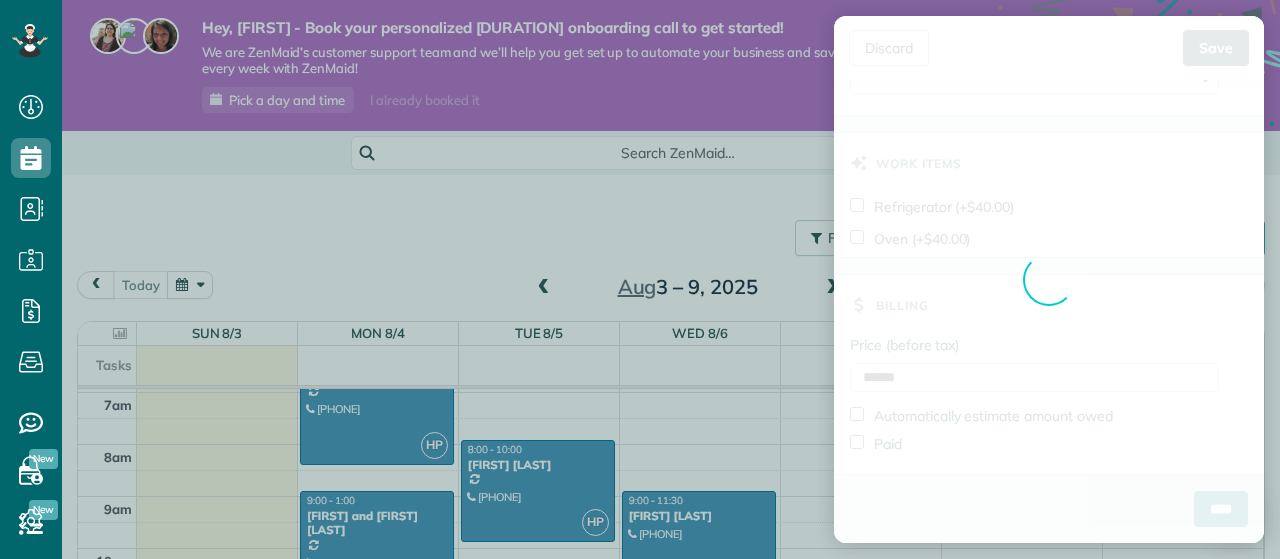 scroll, scrollTop: 1276, scrollLeft: 0, axis: vertical 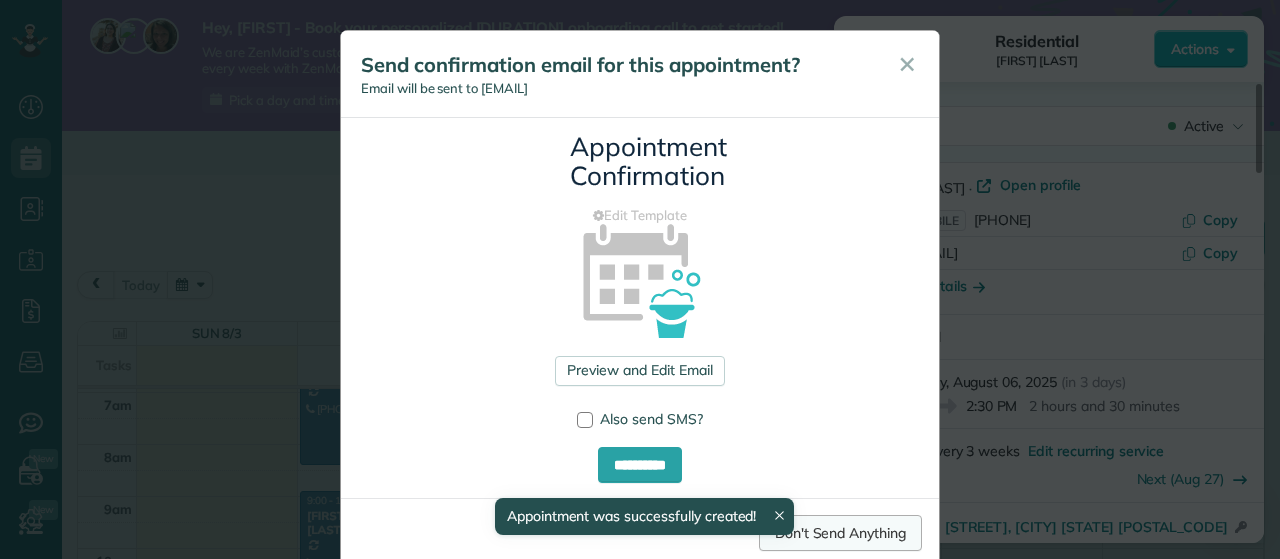 click on "Don't Send Anything" at bounding box center [840, 533] 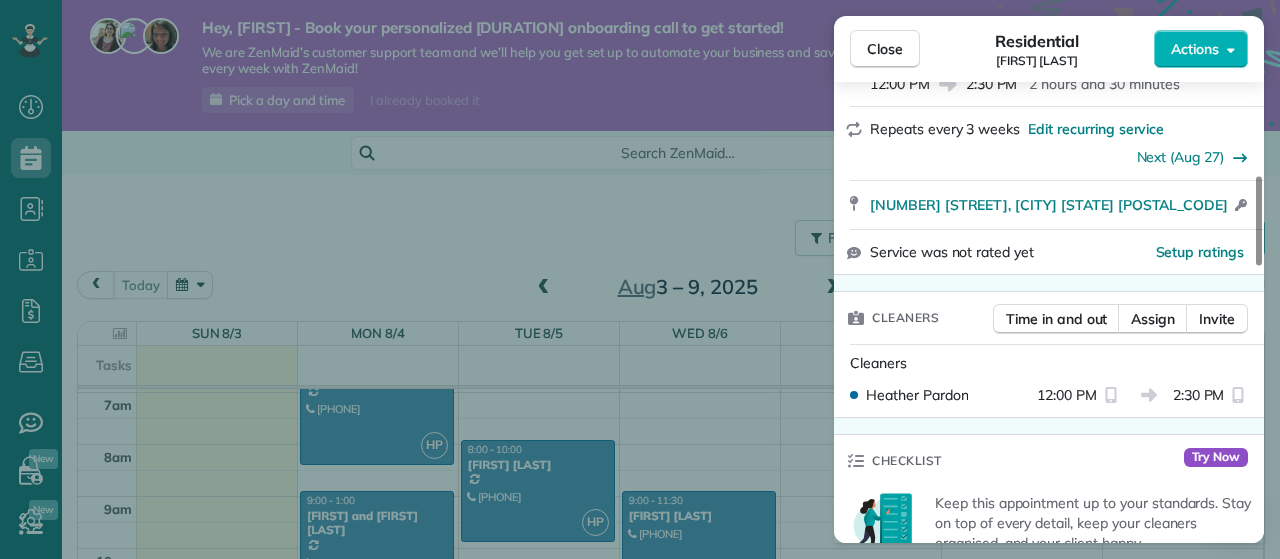 scroll, scrollTop: 483, scrollLeft: 0, axis: vertical 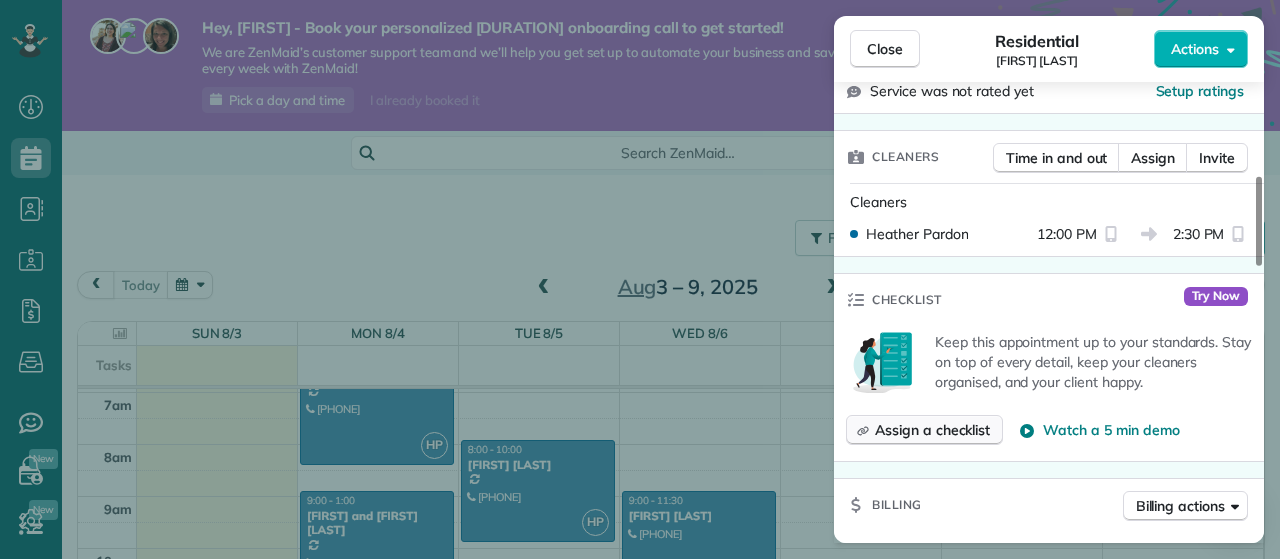 click on "Assign a checklist" at bounding box center [932, 430] 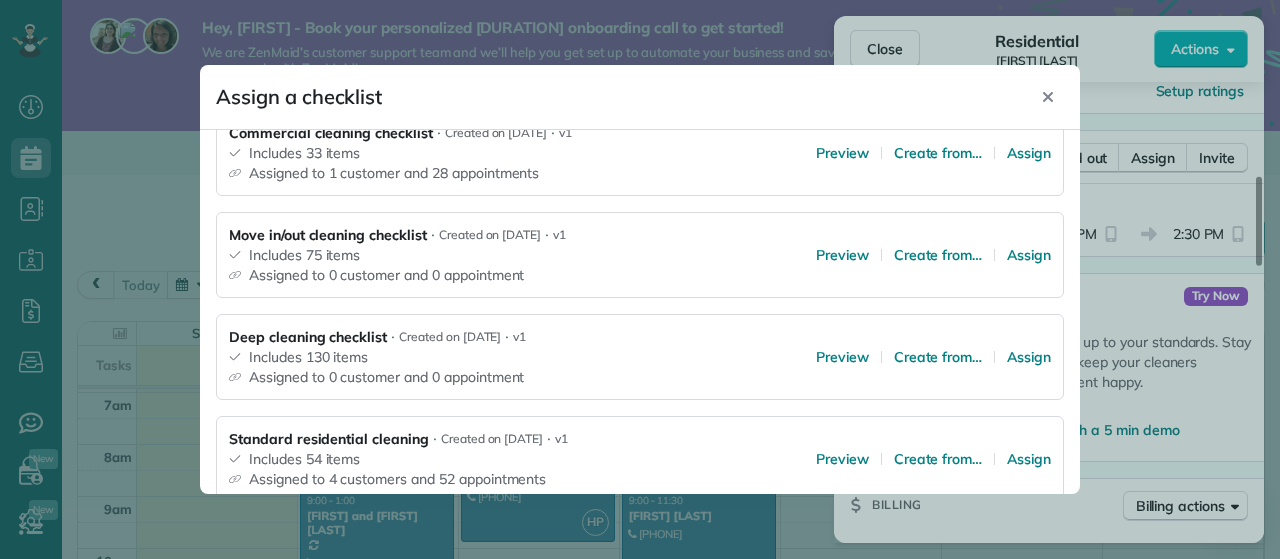 scroll, scrollTop: 390, scrollLeft: 0, axis: vertical 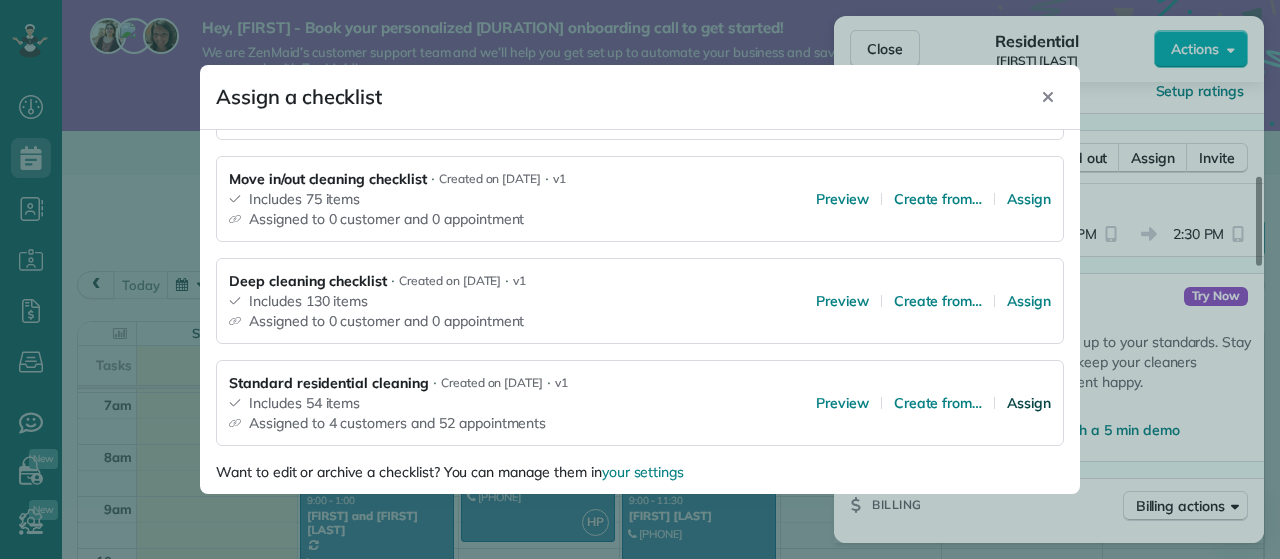 click on "Assign" at bounding box center [1029, 403] 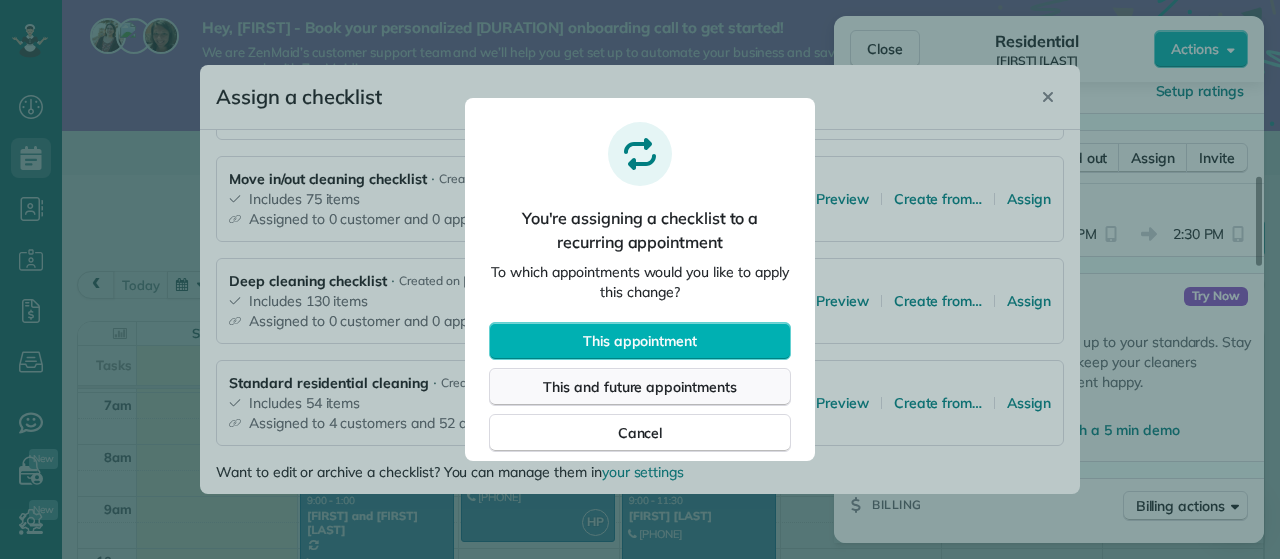 click on "This and future appointments" at bounding box center [640, 387] 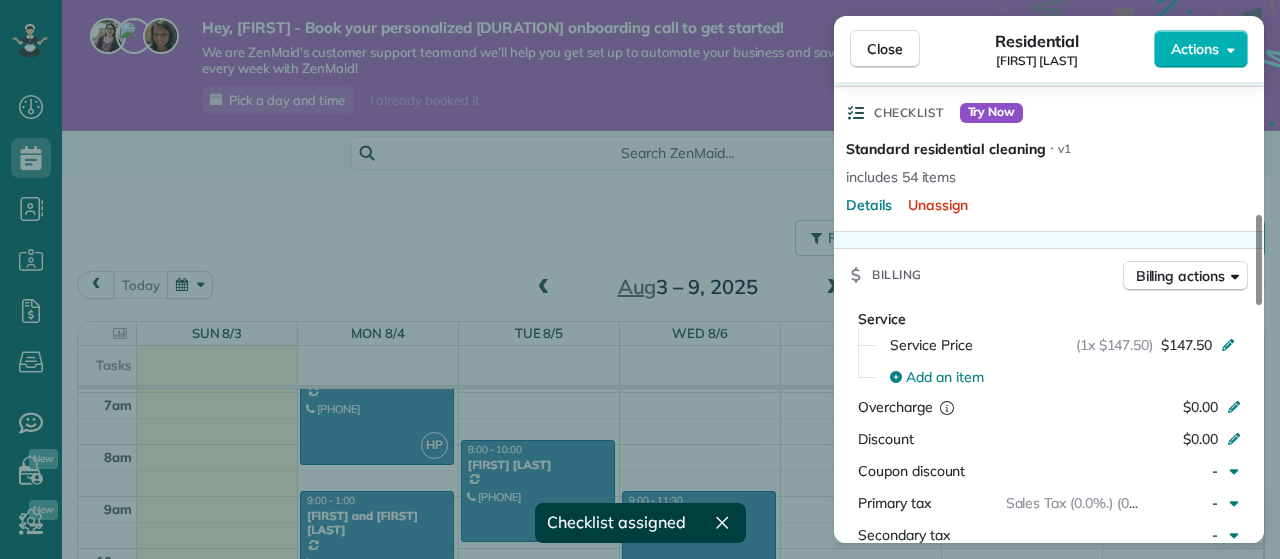 scroll, scrollTop: 772, scrollLeft: 0, axis: vertical 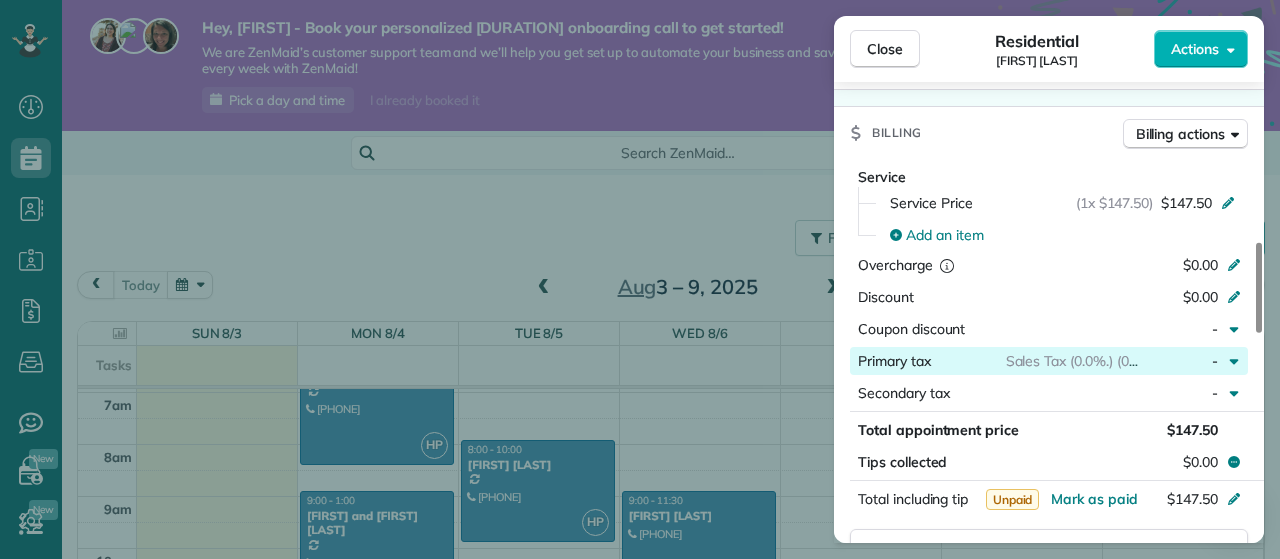 click 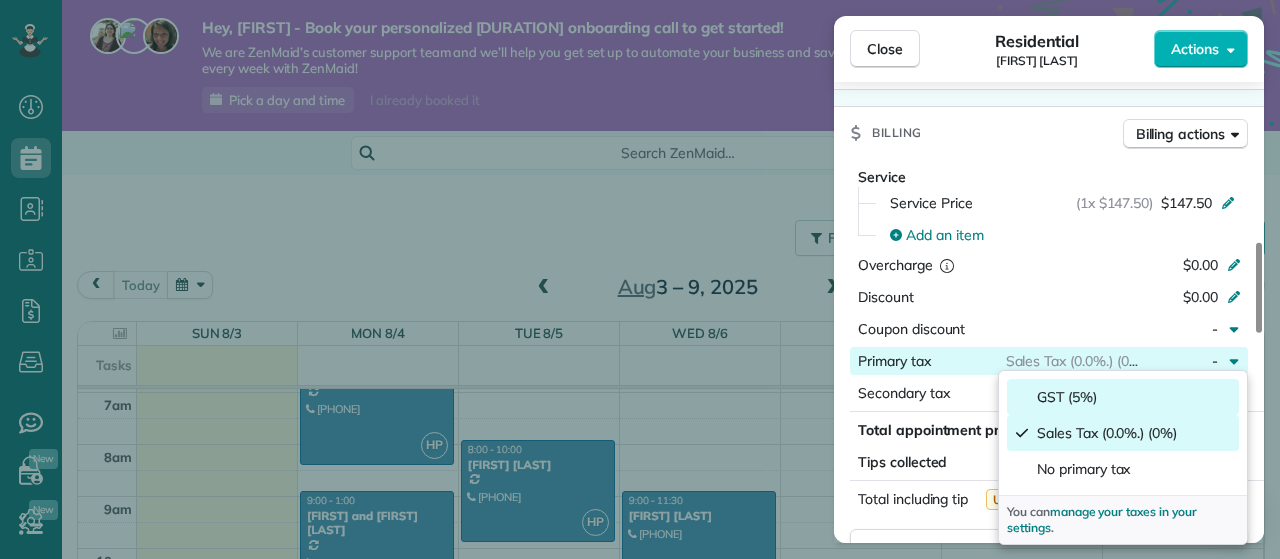 click on "GST (5%)" at bounding box center (1123, 397) 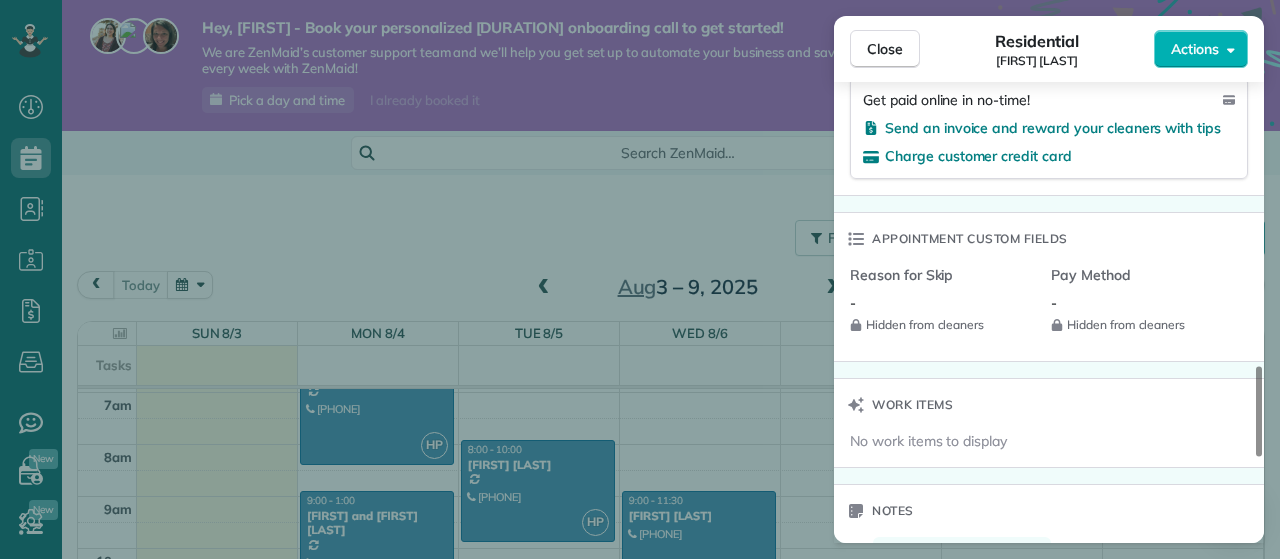scroll, scrollTop: 1446, scrollLeft: 0, axis: vertical 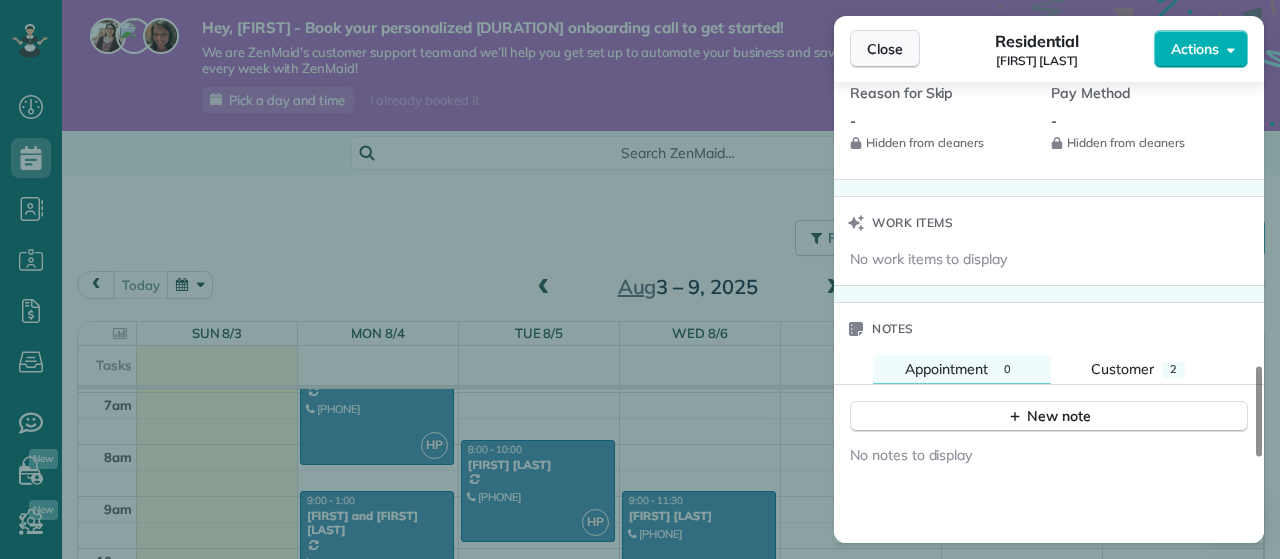 click on "Close" at bounding box center [885, 49] 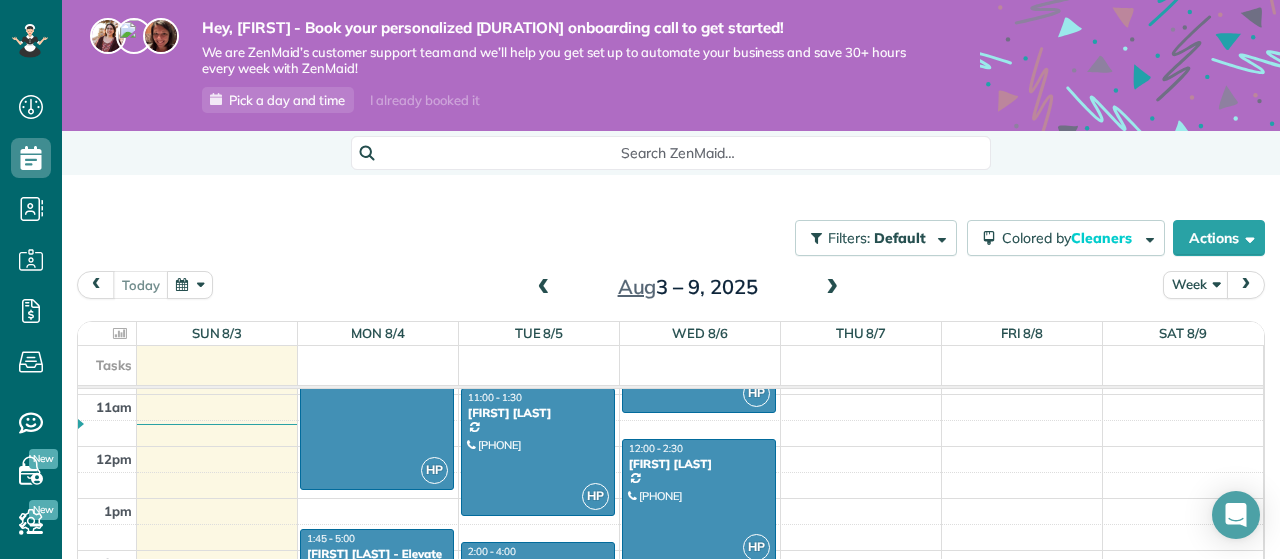 scroll, scrollTop: 736, scrollLeft: 0, axis: vertical 